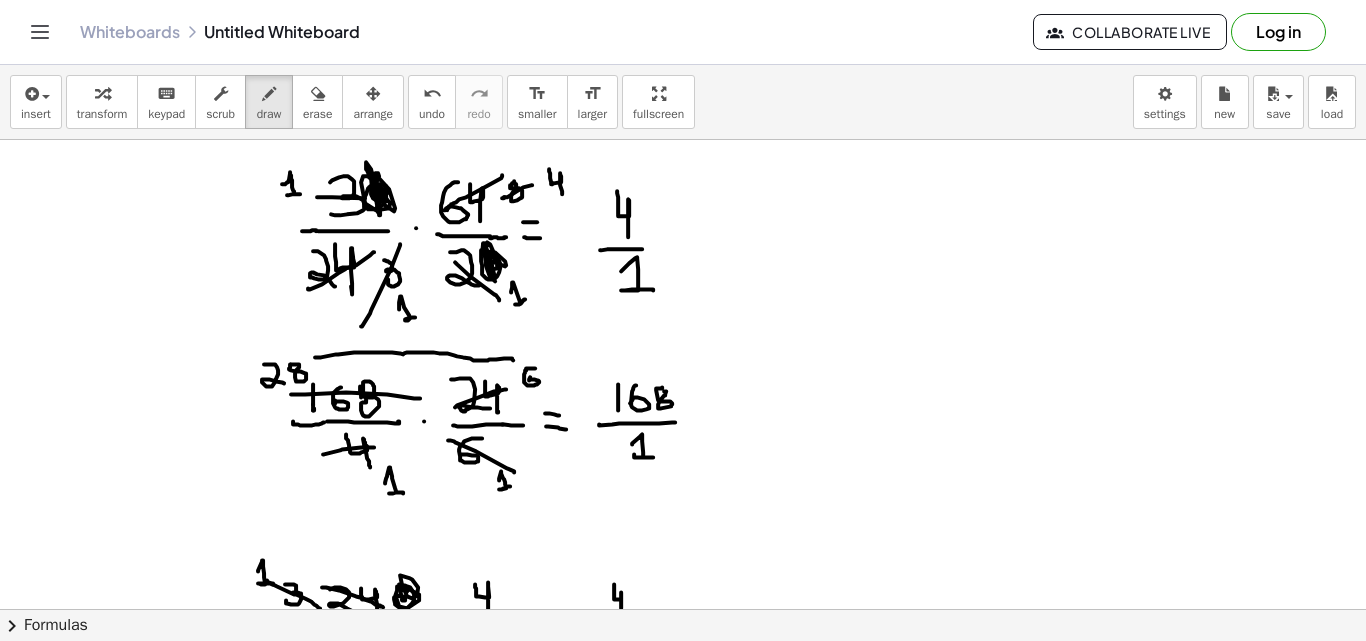 scroll, scrollTop: 0, scrollLeft: 0, axis: both 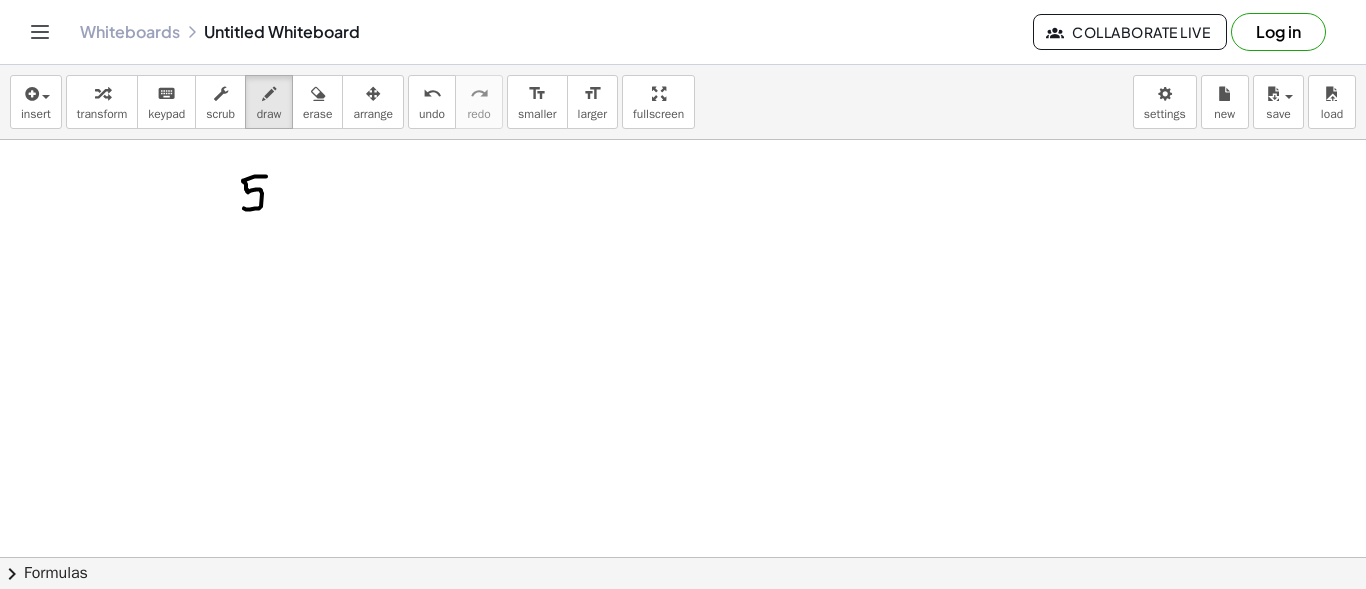 drag, startPoint x: 266, startPoint y: 175, endPoint x: 243, endPoint y: 207, distance: 39.40812 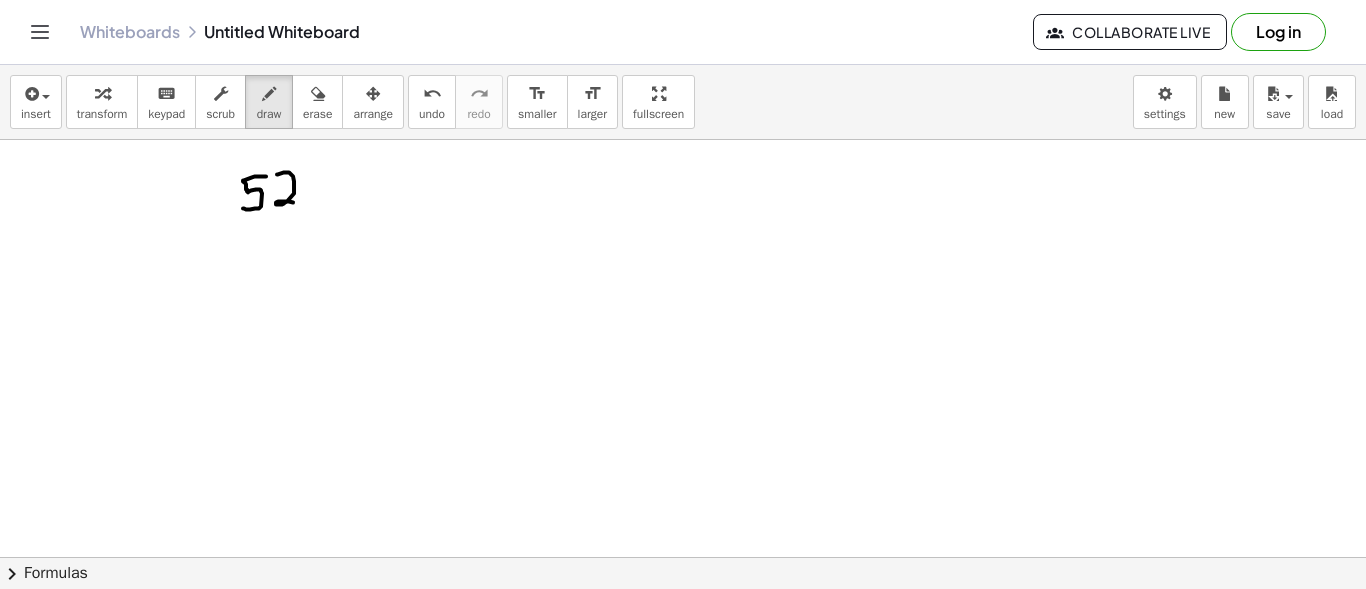drag, startPoint x: 277, startPoint y: 173, endPoint x: 296, endPoint y: 203, distance: 35.510563 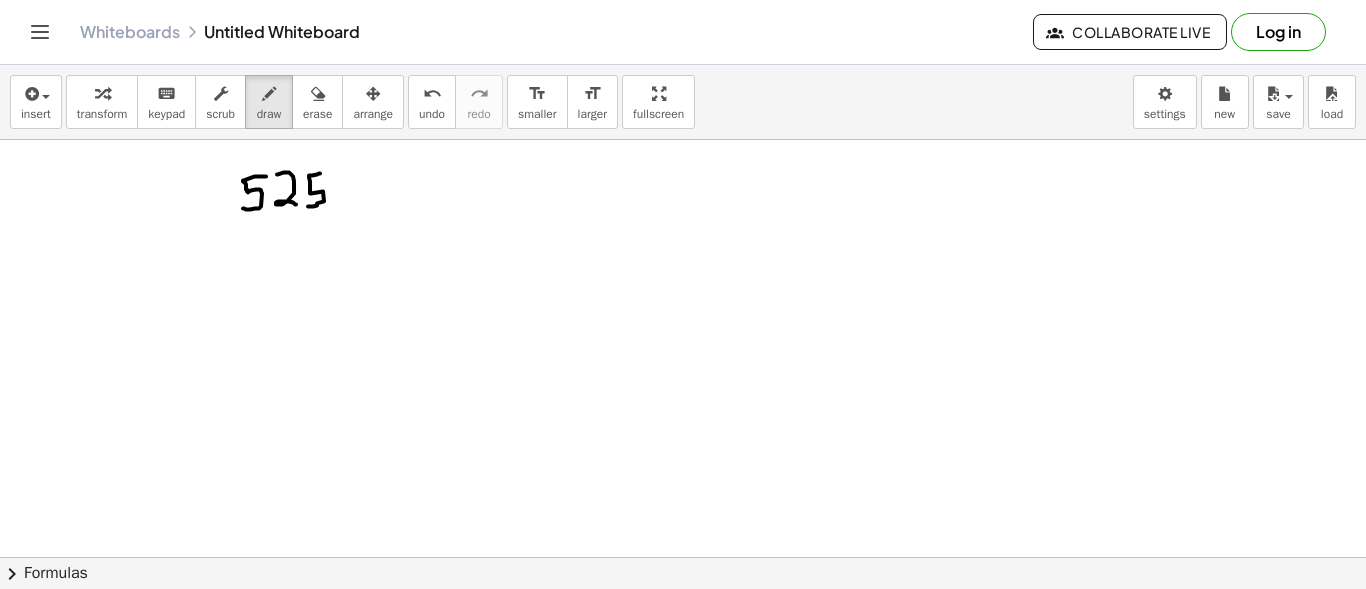 drag, startPoint x: 320, startPoint y: 172, endPoint x: 308, endPoint y: 204, distance: 34.176014 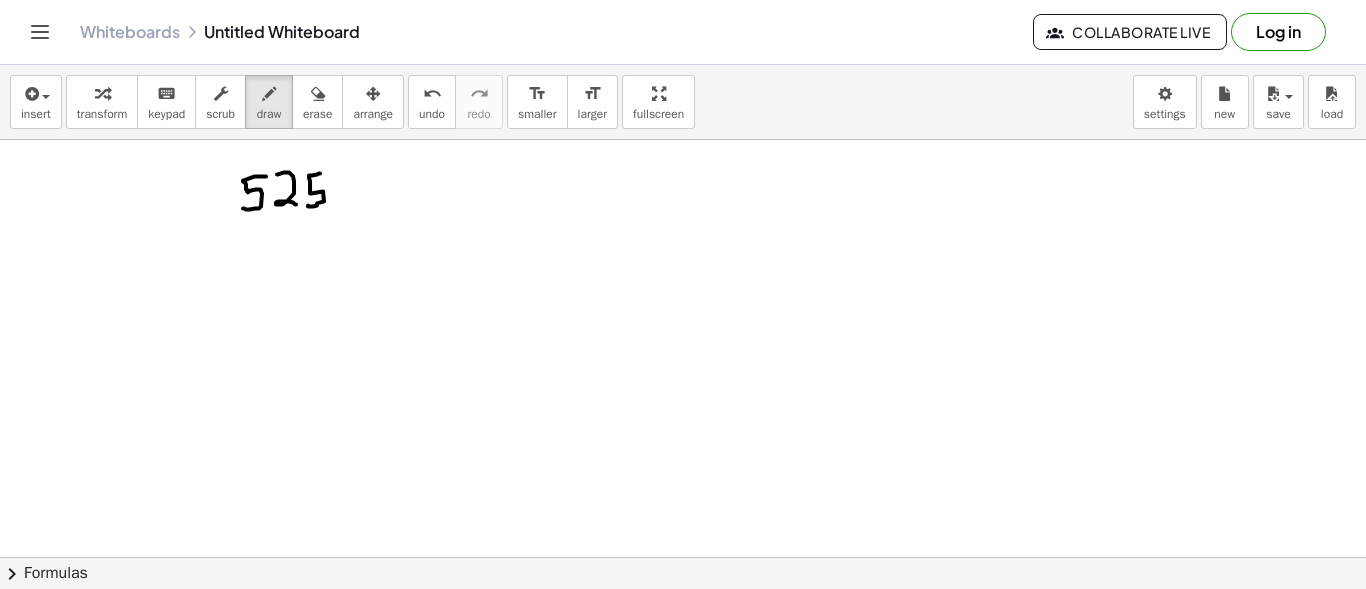 click at bounding box center [683, -270] 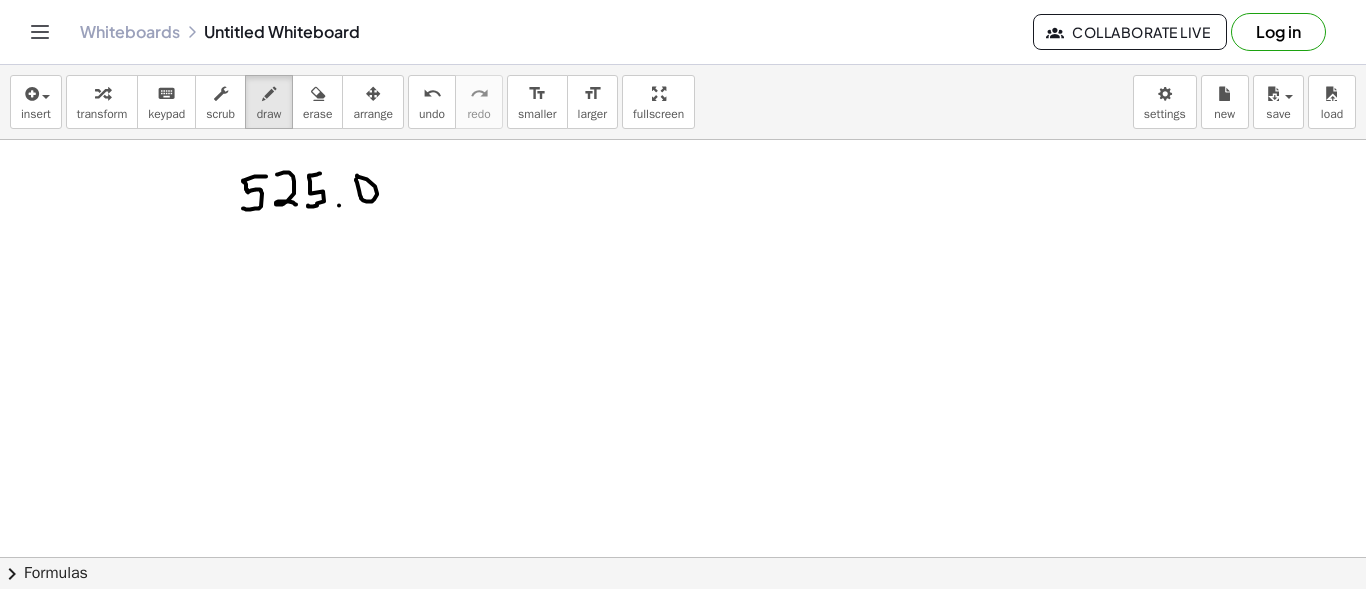click at bounding box center [683, -270] 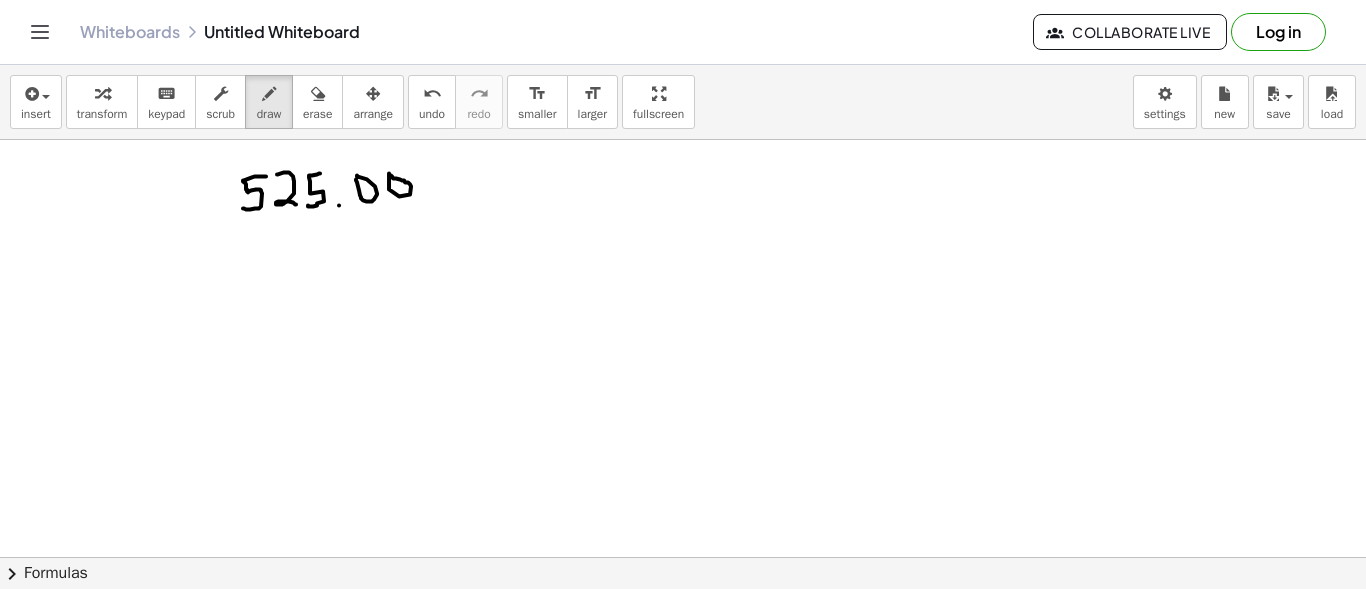 click at bounding box center [683, -270] 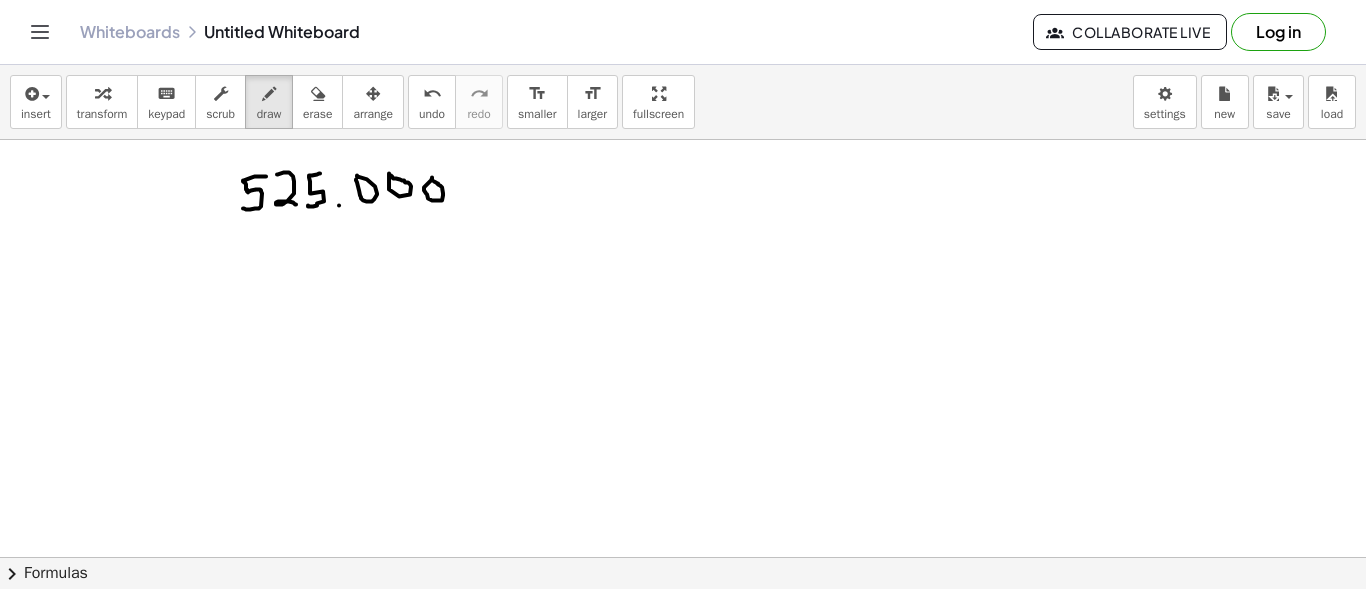 click at bounding box center (683, -270) 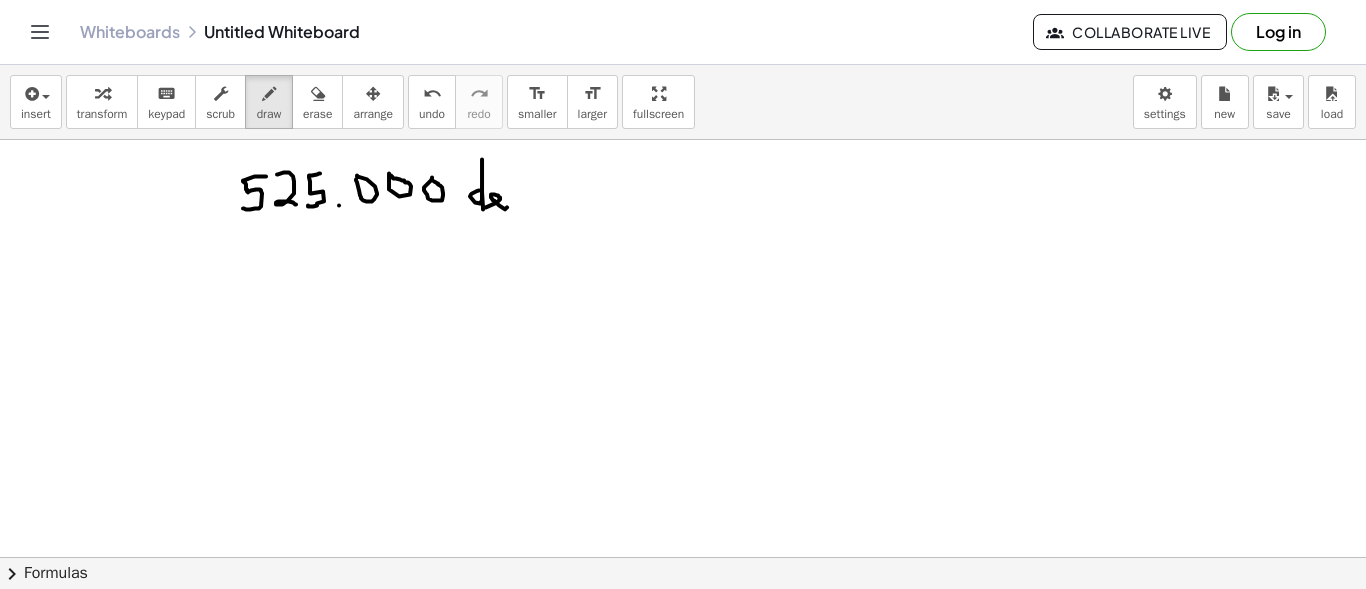 drag, startPoint x: 479, startPoint y: 189, endPoint x: 507, endPoint y: 206, distance: 32.75668 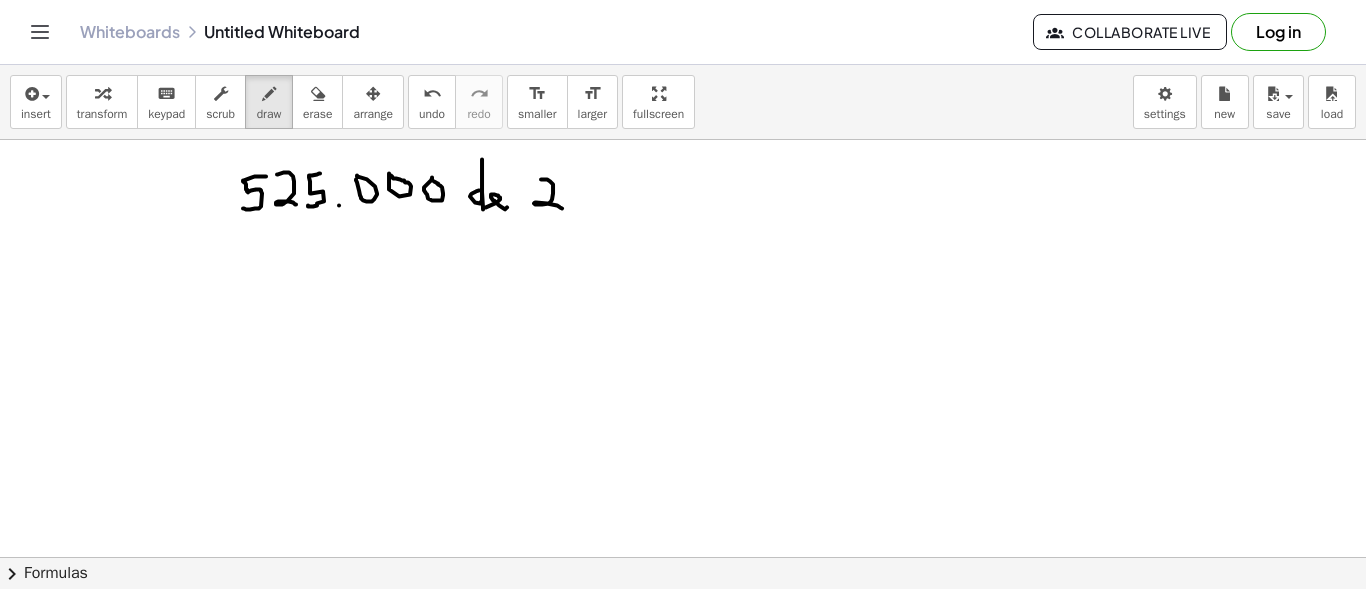 drag, startPoint x: 541, startPoint y: 178, endPoint x: 564, endPoint y: 207, distance: 37.01351 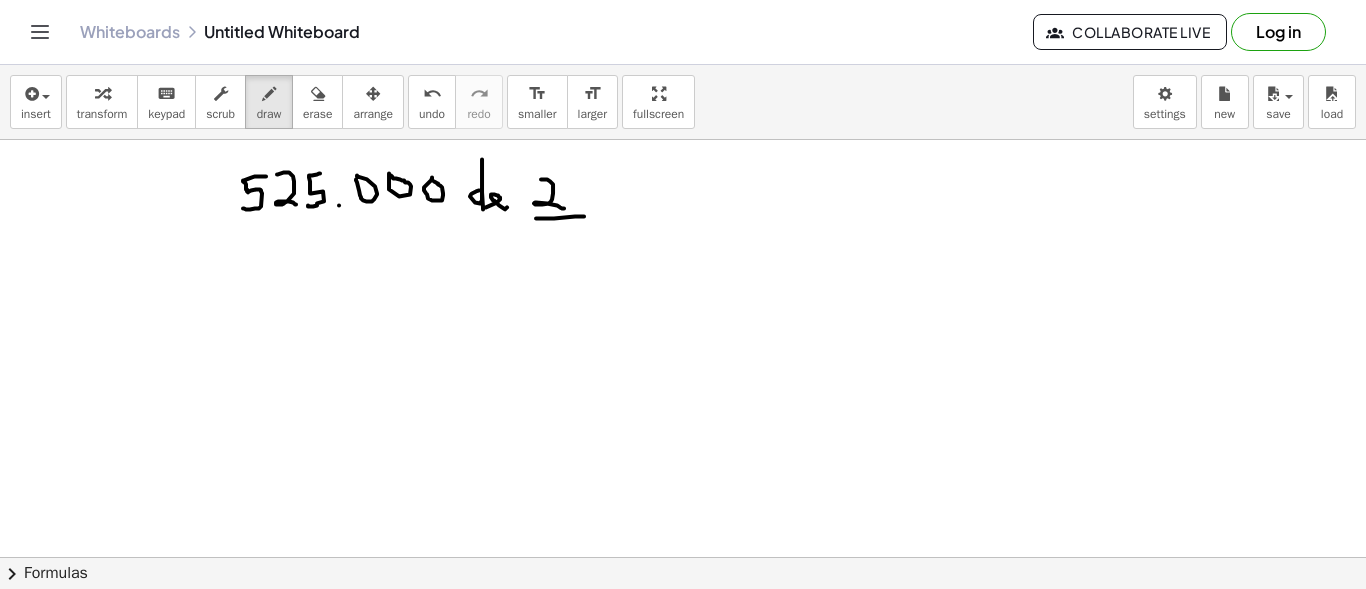 drag, startPoint x: 536, startPoint y: 217, endPoint x: 584, endPoint y: 215, distance: 48.04165 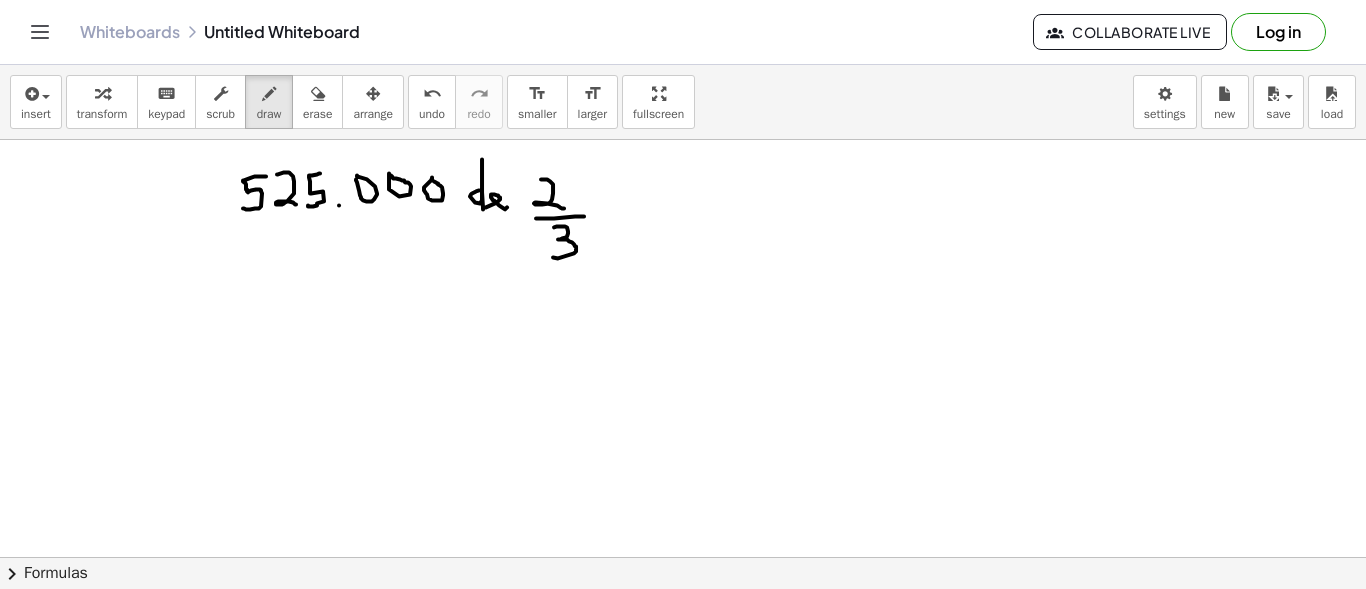 drag, startPoint x: 554, startPoint y: 226, endPoint x: 553, endPoint y: 254, distance: 28.01785 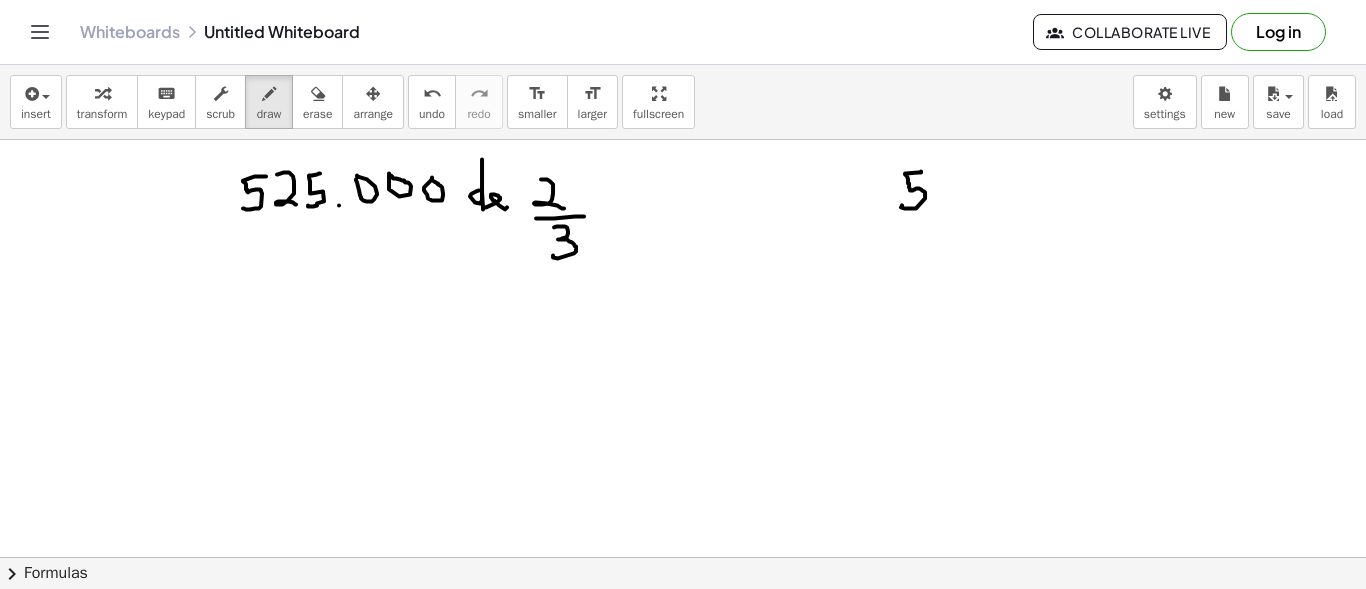 drag, startPoint x: 921, startPoint y: 170, endPoint x: 902, endPoint y: 204, distance: 38.948685 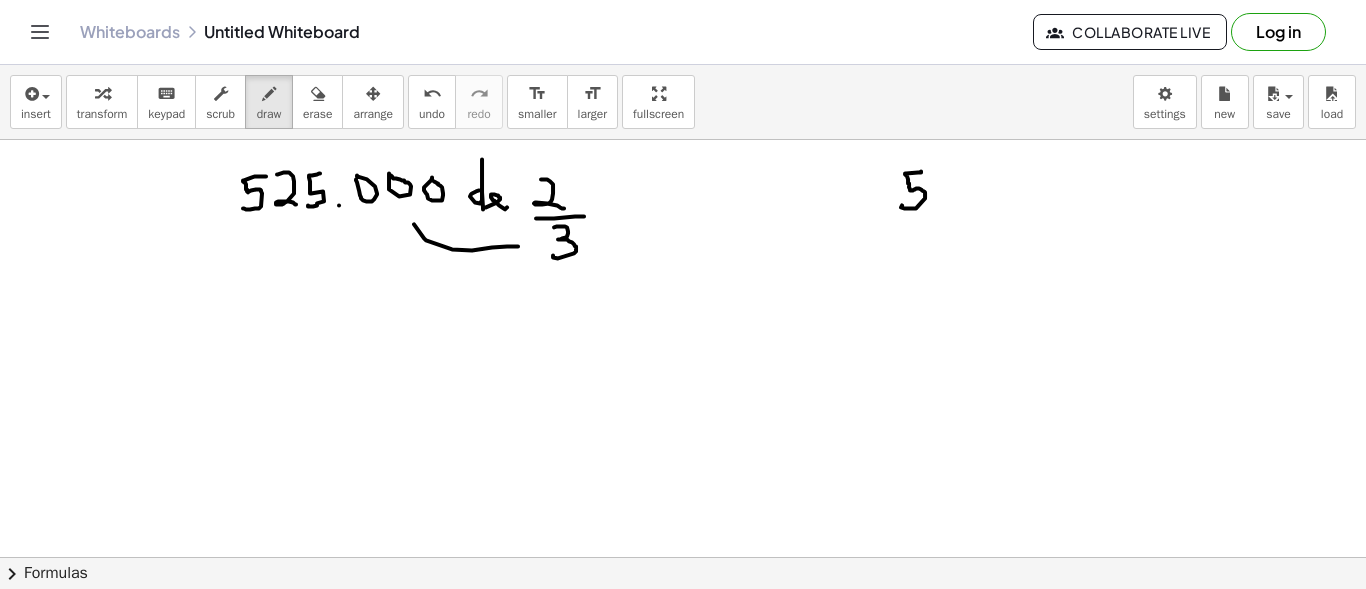 drag, startPoint x: 414, startPoint y: 223, endPoint x: 518, endPoint y: 245, distance: 106.30146 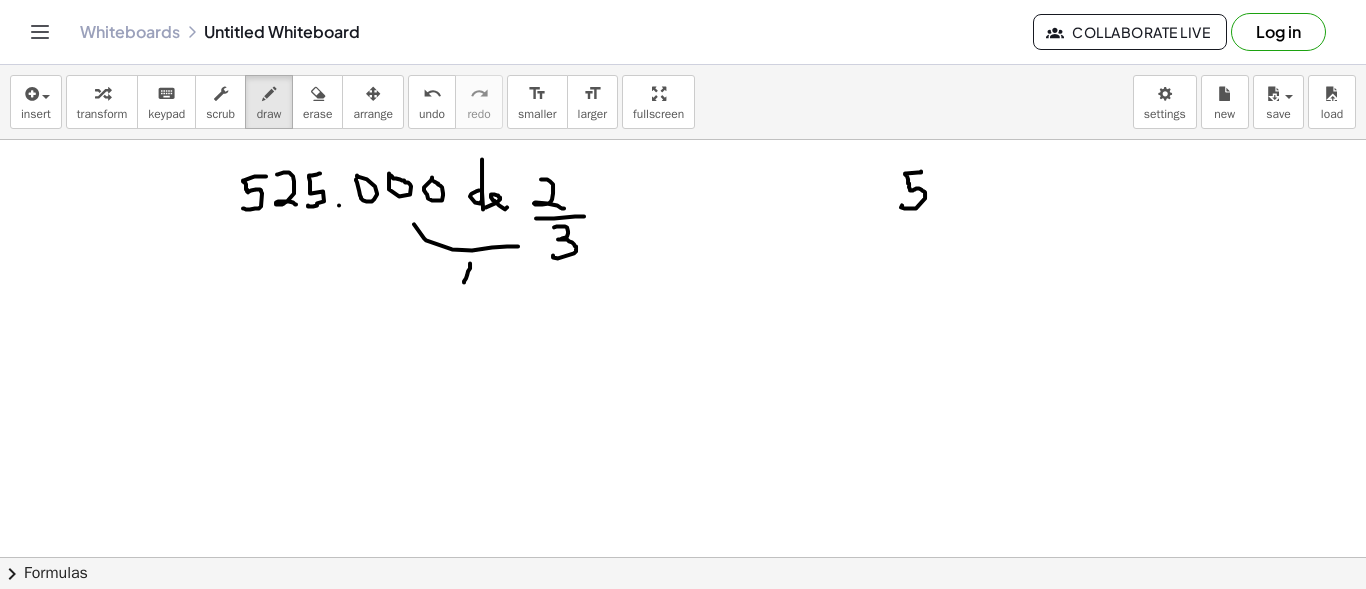 drag, startPoint x: 470, startPoint y: 262, endPoint x: 464, endPoint y: 281, distance: 19.924858 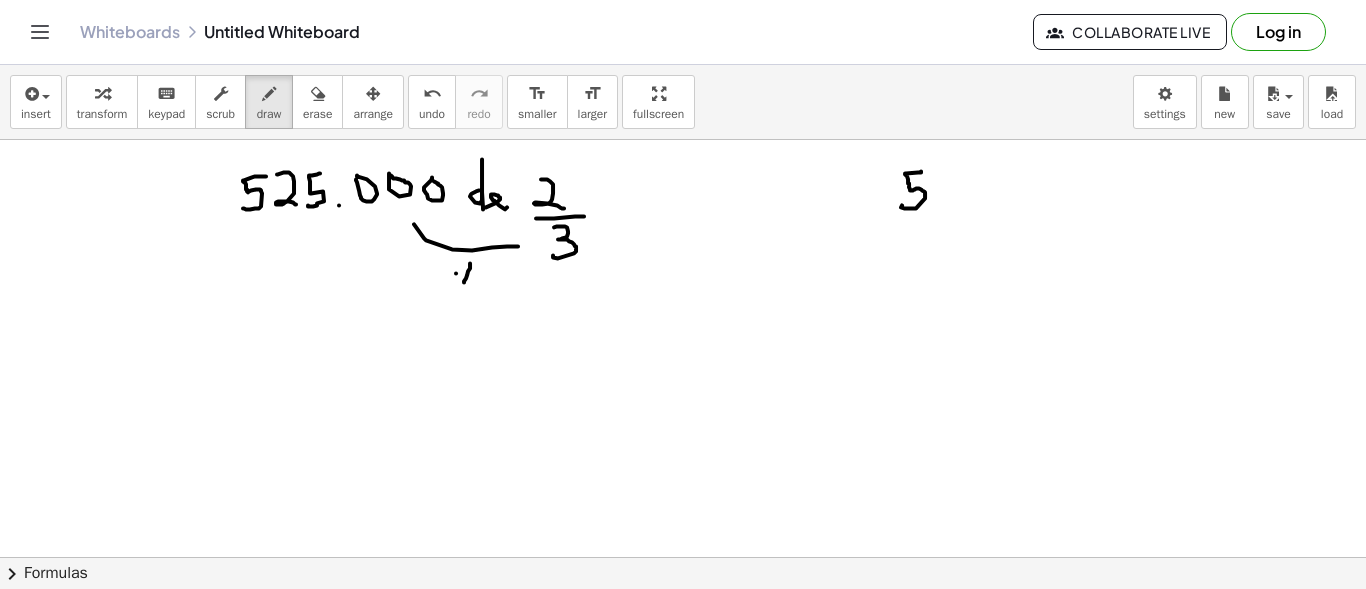 click at bounding box center (683, -270) 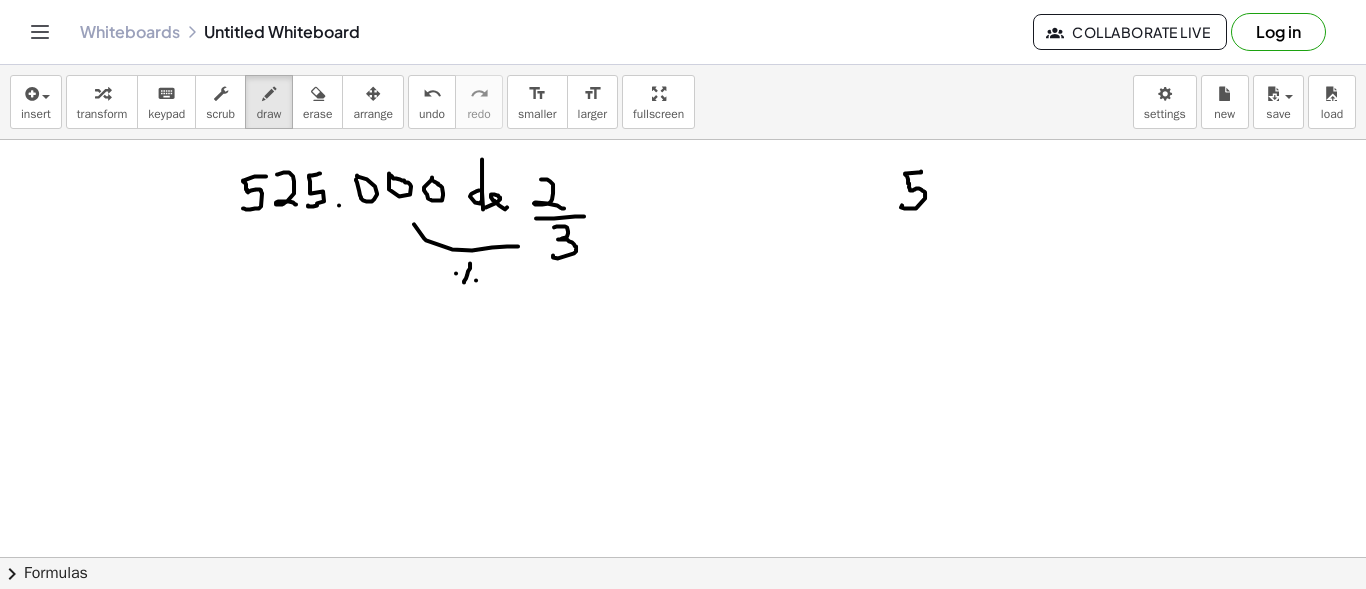 click at bounding box center [683, -270] 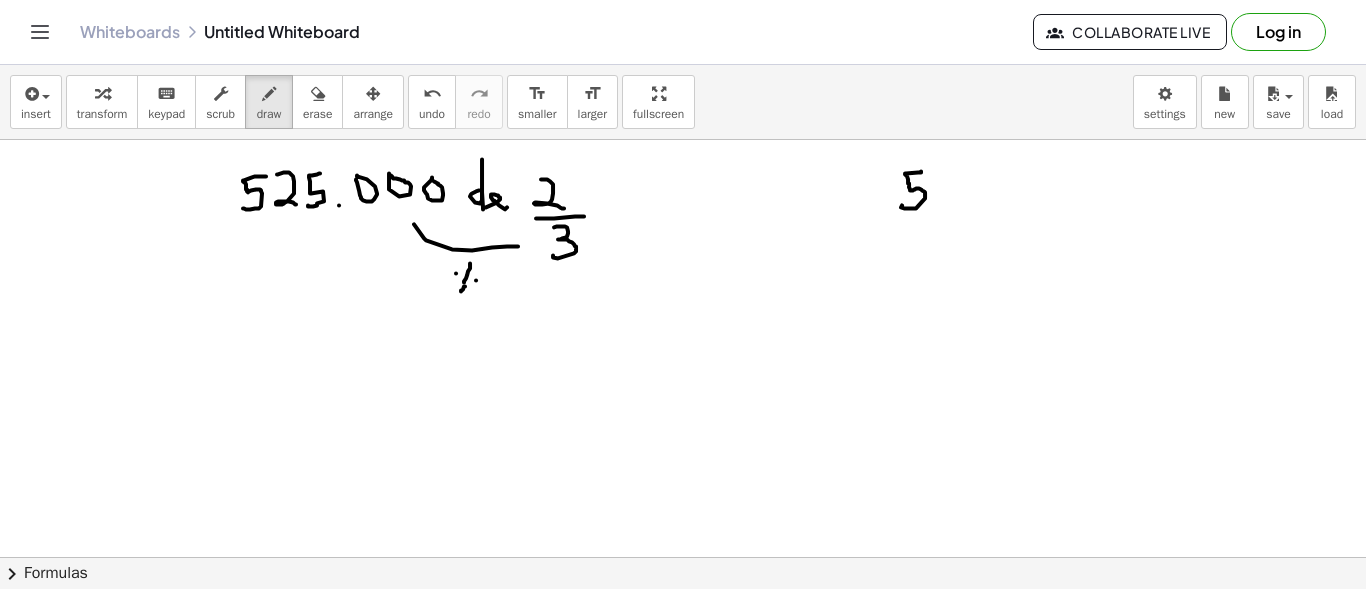 click at bounding box center [683, -270] 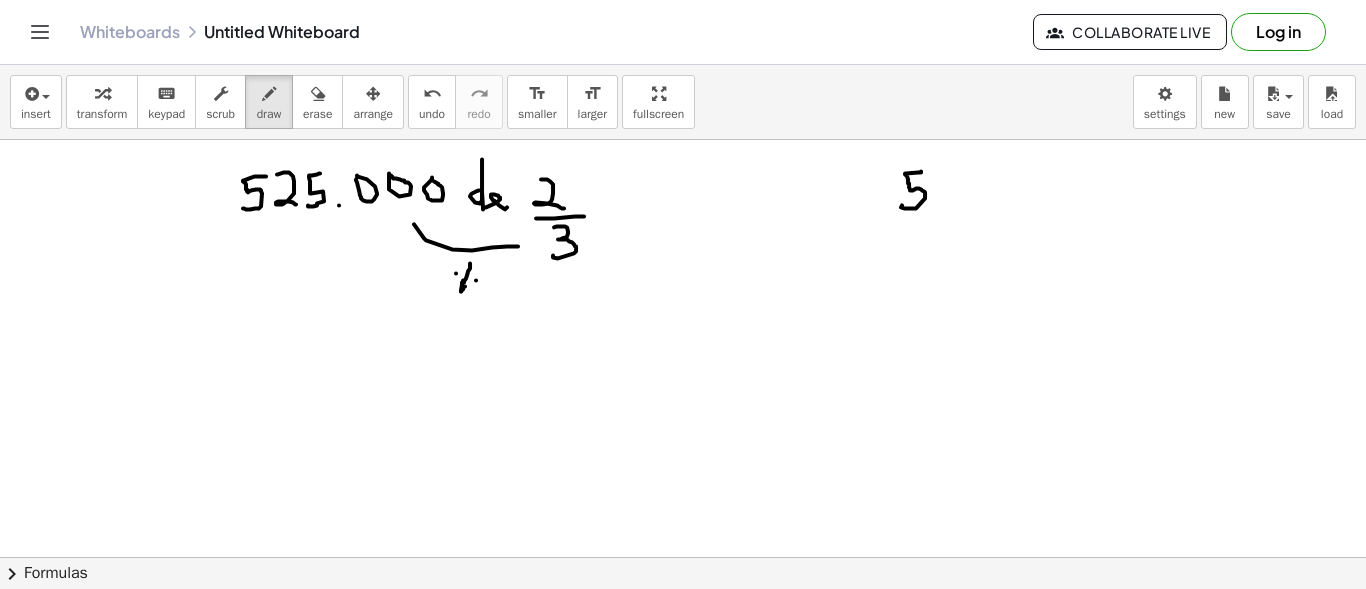drag, startPoint x: 461, startPoint y: 290, endPoint x: 463, endPoint y: 279, distance: 11.18034 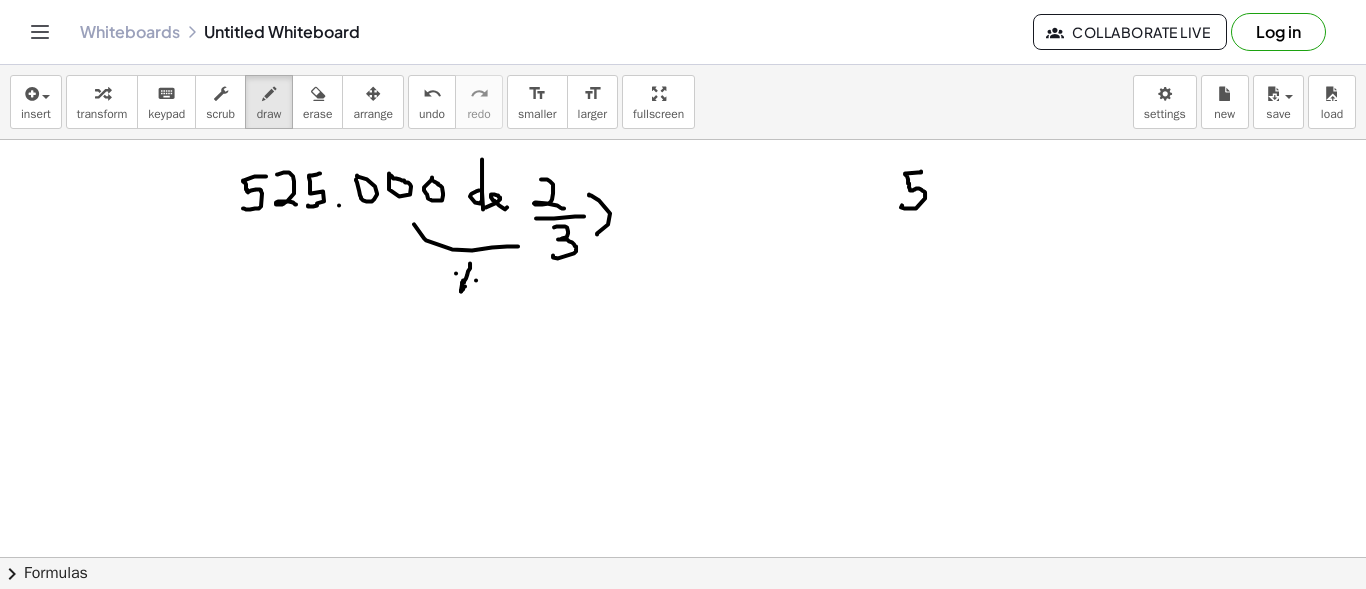 drag, startPoint x: 597, startPoint y: 233, endPoint x: 588, endPoint y: 193, distance: 41 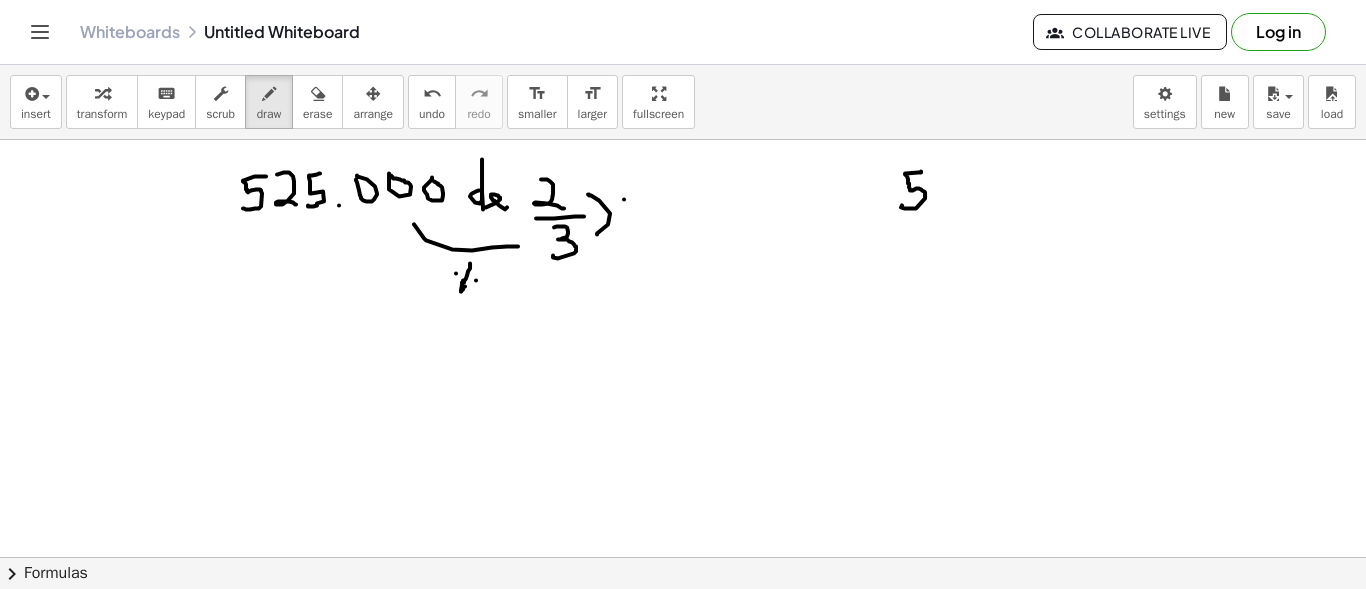 click at bounding box center [683, -270] 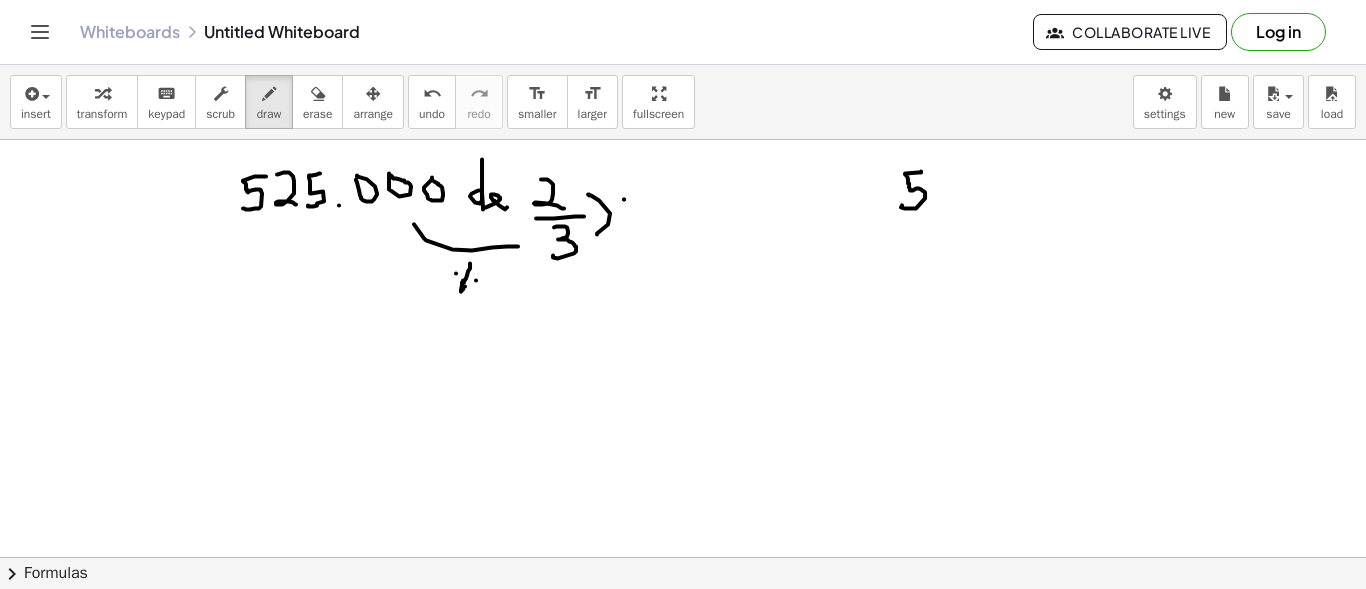 click at bounding box center [683, -270] 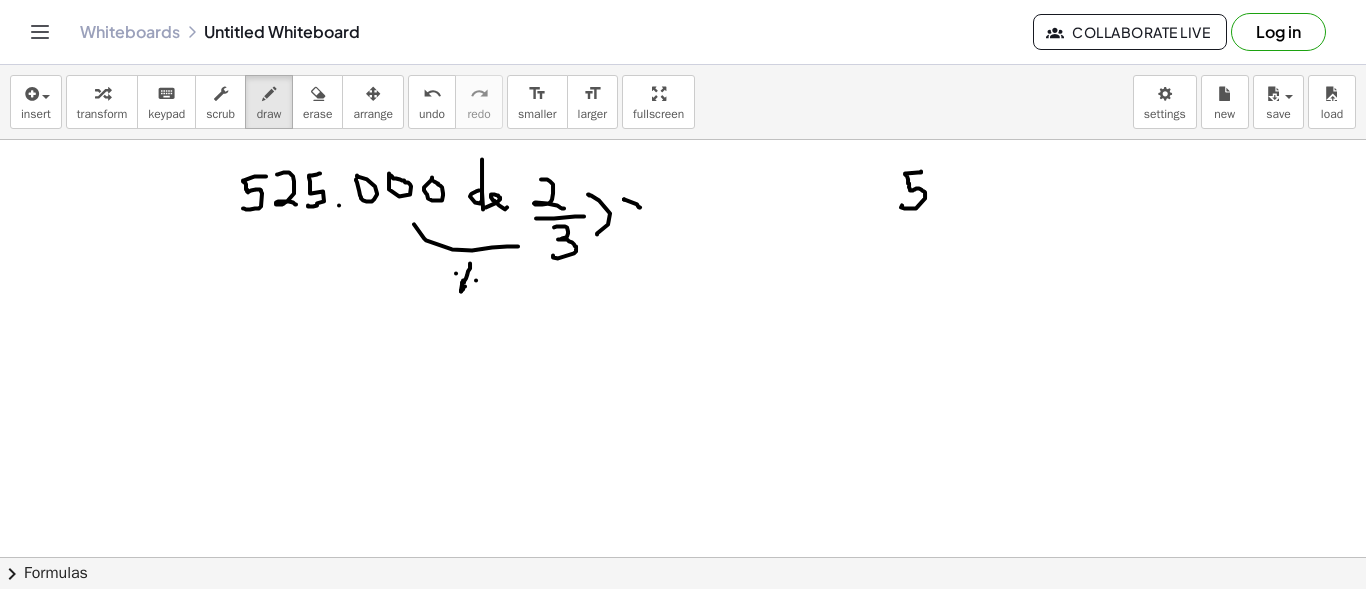 drag, startPoint x: 624, startPoint y: 198, endPoint x: 640, endPoint y: 206, distance: 17.888544 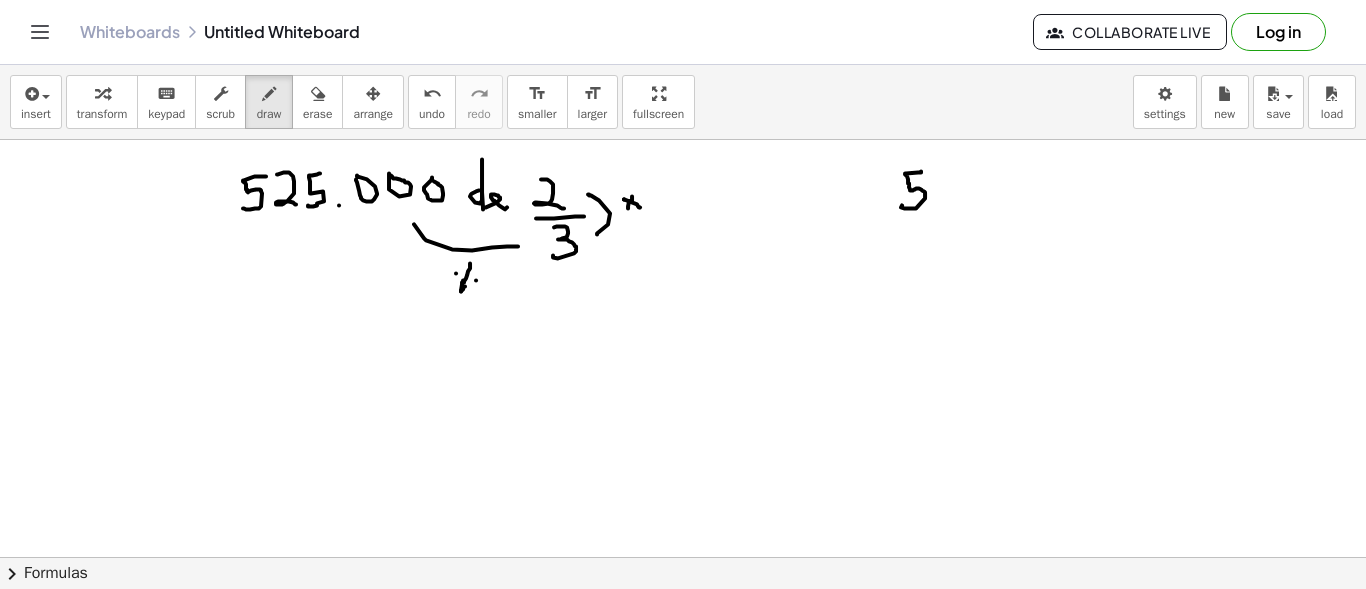 drag, startPoint x: 628, startPoint y: 207, endPoint x: 632, endPoint y: 195, distance: 12.649111 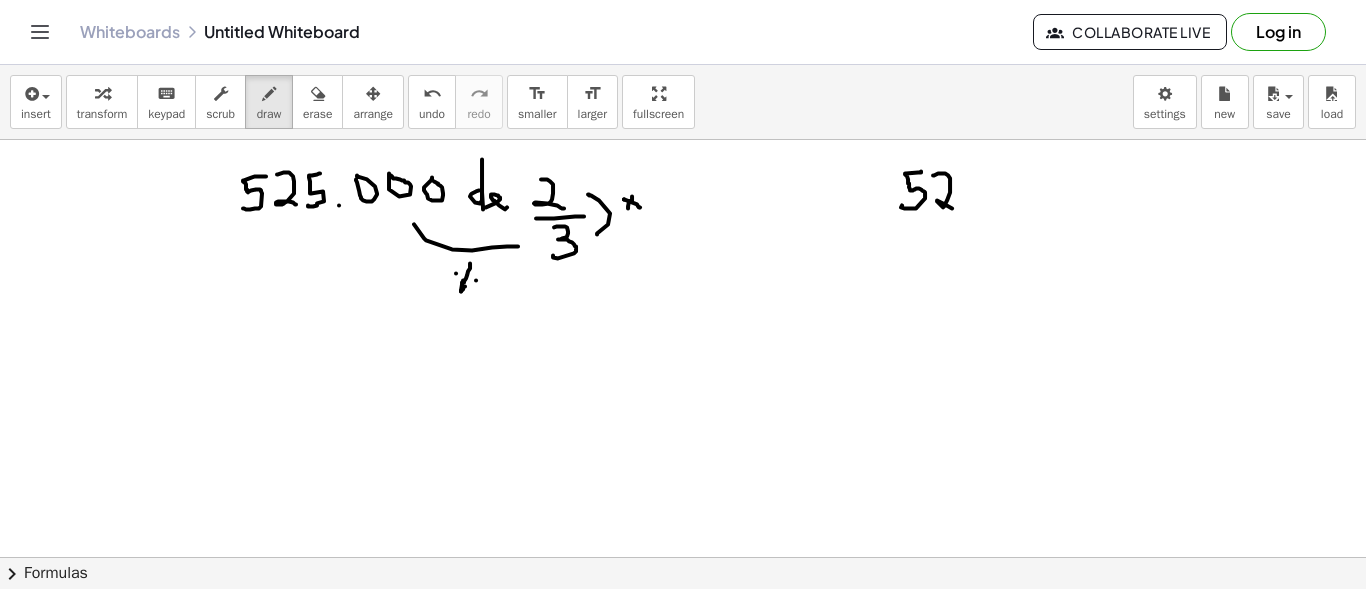 drag, startPoint x: 933, startPoint y: 174, endPoint x: 952, endPoint y: 207, distance: 38.078865 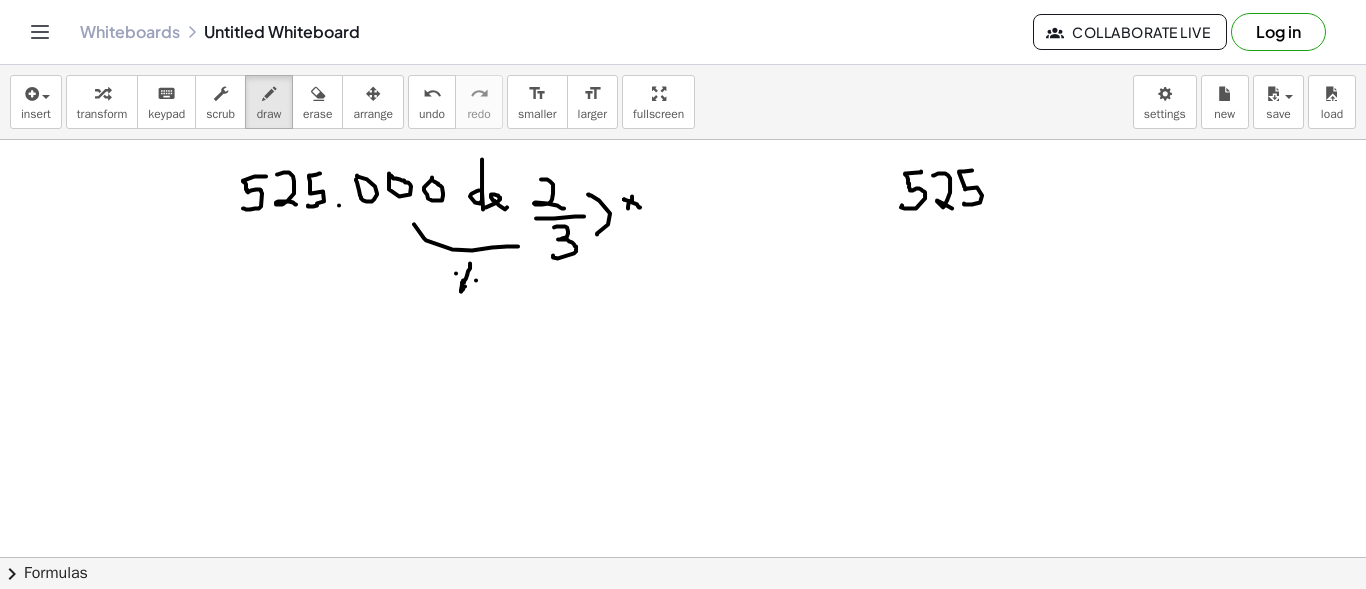 drag, startPoint x: 972, startPoint y: 169, endPoint x: 964, endPoint y: 202, distance: 33.955853 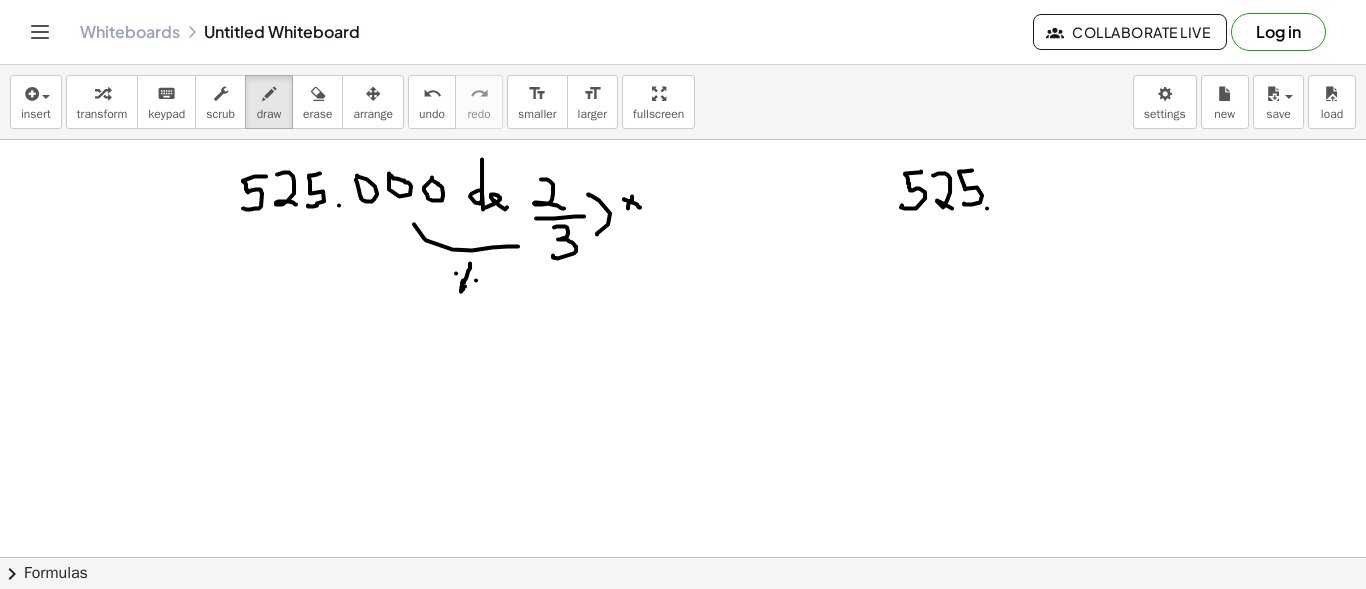 click at bounding box center (683, -270) 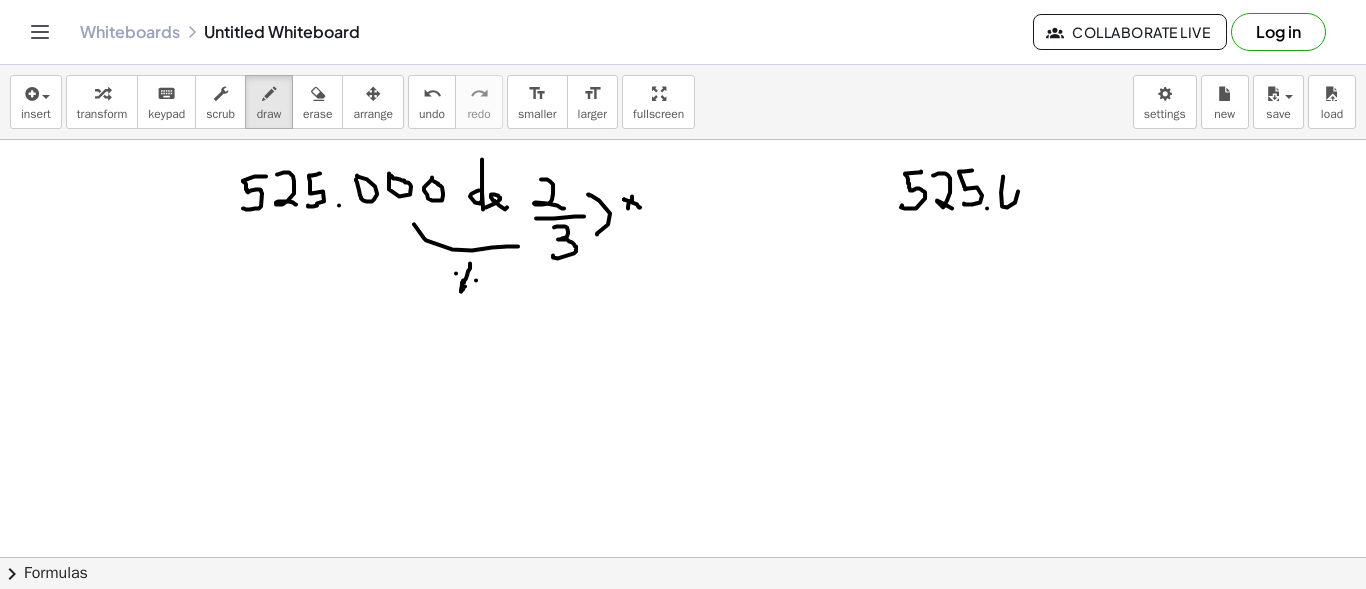 click at bounding box center (683, -270) 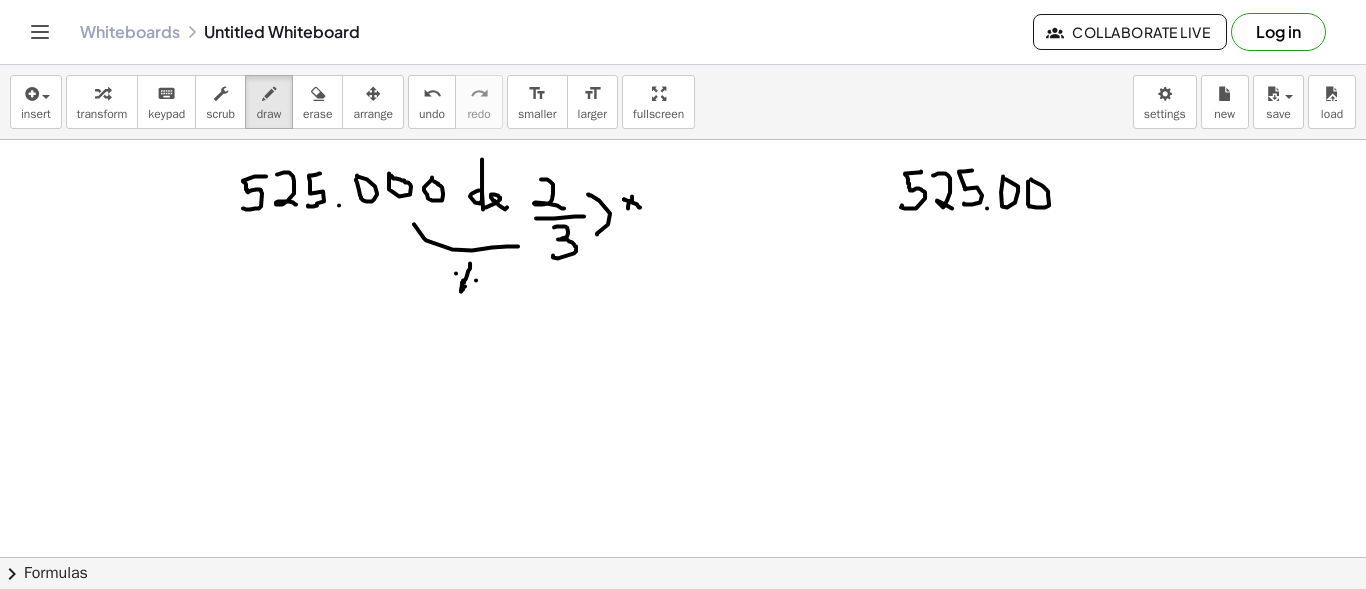 click at bounding box center [683, -270] 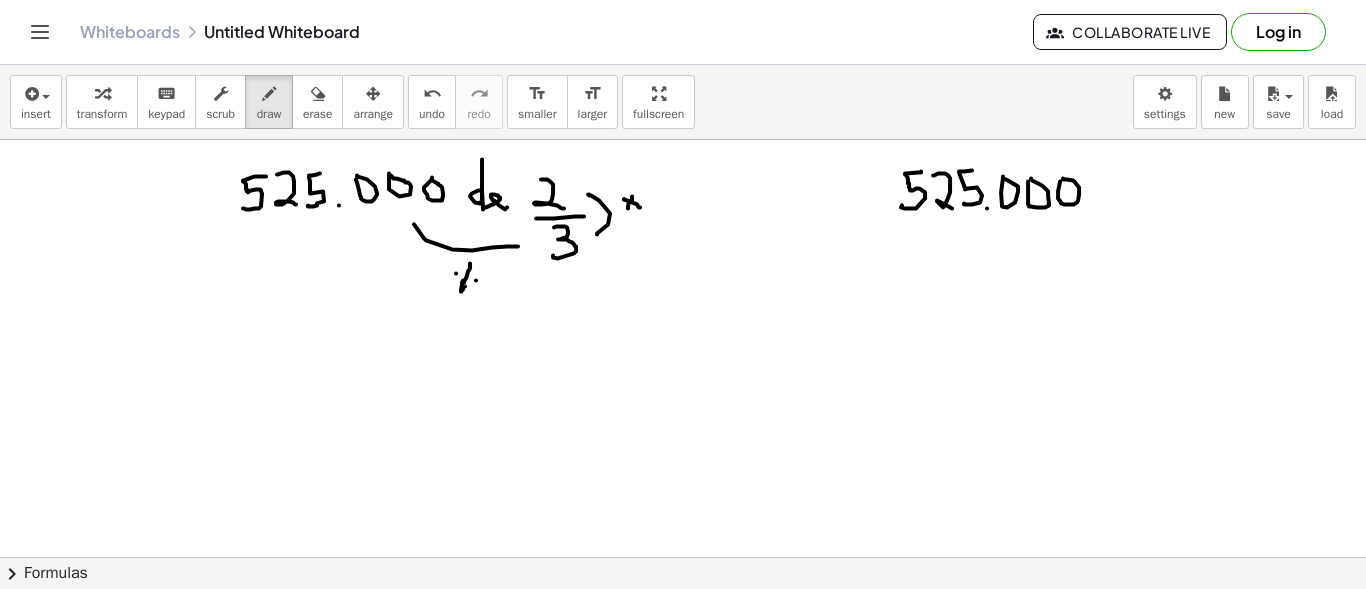 click at bounding box center [683, -270] 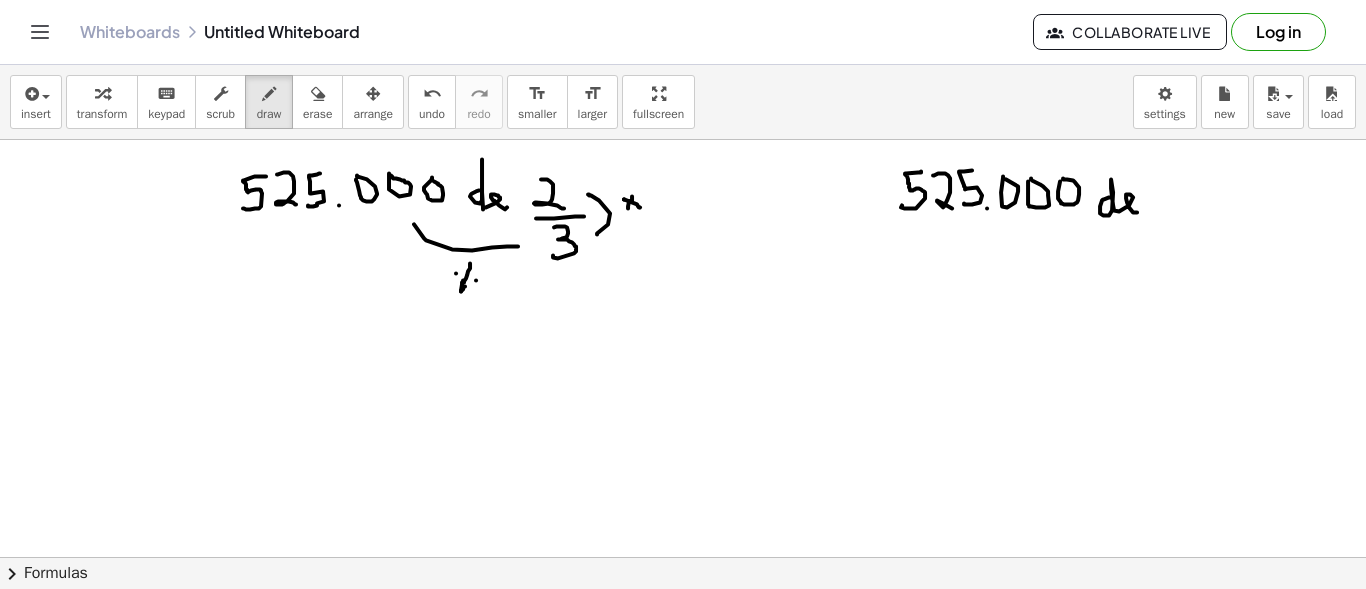 drag, startPoint x: 1110, startPoint y: 196, endPoint x: 1137, endPoint y: 211, distance: 30.88689 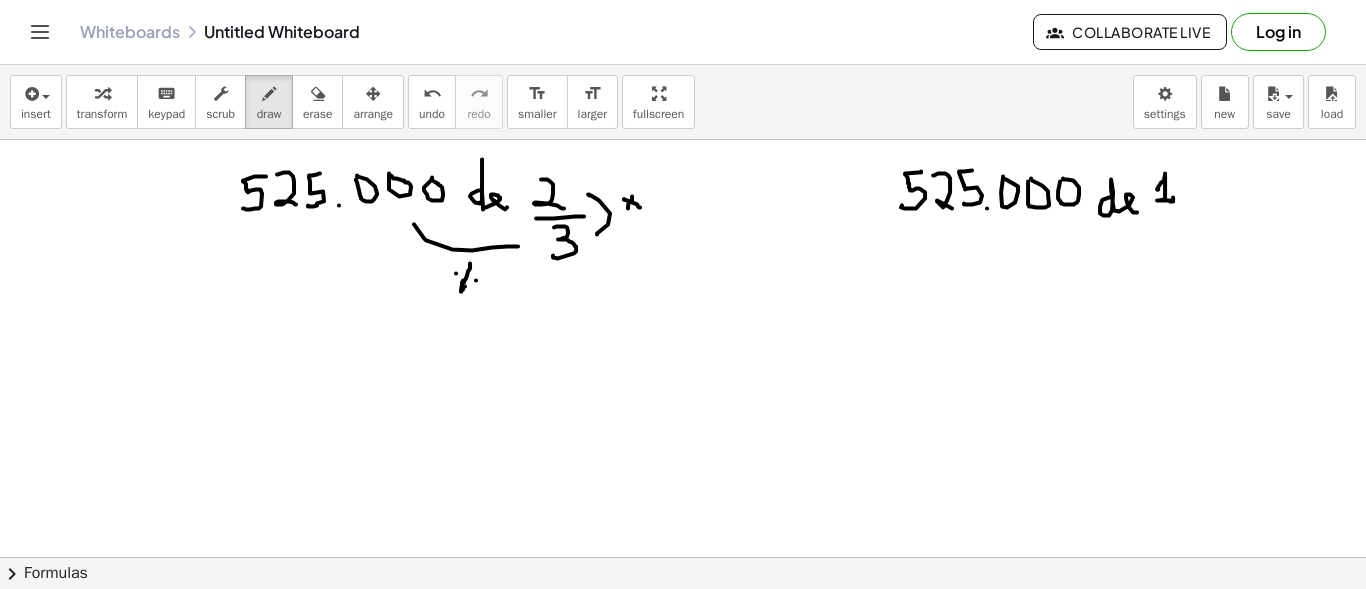 drag, startPoint x: 1157, startPoint y: 188, endPoint x: 1173, endPoint y: 196, distance: 17.888544 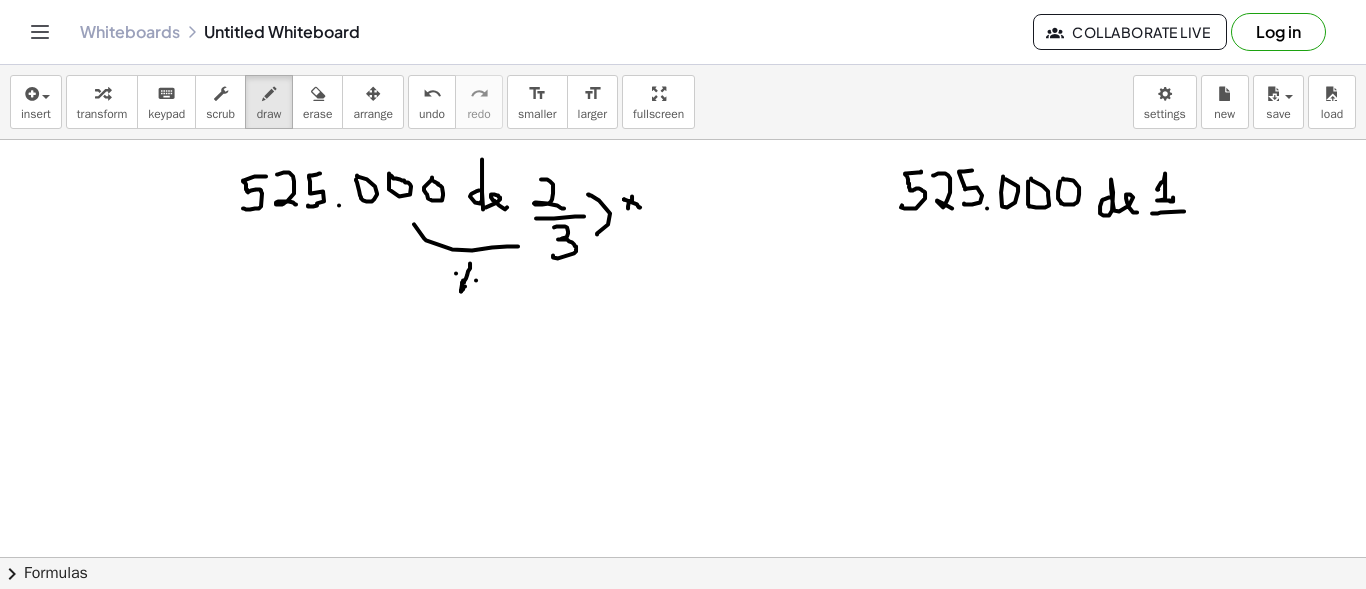 drag, startPoint x: 1152, startPoint y: 212, endPoint x: 1184, endPoint y: 210, distance: 32.06244 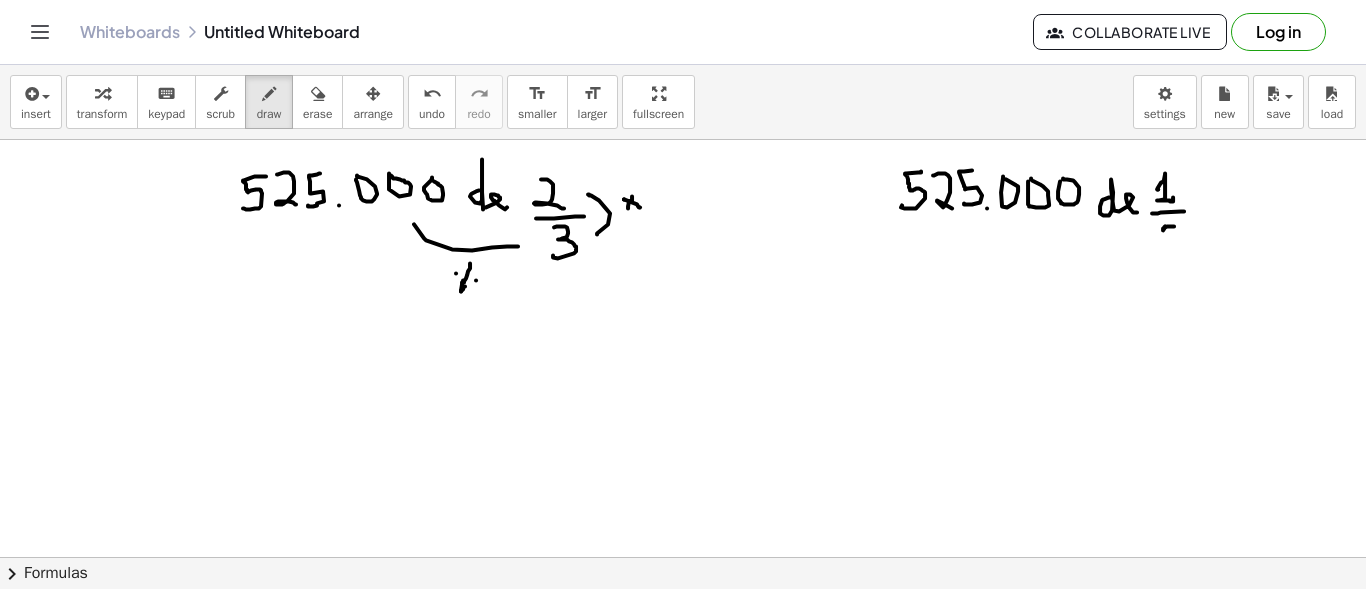 drag, startPoint x: 1174, startPoint y: 225, endPoint x: 1163, endPoint y: 227, distance: 11.18034 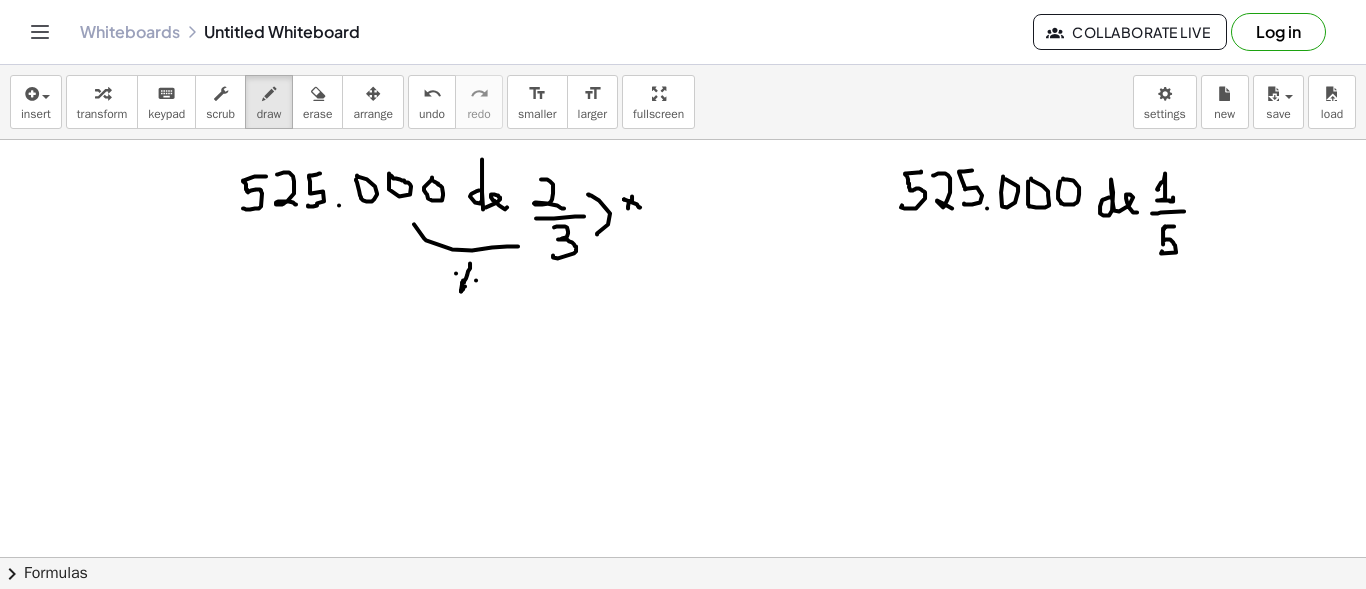drag, startPoint x: 1163, startPoint y: 230, endPoint x: 1162, endPoint y: 250, distance: 20.024984 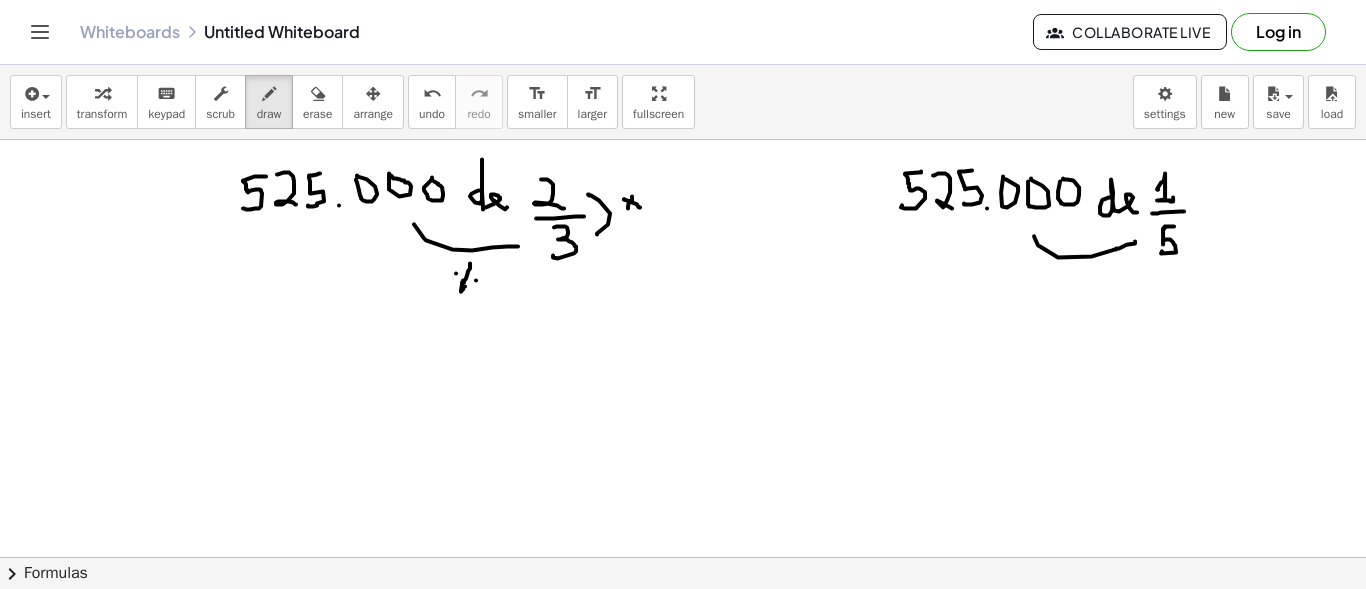 drag, startPoint x: 1034, startPoint y: 235, endPoint x: 1135, endPoint y: 240, distance: 101.12369 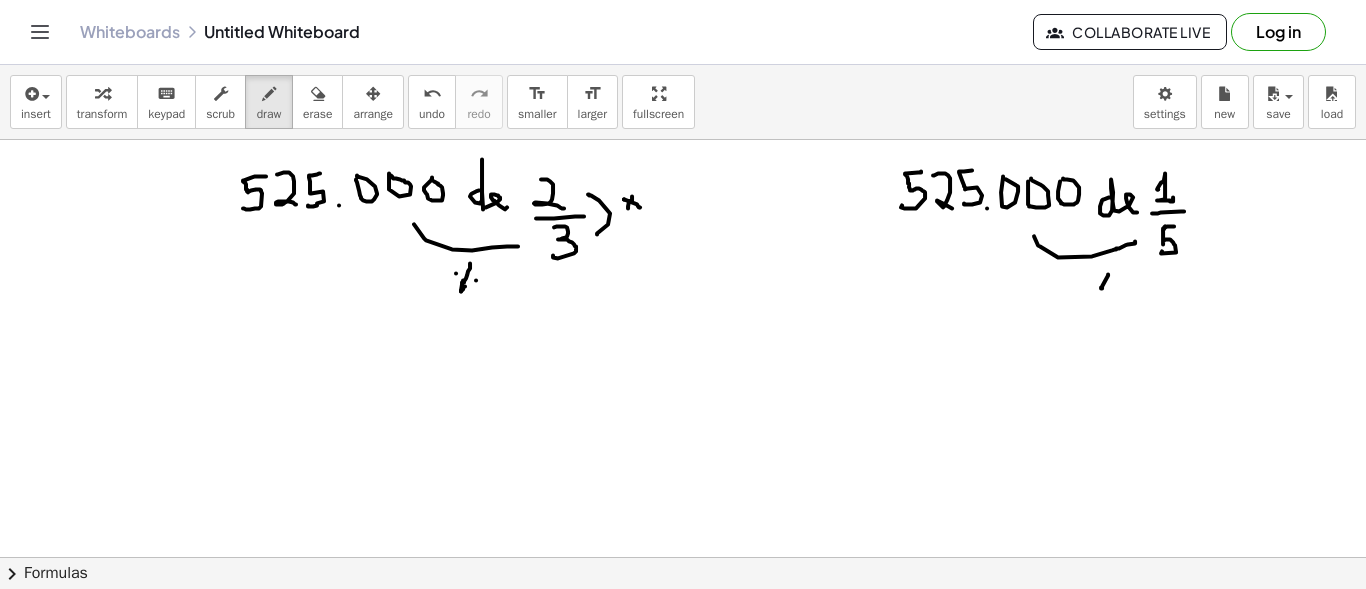 drag, startPoint x: 1108, startPoint y: 273, endPoint x: 1101, endPoint y: 286, distance: 14.764823 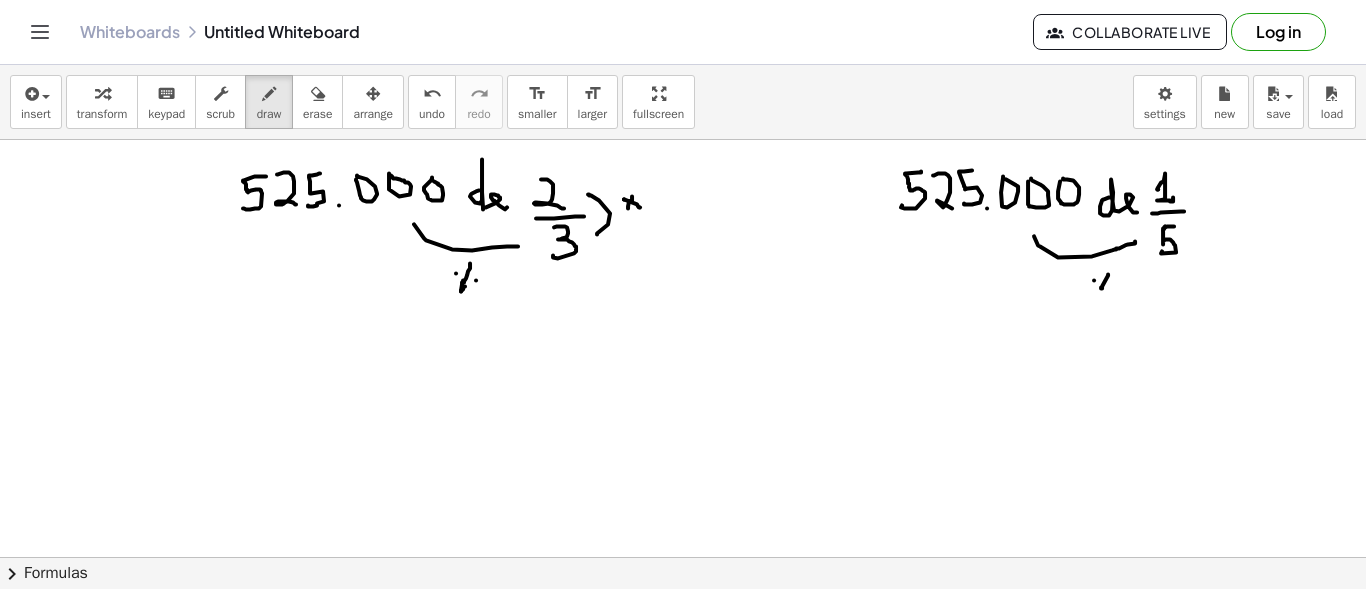 click at bounding box center (683, -270) 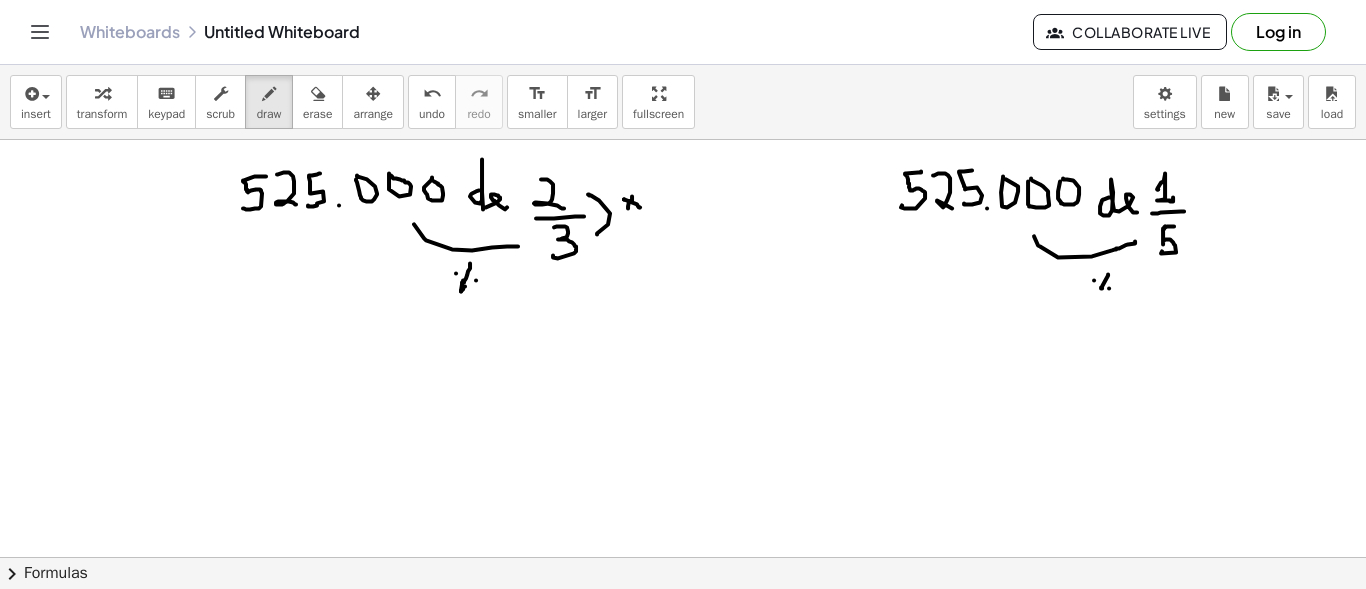 click at bounding box center [683, -270] 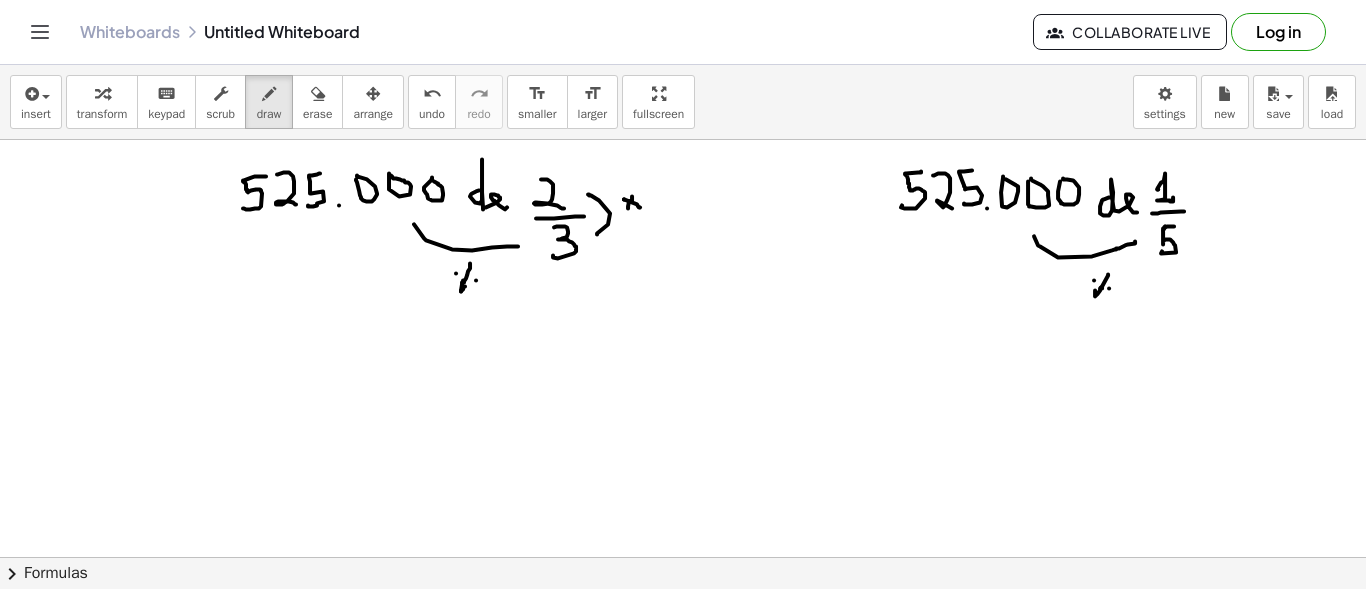 click at bounding box center (683, -270) 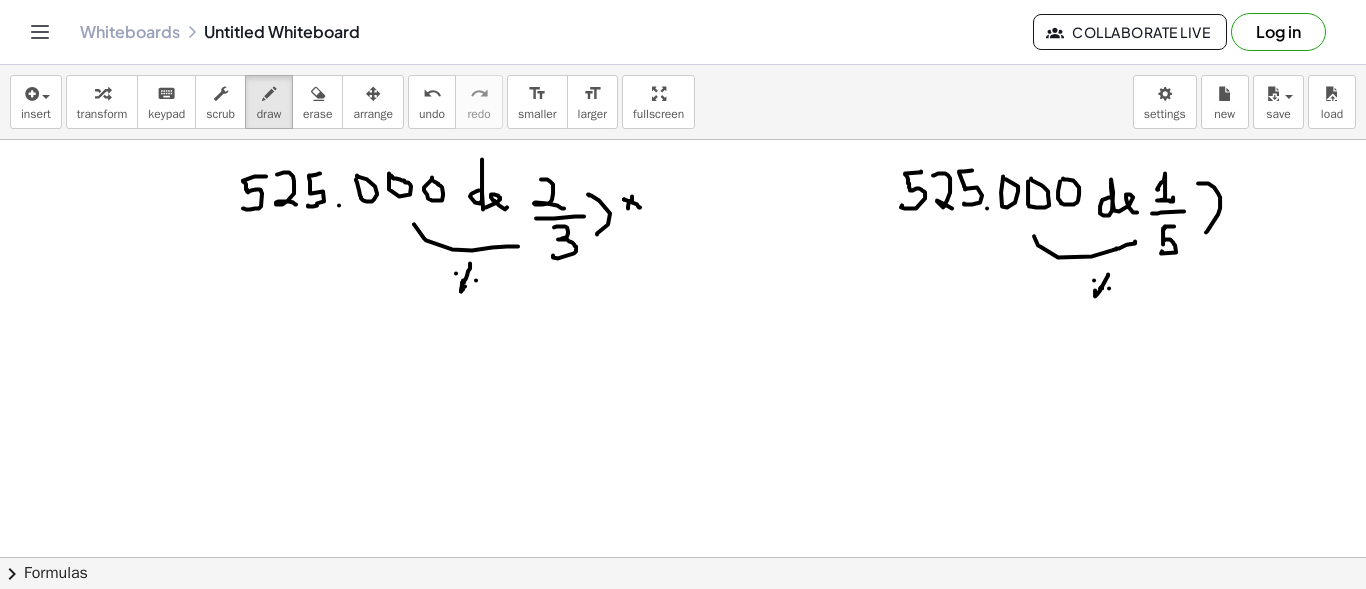 drag, startPoint x: 1206, startPoint y: 231, endPoint x: 1198, endPoint y: 182, distance: 49.648766 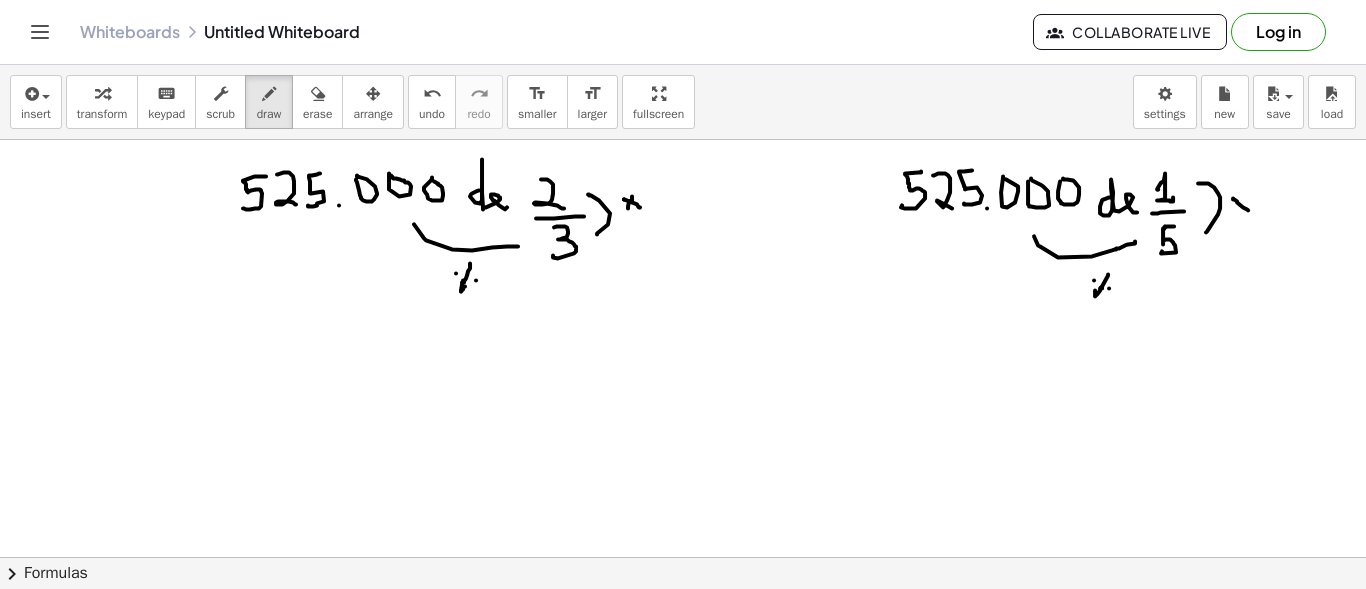 drag, startPoint x: 1233, startPoint y: 197, endPoint x: 1248, endPoint y: 209, distance: 19.209373 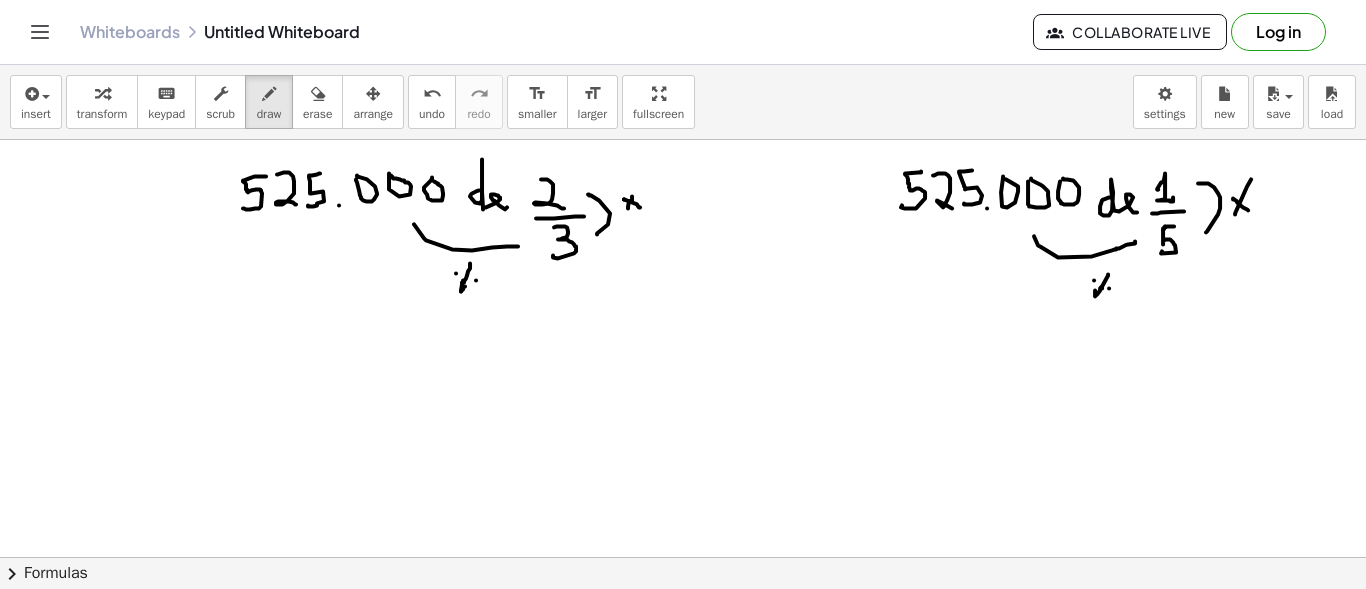 drag, startPoint x: 1235, startPoint y: 213, endPoint x: 1251, endPoint y: 178, distance: 38.483765 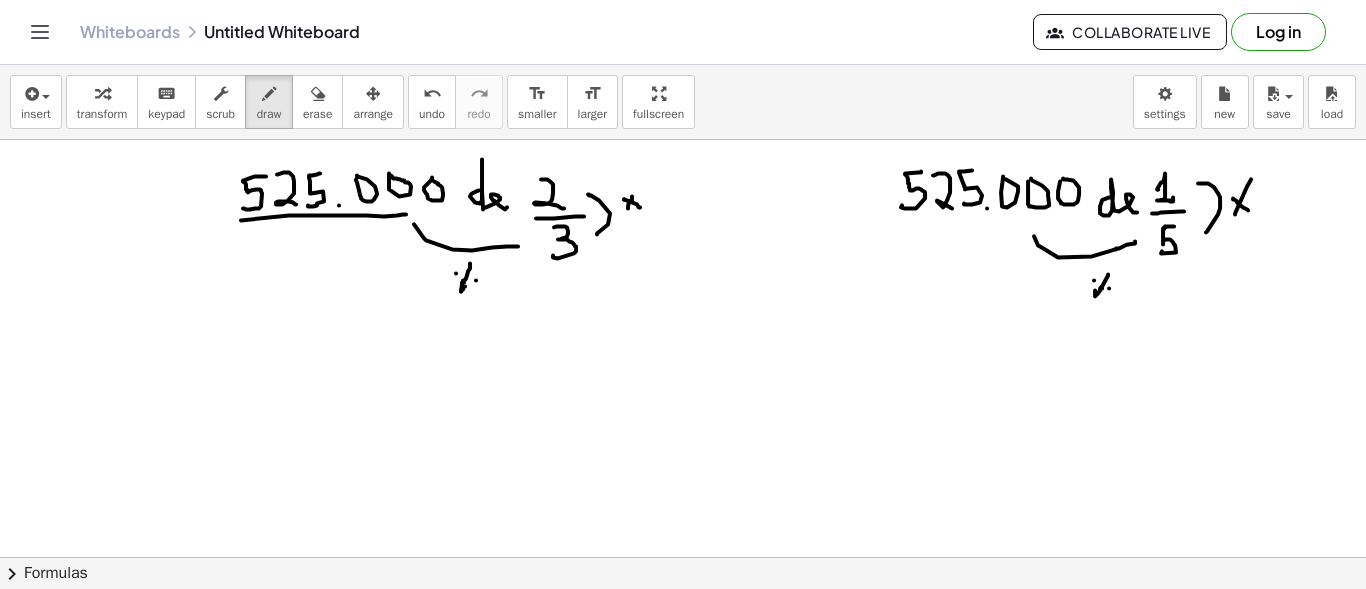 drag, startPoint x: 241, startPoint y: 219, endPoint x: 406, endPoint y: 211, distance: 165.19383 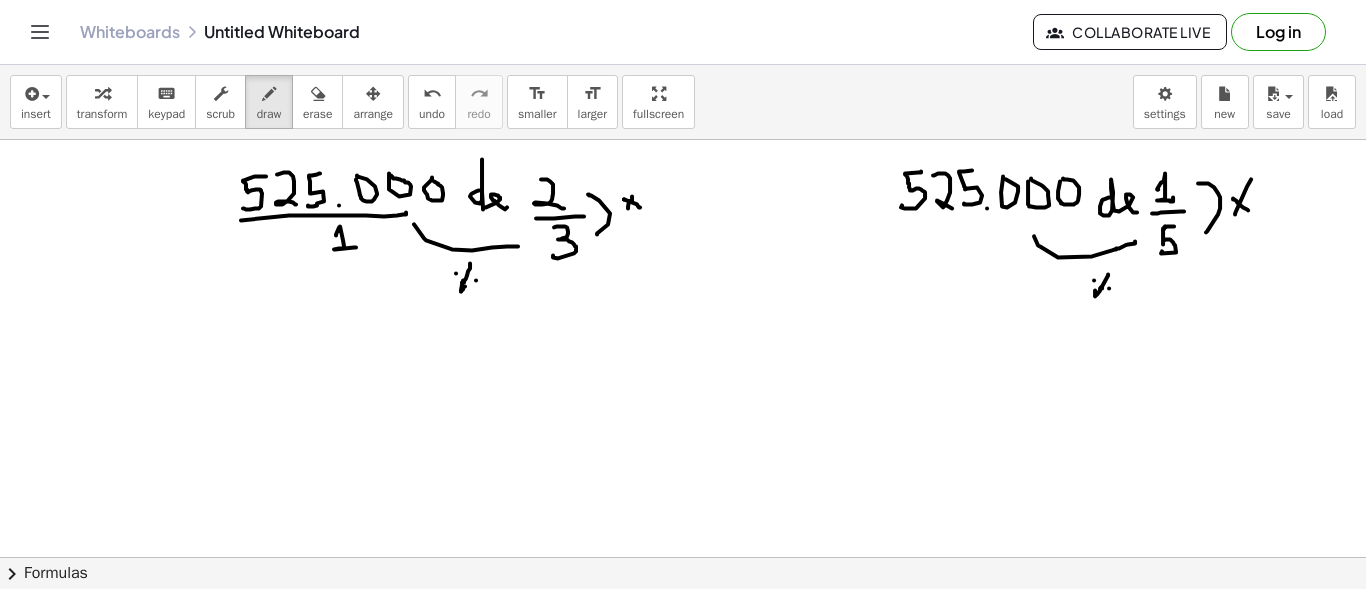 drag, startPoint x: 336, startPoint y: 234, endPoint x: 356, endPoint y: 246, distance: 23.323807 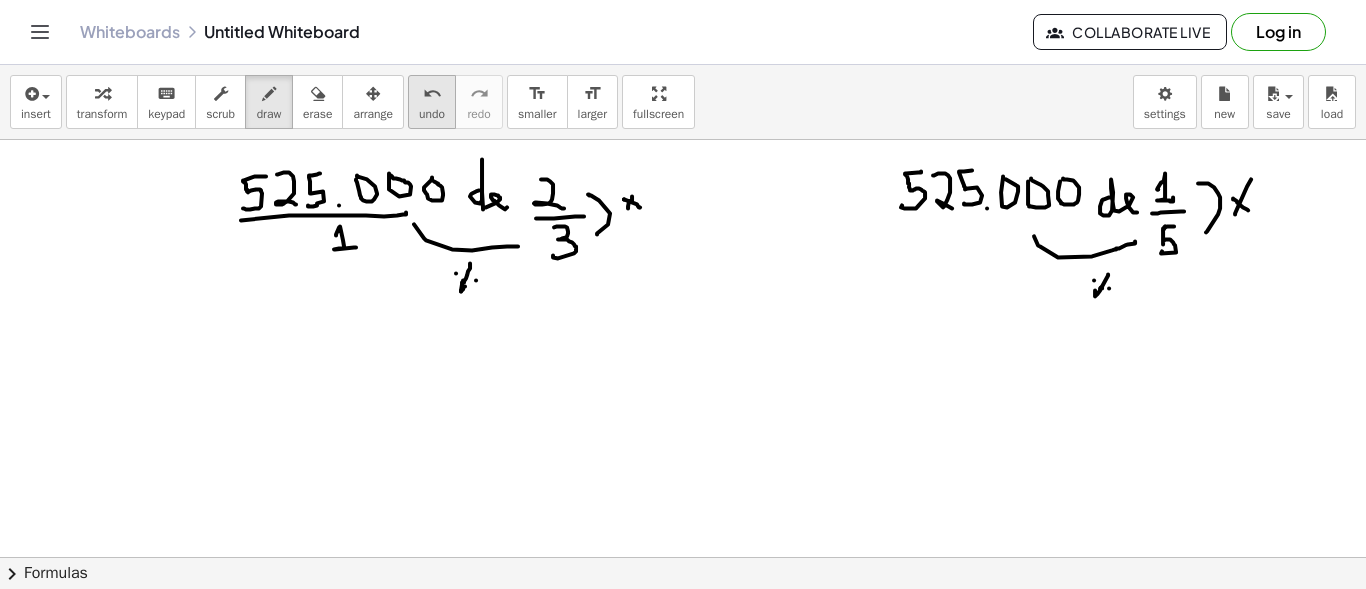 click on "undo" at bounding box center (432, 94) 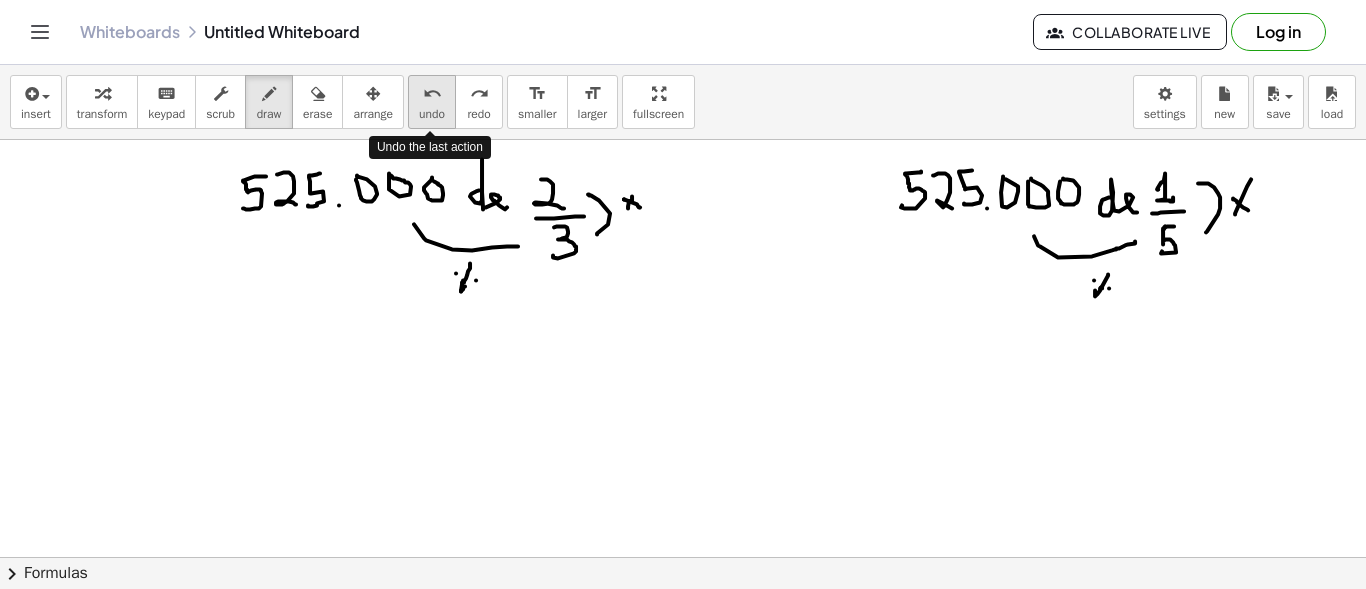 click on "undo" at bounding box center [432, 94] 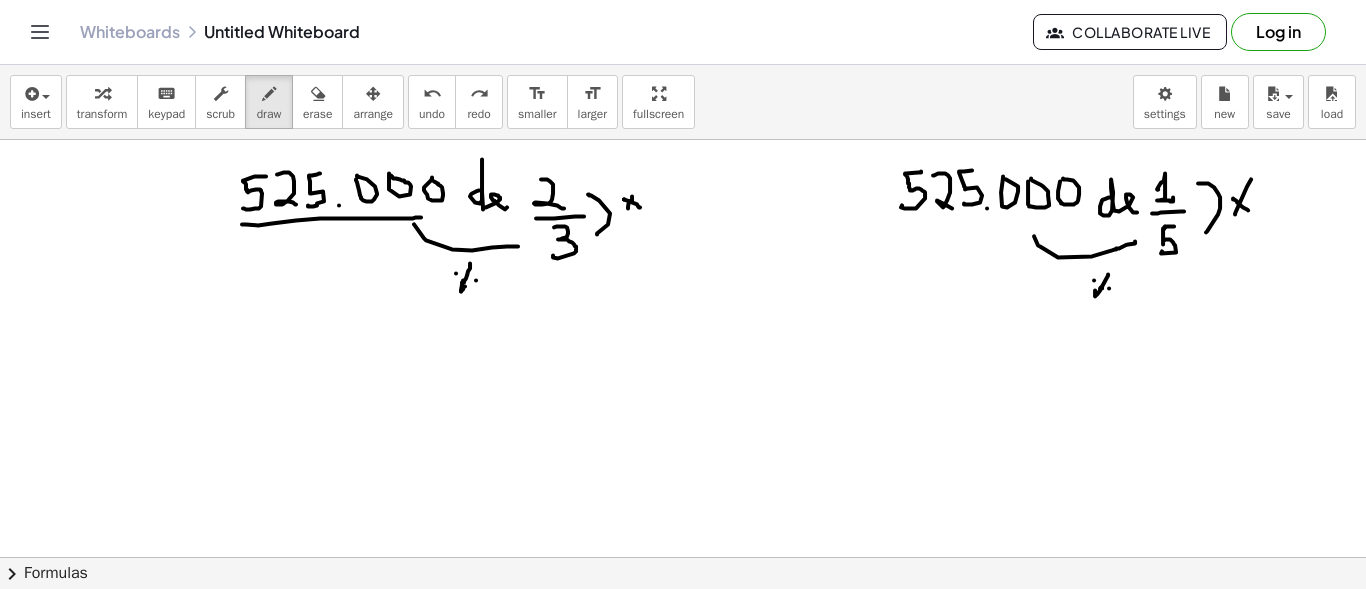 drag, startPoint x: 242, startPoint y: 223, endPoint x: 421, endPoint y: 216, distance: 179.13683 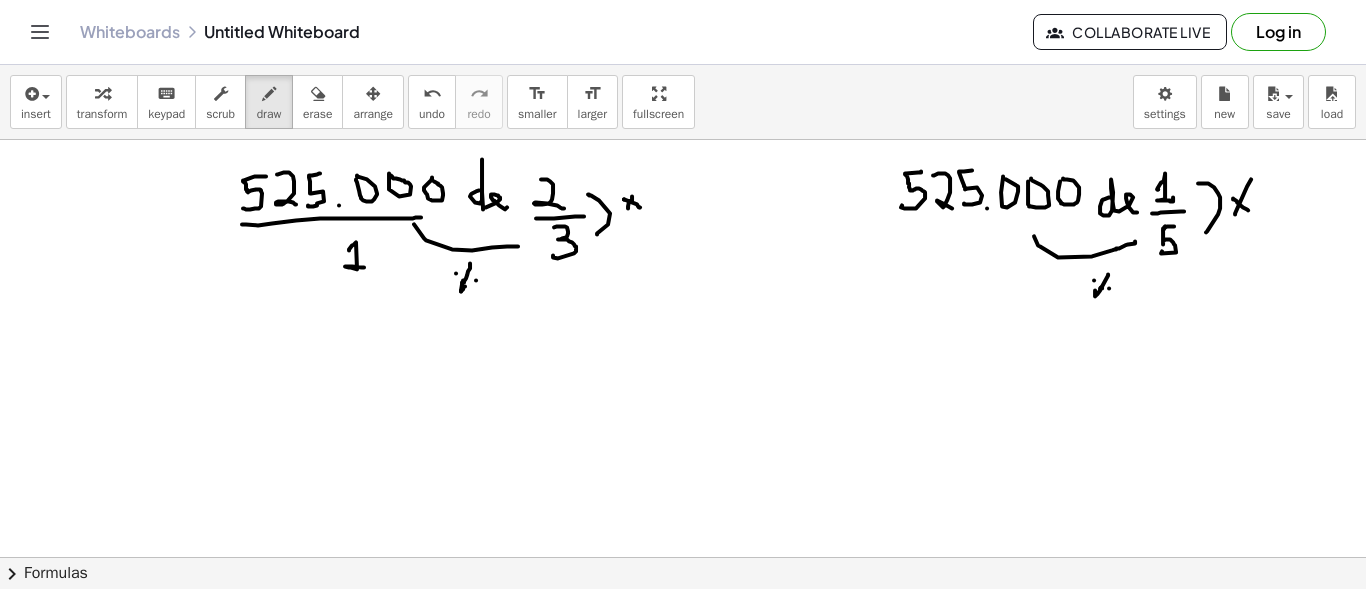 drag, startPoint x: 349, startPoint y: 249, endPoint x: 365, endPoint y: 266, distance: 23.345236 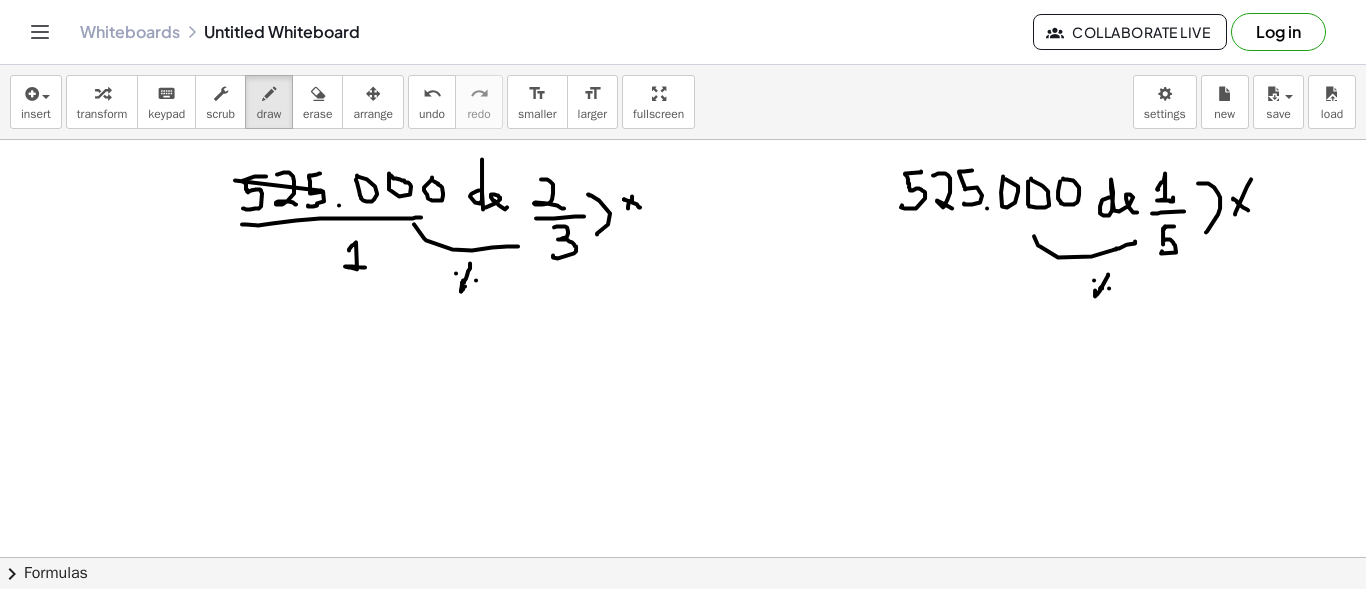 drag, startPoint x: 235, startPoint y: 179, endPoint x: 324, endPoint y: 189, distance: 89.560036 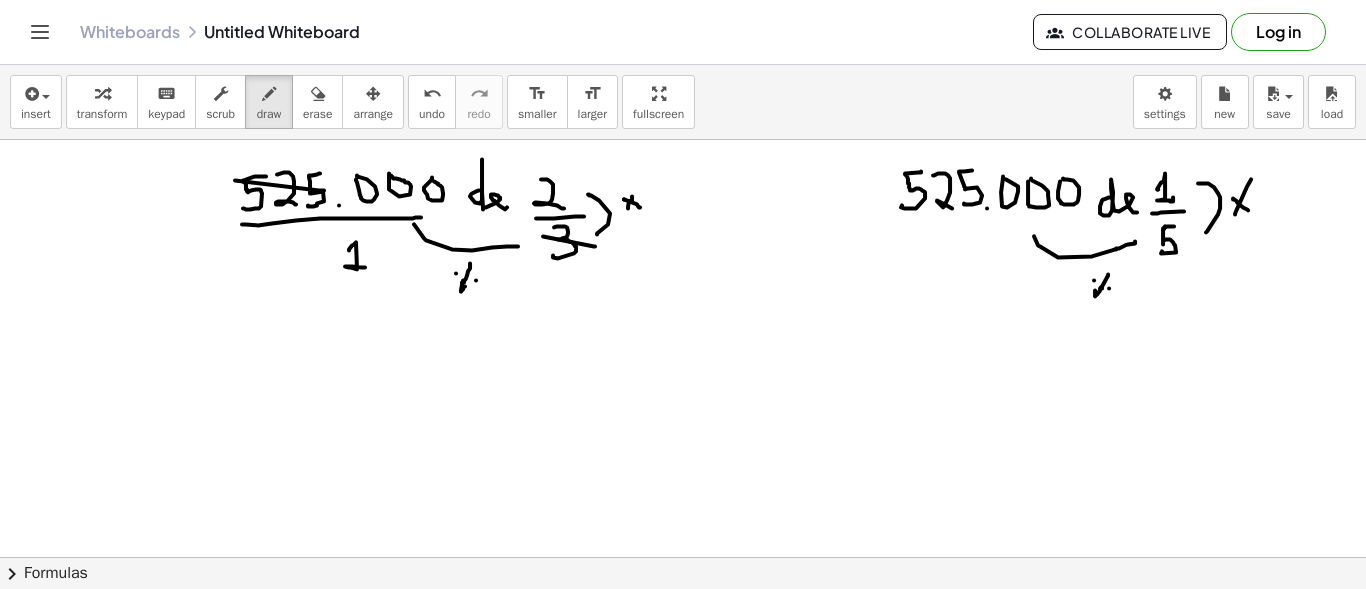 drag, startPoint x: 543, startPoint y: 235, endPoint x: 595, endPoint y: 245, distance: 52.95281 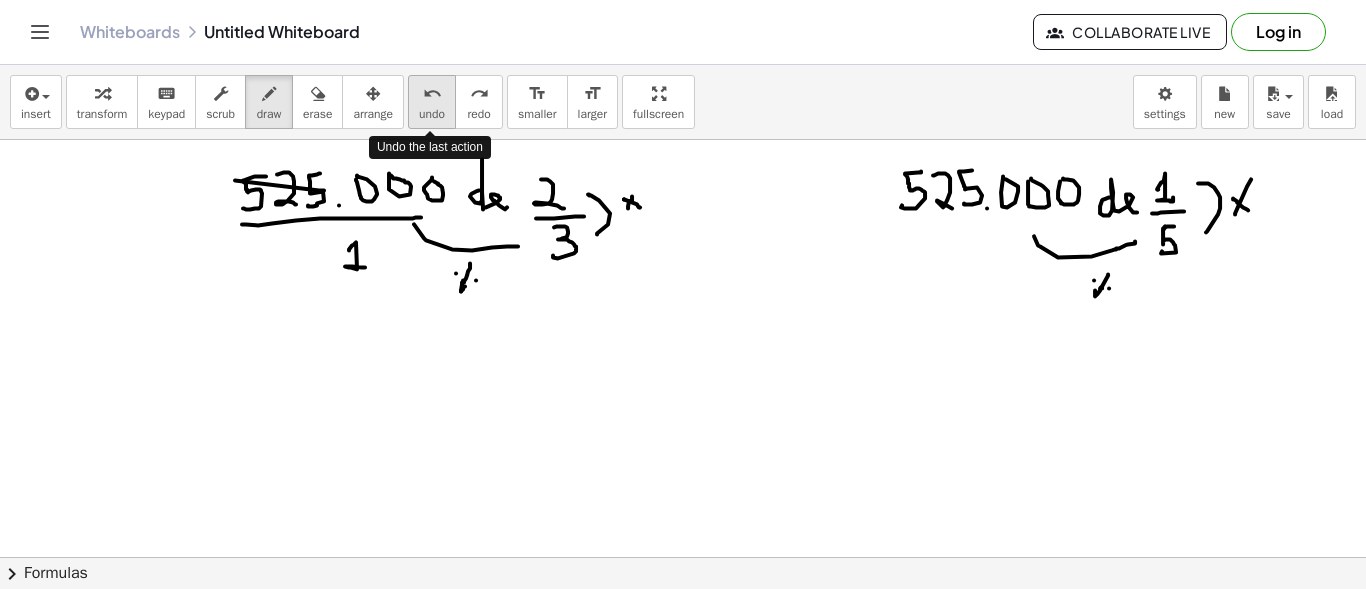 click on "undo" at bounding box center [432, 114] 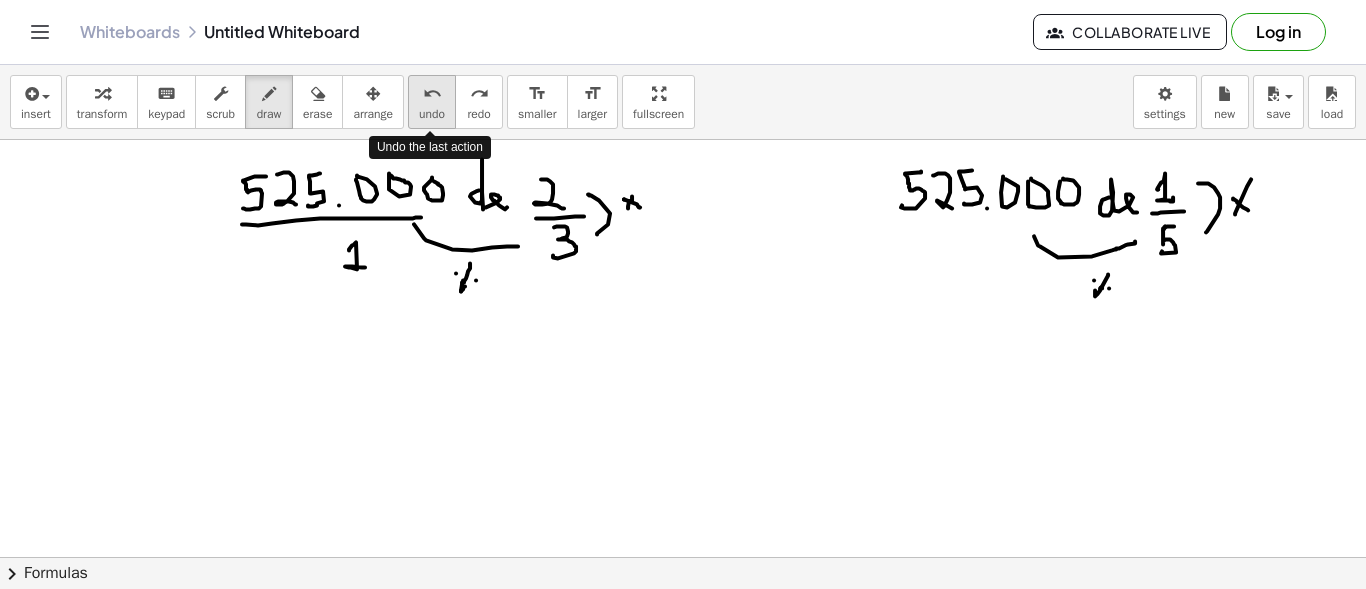 click on "undo" at bounding box center [432, 114] 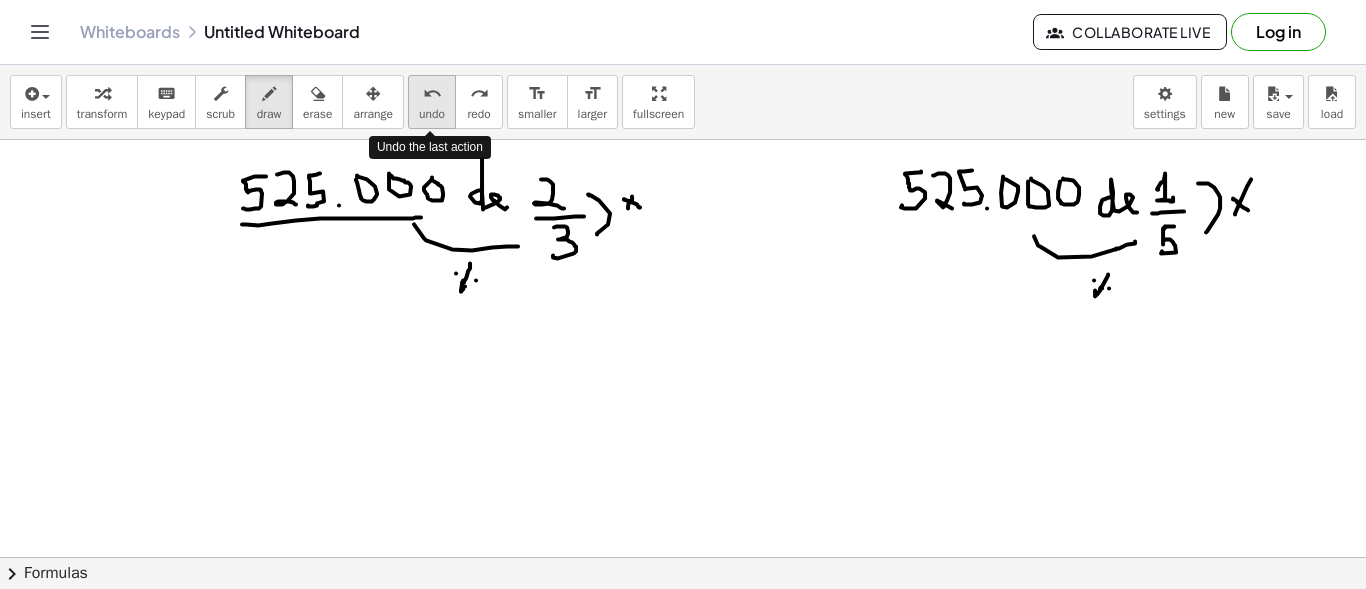 click on "undo" at bounding box center [432, 114] 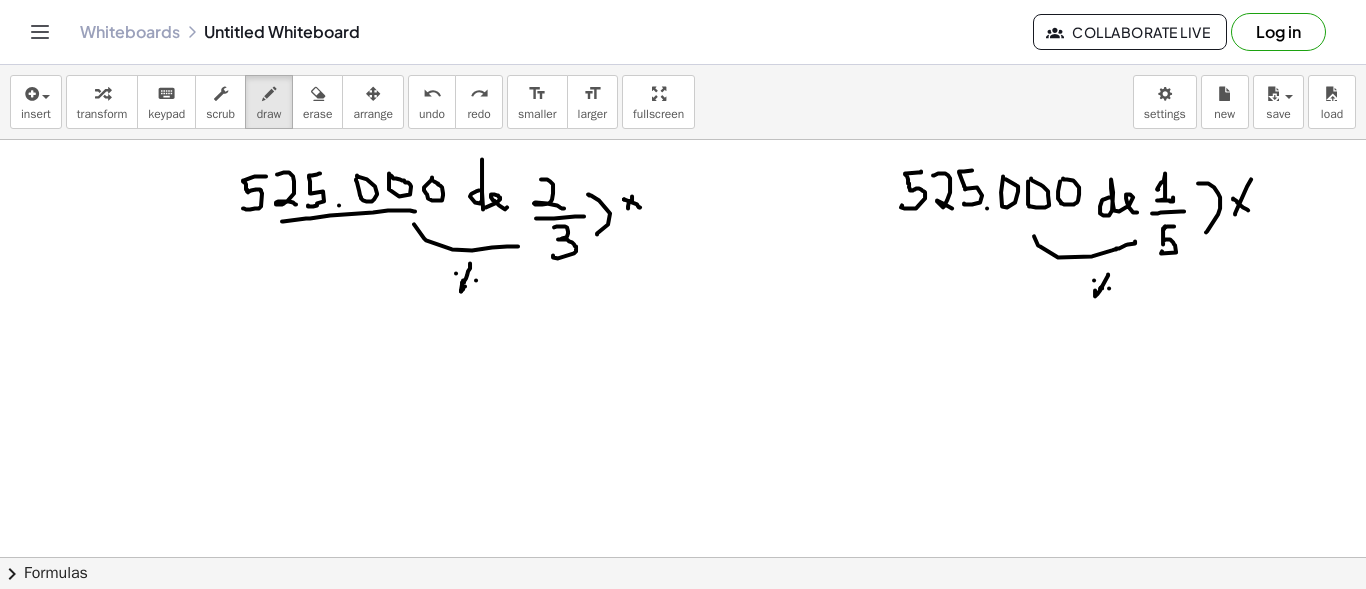 drag, startPoint x: 283, startPoint y: 220, endPoint x: 415, endPoint y: 210, distance: 132.37825 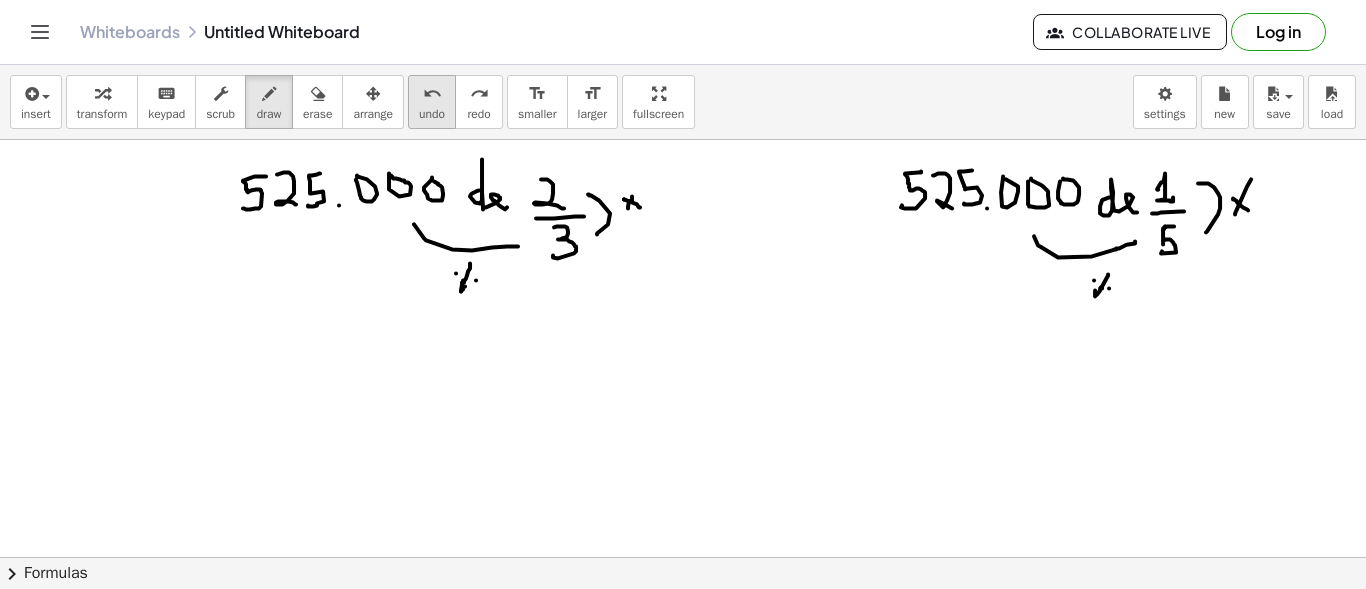 click on "undo" at bounding box center (432, 94) 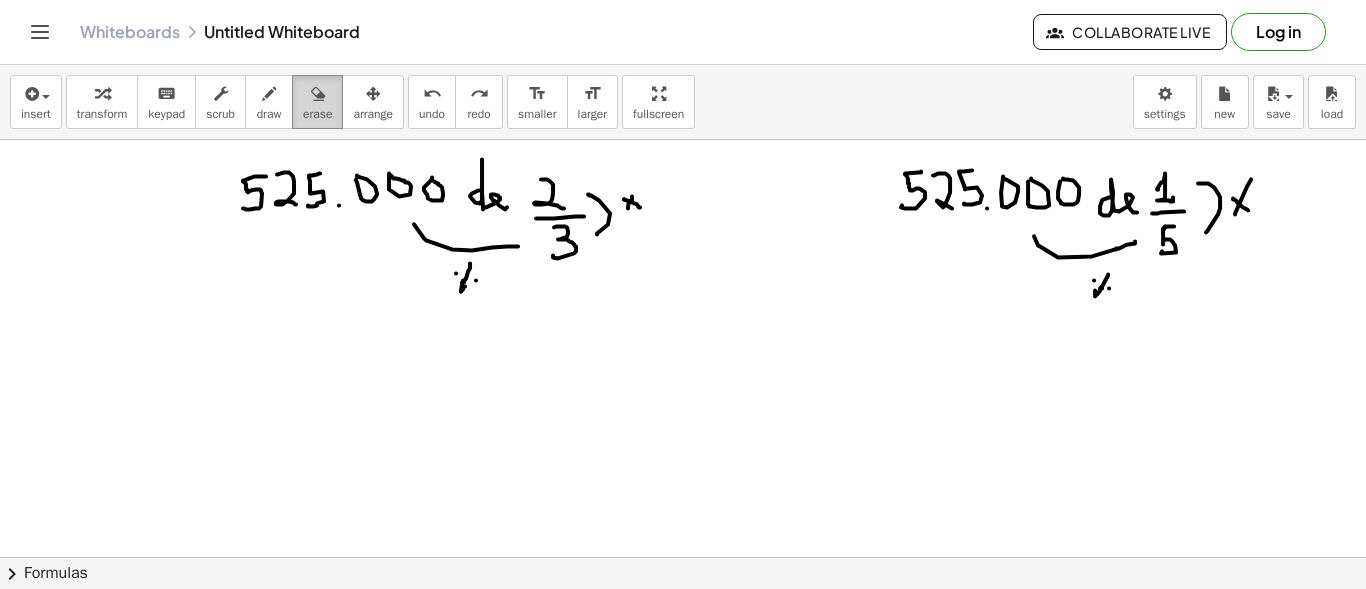 click at bounding box center [317, 93] 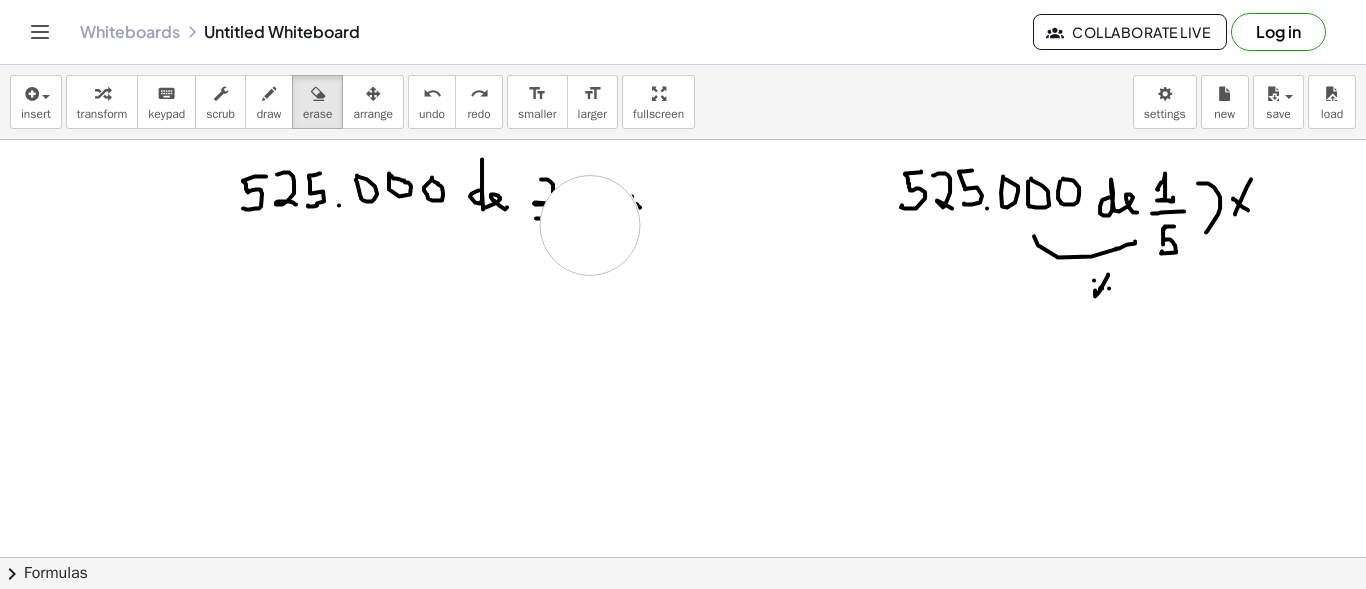 drag, startPoint x: 503, startPoint y: 285, endPoint x: 590, endPoint y: 224, distance: 106.25441 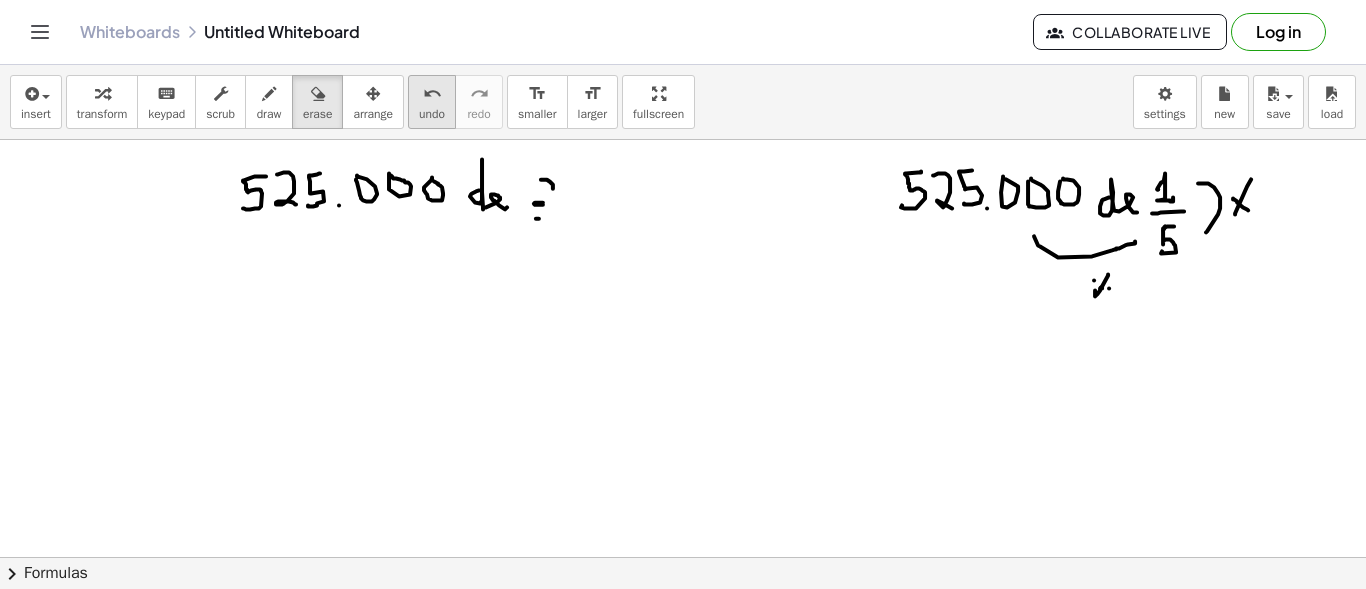 click on "undo undo" at bounding box center (432, 102) 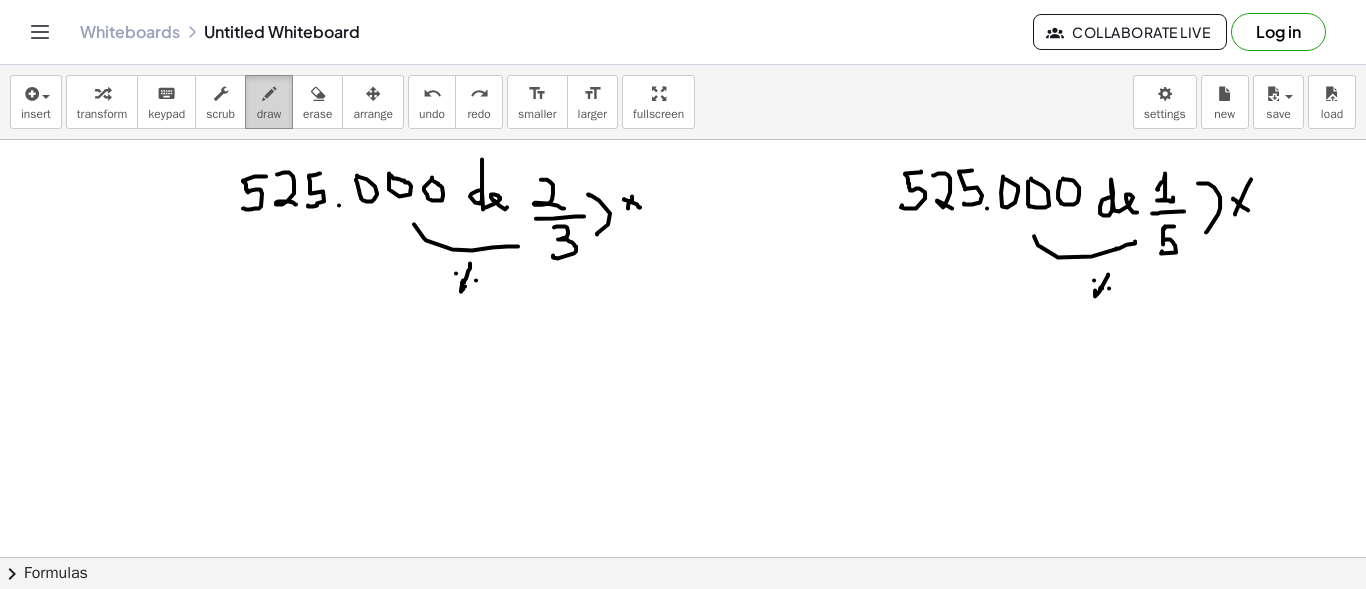 click on "draw" at bounding box center [269, 114] 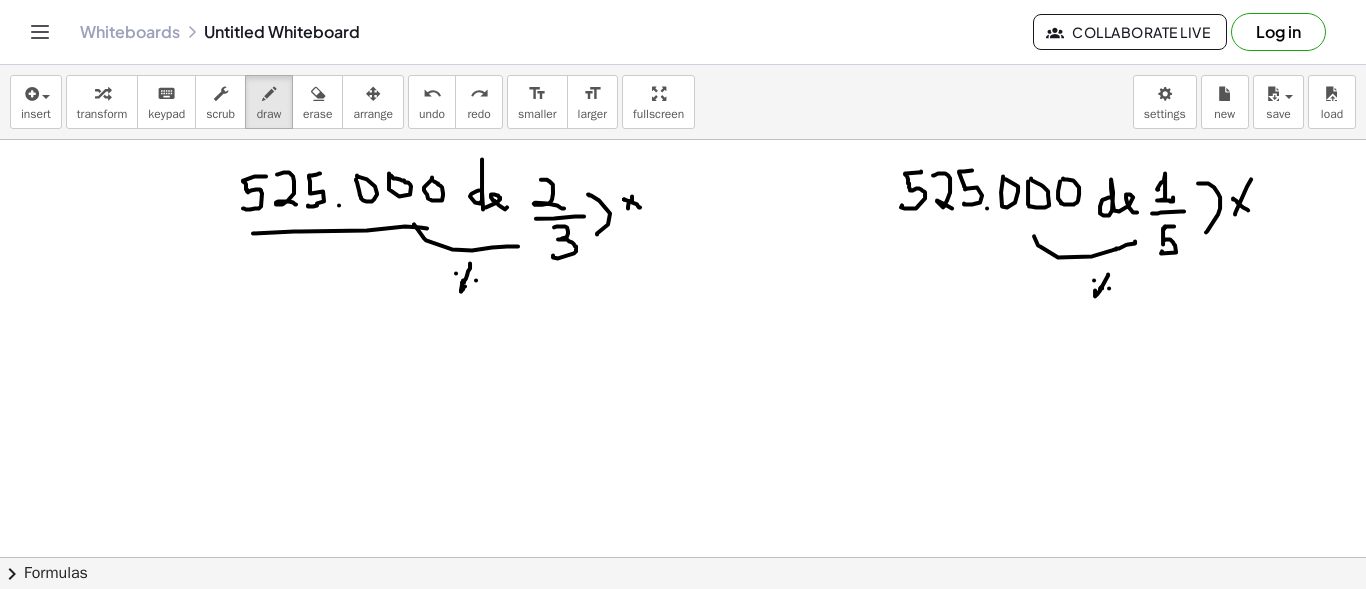 drag, startPoint x: 253, startPoint y: 232, endPoint x: 427, endPoint y: 227, distance: 174.07182 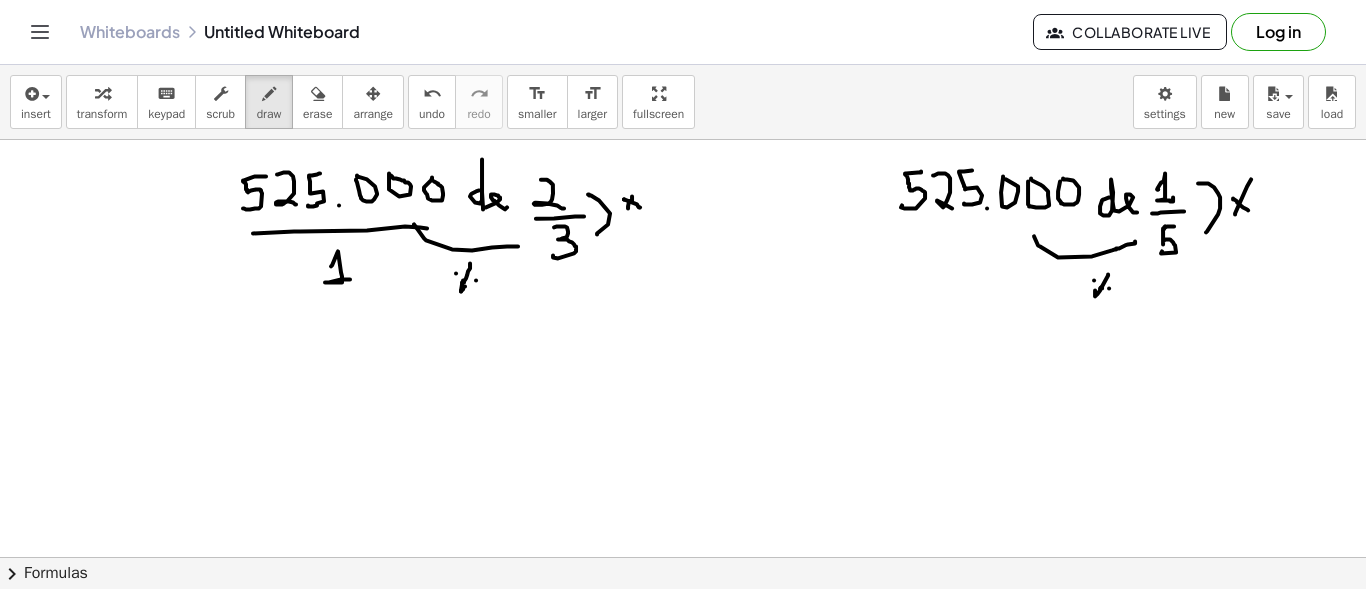 drag, startPoint x: 331, startPoint y: 265, endPoint x: 350, endPoint y: 278, distance: 23.021729 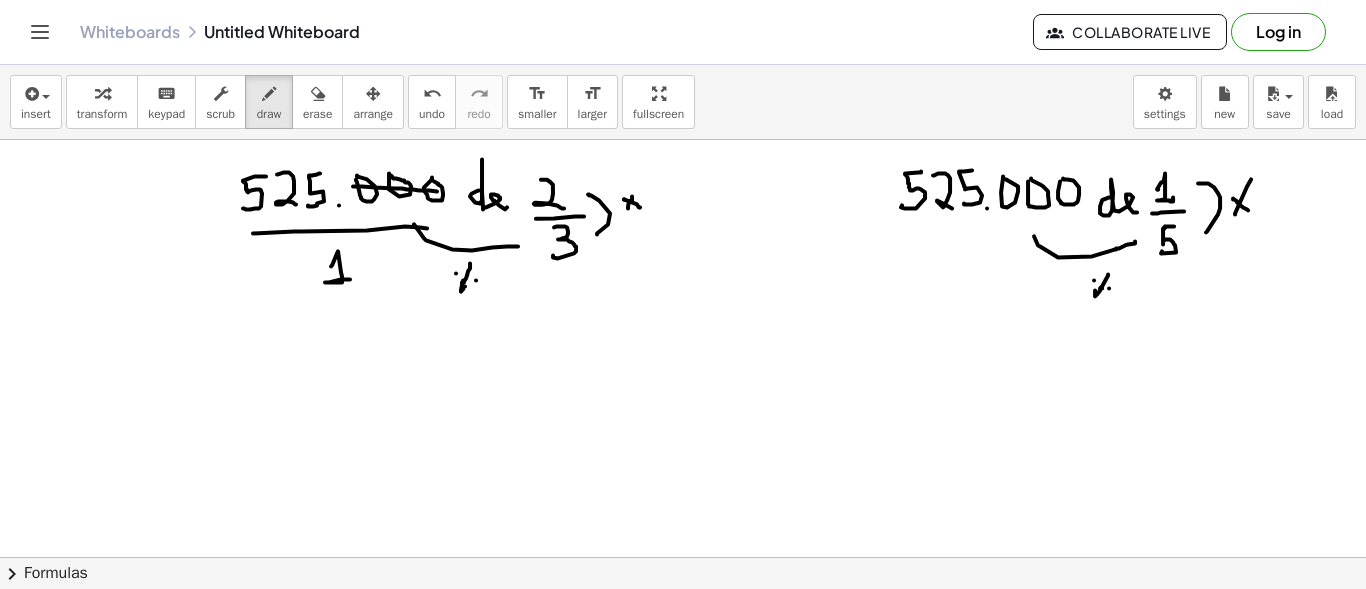 drag, startPoint x: 353, startPoint y: 185, endPoint x: 441, endPoint y: 190, distance: 88.14193 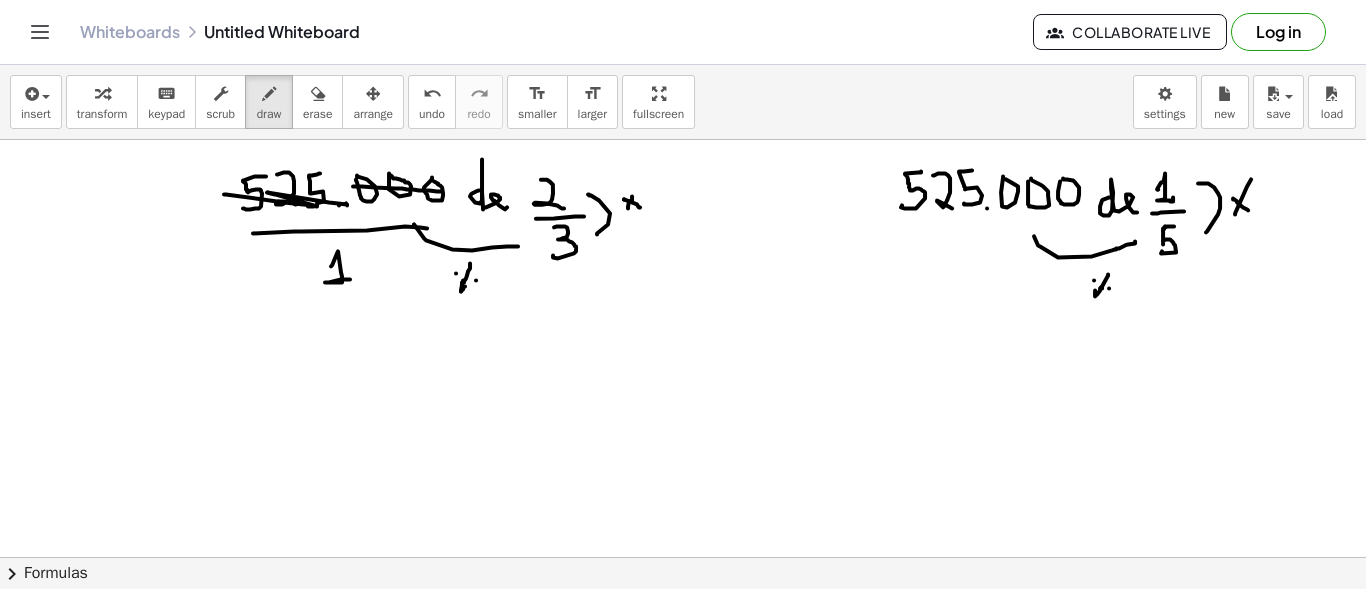 drag, startPoint x: 224, startPoint y: 193, endPoint x: 346, endPoint y: 202, distance: 122.33152 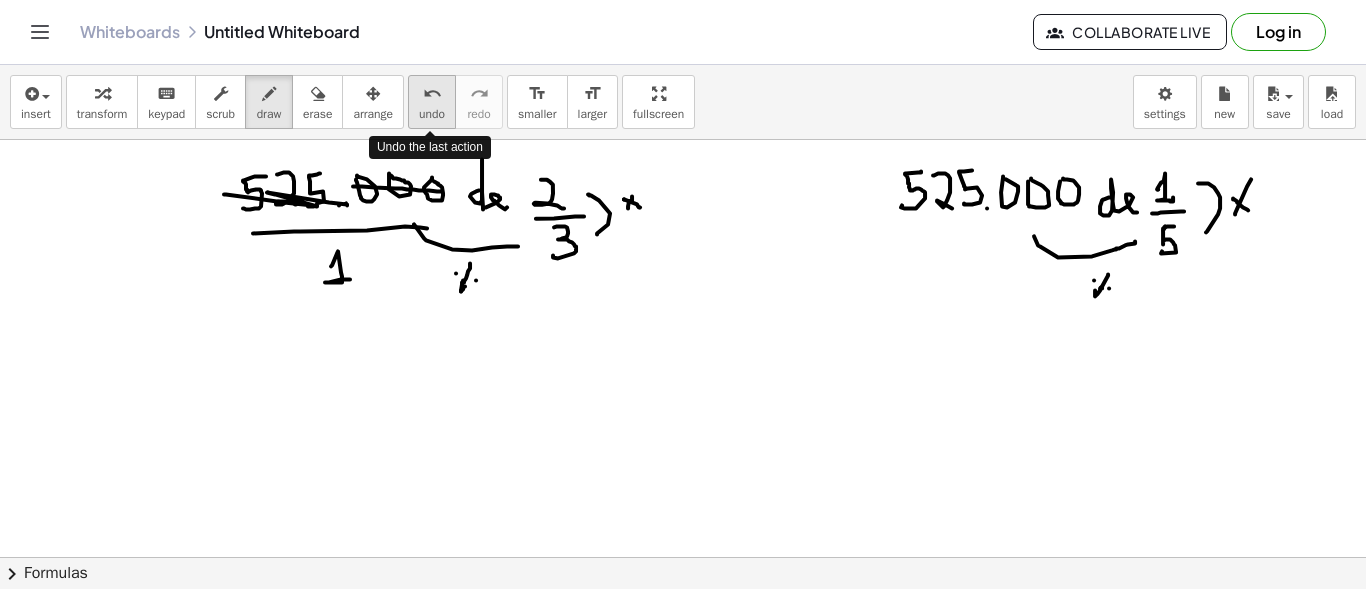 click on "undo undo" at bounding box center [432, 102] 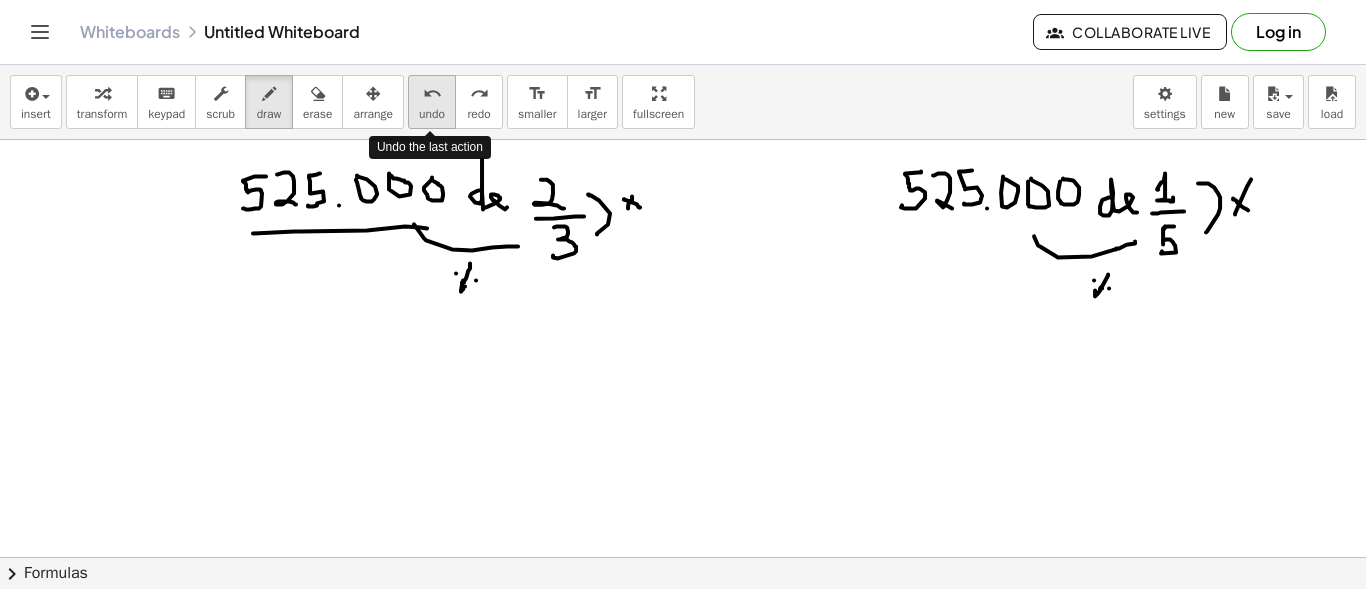 click on "undo undo" at bounding box center [432, 102] 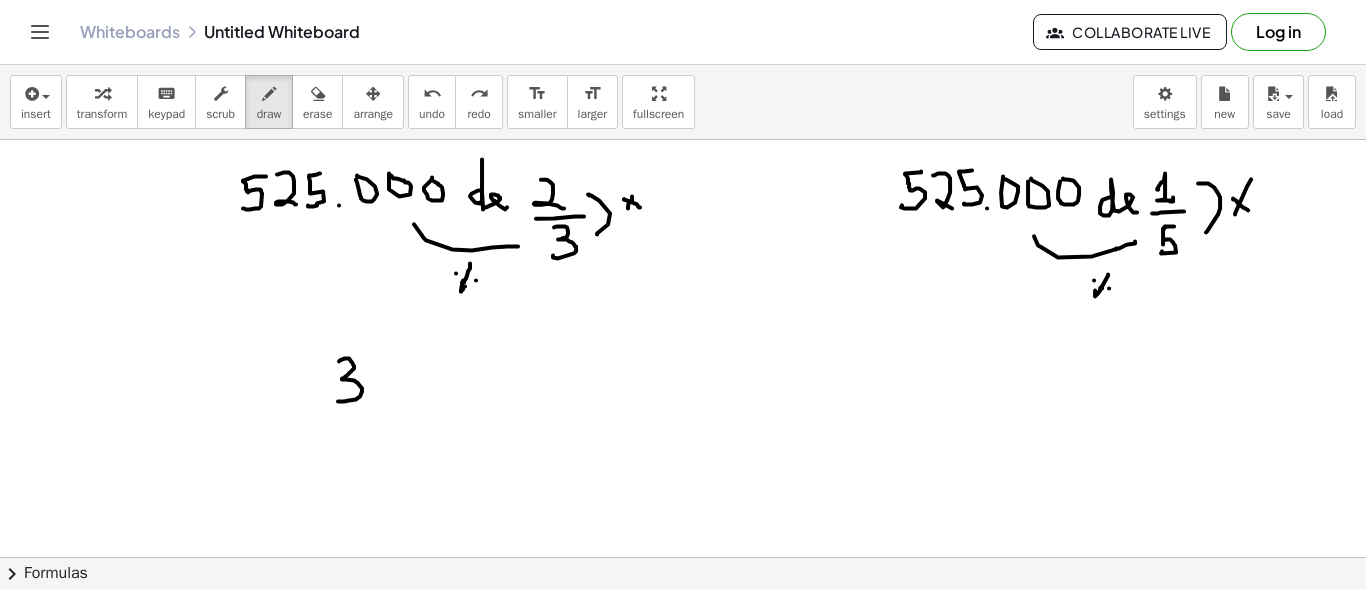 drag, startPoint x: 339, startPoint y: 360, endPoint x: 338, endPoint y: 400, distance: 40.012497 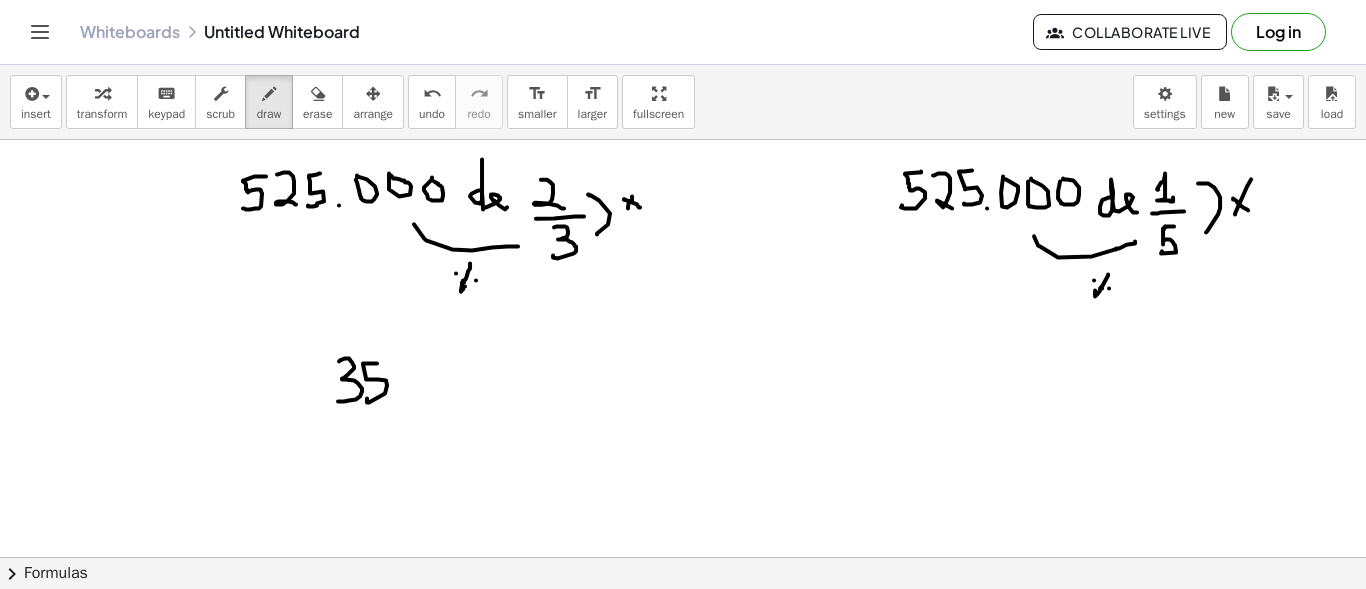 drag, startPoint x: 377, startPoint y: 362, endPoint x: 367, endPoint y: 397, distance: 36.40055 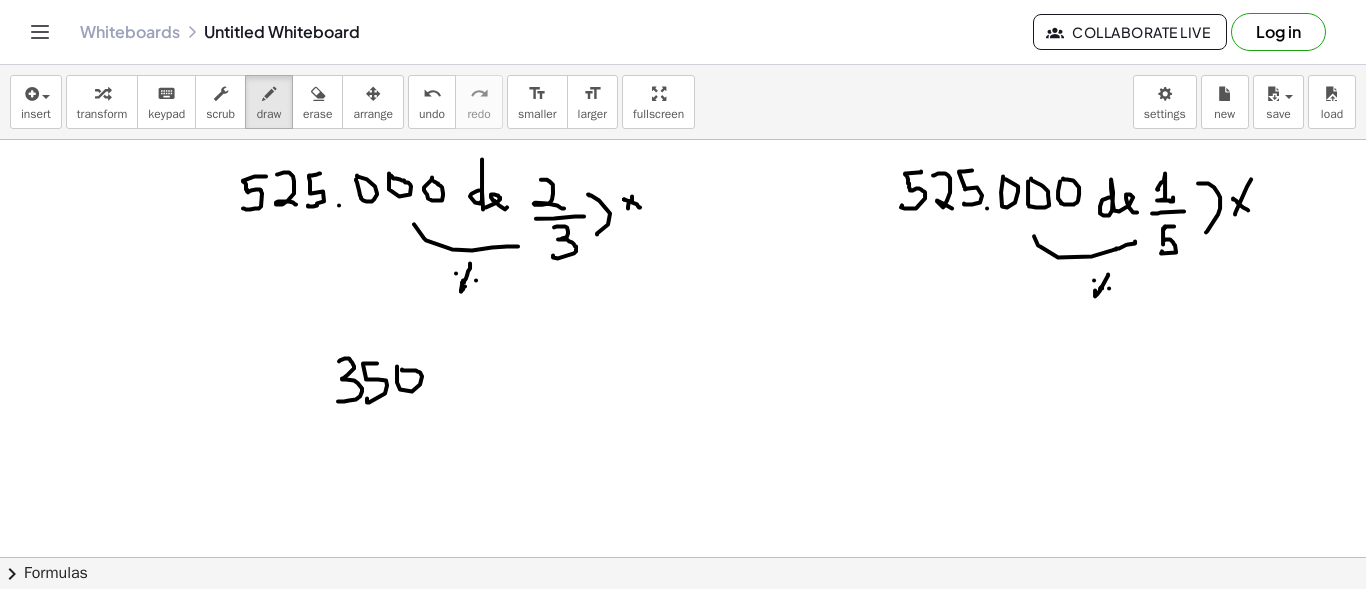click at bounding box center (683, -270) 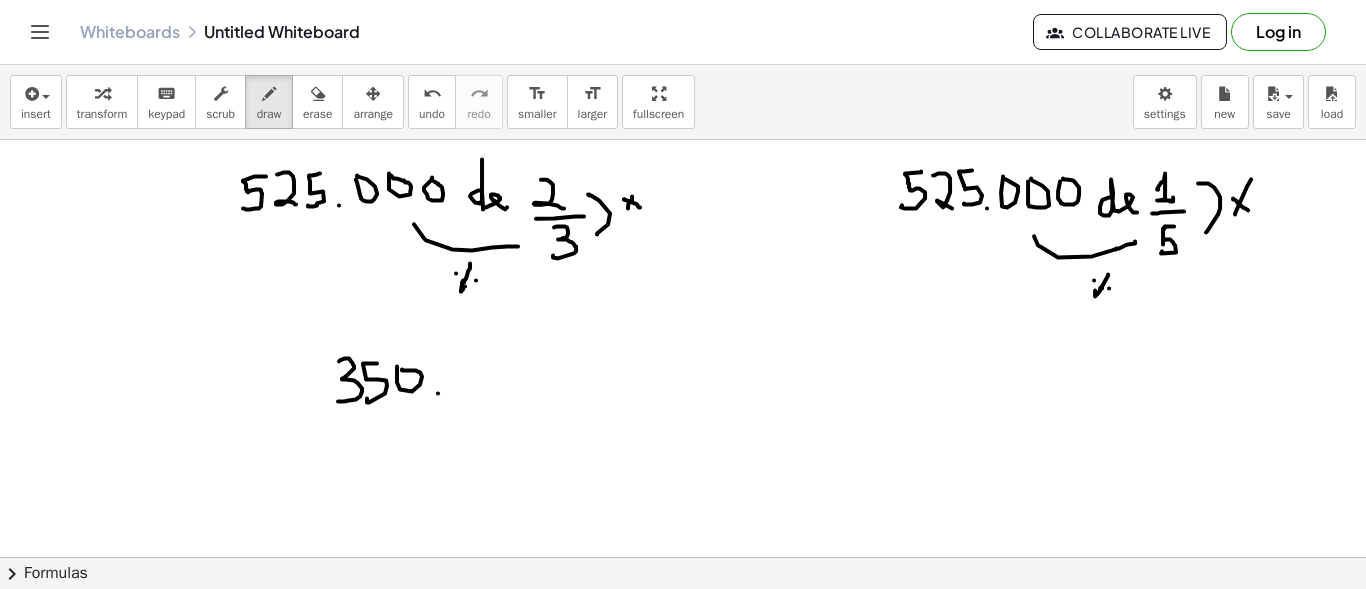 click at bounding box center [683, -270] 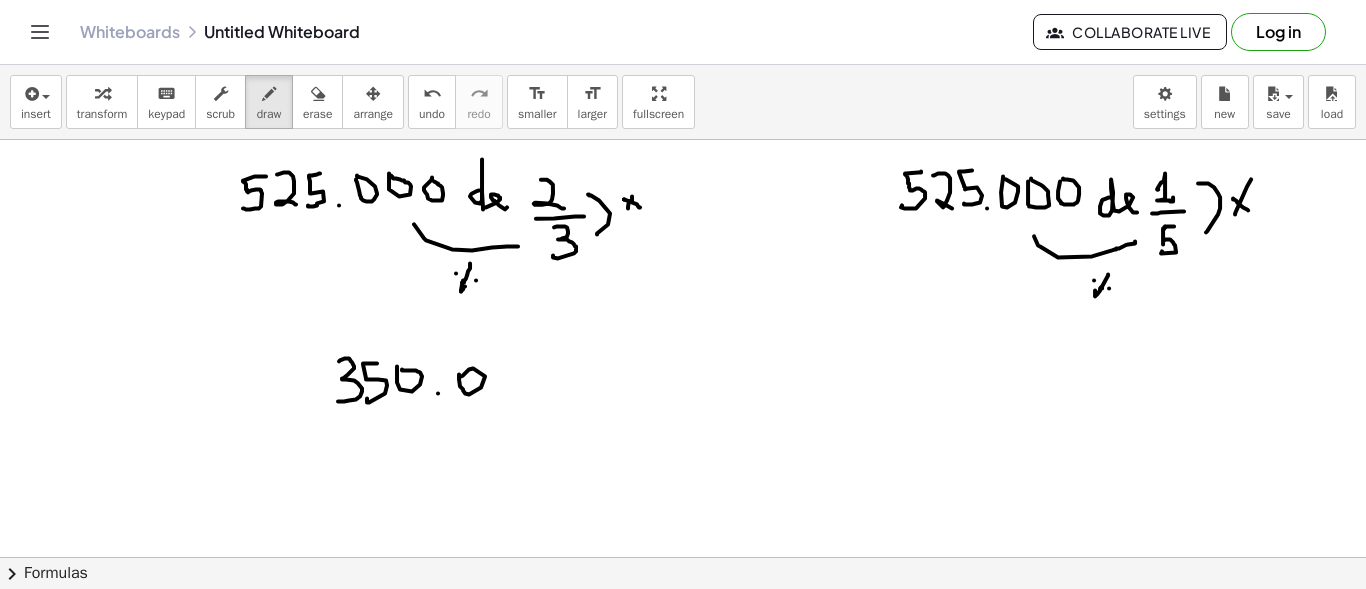 click at bounding box center (683, -270) 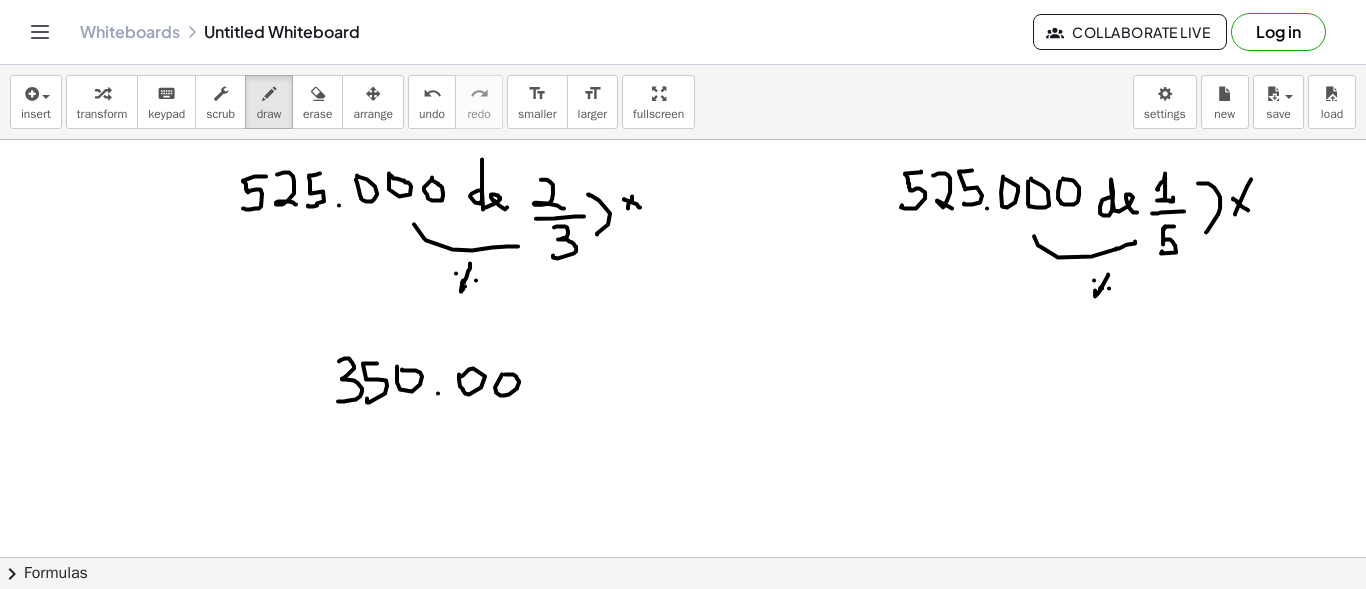 click at bounding box center [683, -270] 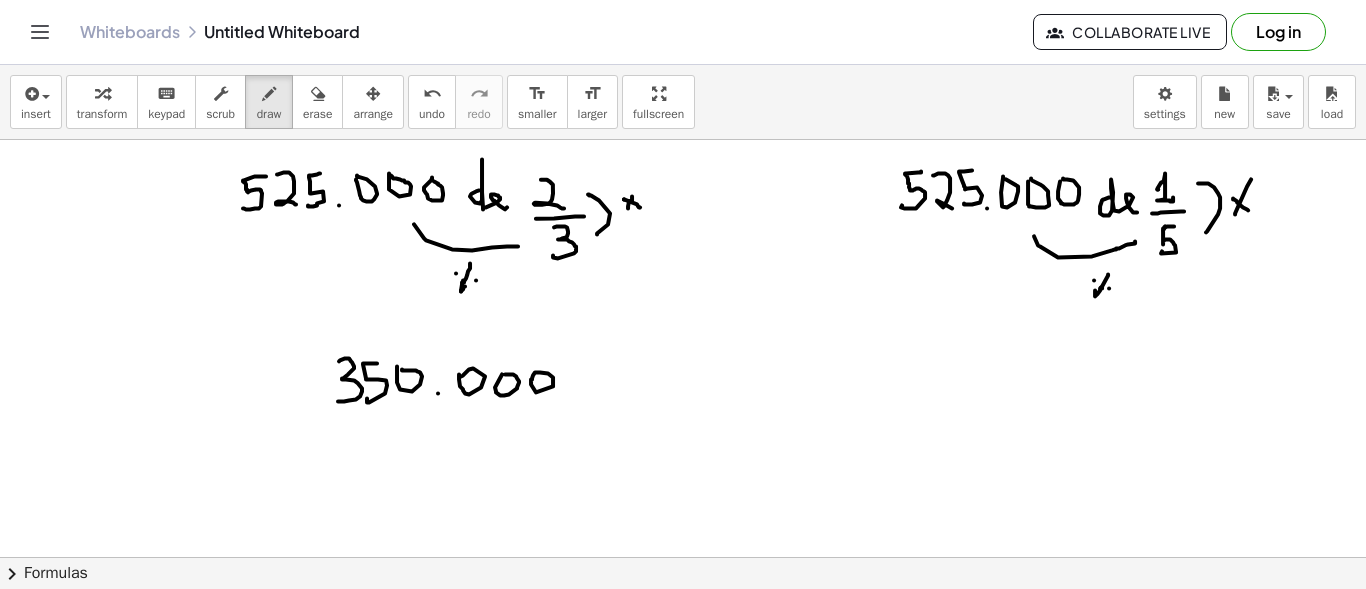 click at bounding box center (683, -270) 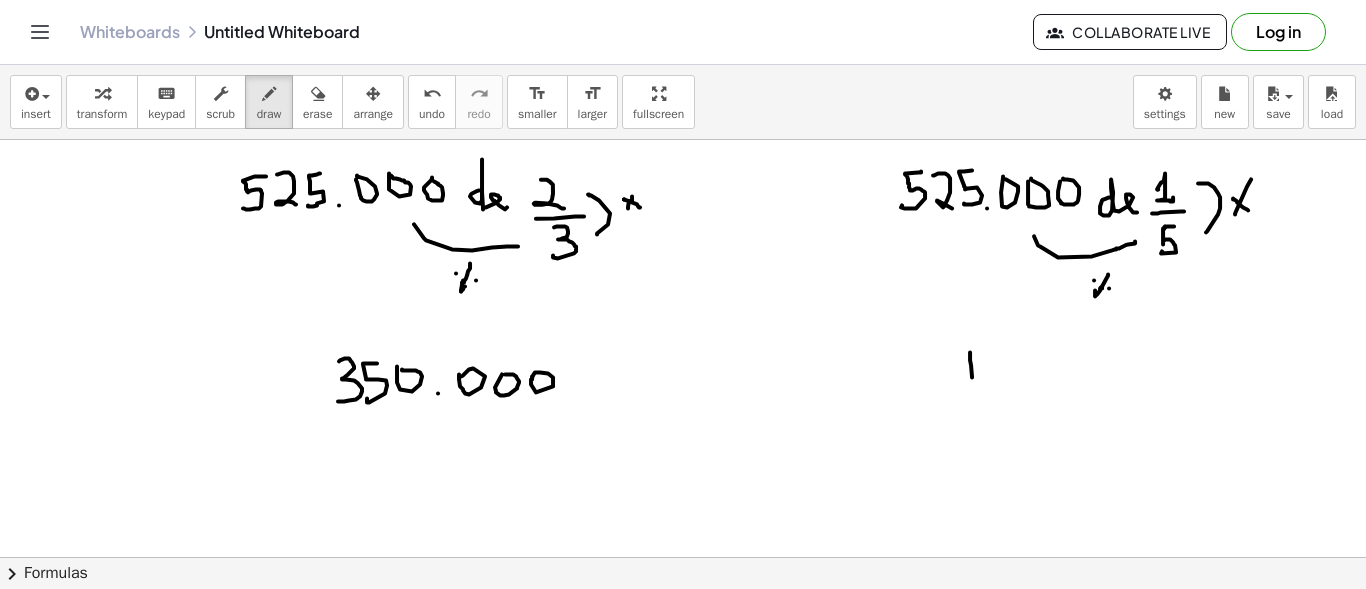 drag, startPoint x: 970, startPoint y: 351, endPoint x: 972, endPoint y: 374, distance: 23.086792 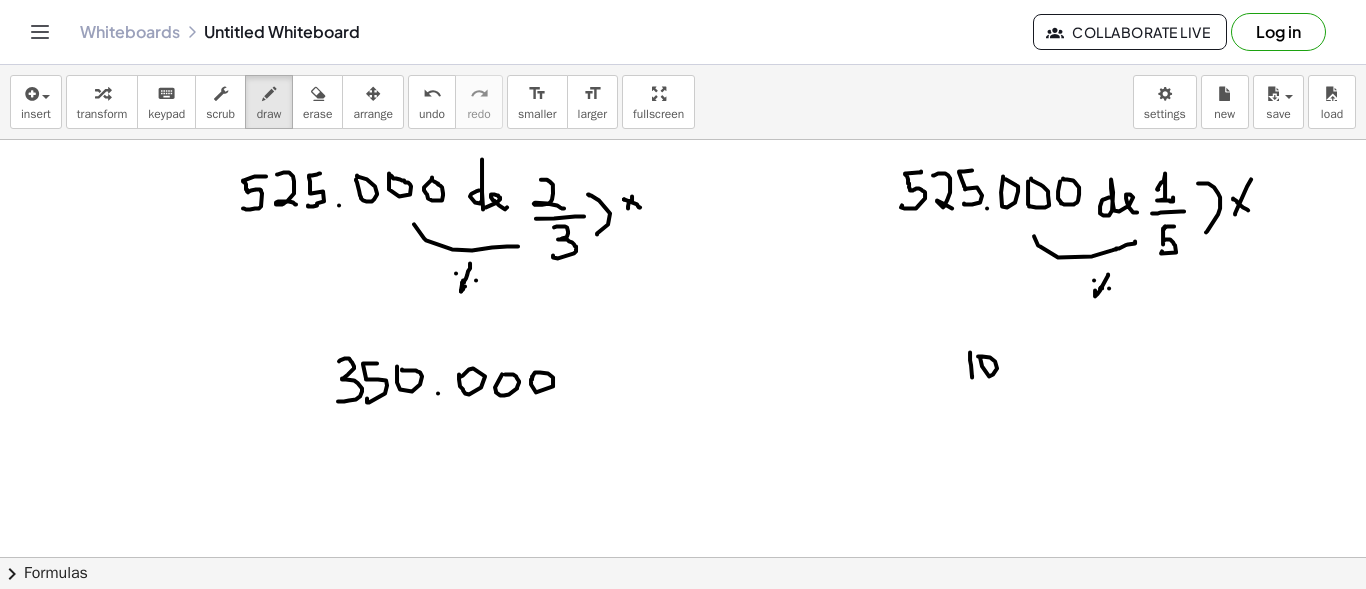 click at bounding box center [683, -270] 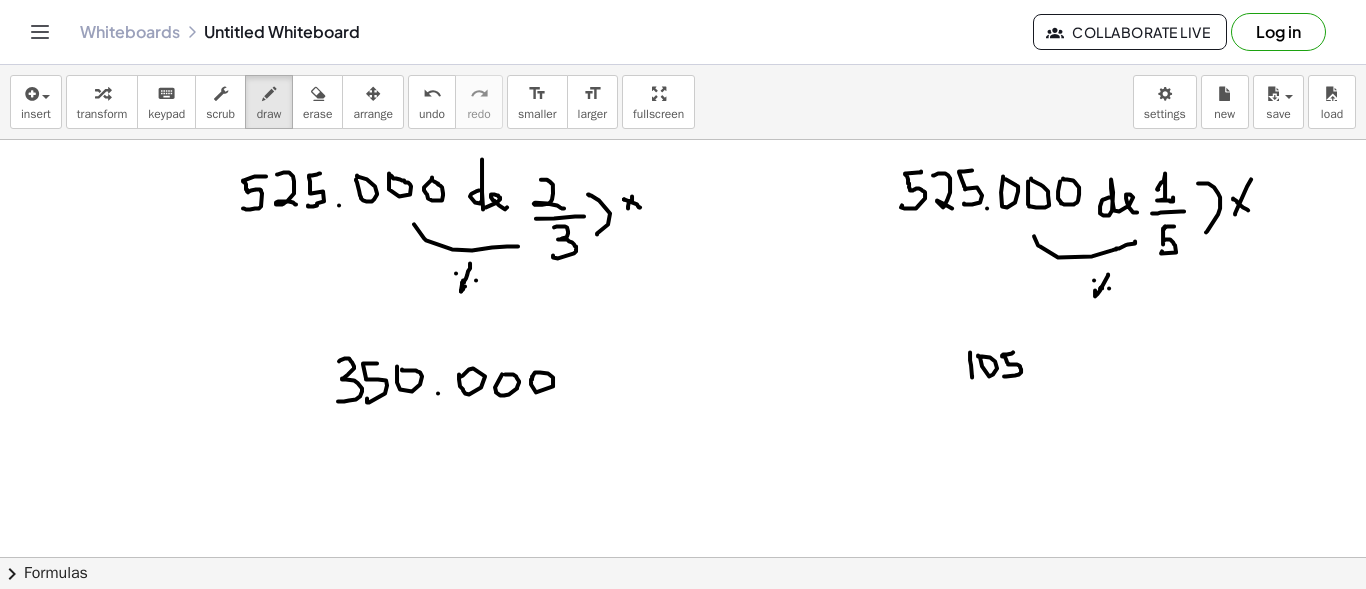drag, startPoint x: 1013, startPoint y: 351, endPoint x: 1004, endPoint y: 375, distance: 25.632011 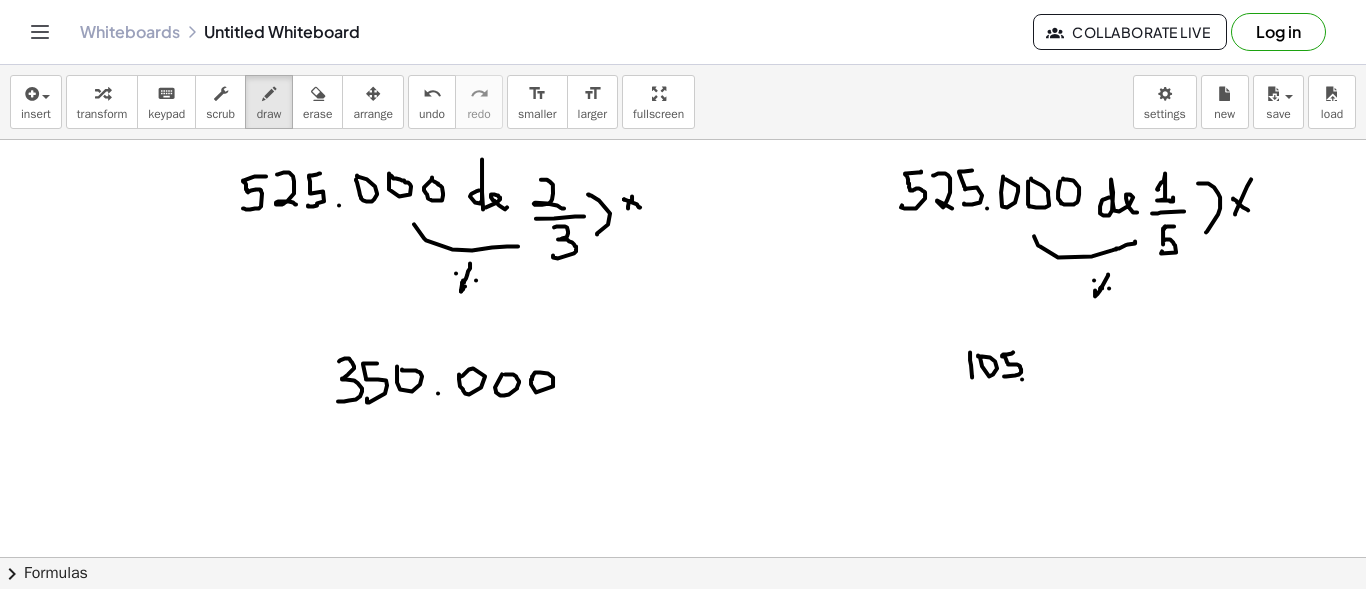 click at bounding box center (683, -270) 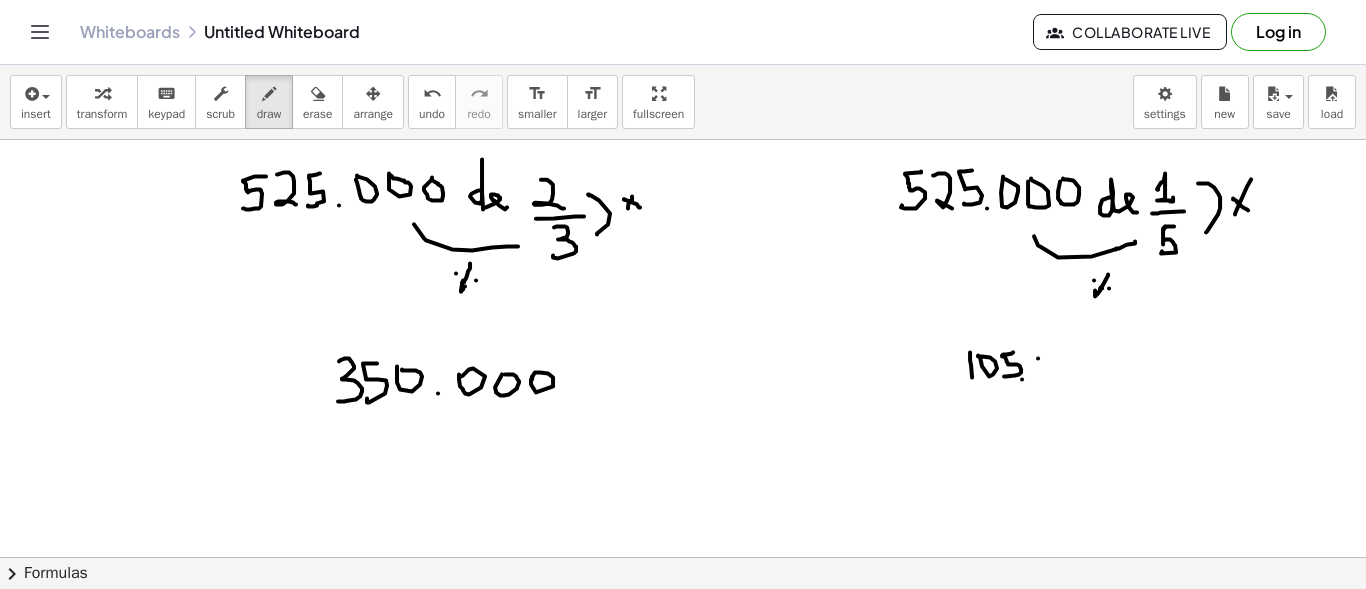 click at bounding box center [683, -270] 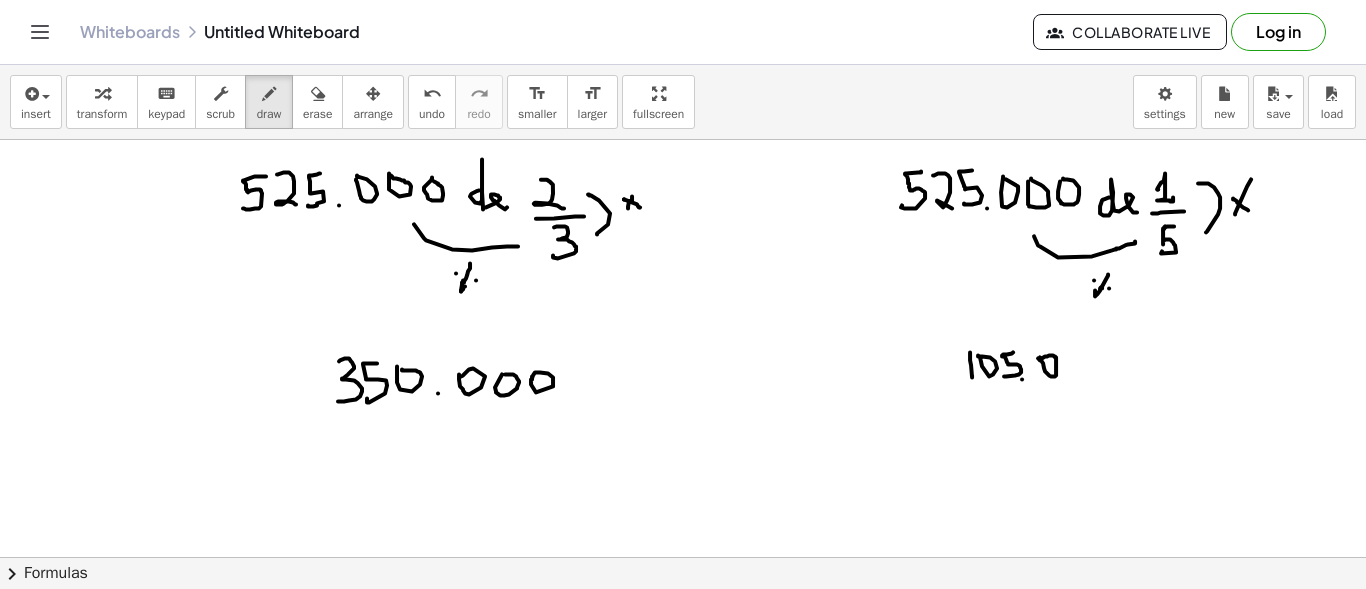 click at bounding box center [683, -270] 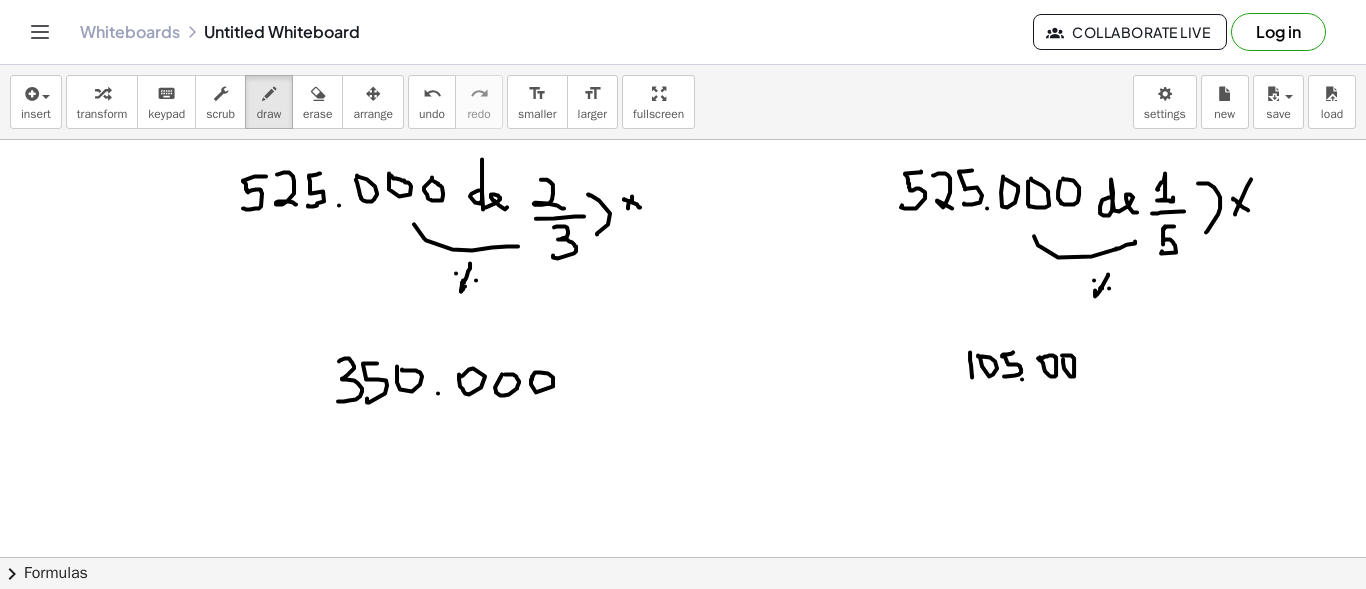 click at bounding box center (683, -270) 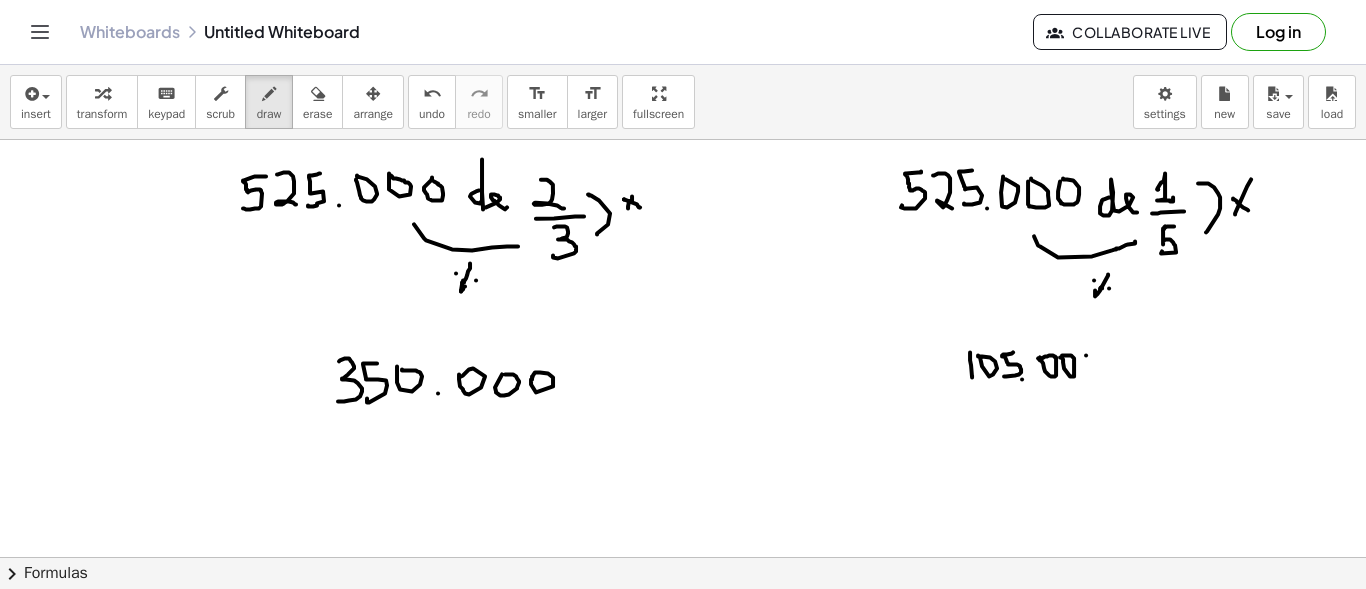 click at bounding box center [683, -270] 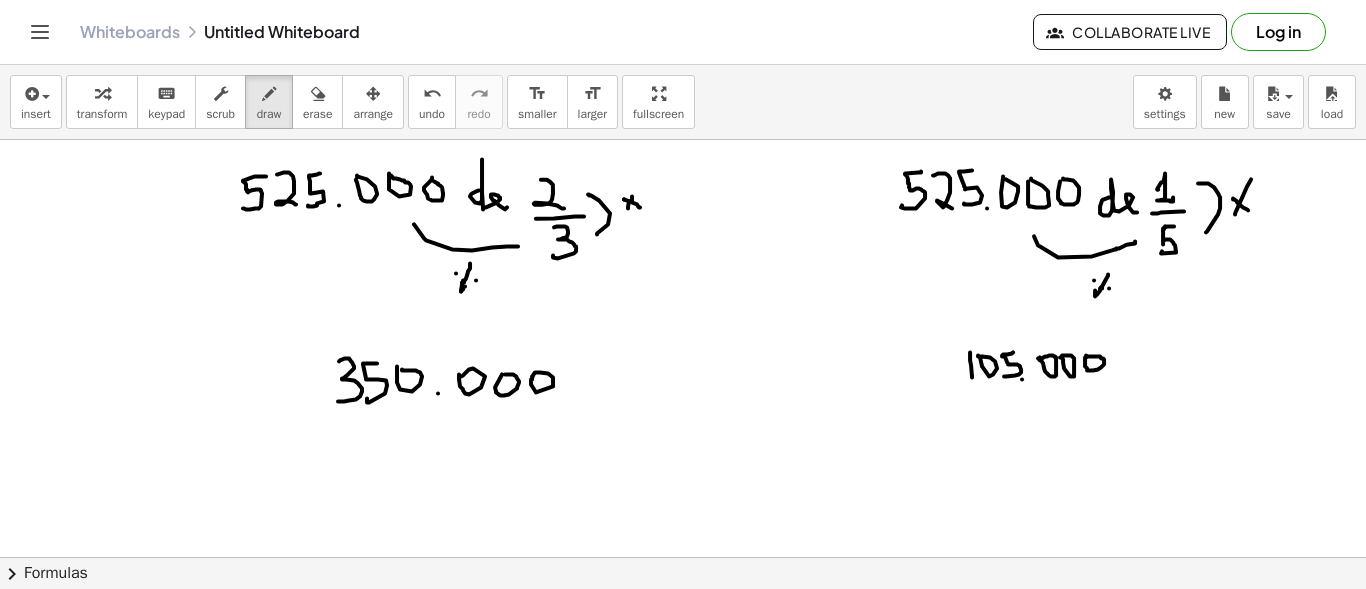 click at bounding box center (683, -270) 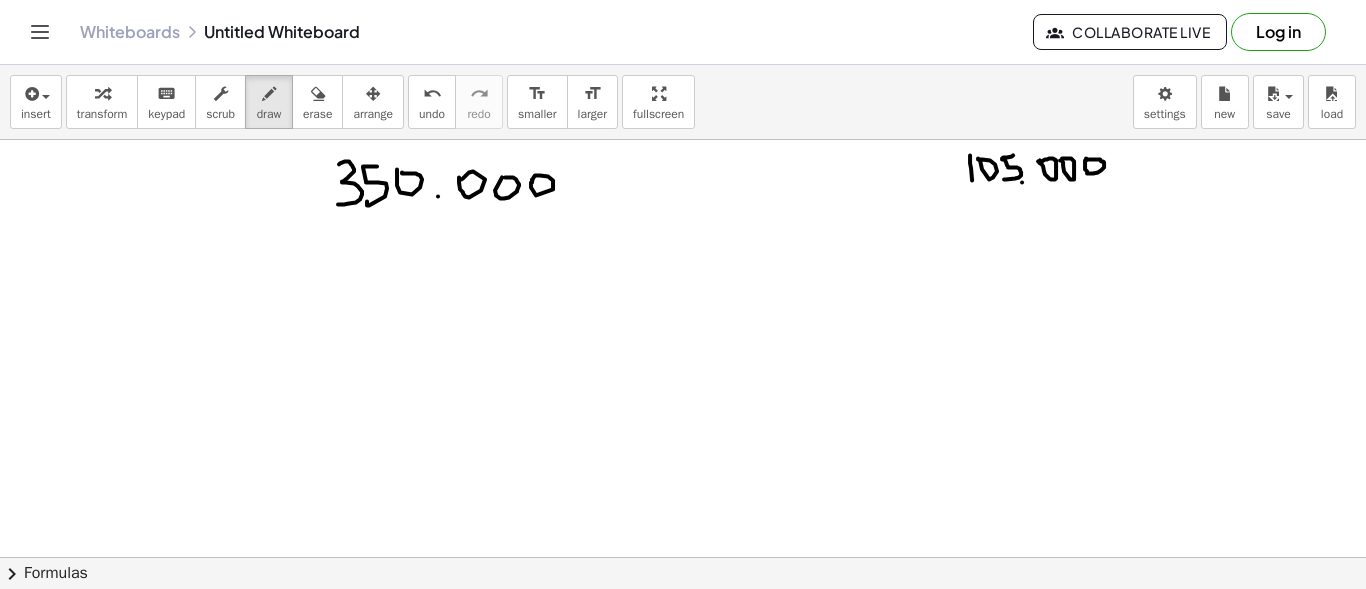 scroll, scrollTop: 1656, scrollLeft: 0, axis: vertical 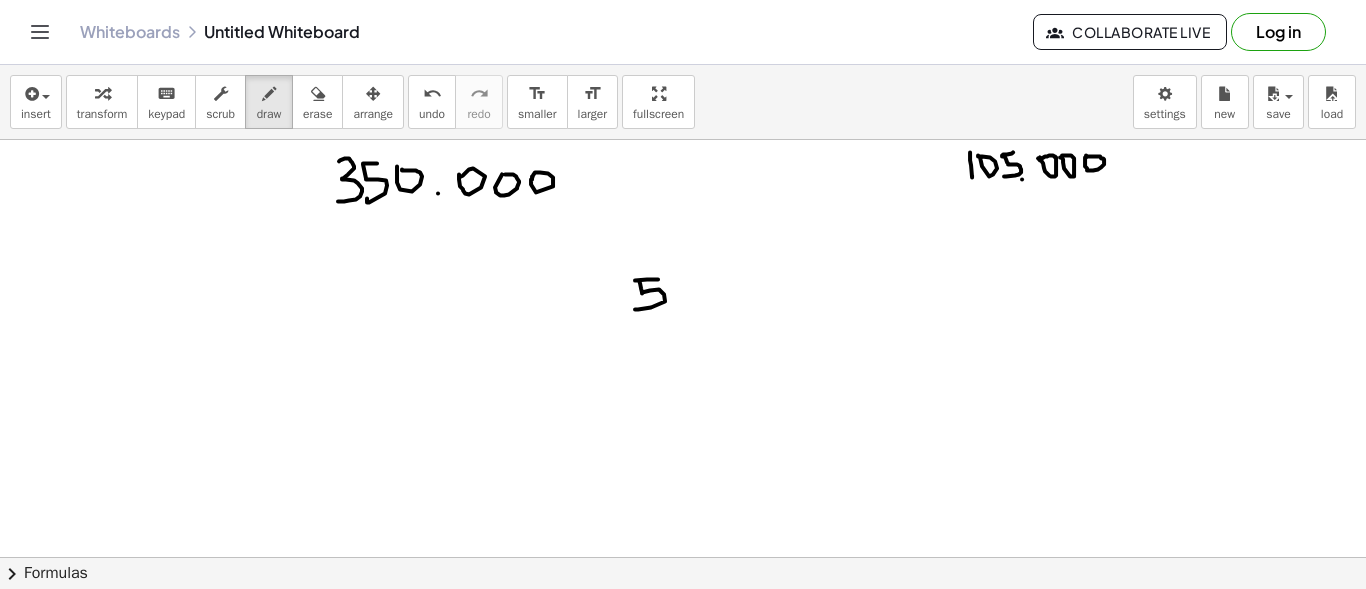 drag, startPoint x: 658, startPoint y: 278, endPoint x: 635, endPoint y: 306, distance: 36.23534 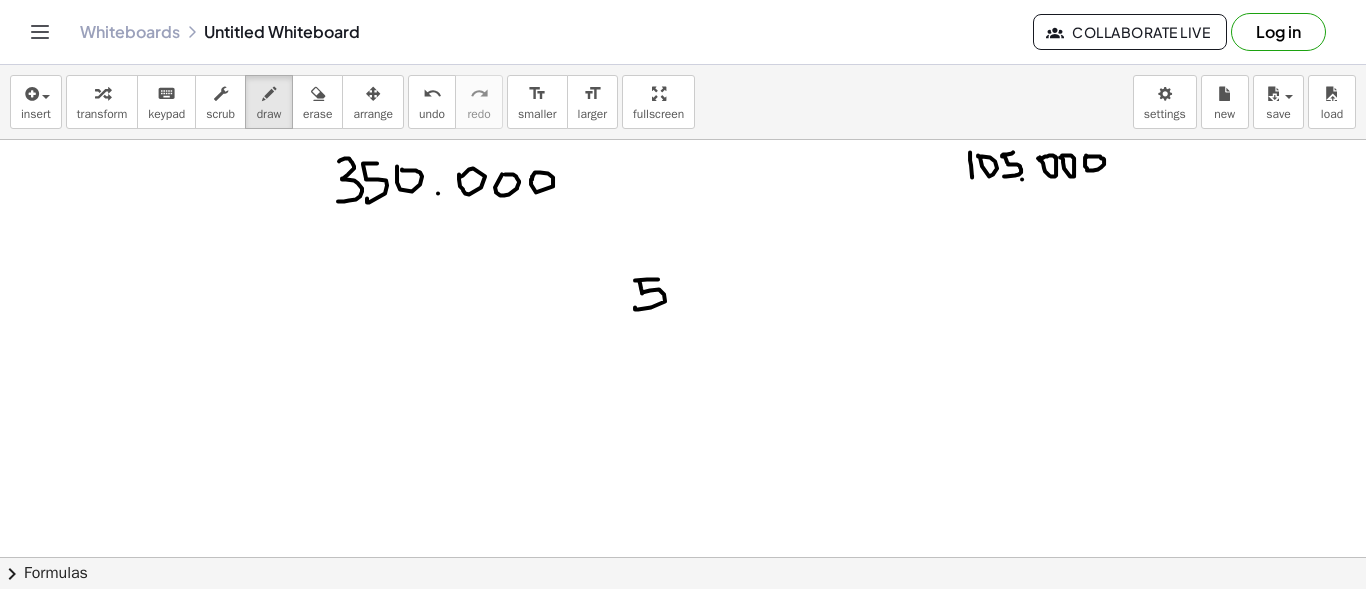 click at bounding box center (683, -470) 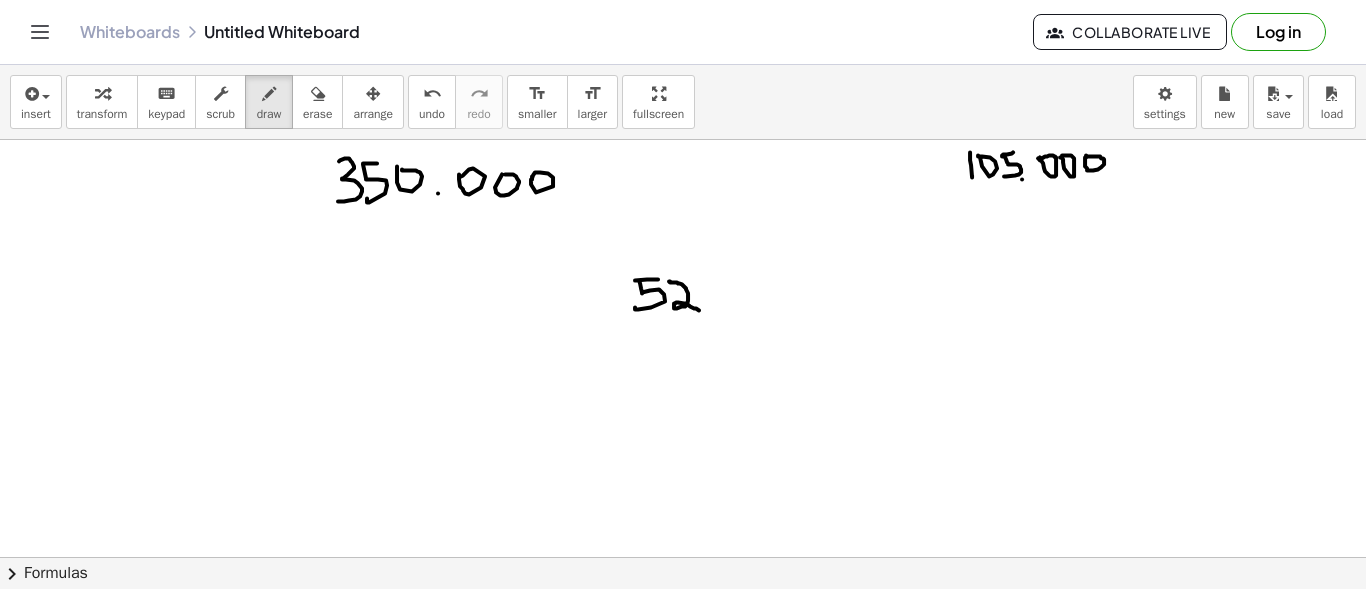 drag, startPoint x: 670, startPoint y: 280, endPoint x: 699, endPoint y: 308, distance: 40.311287 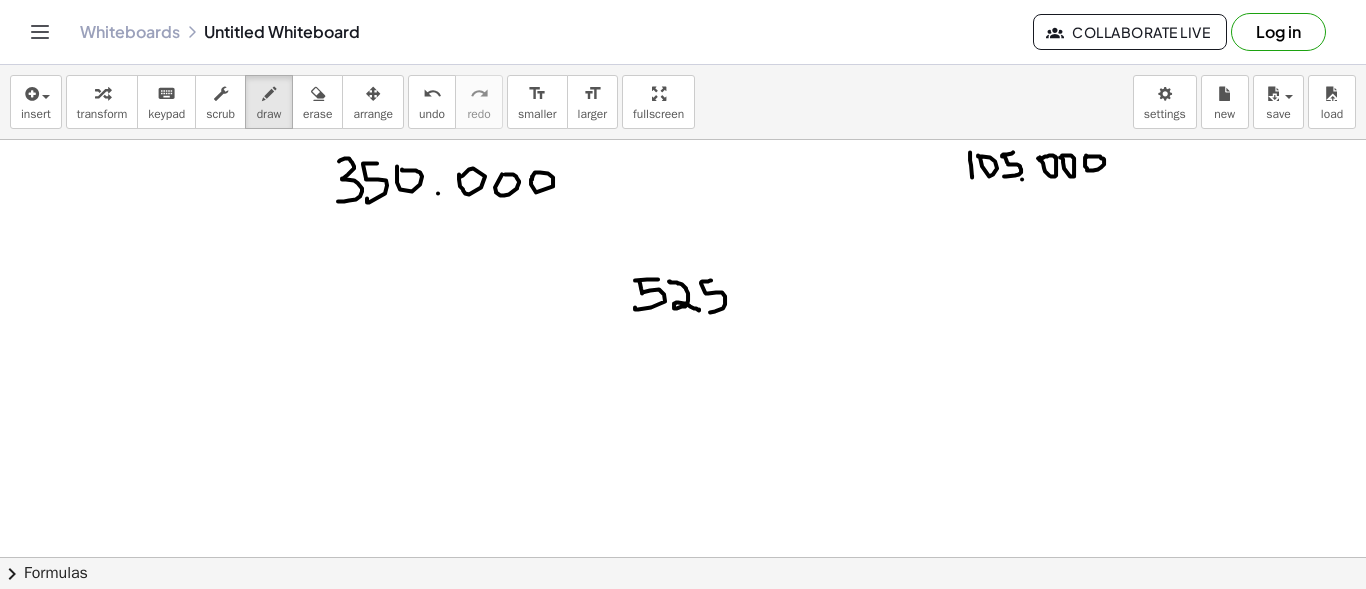 drag, startPoint x: 711, startPoint y: 279, endPoint x: 710, endPoint y: 309, distance: 30.016663 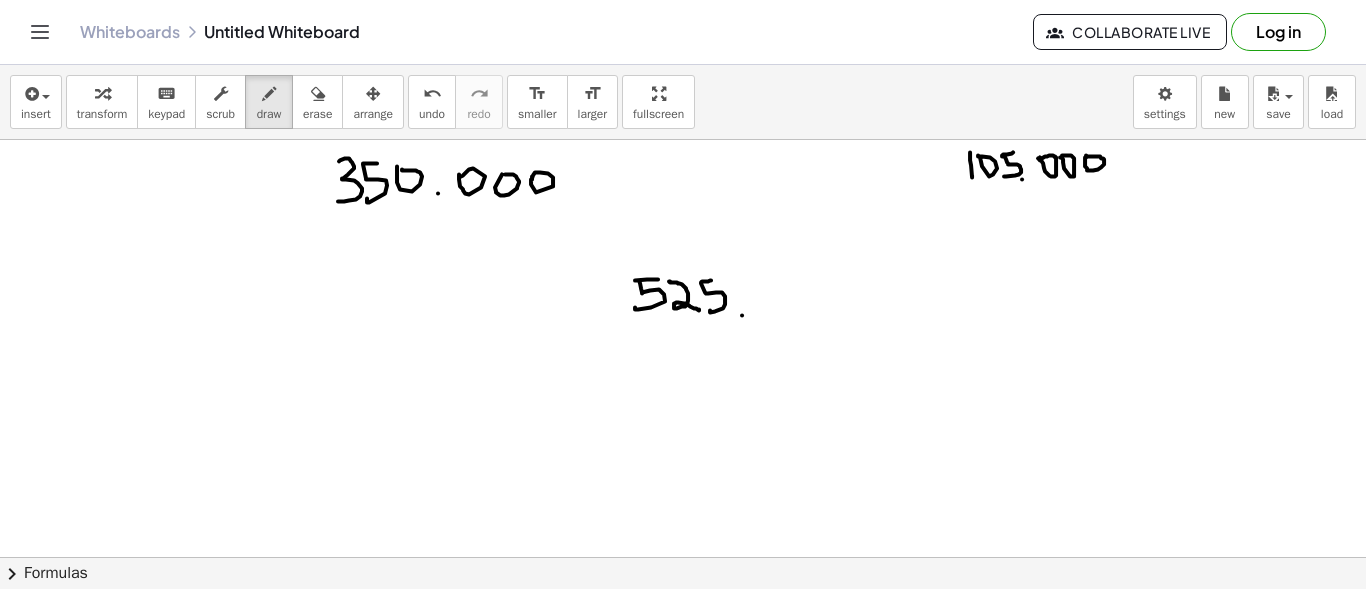 click at bounding box center [683, -470] 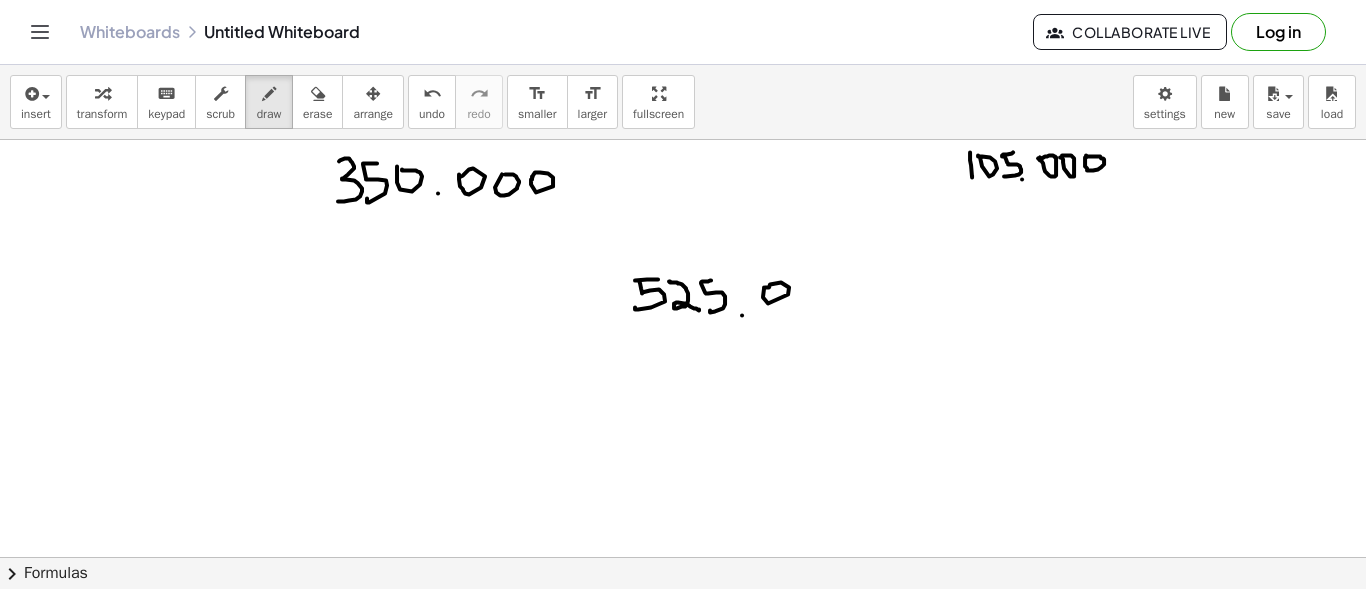 click at bounding box center [683, -470] 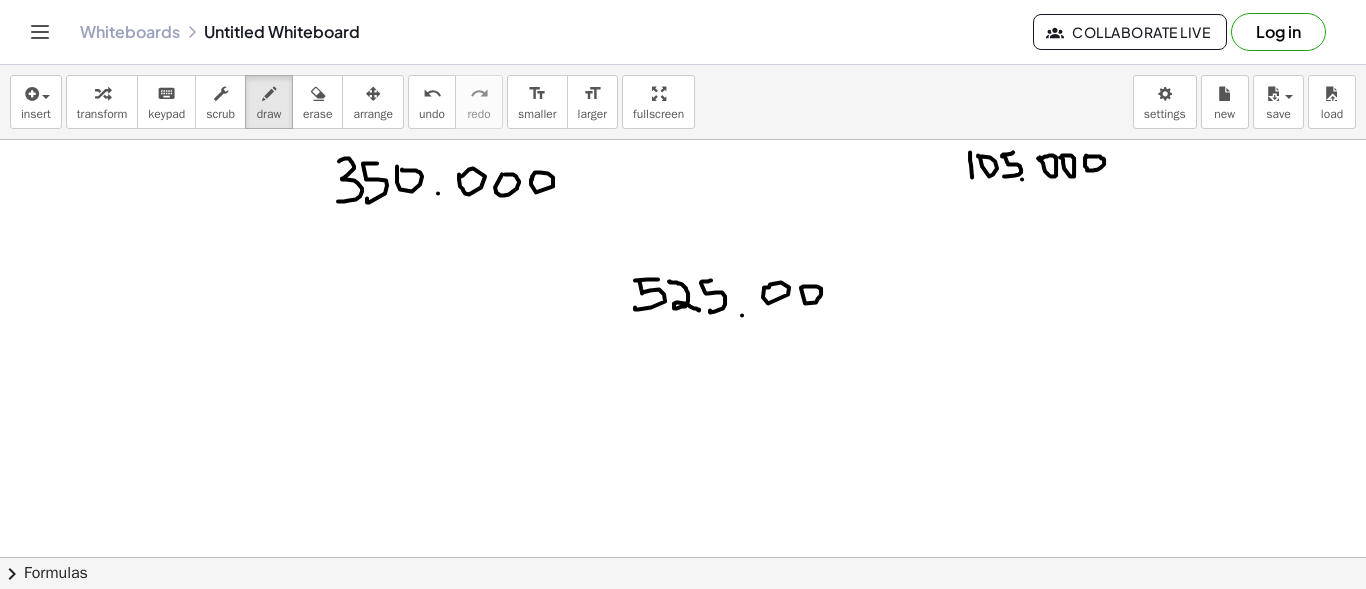 click at bounding box center (683, -470) 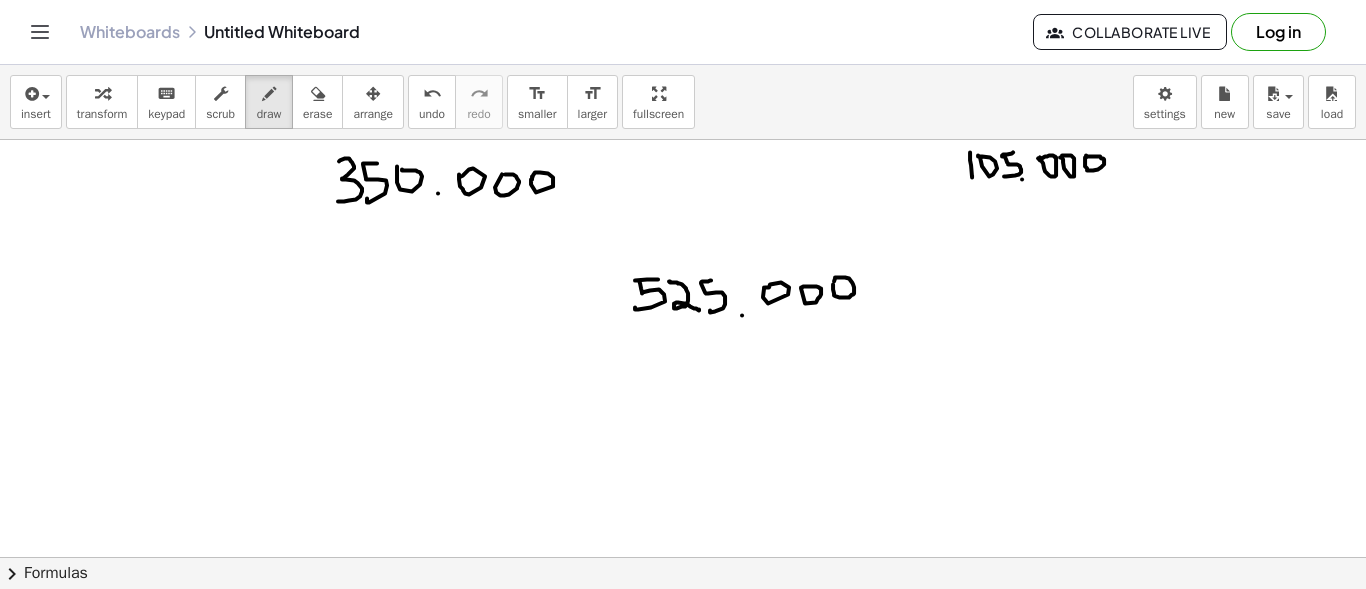 click at bounding box center [683, -470] 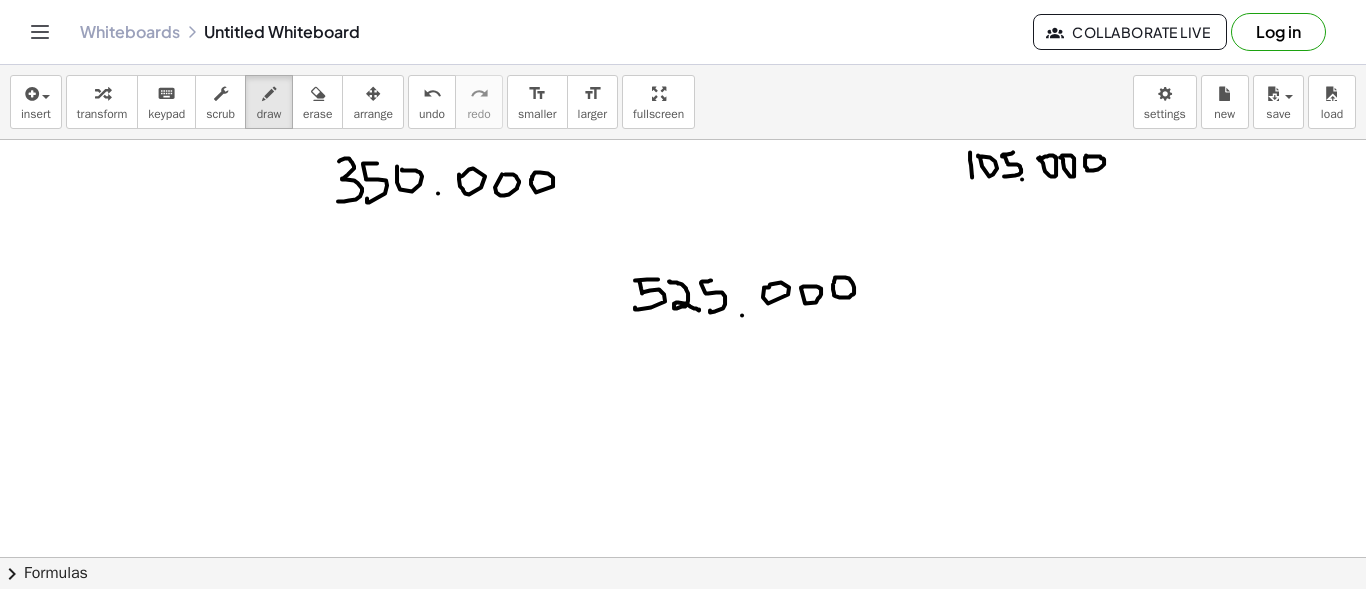 click at bounding box center [683, -470] 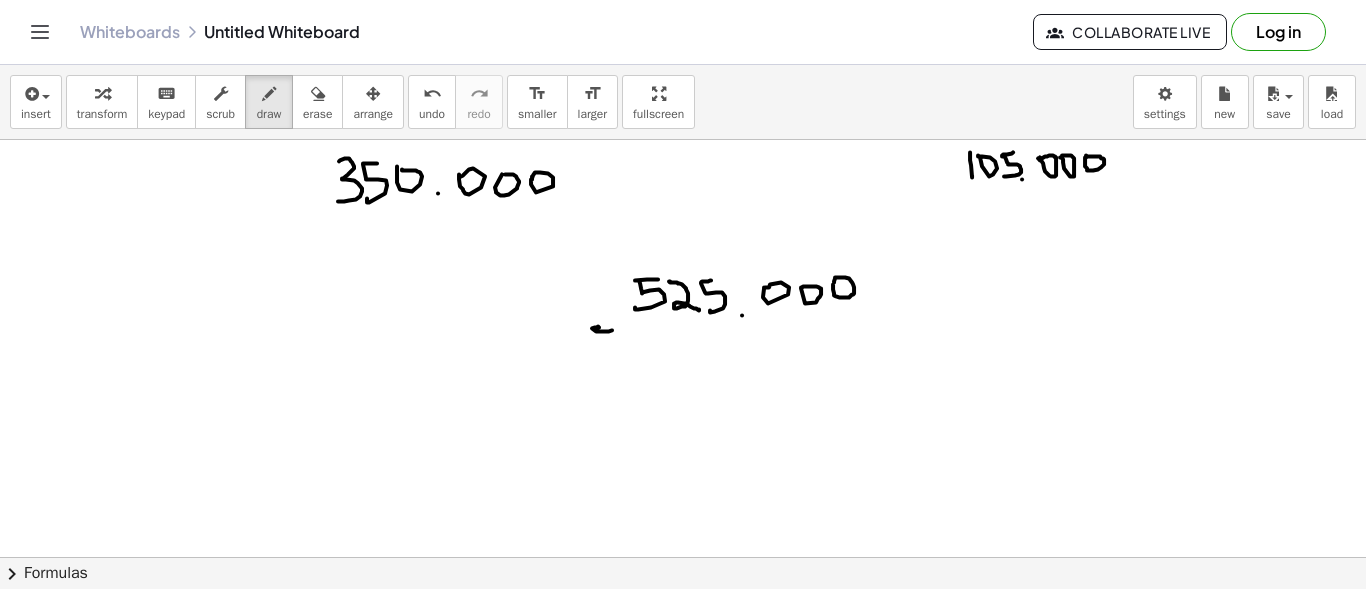 drag, startPoint x: 612, startPoint y: 329, endPoint x: 598, endPoint y: 326, distance: 14.3178215 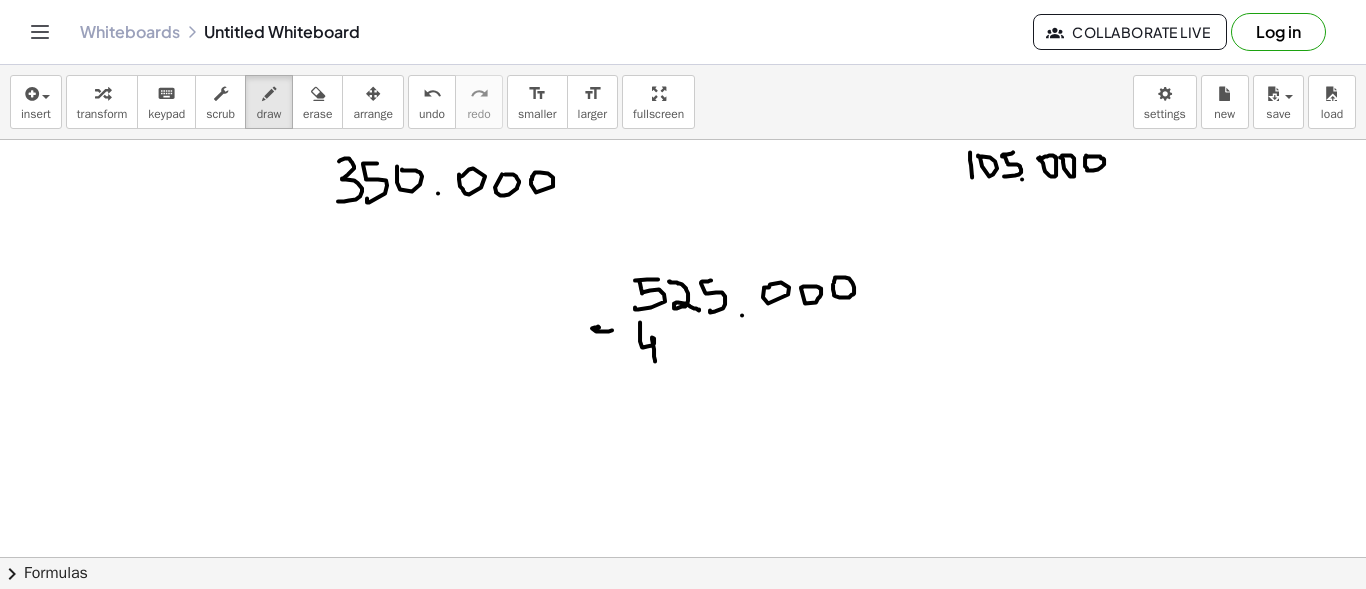 drag, startPoint x: 640, startPoint y: 321, endPoint x: 655, endPoint y: 361, distance: 42.72002 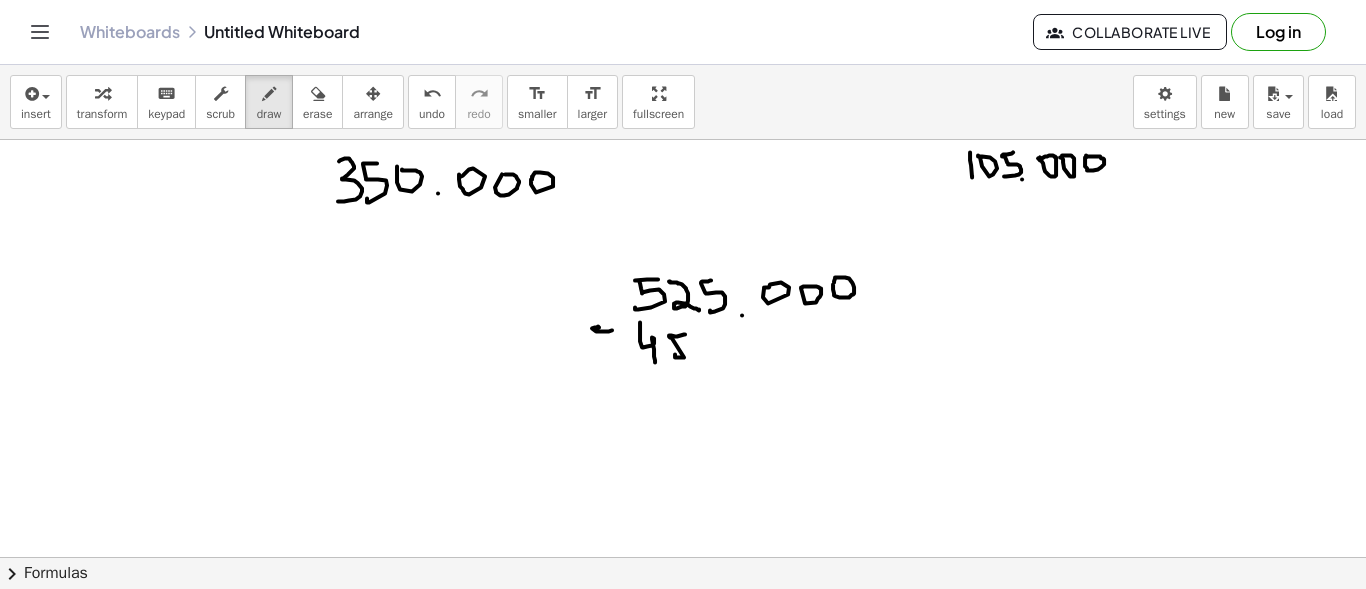 drag, startPoint x: 685, startPoint y: 333, endPoint x: 675, endPoint y: 353, distance: 22.36068 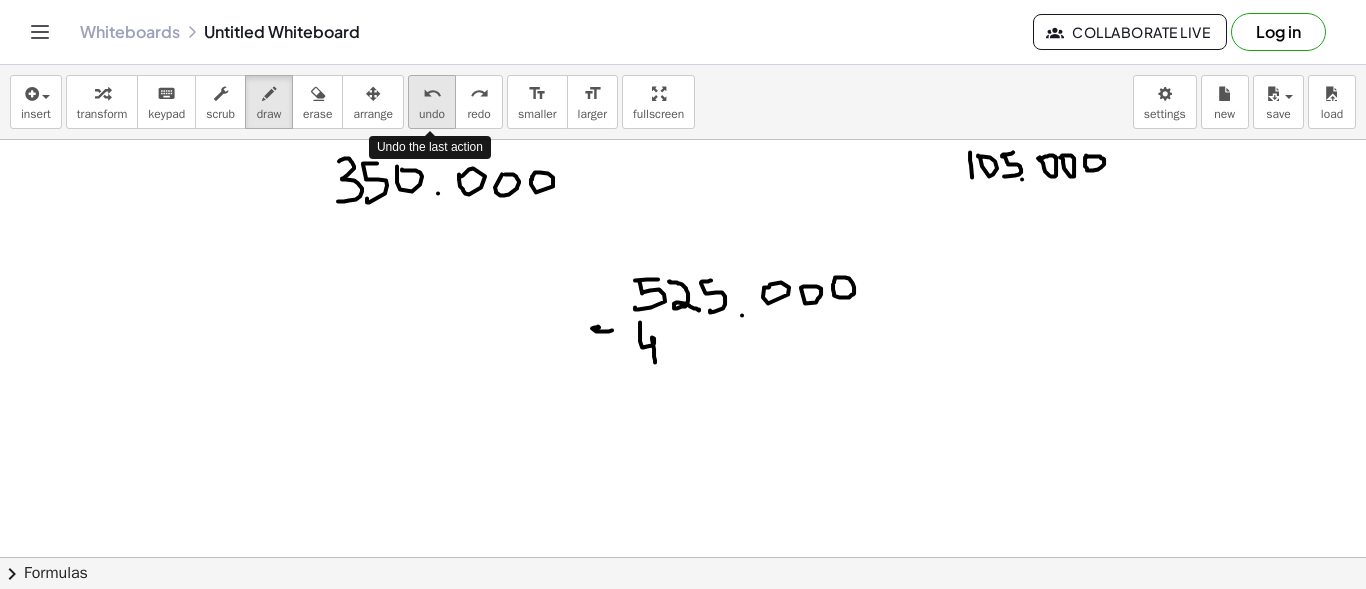 click on "undo undo" at bounding box center (432, 102) 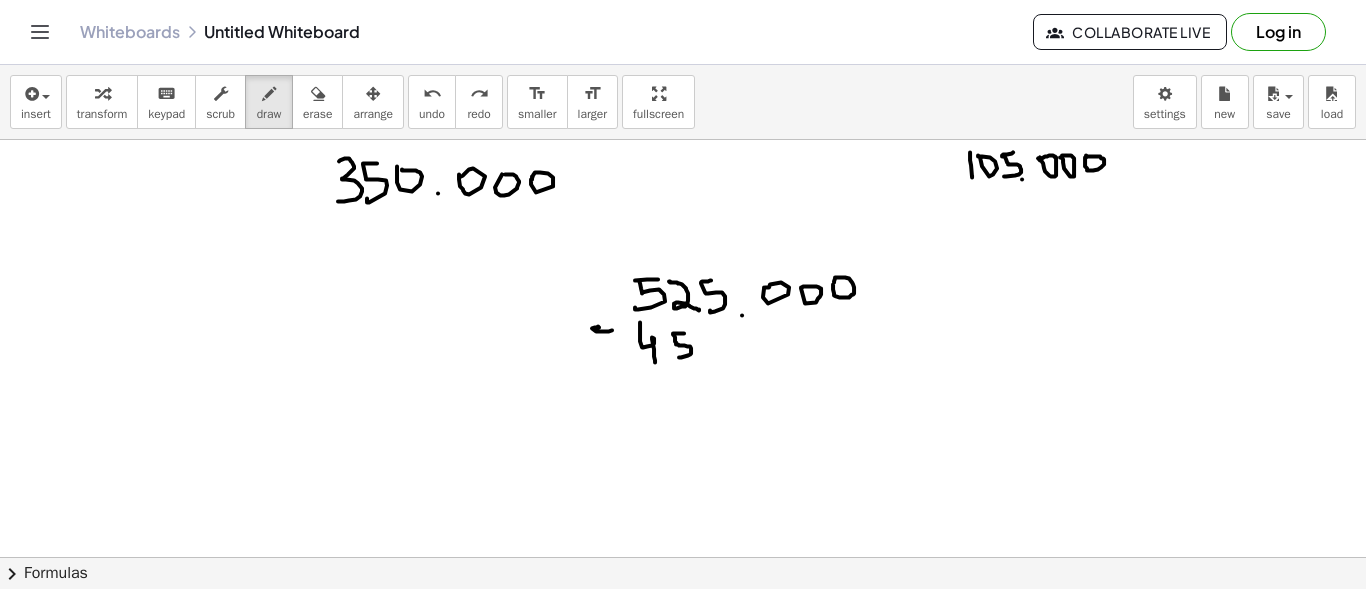 drag, startPoint x: 684, startPoint y: 332, endPoint x: 674, endPoint y: 354, distance: 24.166092 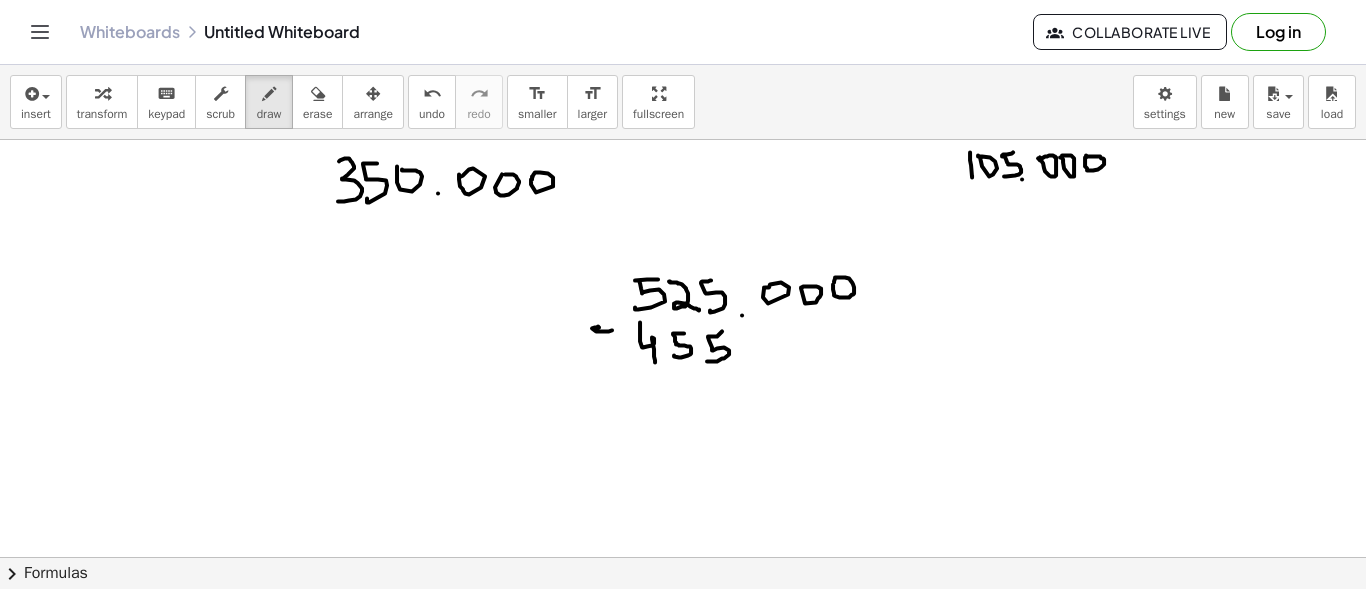 drag, startPoint x: 722, startPoint y: 330, endPoint x: 707, endPoint y: 358, distance: 31.764761 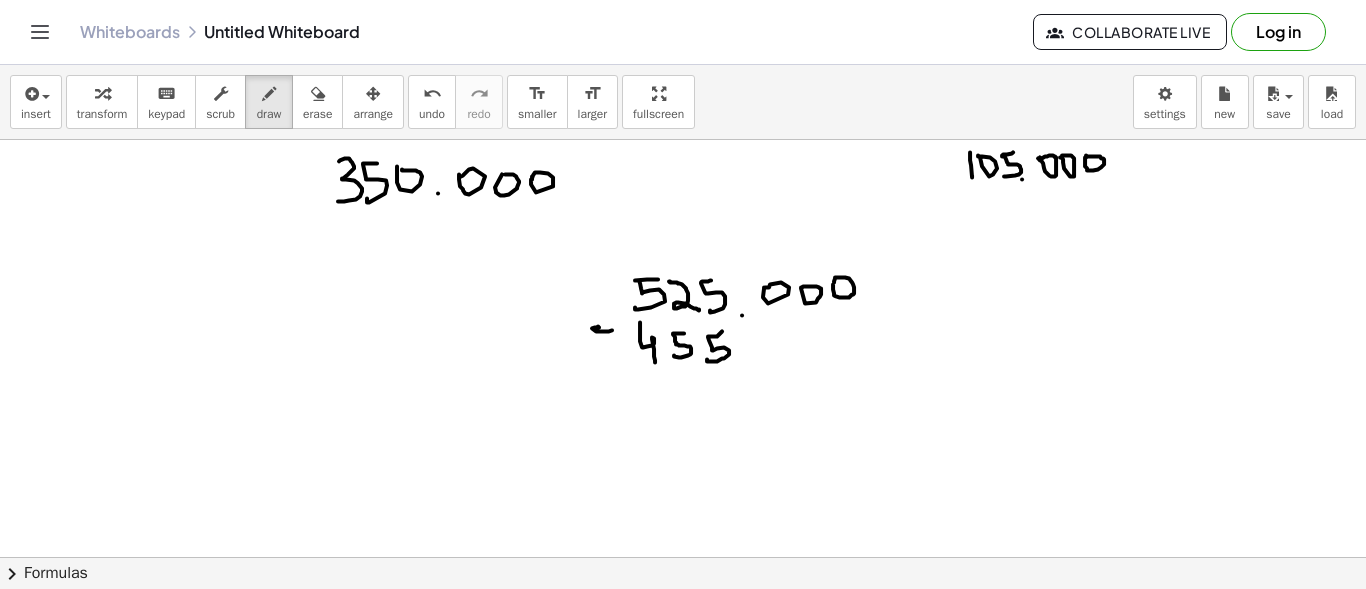 click at bounding box center [683, -470] 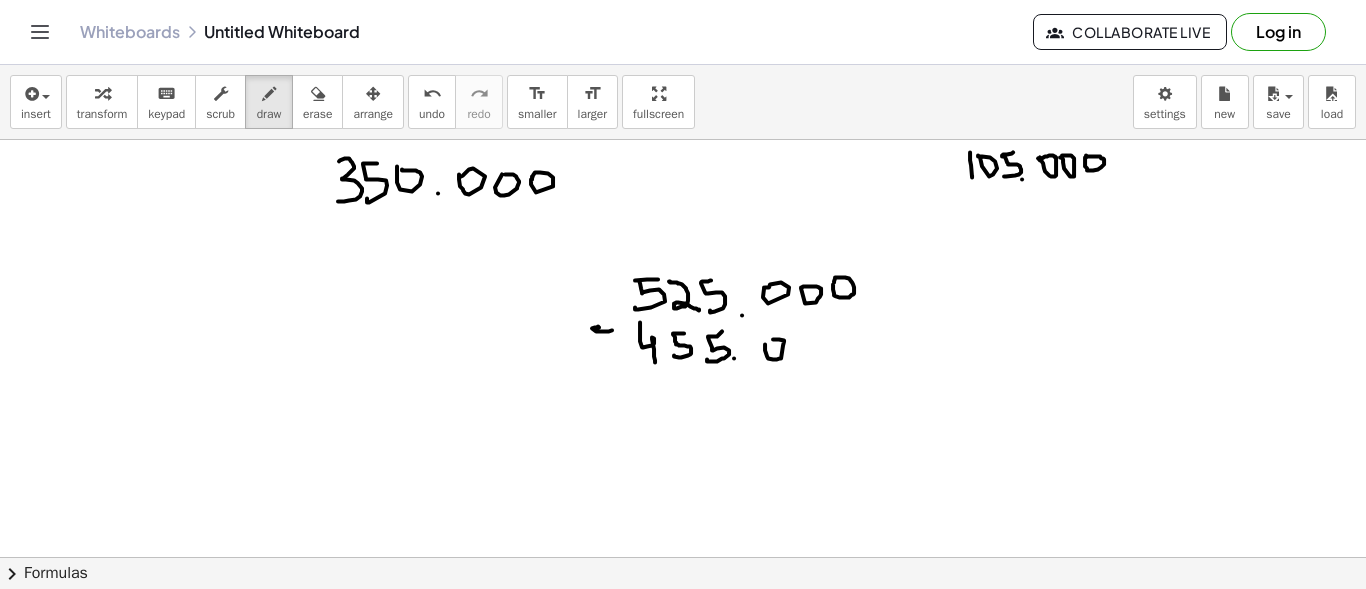 click at bounding box center (683, -470) 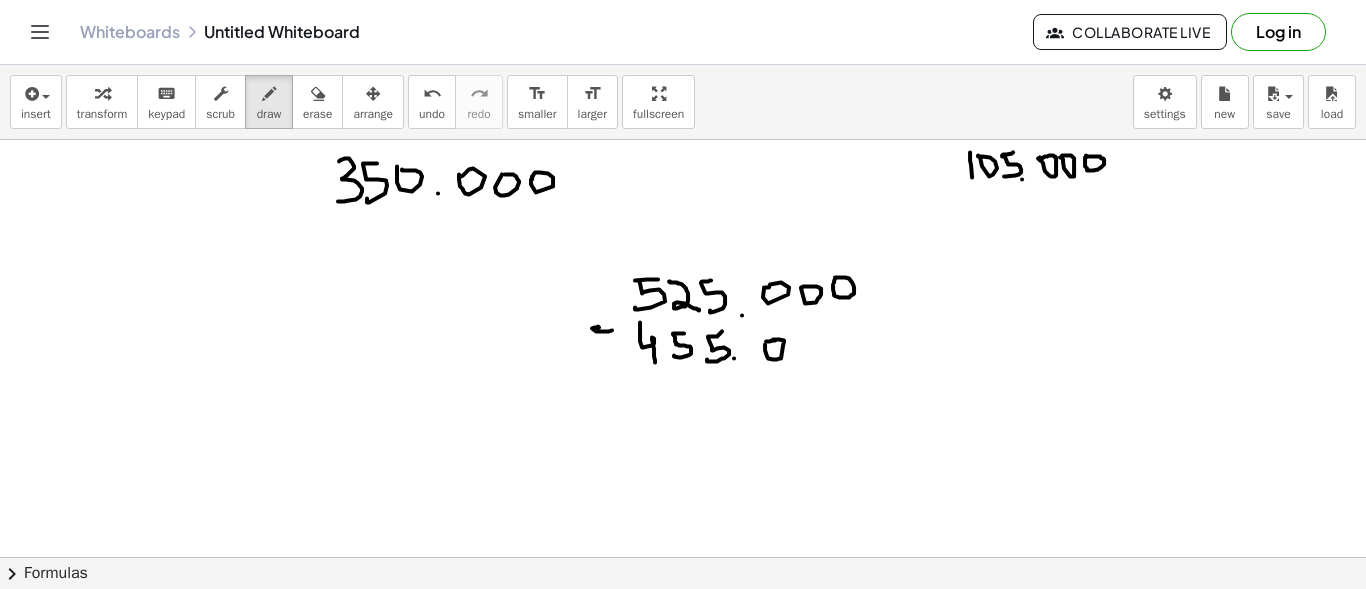 click at bounding box center [683, -470] 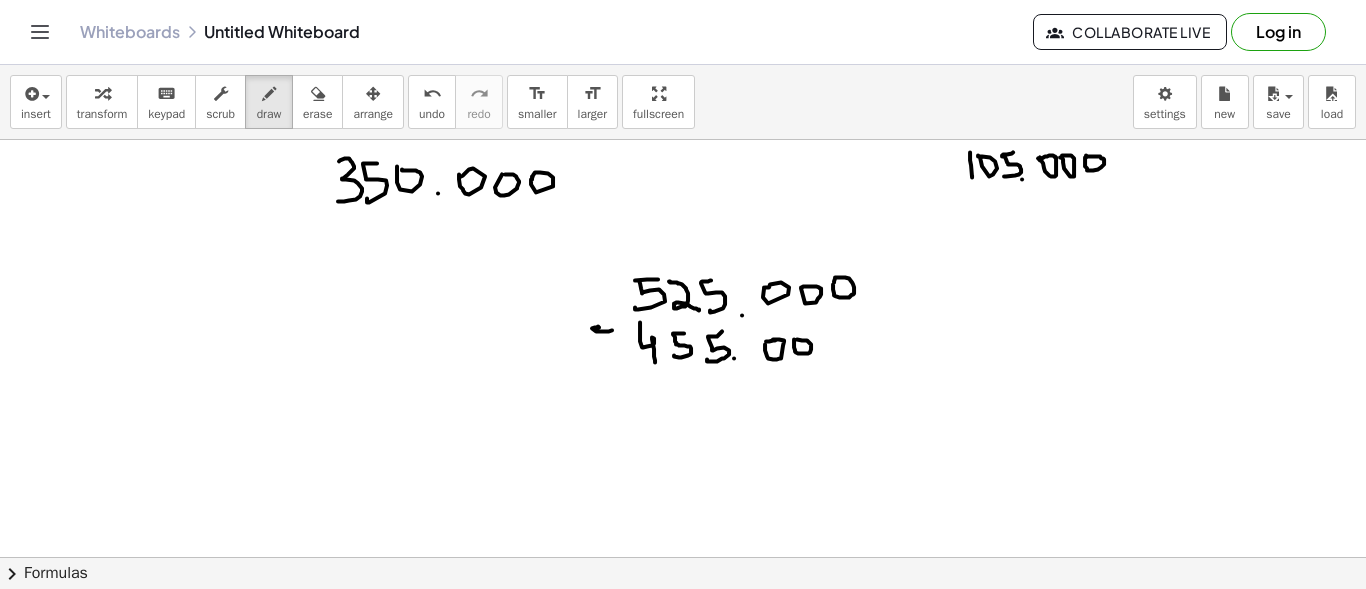 click at bounding box center [683, -470] 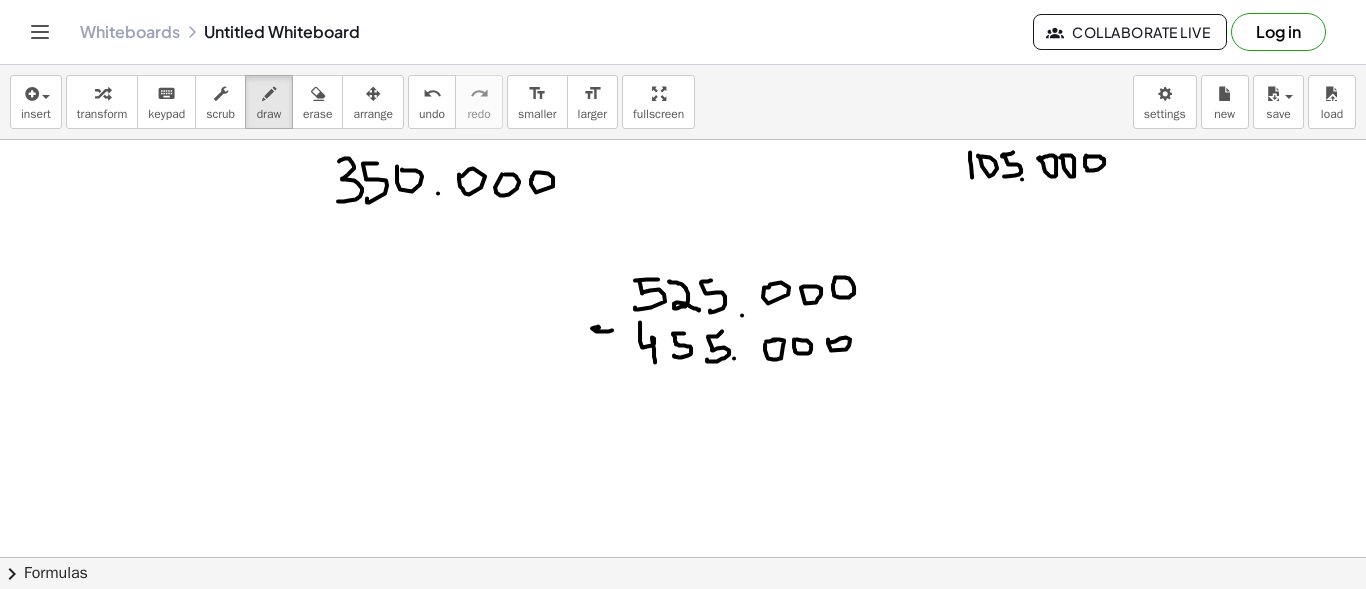 click at bounding box center (683, -470) 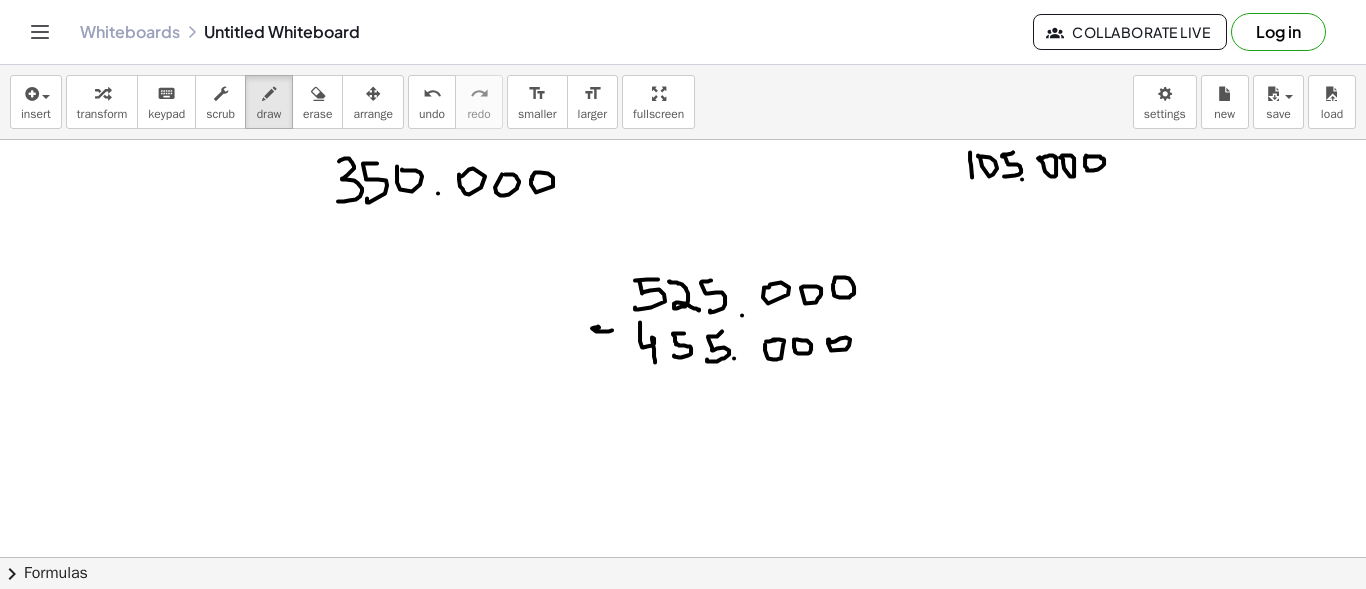 click at bounding box center [683, -470] 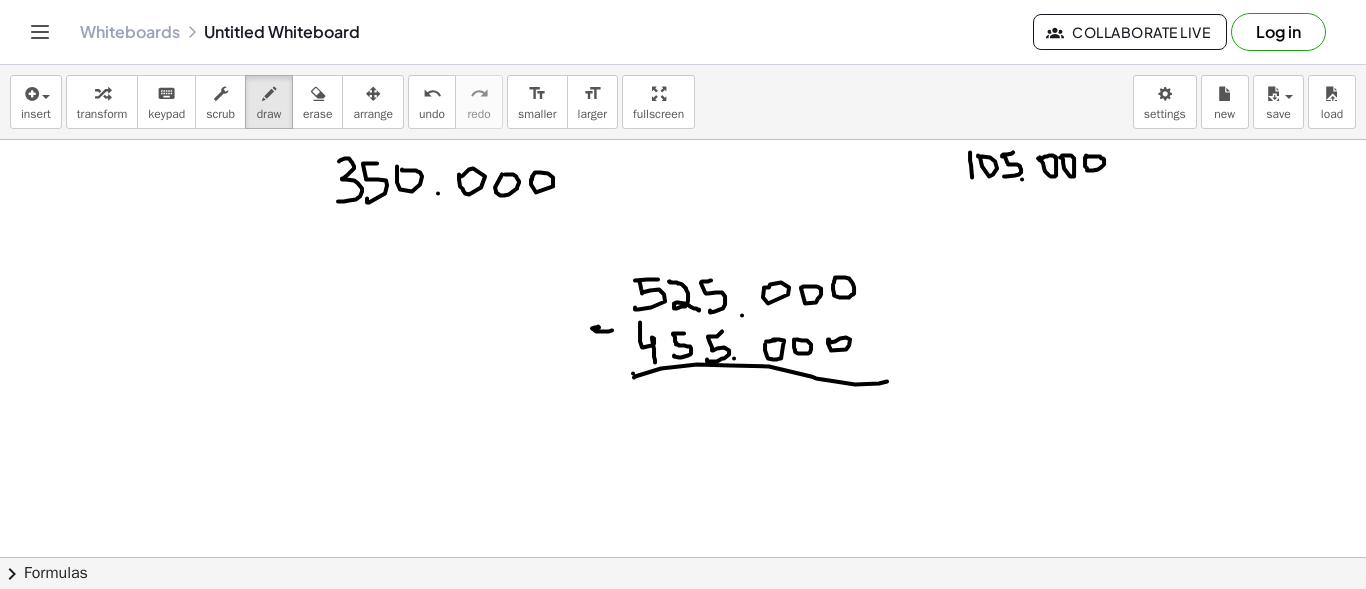 drag, startPoint x: 634, startPoint y: 376, endPoint x: 887, endPoint y: 380, distance: 253.03162 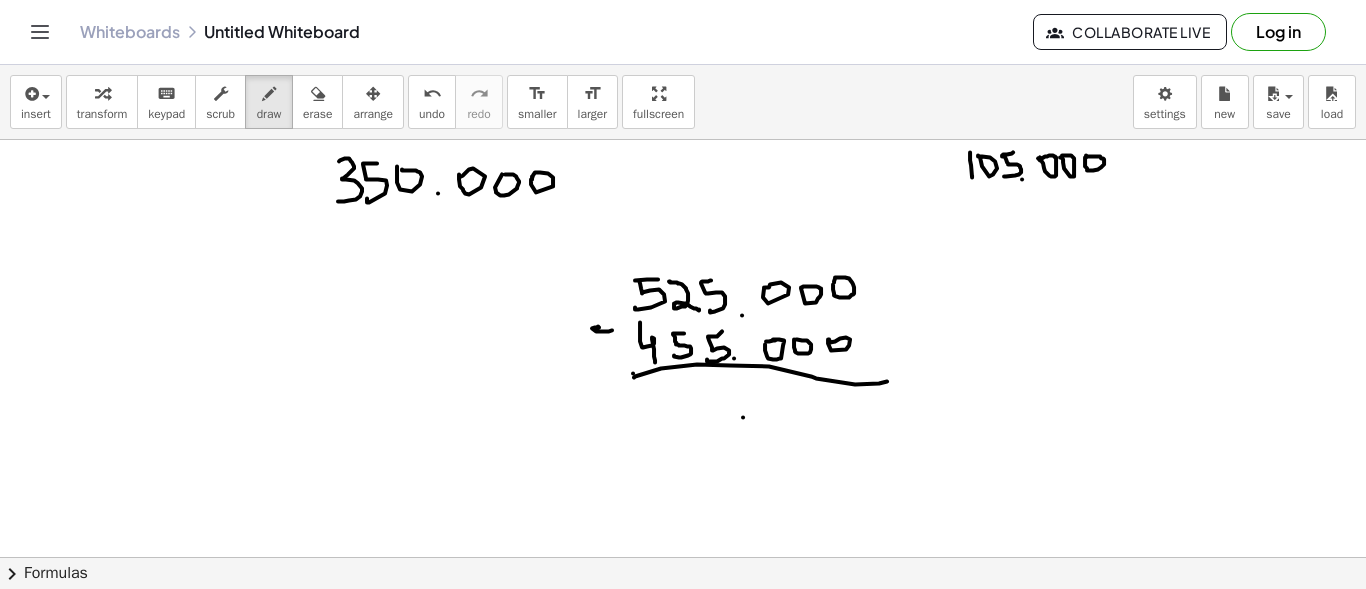 click at bounding box center [683, -470] 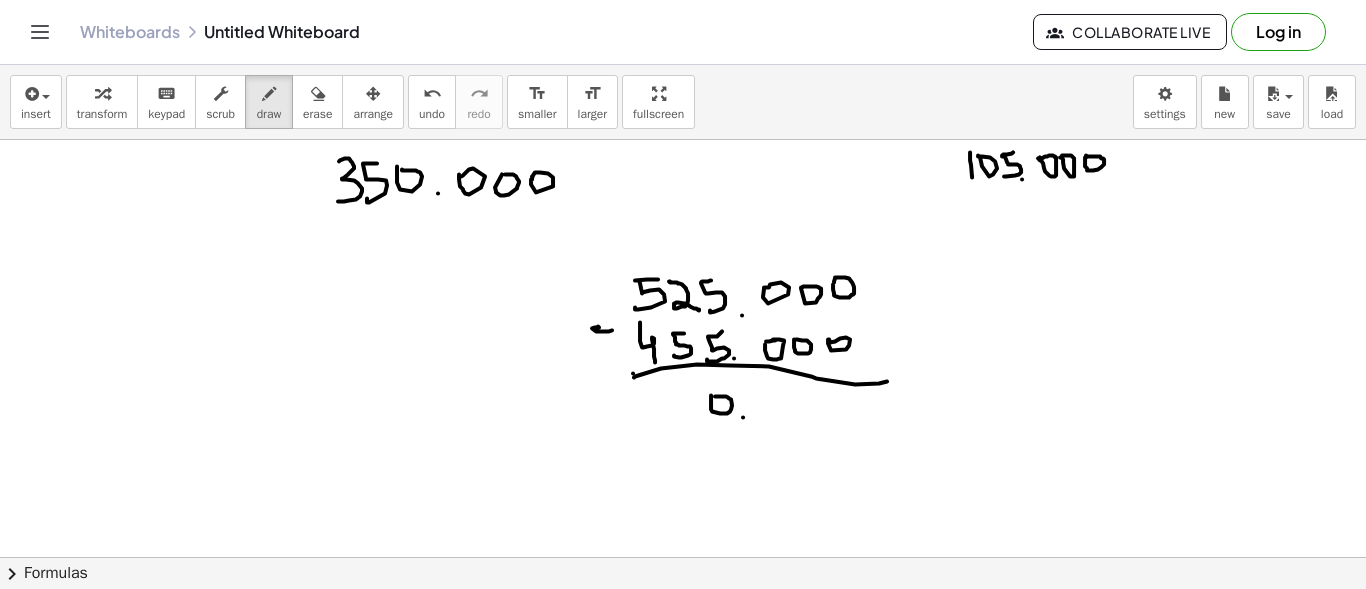 click at bounding box center [683, -470] 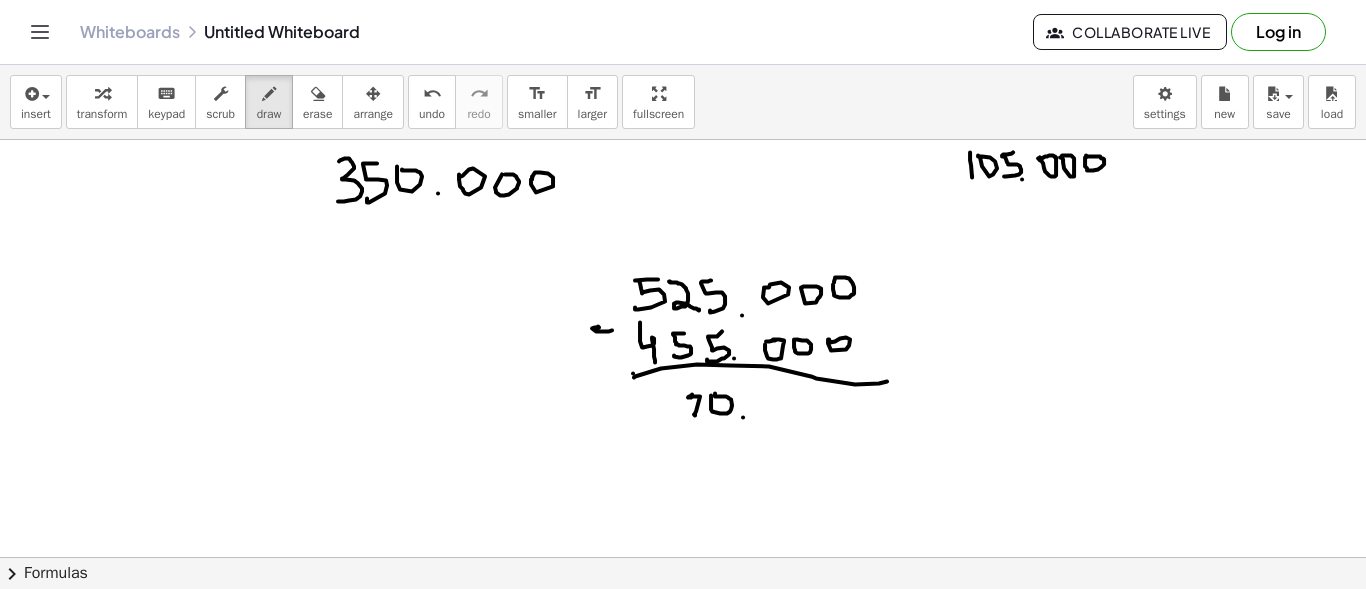 drag, startPoint x: 692, startPoint y: 393, endPoint x: 694, endPoint y: 409, distance: 16.124516 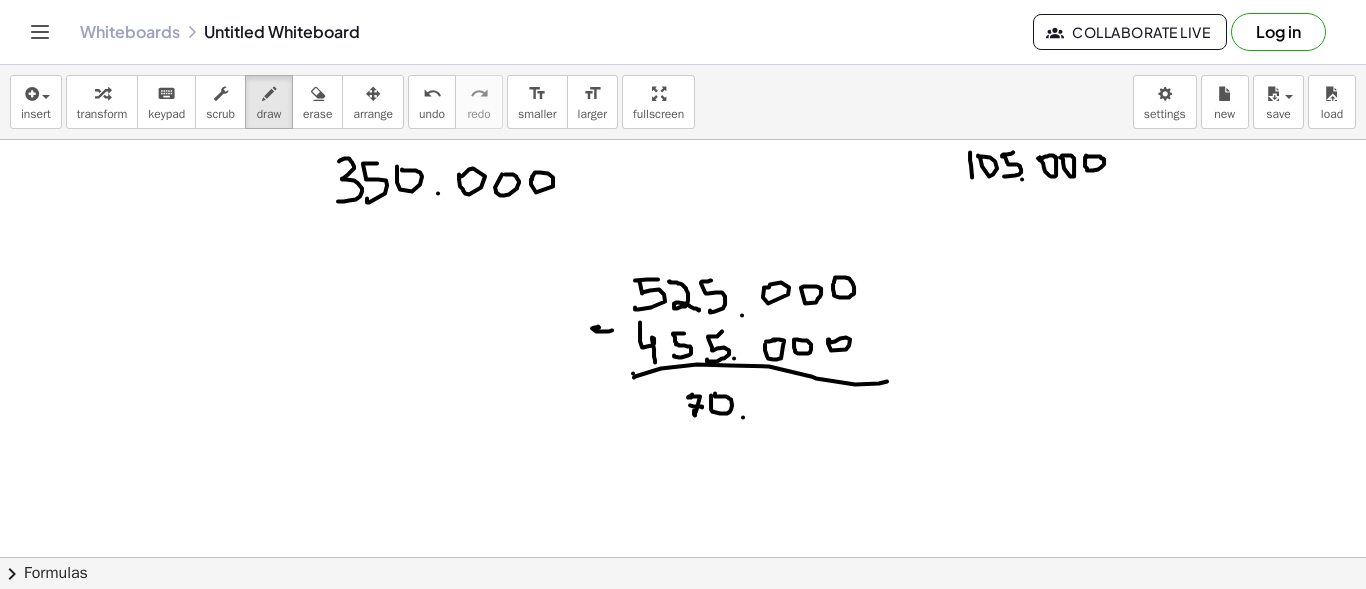 drag, startPoint x: 690, startPoint y: 404, endPoint x: 702, endPoint y: 406, distance: 12.165525 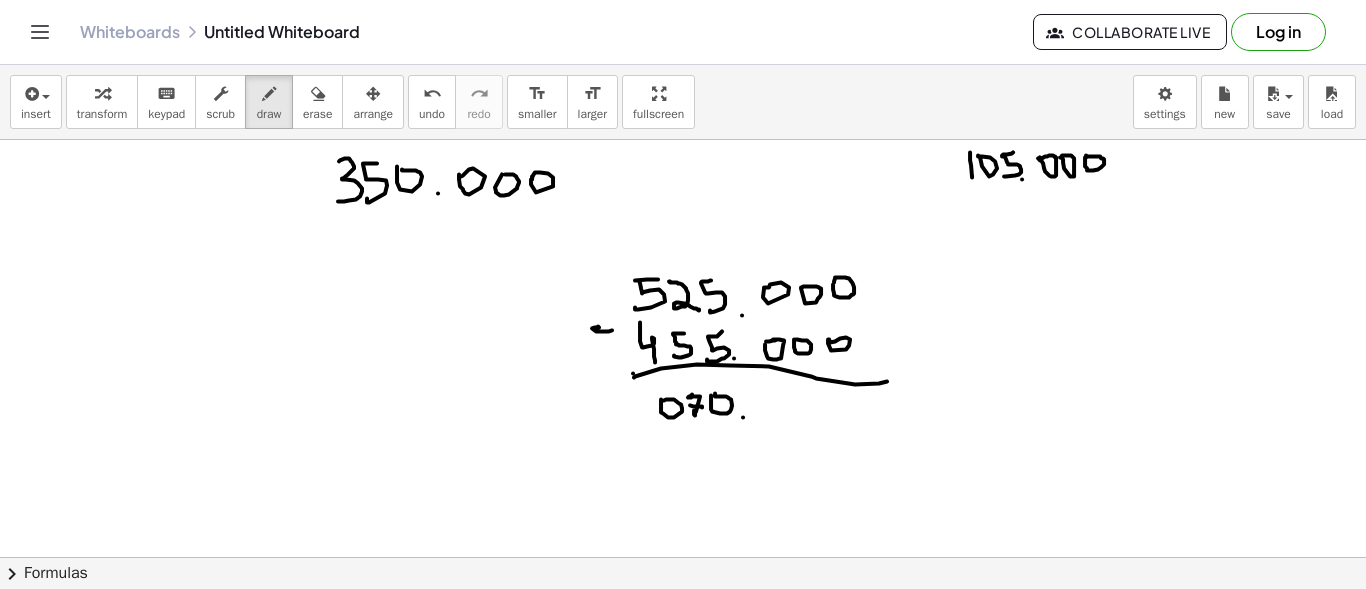 click at bounding box center (683, -470) 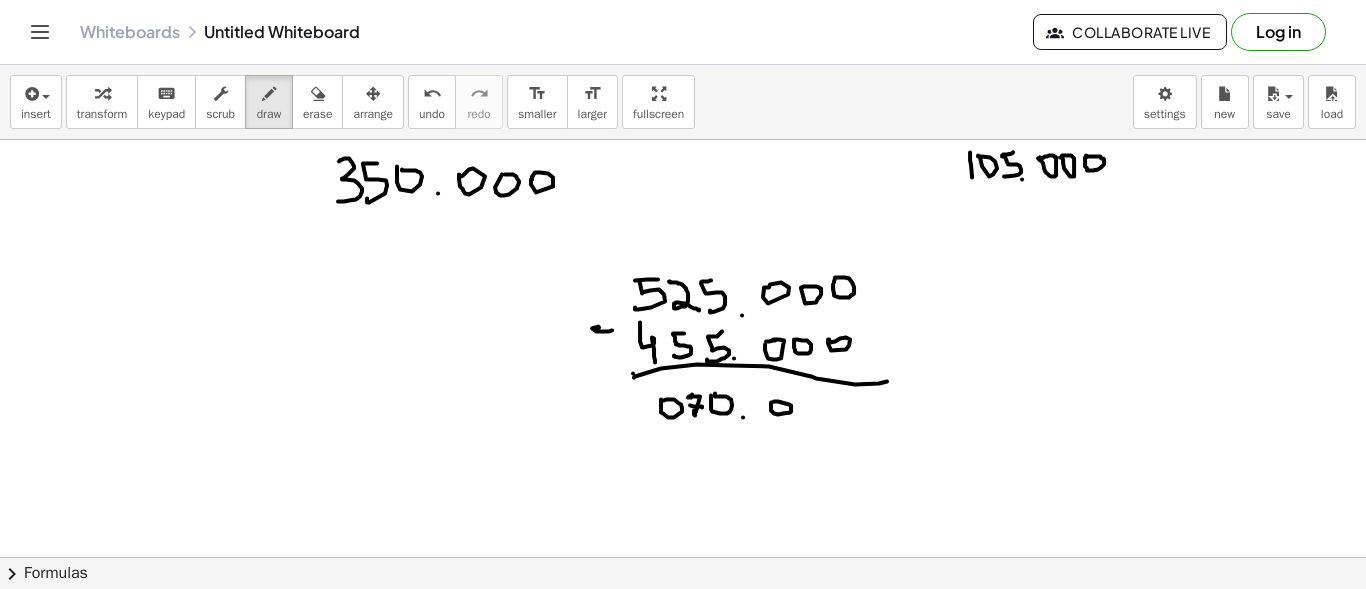 click at bounding box center [683, -470] 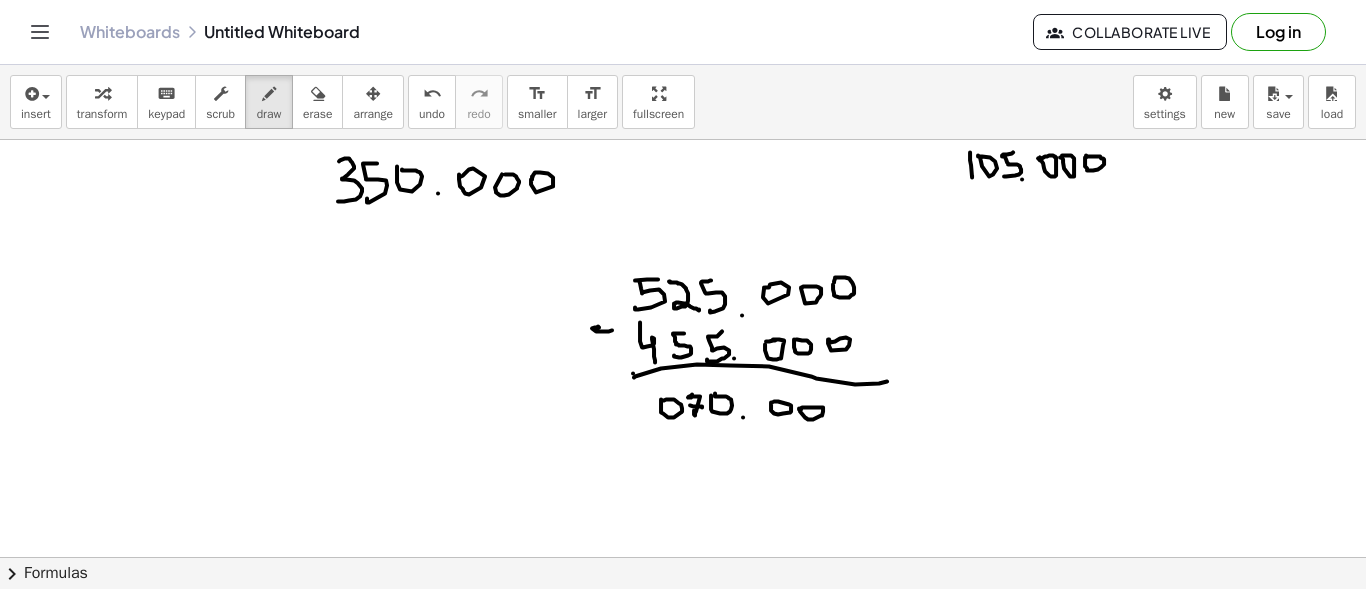 click at bounding box center (683, -470) 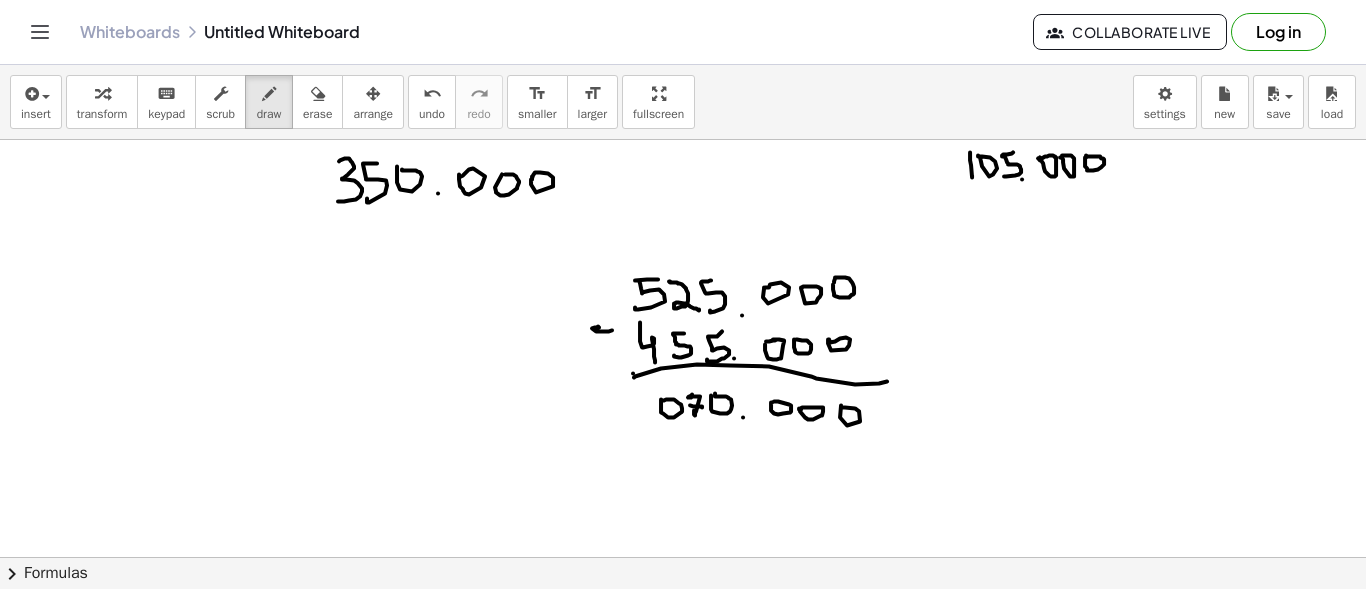 click at bounding box center (683, -470) 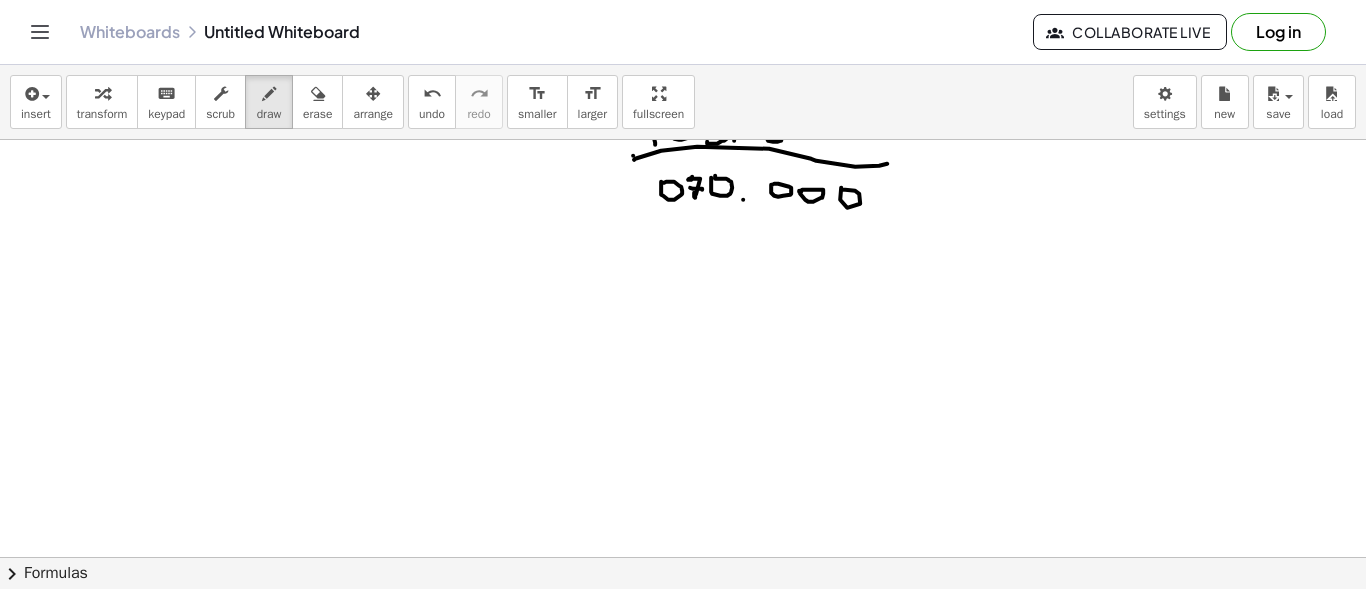 scroll, scrollTop: 1974, scrollLeft: 0, axis: vertical 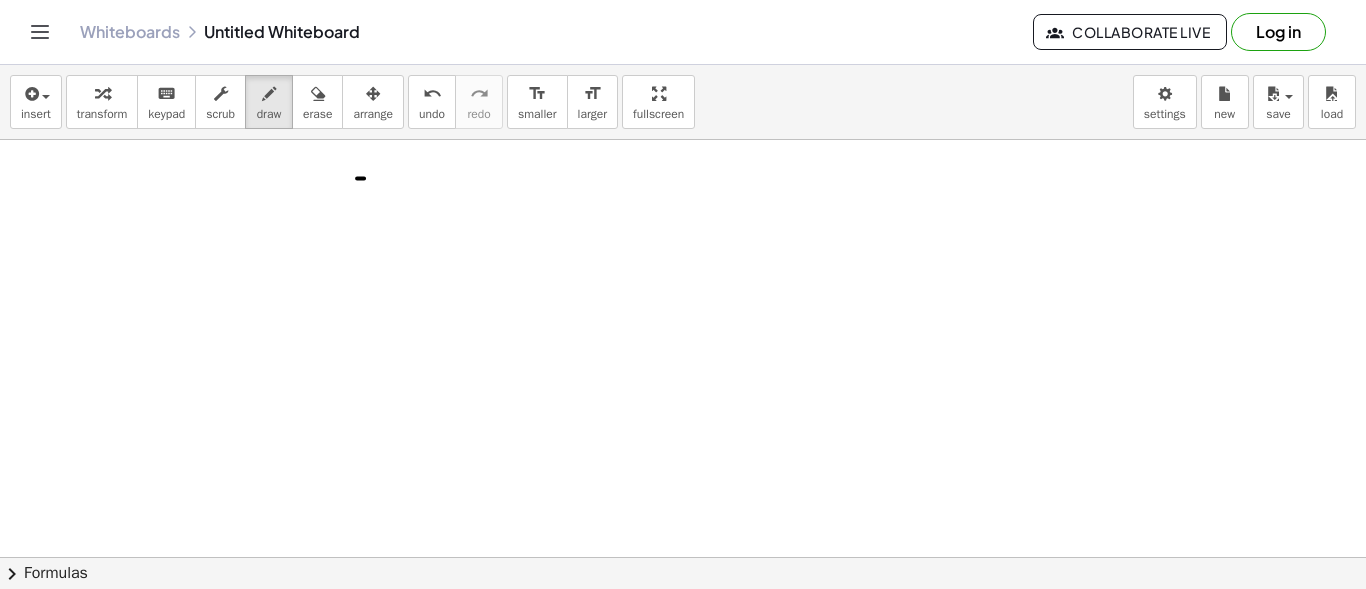 click at bounding box center [683, -578] 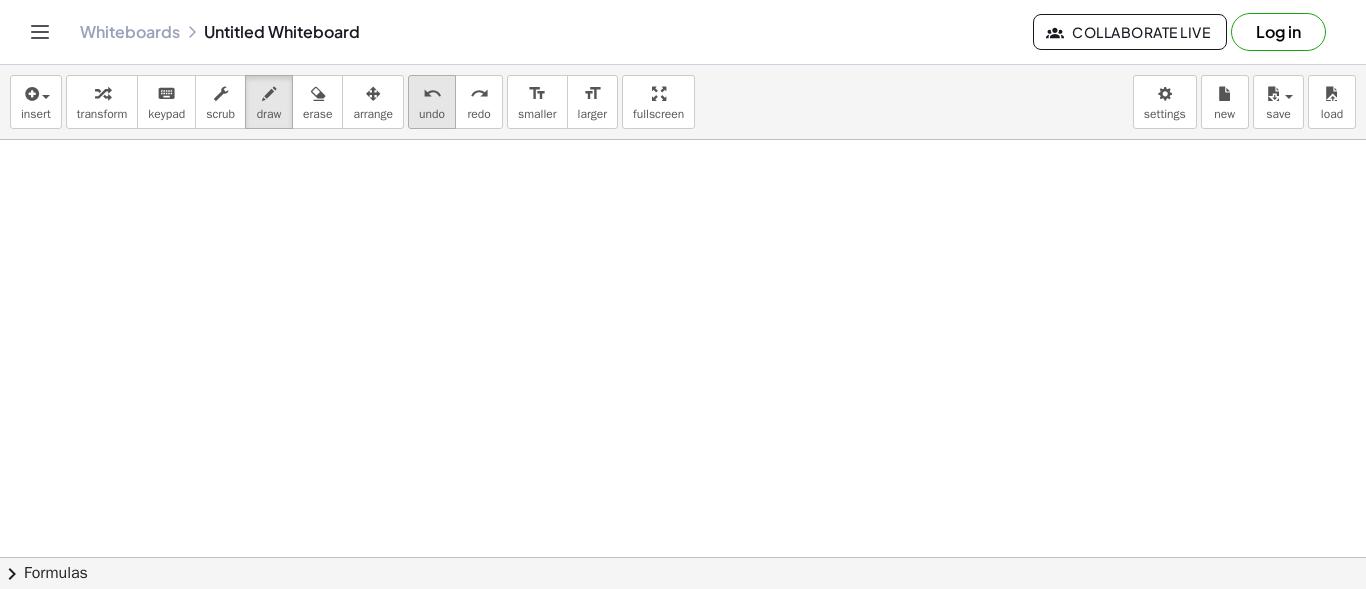 click on "undo undo" at bounding box center (432, 102) 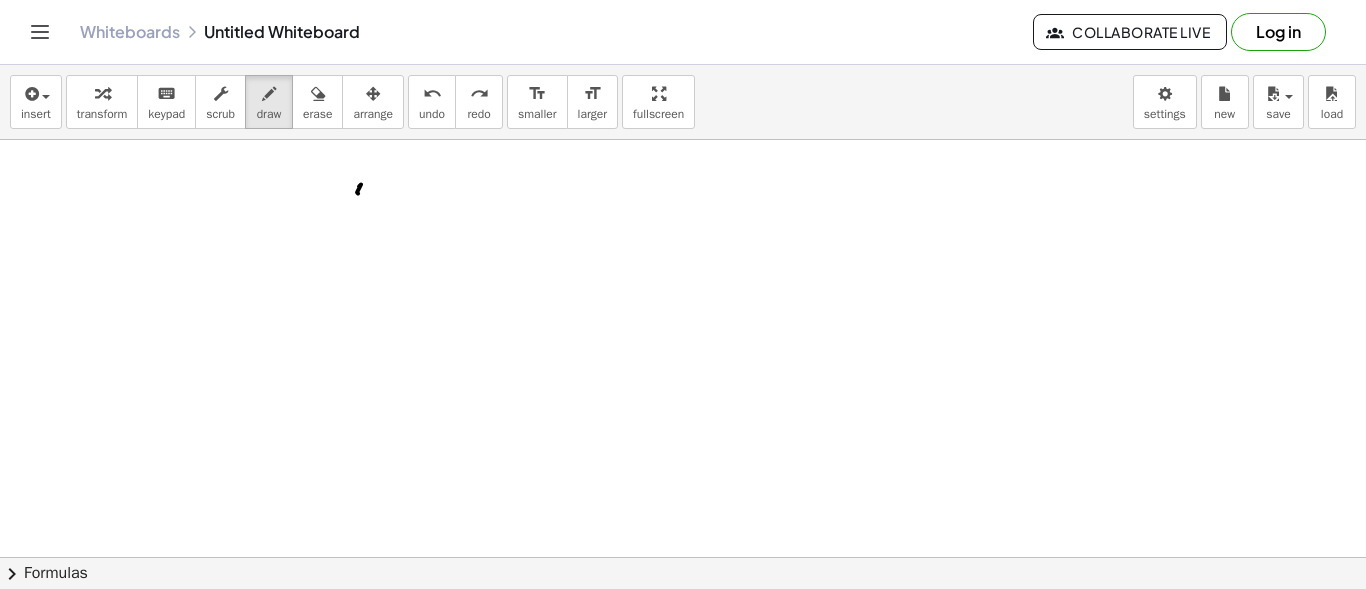click at bounding box center (683, -578) 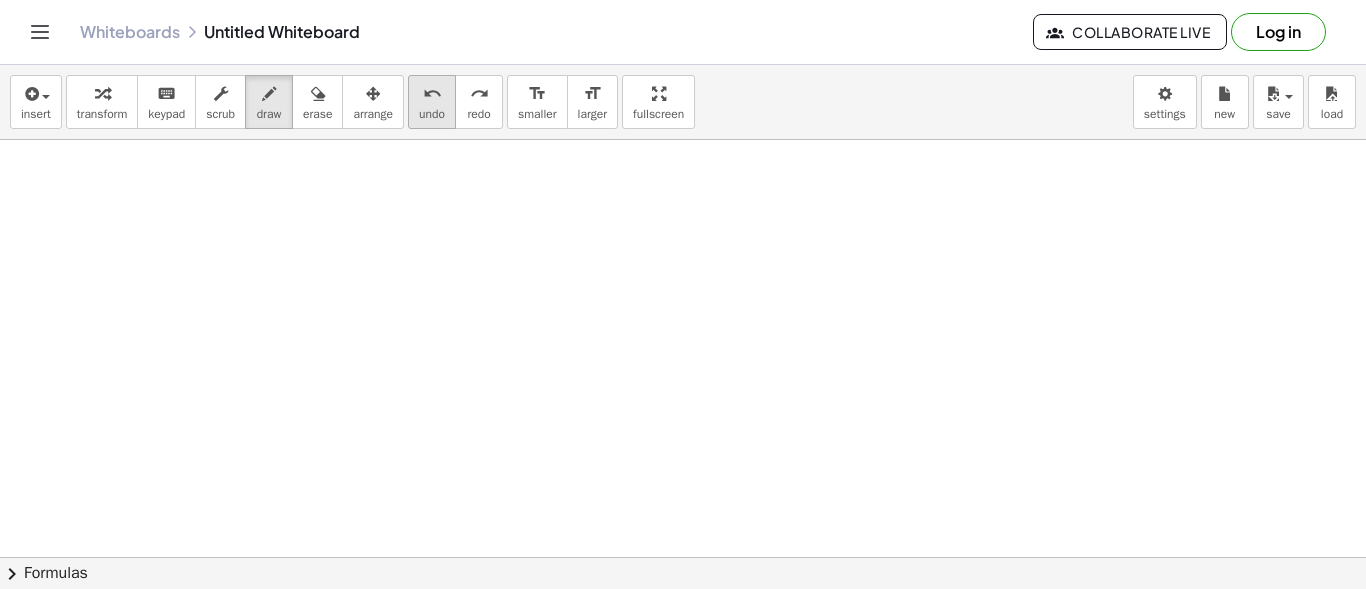click on "undo" at bounding box center [432, 114] 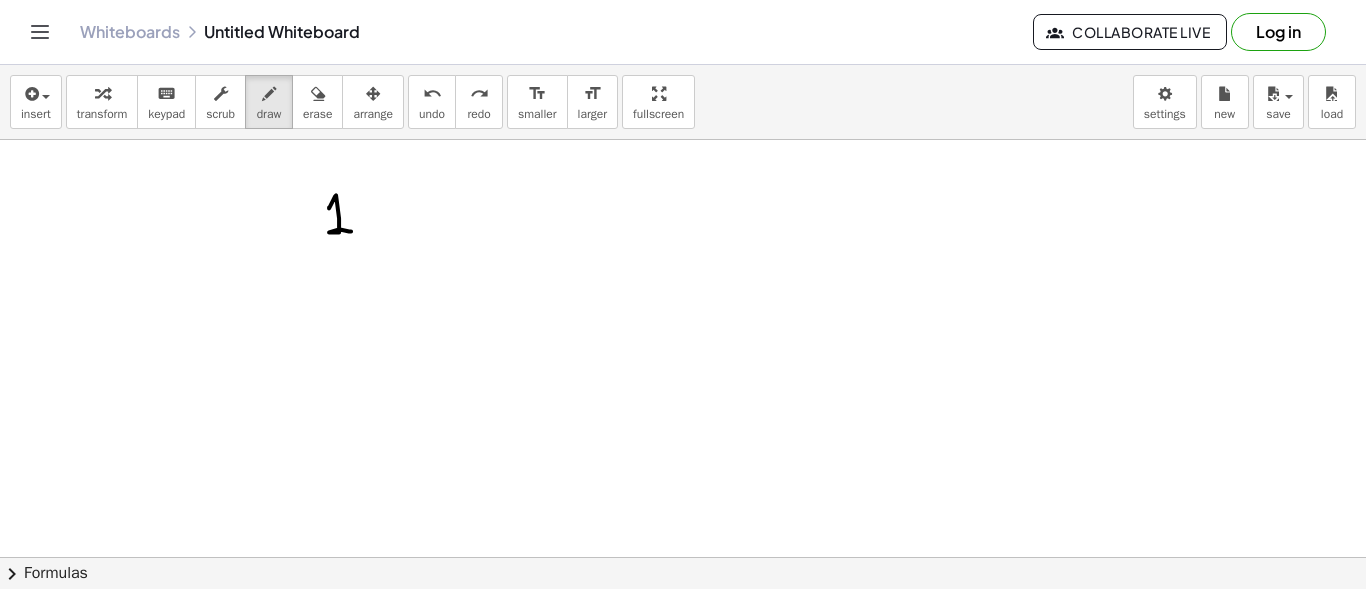 drag, startPoint x: 329, startPoint y: 205, endPoint x: 350, endPoint y: 229, distance: 31.890438 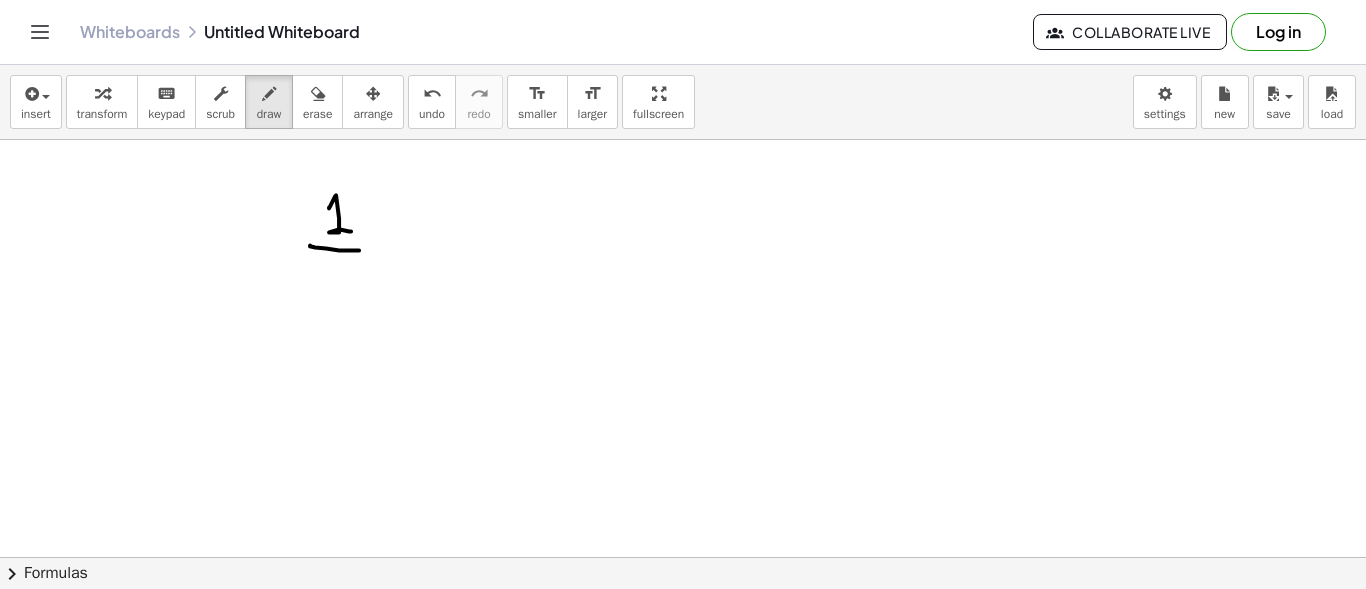 drag, startPoint x: 310, startPoint y: 243, endPoint x: 359, endPoint y: 248, distance: 49.25444 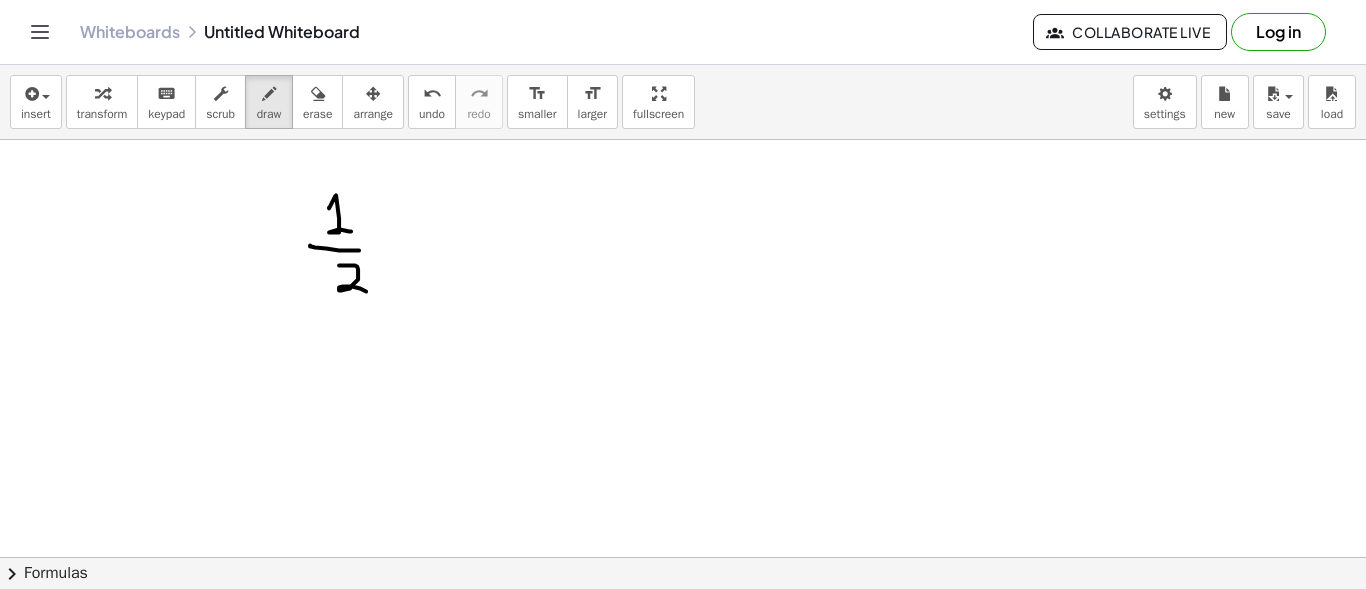drag, startPoint x: 340, startPoint y: 263, endPoint x: 366, endPoint y: 289, distance: 36.769554 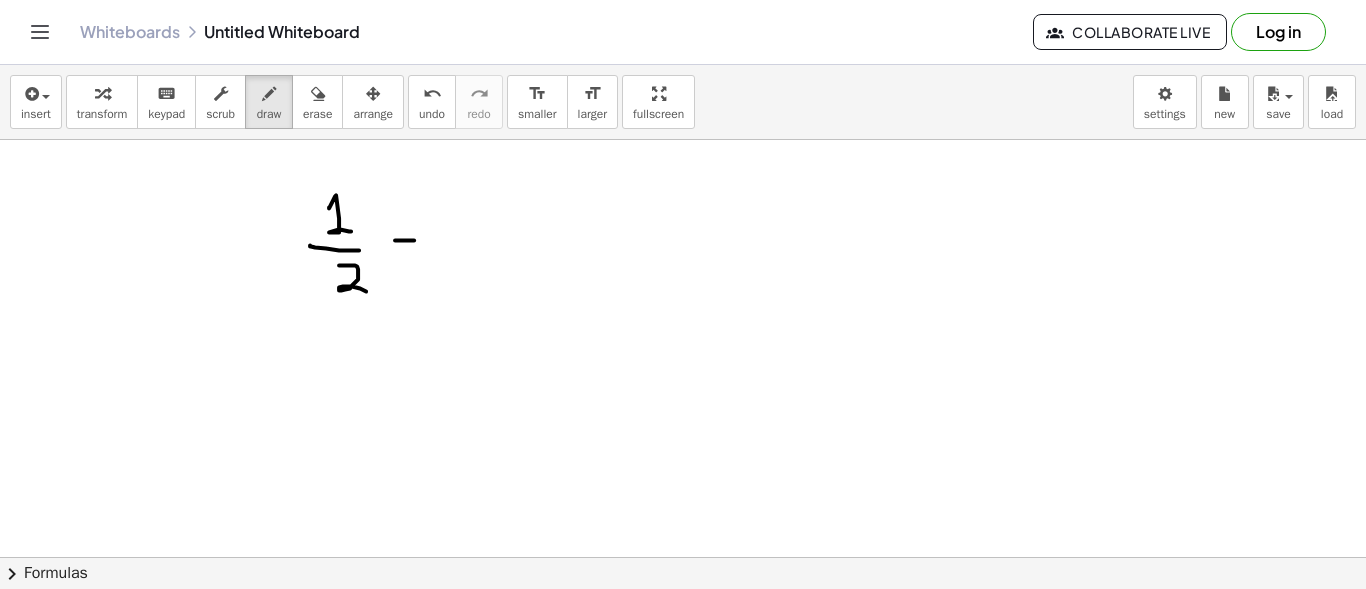 drag, startPoint x: 395, startPoint y: 238, endPoint x: 414, endPoint y: 238, distance: 19 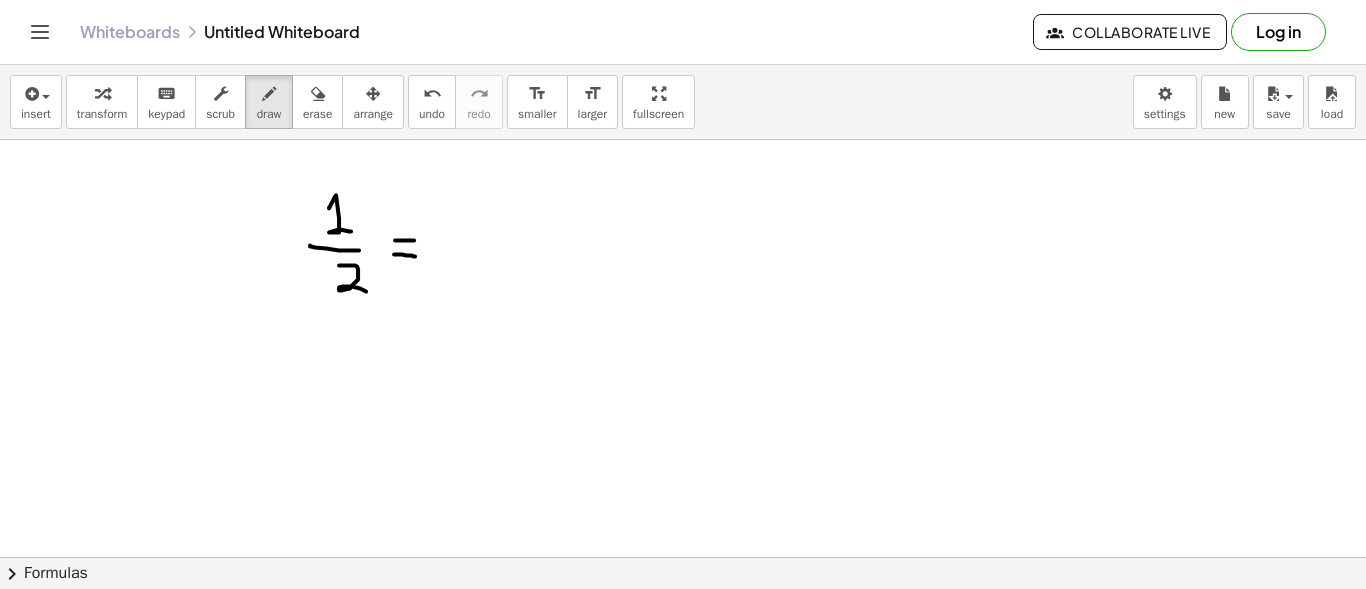 drag, startPoint x: 394, startPoint y: 252, endPoint x: 415, endPoint y: 254, distance: 21.095022 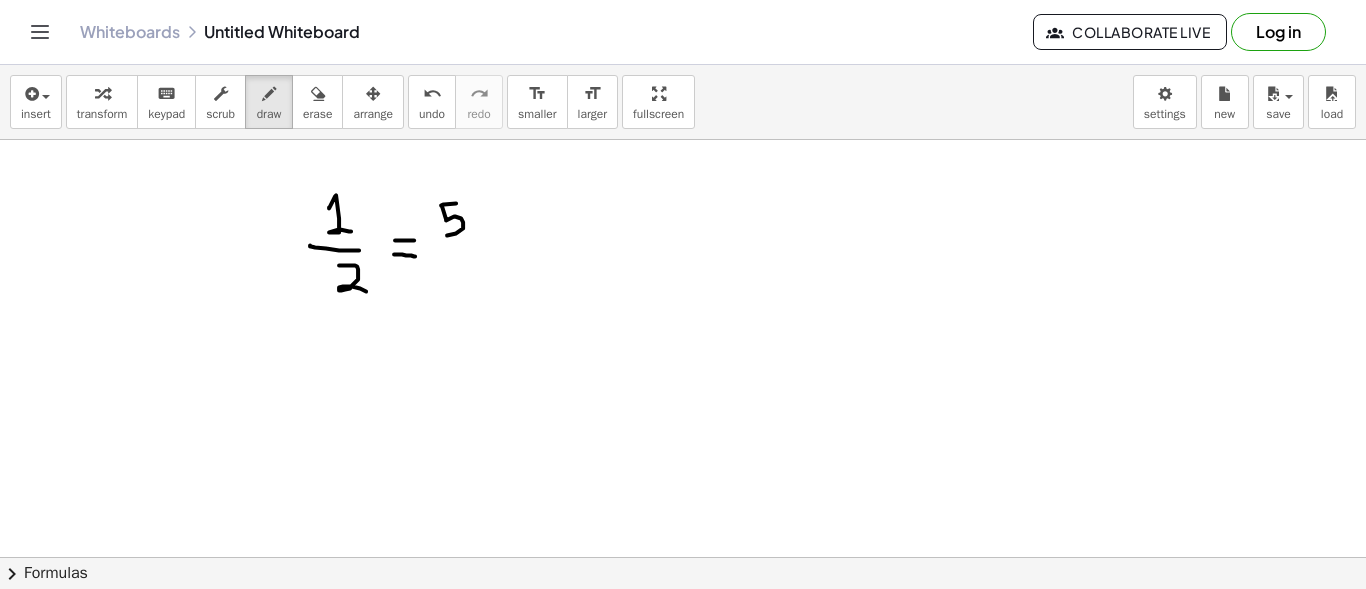 drag, startPoint x: 456, startPoint y: 201, endPoint x: 446, endPoint y: 227, distance: 27.856777 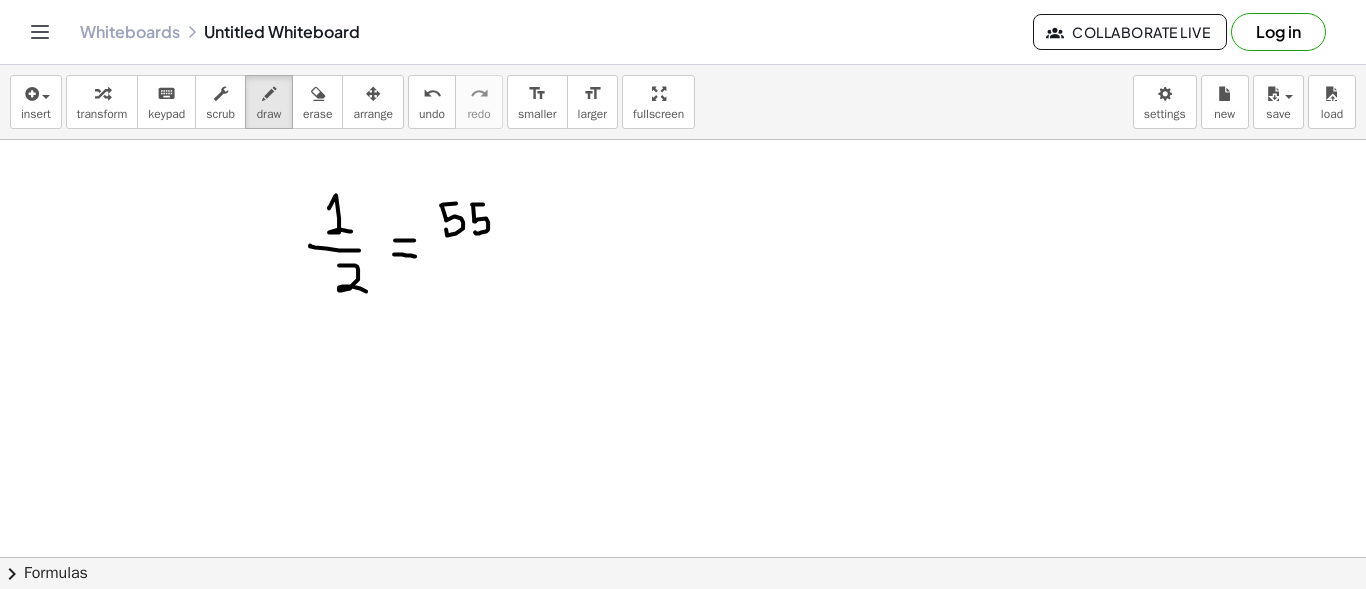 drag, startPoint x: 483, startPoint y: 202, endPoint x: 475, endPoint y: 230, distance: 29.12044 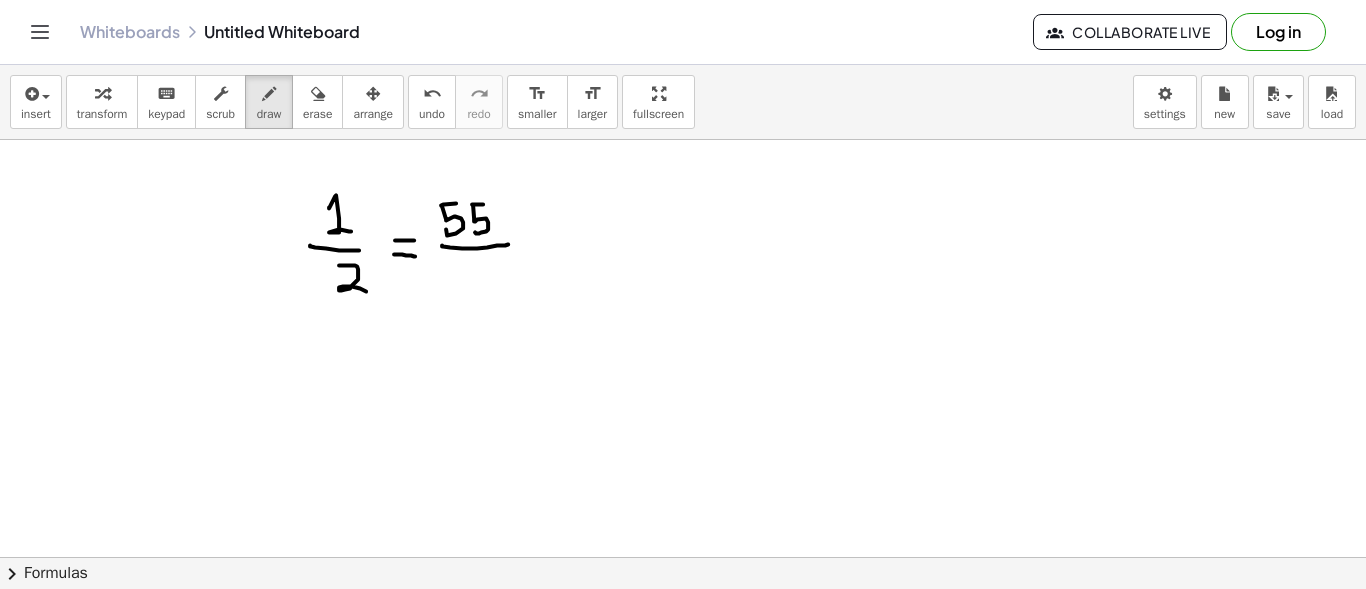 drag, startPoint x: 442, startPoint y: 243, endPoint x: 508, endPoint y: 242, distance: 66.007576 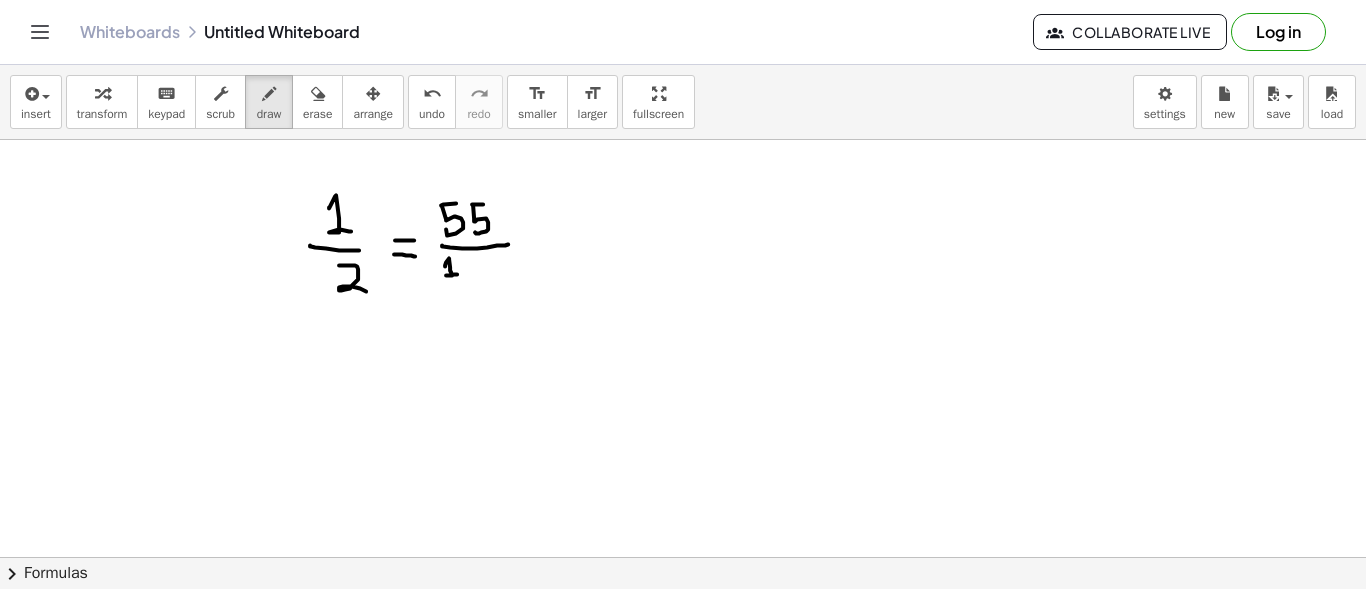 drag, startPoint x: 445, startPoint y: 264, endPoint x: 458, endPoint y: 272, distance: 15.264338 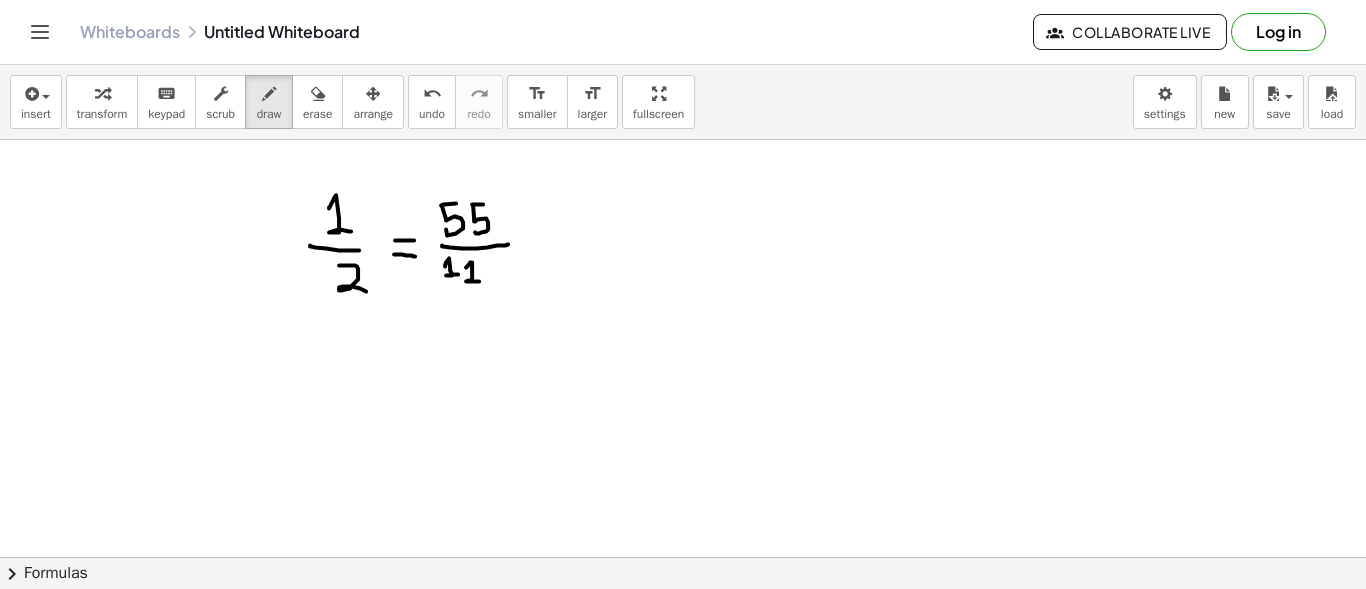 drag, startPoint x: 466, startPoint y: 265, endPoint x: 479, endPoint y: 279, distance: 19.104973 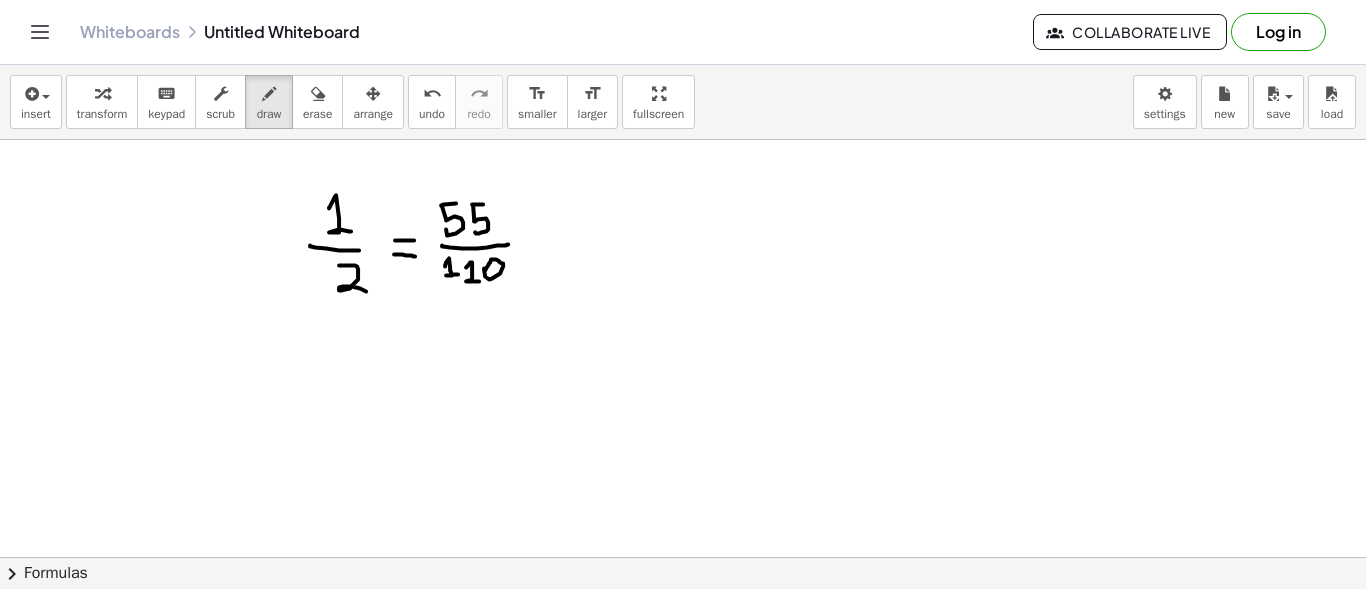 click at bounding box center (683, -578) 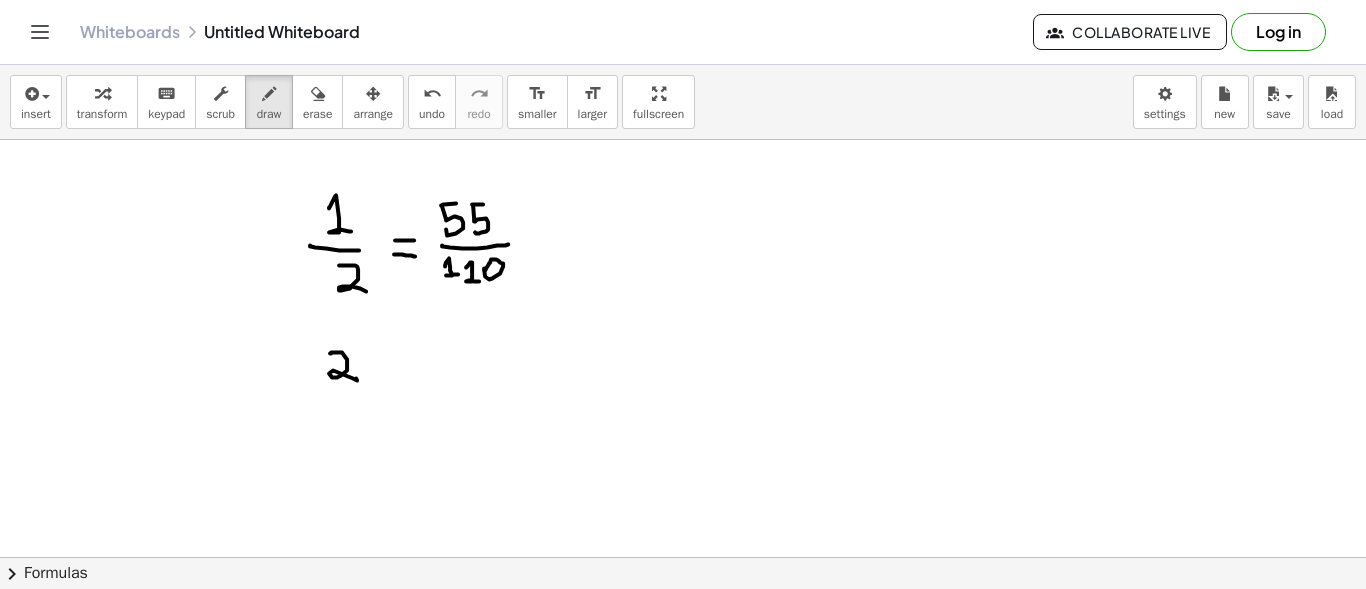drag, startPoint x: 330, startPoint y: 351, endPoint x: 356, endPoint y: 376, distance: 36.069378 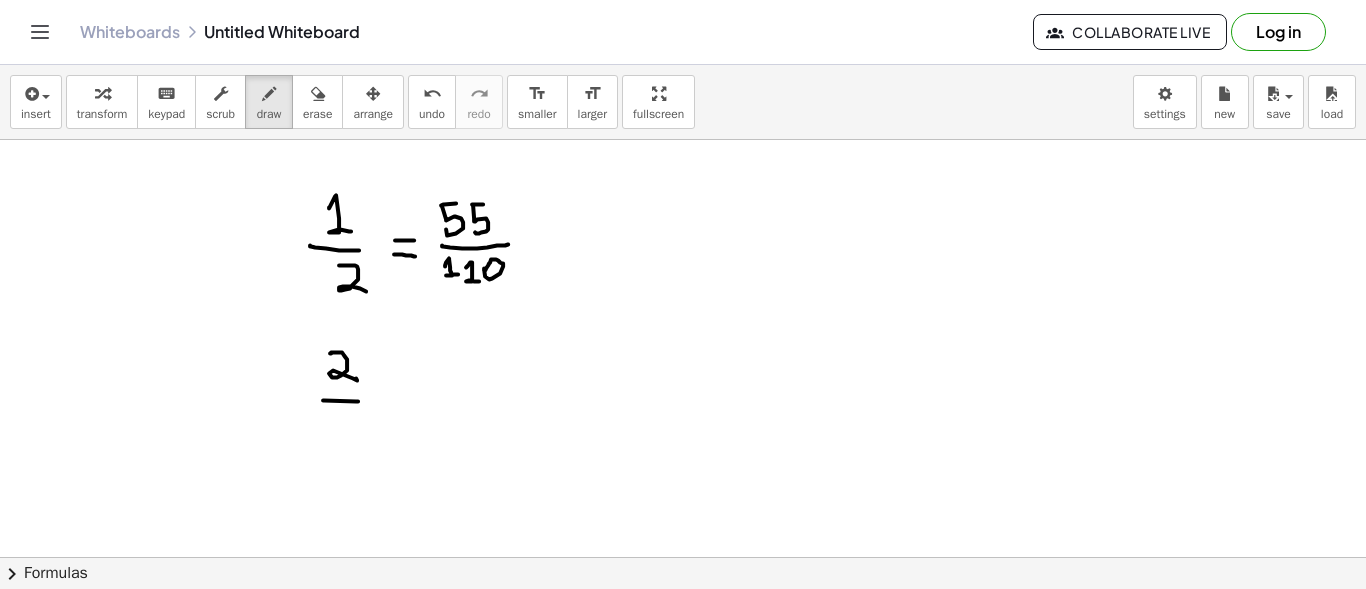 drag, startPoint x: 323, startPoint y: 398, endPoint x: 358, endPoint y: 399, distance: 35.014282 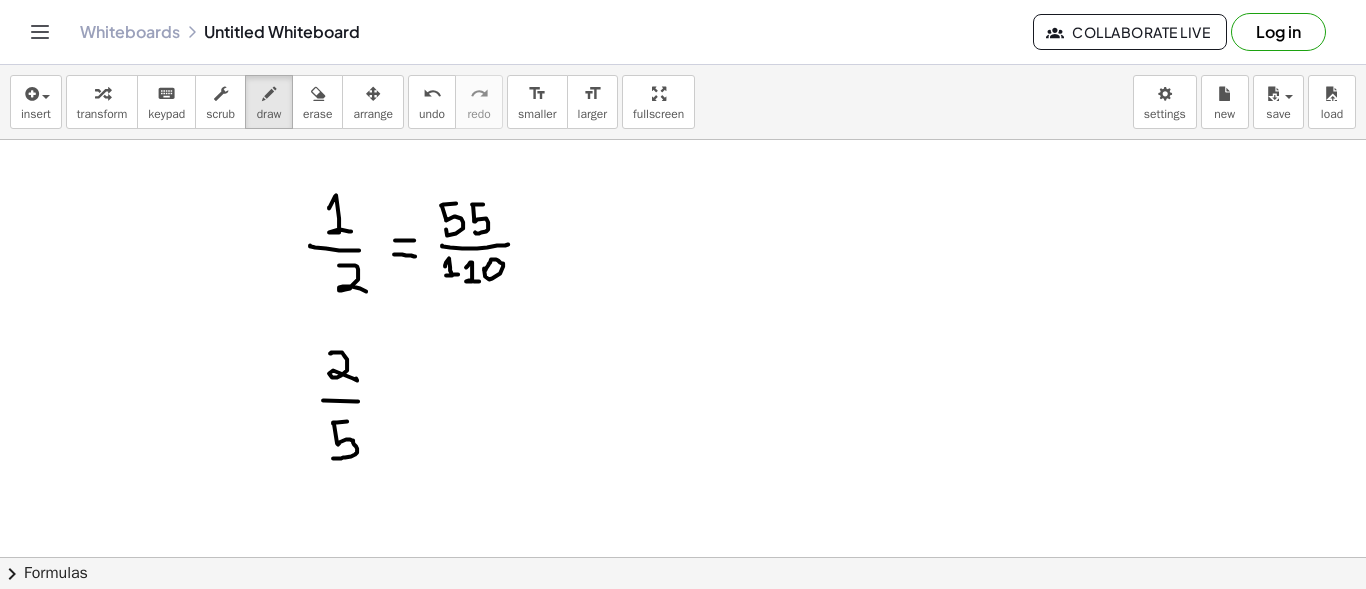 drag, startPoint x: 347, startPoint y: 419, endPoint x: 332, endPoint y: 455, distance: 39 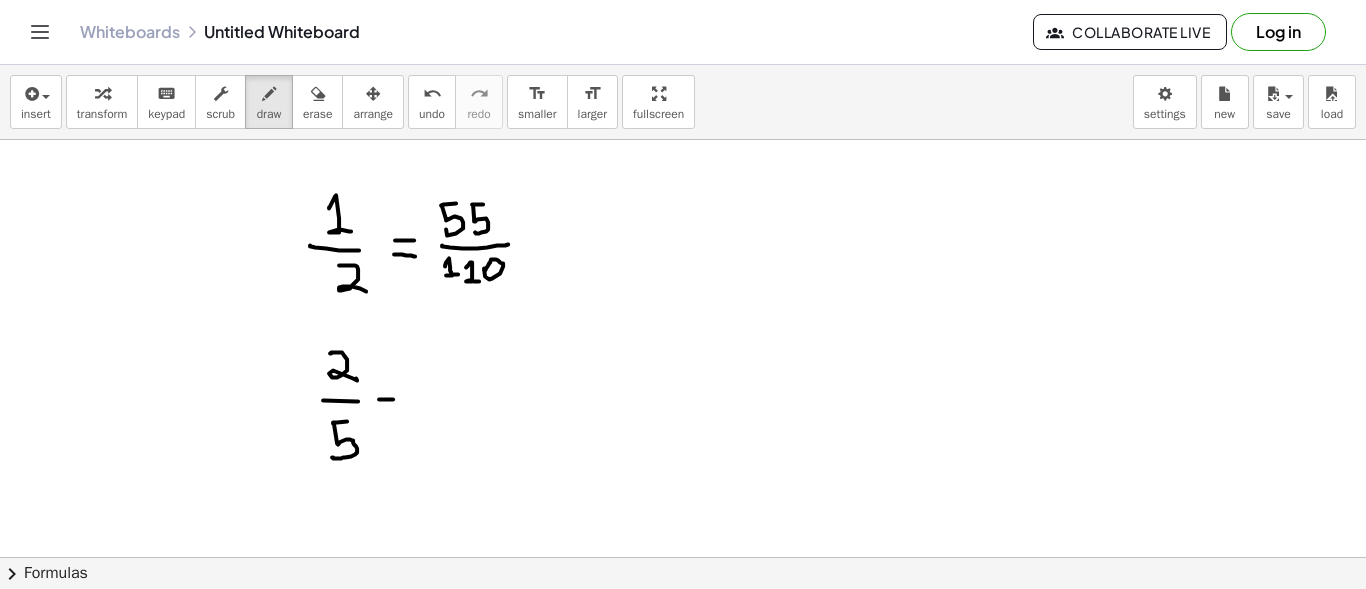 drag, startPoint x: 379, startPoint y: 397, endPoint x: 393, endPoint y: 398, distance: 14.035668 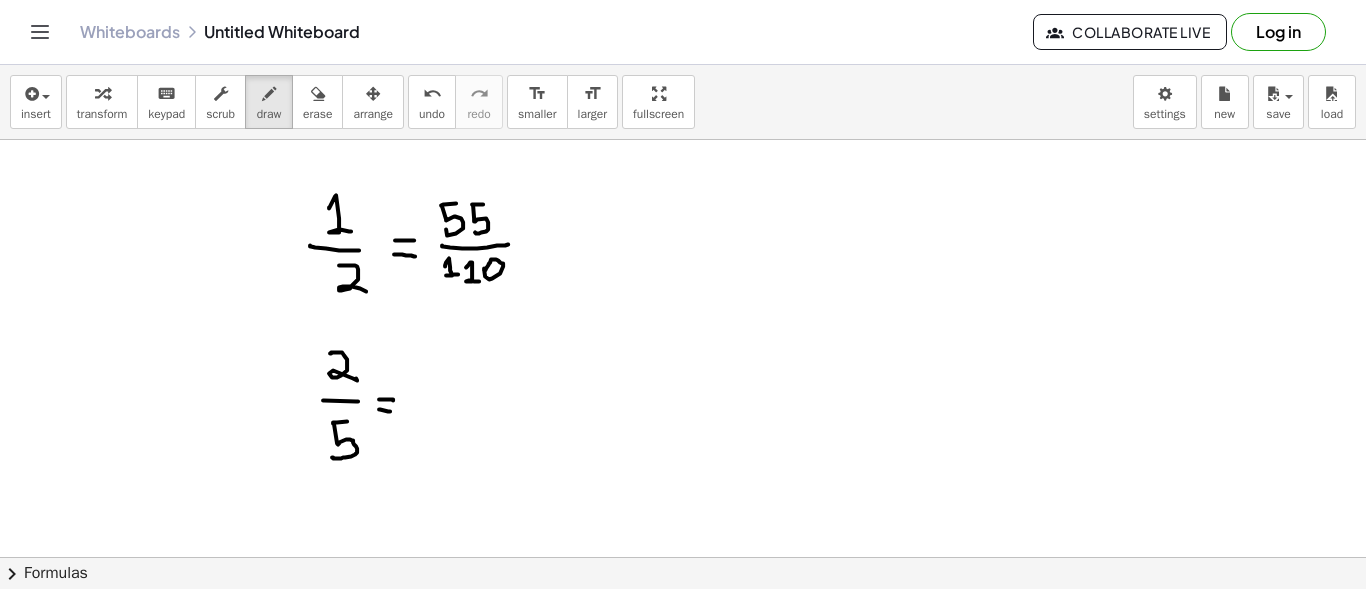 drag, startPoint x: 379, startPoint y: 407, endPoint x: 390, endPoint y: 409, distance: 11.18034 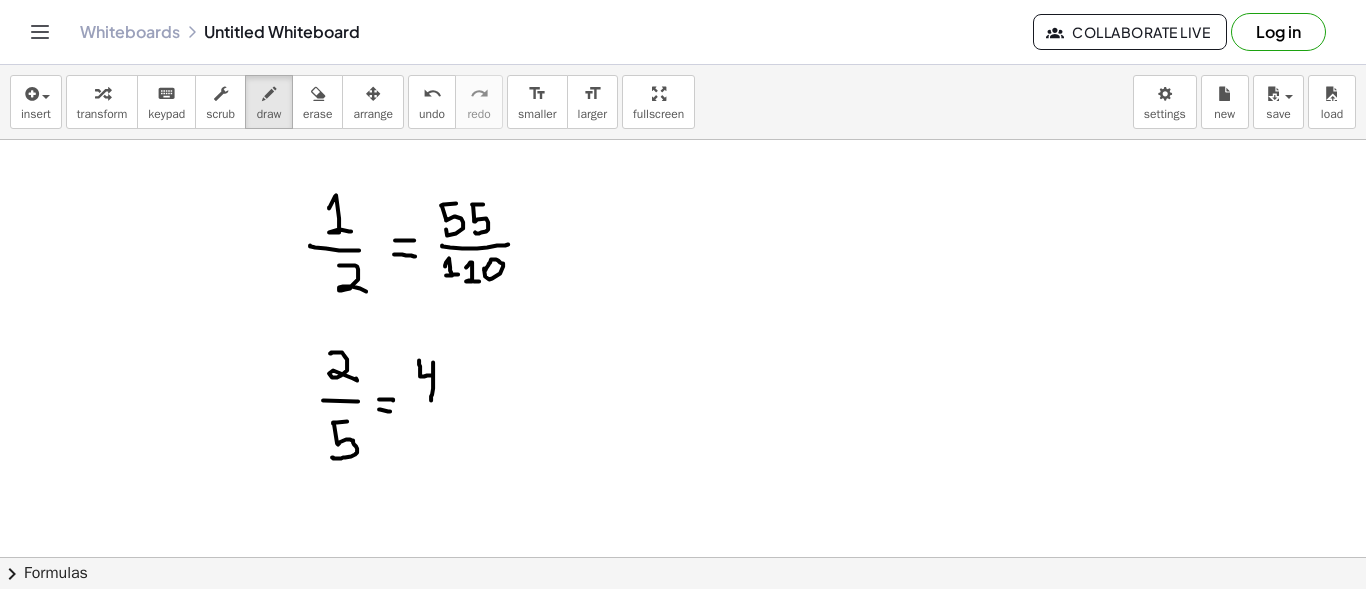 drag, startPoint x: 419, startPoint y: 358, endPoint x: 431, endPoint y: 398, distance: 41.761227 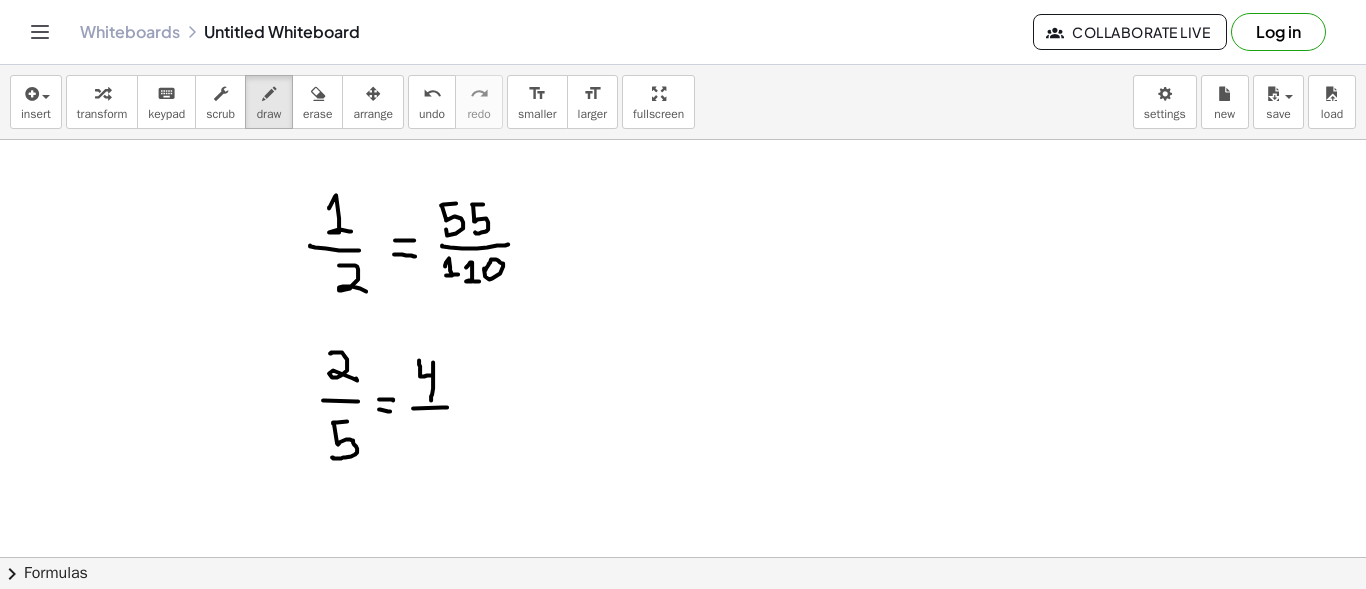 drag, startPoint x: 413, startPoint y: 406, endPoint x: 447, endPoint y: 405, distance: 34.0147 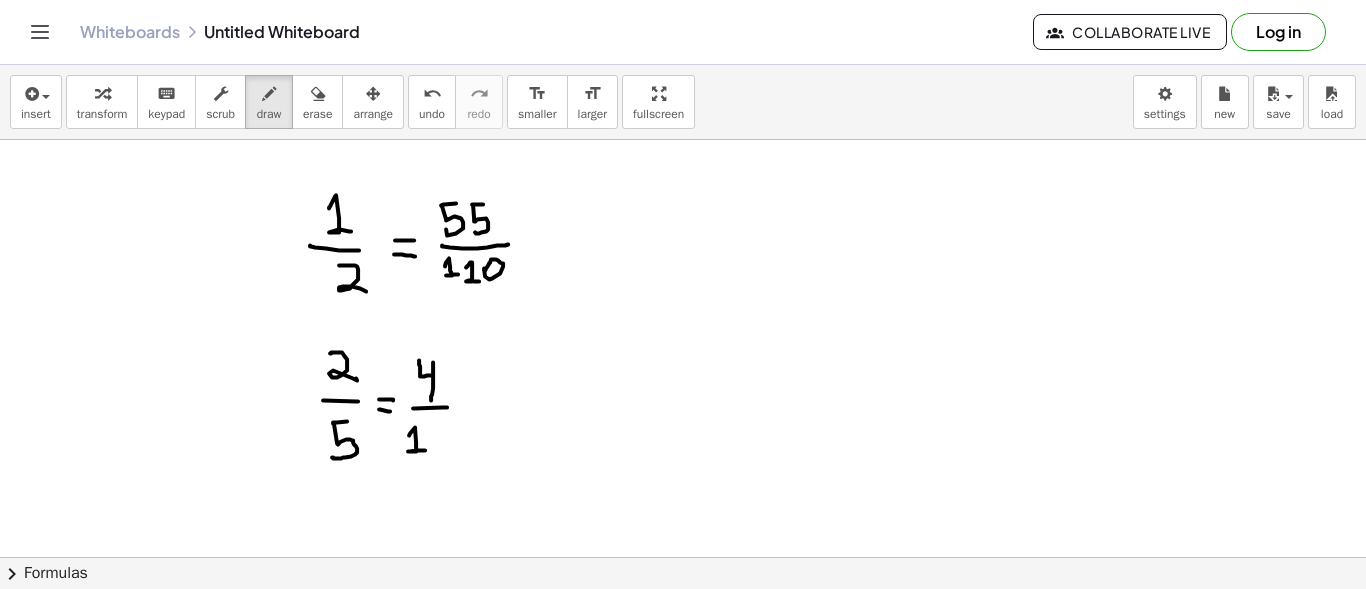 drag, startPoint x: 409, startPoint y: 433, endPoint x: 425, endPoint y: 448, distance: 21.931713 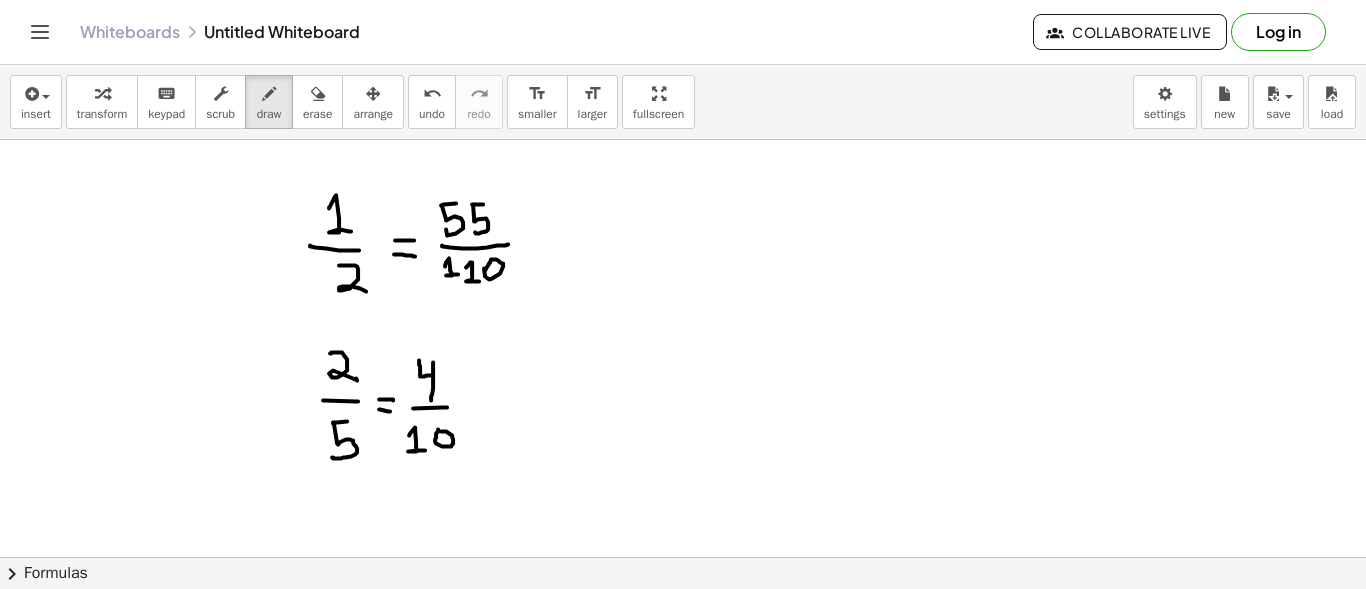 click at bounding box center (683, -578) 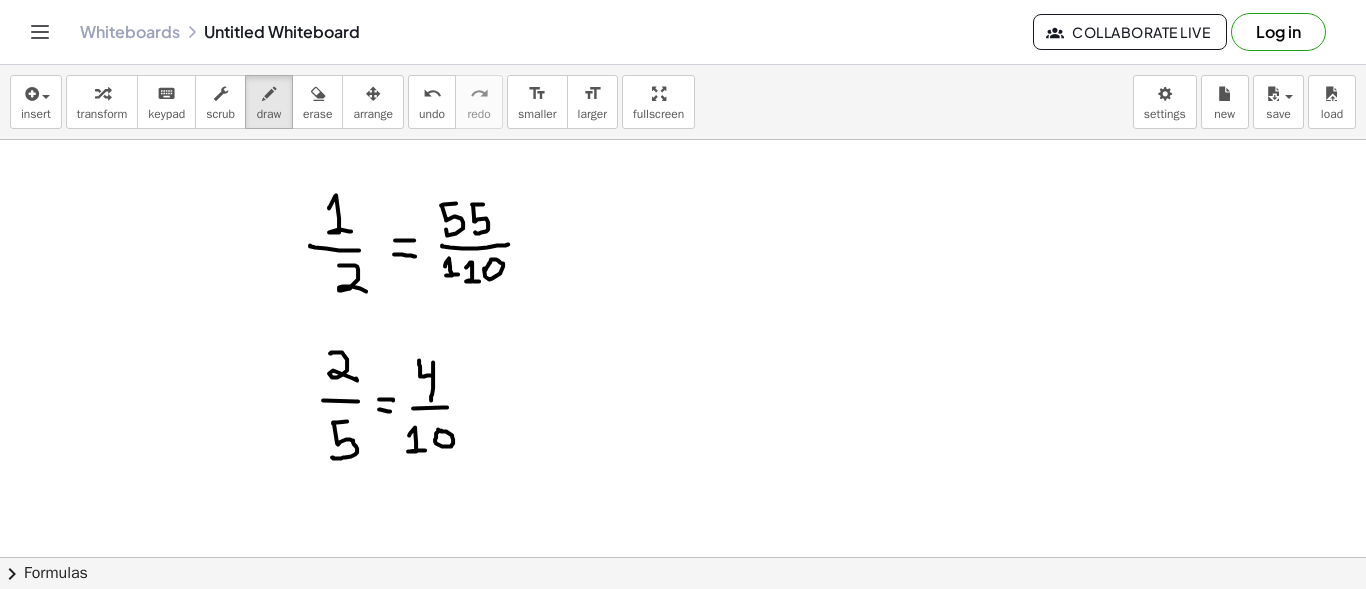 scroll, scrollTop: 2074, scrollLeft: 0, axis: vertical 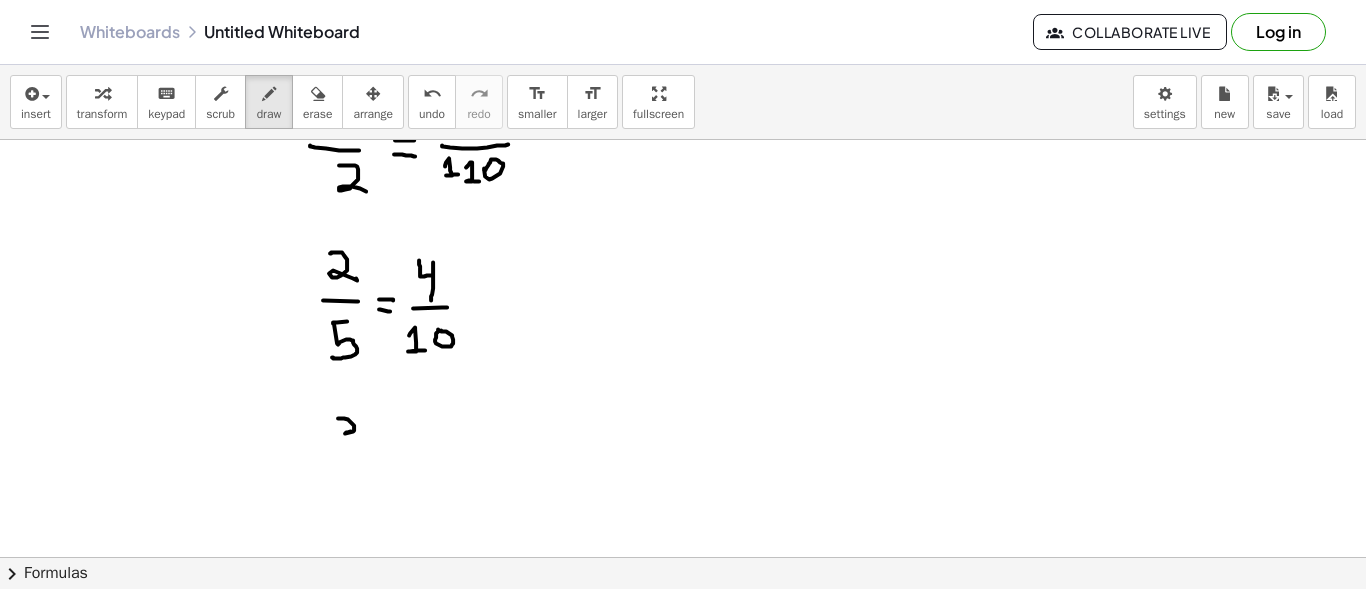 drag, startPoint x: 338, startPoint y: 416, endPoint x: 334, endPoint y: 442, distance: 26.305893 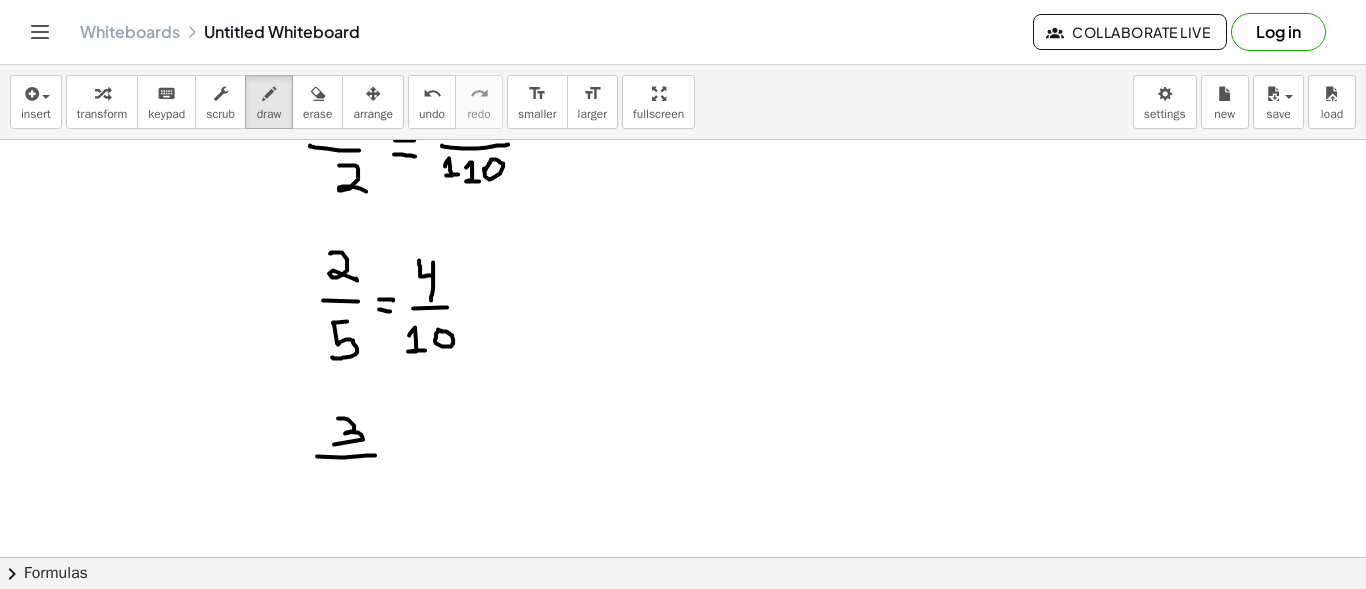 drag, startPoint x: 317, startPoint y: 454, endPoint x: 375, endPoint y: 453, distance: 58.00862 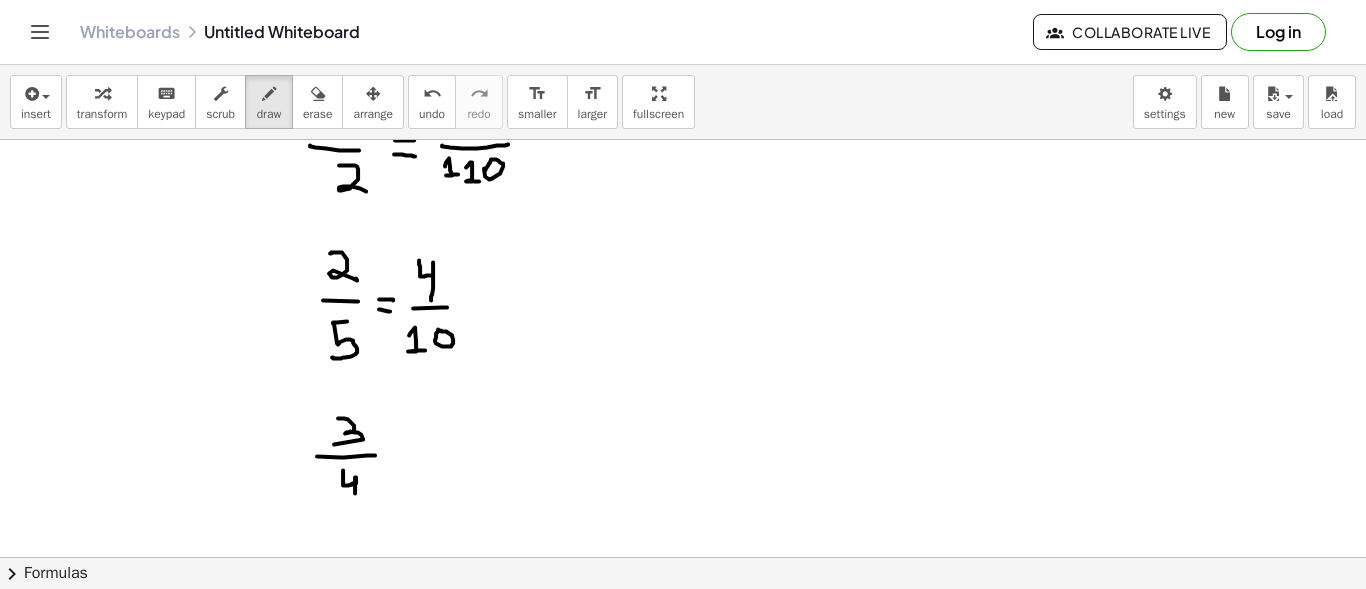 drag, startPoint x: 343, startPoint y: 468, endPoint x: 355, endPoint y: 491, distance: 25.942244 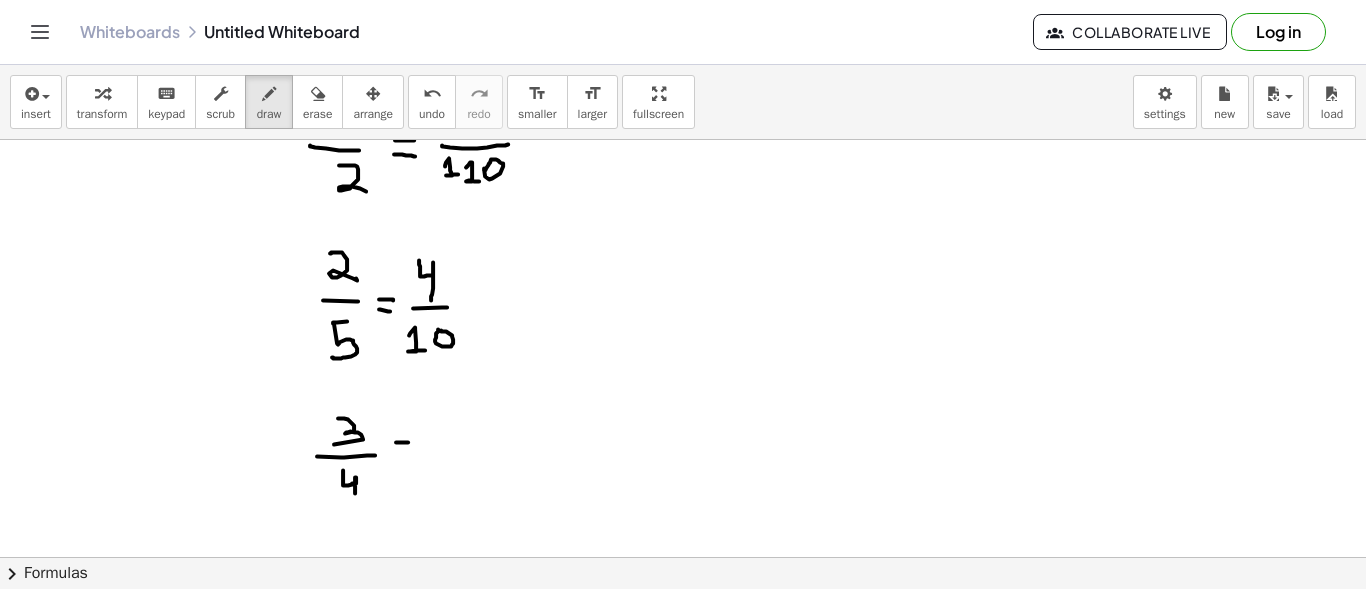 drag, startPoint x: 396, startPoint y: 440, endPoint x: 408, endPoint y: 440, distance: 12 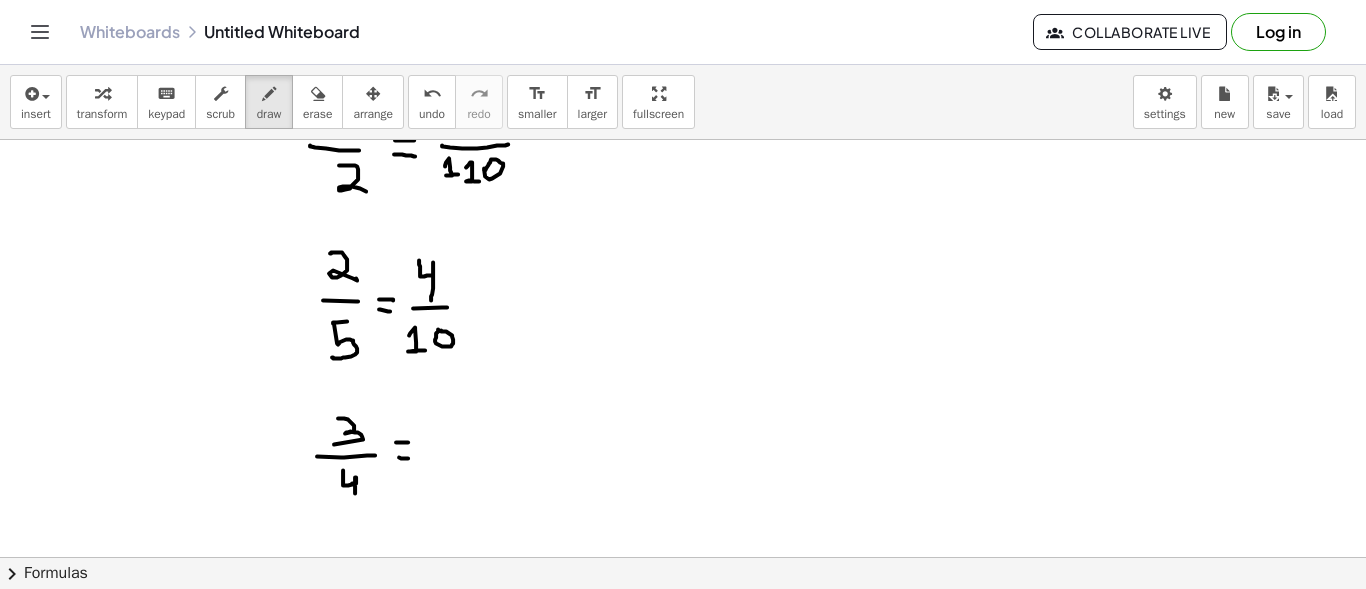 click at bounding box center [683, -678] 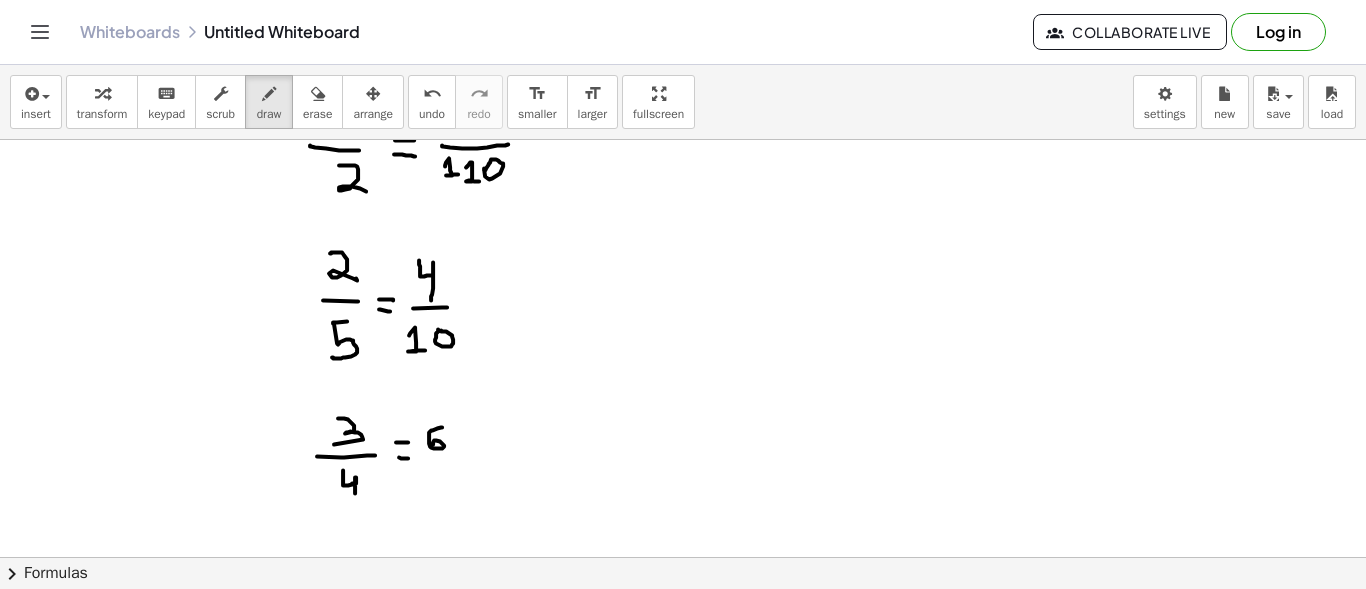 drag, startPoint x: 442, startPoint y: 425, endPoint x: 433, endPoint y: 443, distance: 20.12461 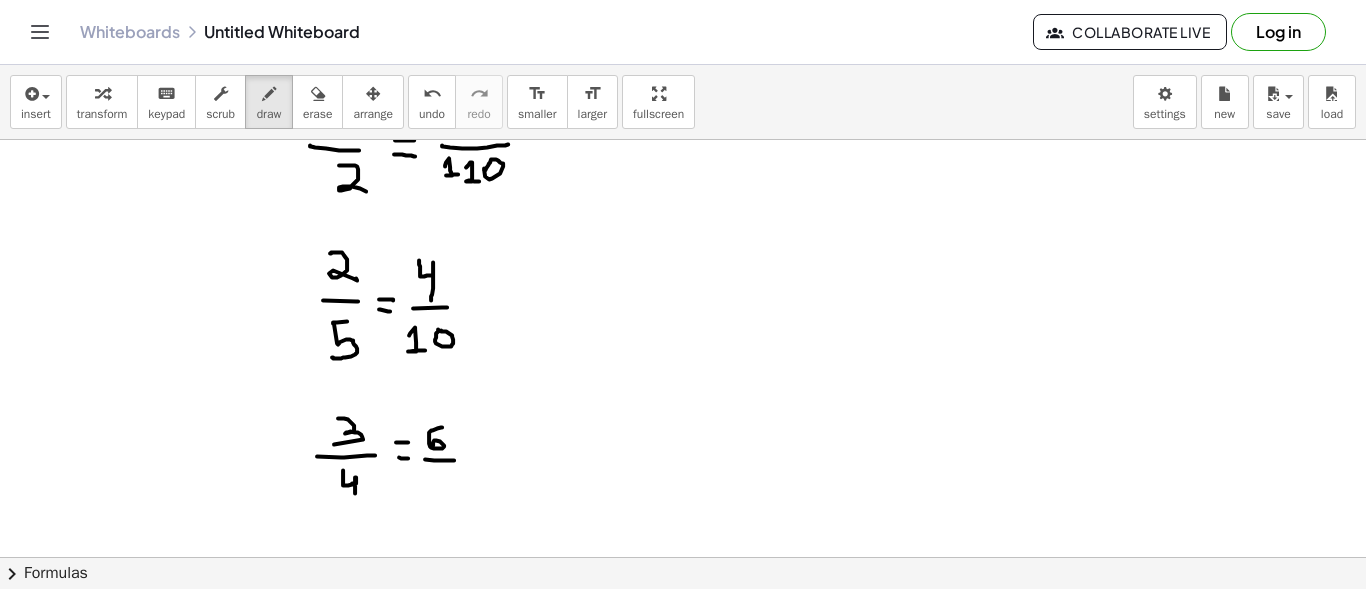drag, startPoint x: 425, startPoint y: 457, endPoint x: 454, endPoint y: 458, distance: 29.017237 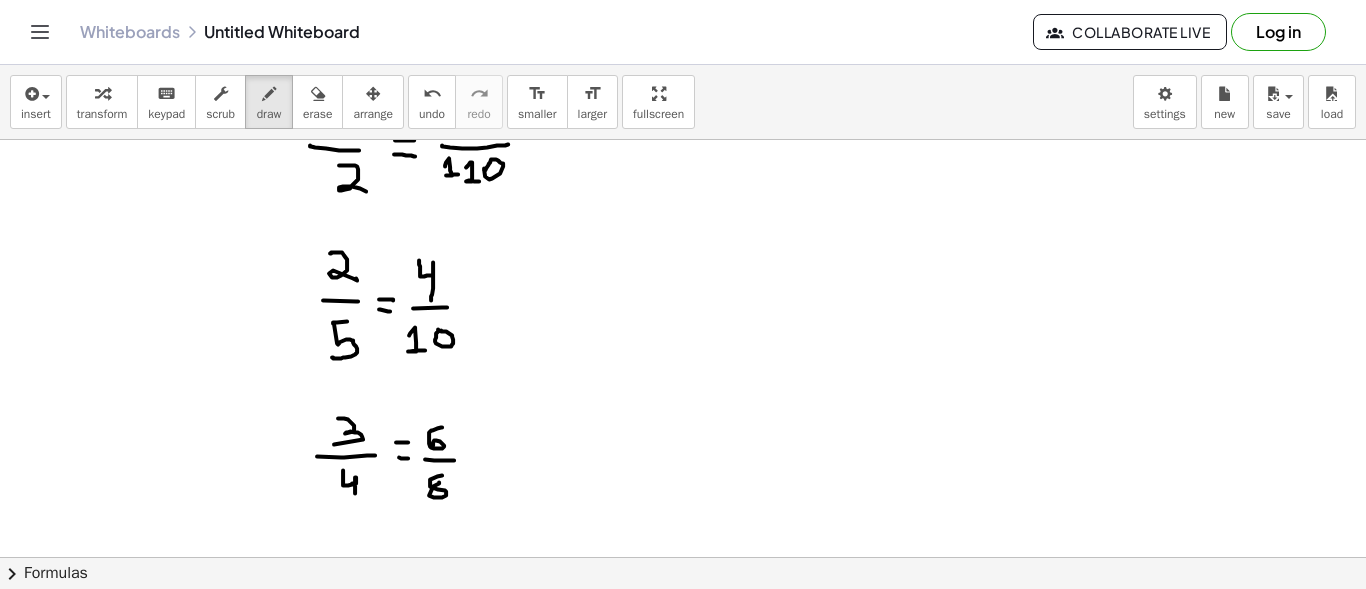 click at bounding box center (683, -678) 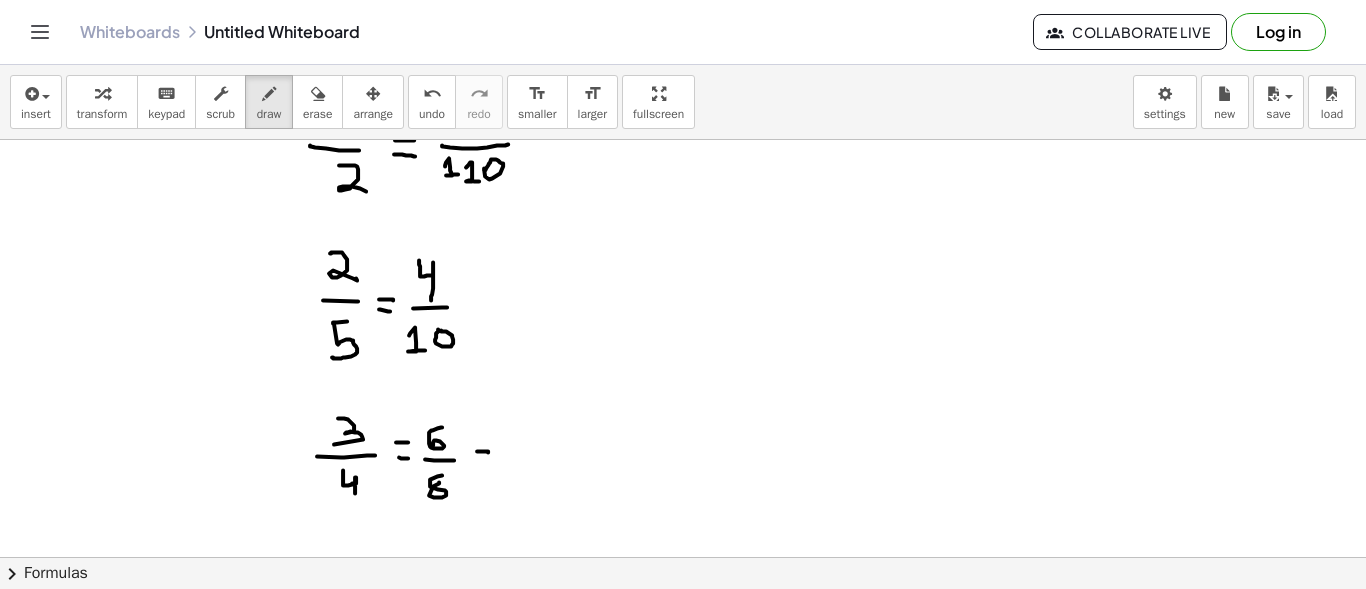 drag, startPoint x: 477, startPoint y: 449, endPoint x: 488, endPoint y: 450, distance: 11.045361 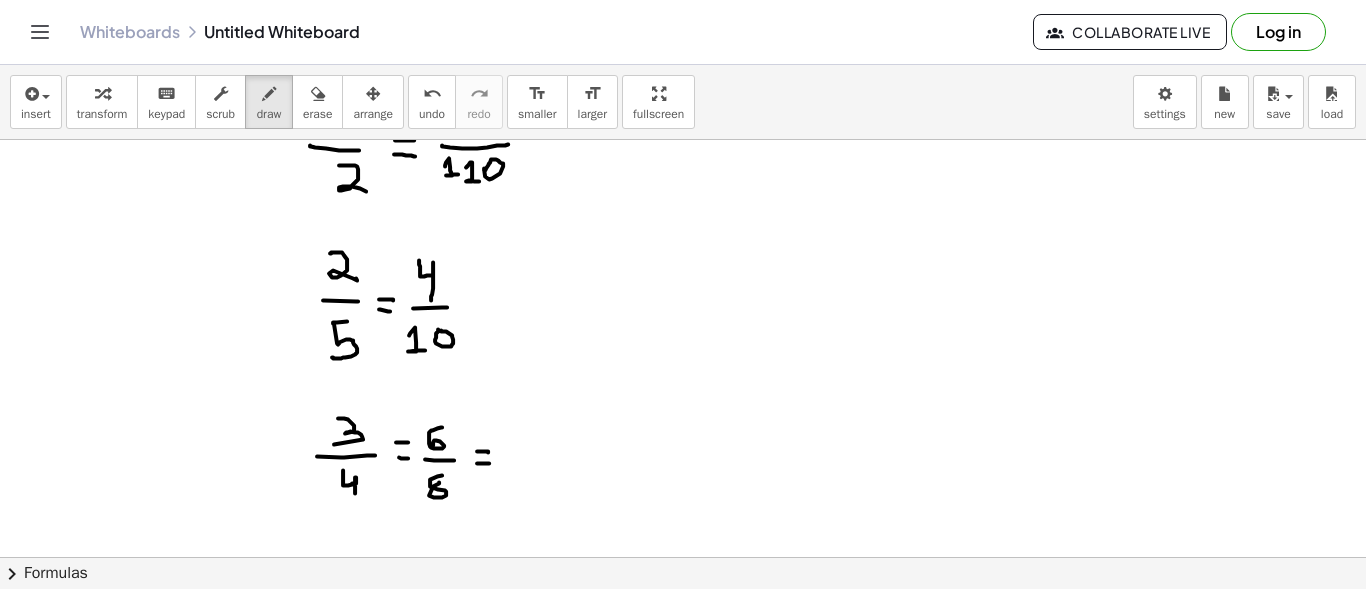 drag, startPoint x: 477, startPoint y: 461, endPoint x: 489, endPoint y: 461, distance: 12 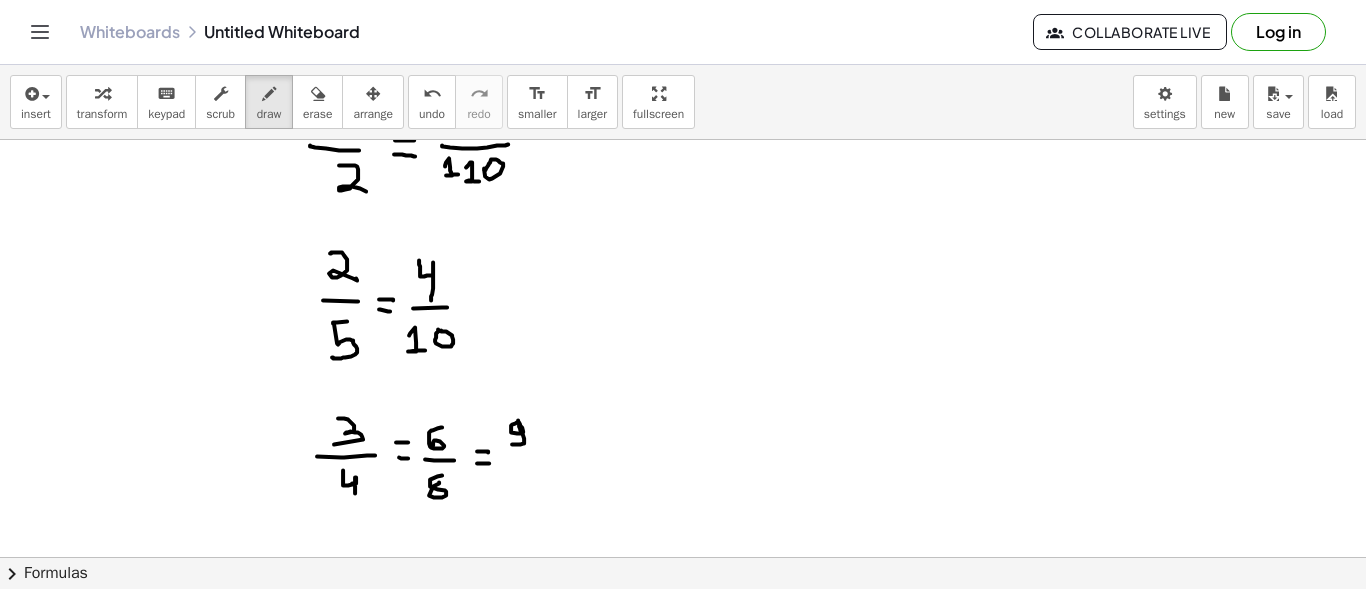 drag, startPoint x: 518, startPoint y: 418, endPoint x: 512, endPoint y: 442, distance: 24.738634 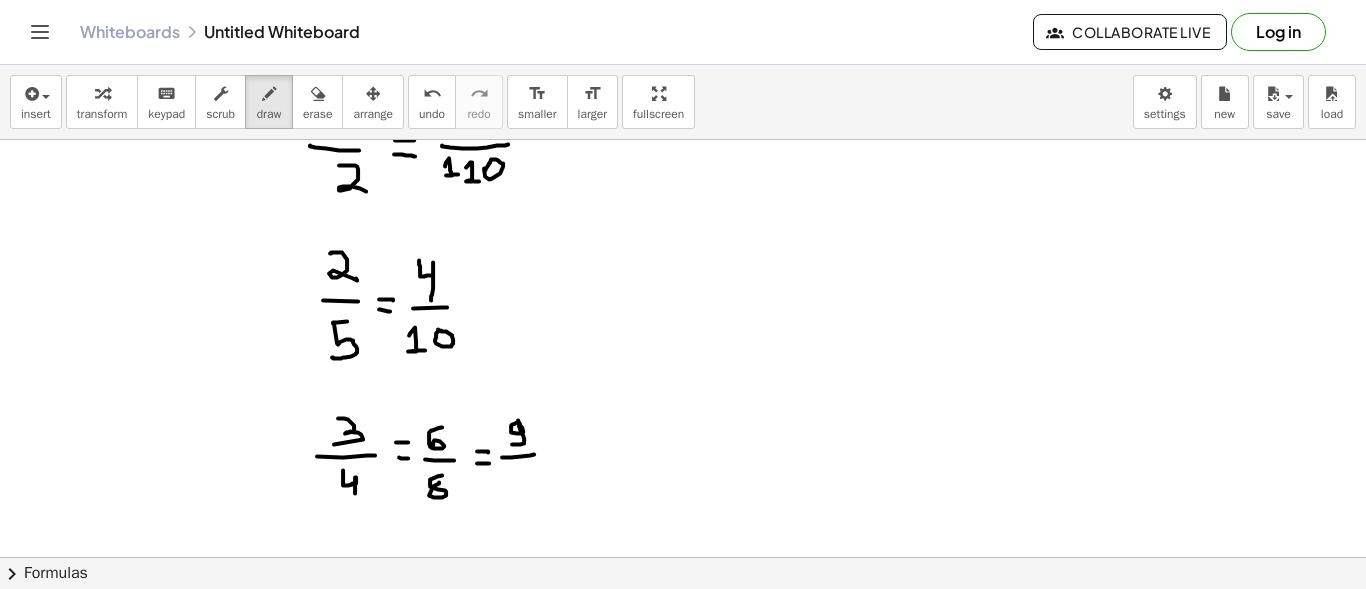 drag, startPoint x: 502, startPoint y: 455, endPoint x: 534, endPoint y: 452, distance: 32.140316 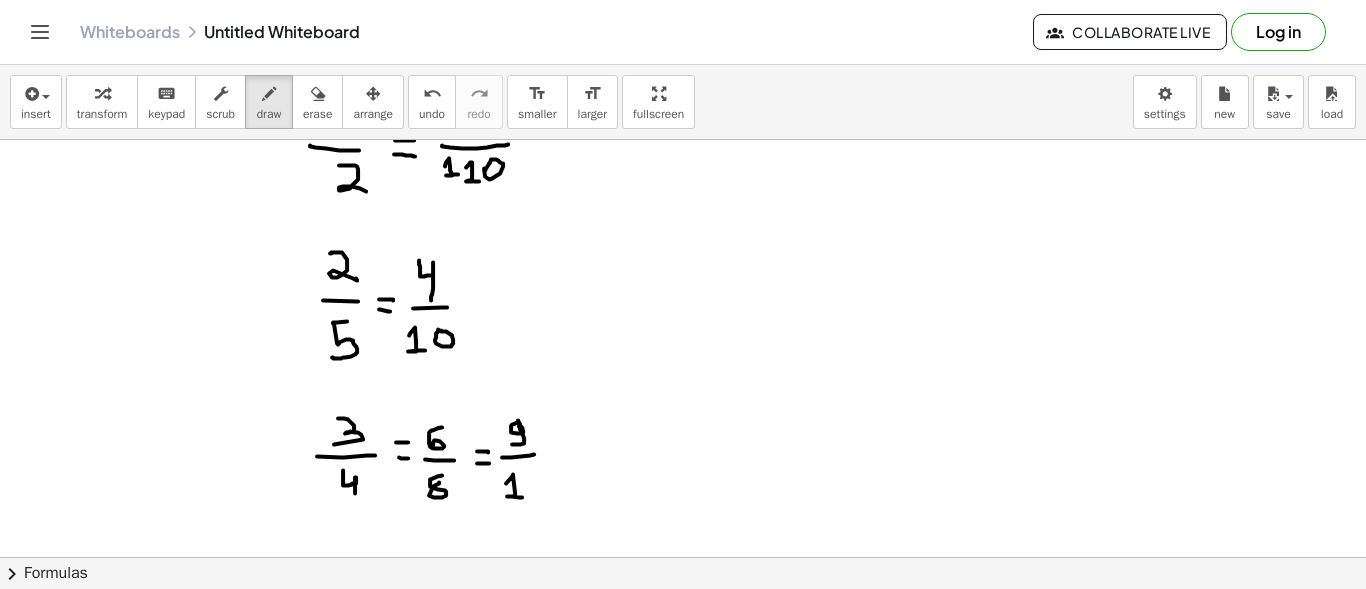 drag, startPoint x: 506, startPoint y: 481, endPoint x: 522, endPoint y: 495, distance: 21.260292 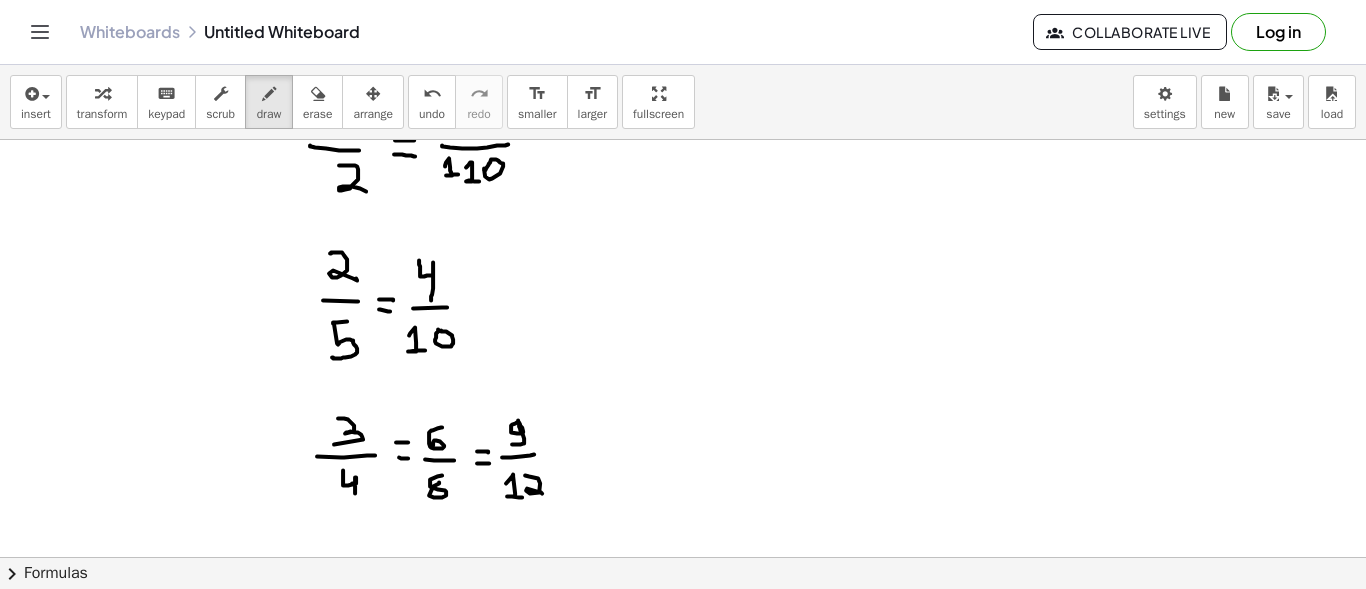 drag, startPoint x: 525, startPoint y: 473, endPoint x: 539, endPoint y: 488, distance: 20.518284 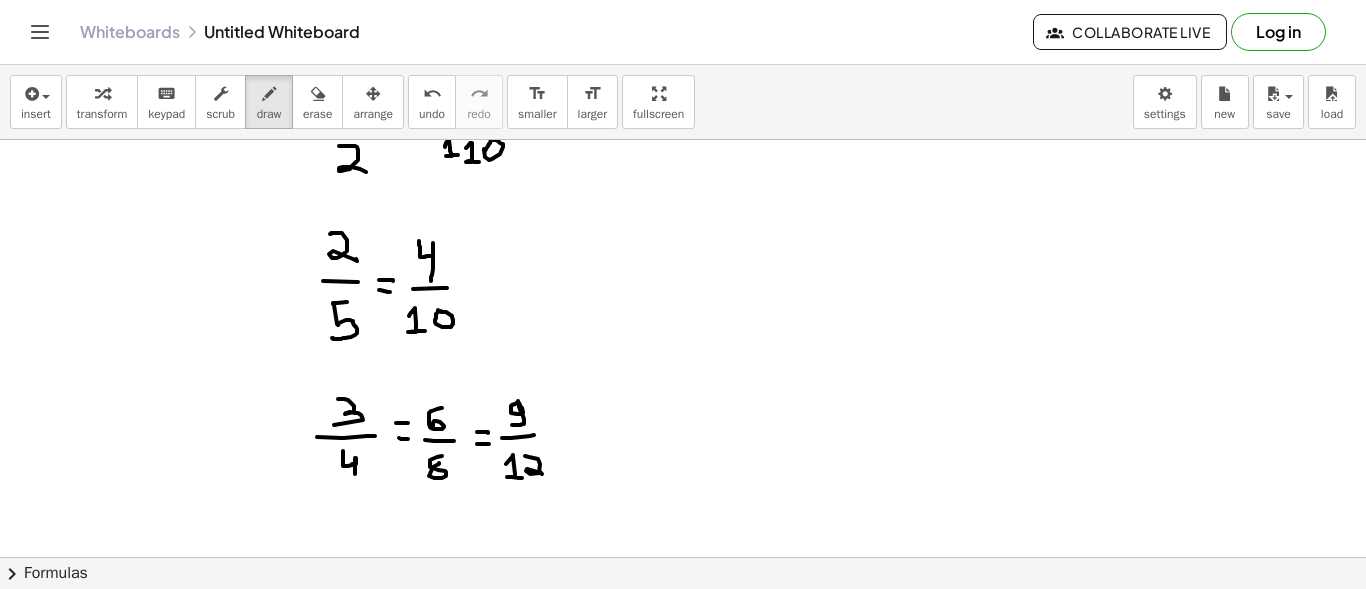 scroll, scrollTop: 2293, scrollLeft: 0, axis: vertical 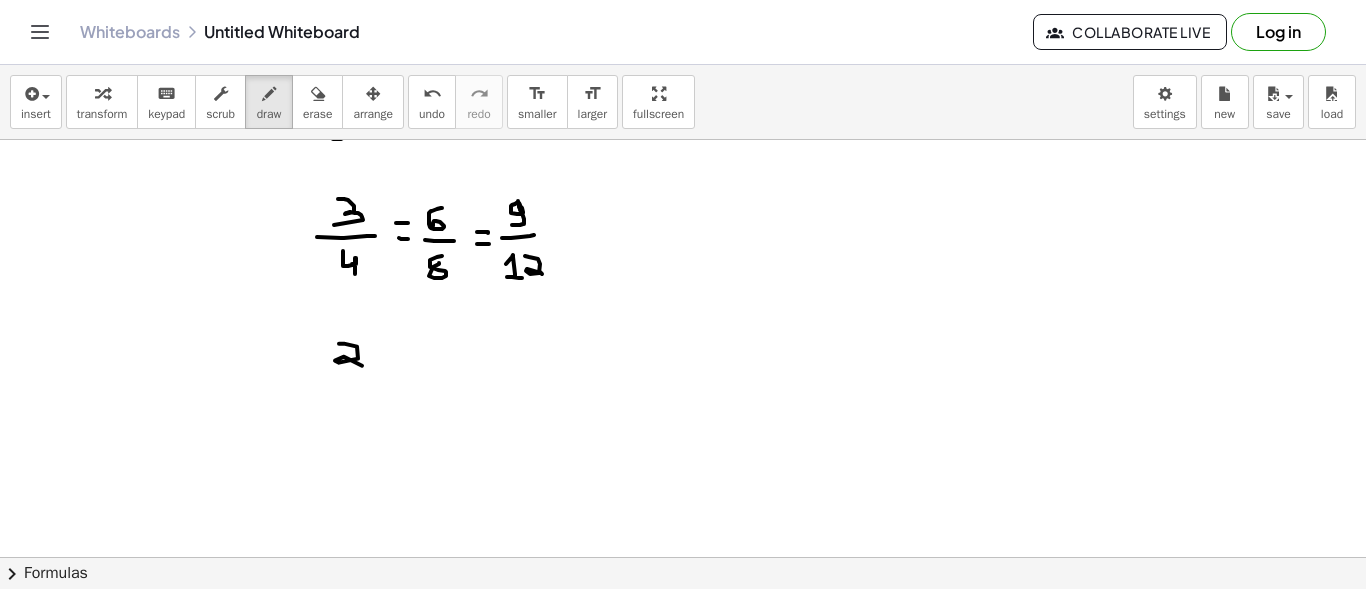 drag, startPoint x: 339, startPoint y: 342, endPoint x: 364, endPoint y: 367, distance: 35.35534 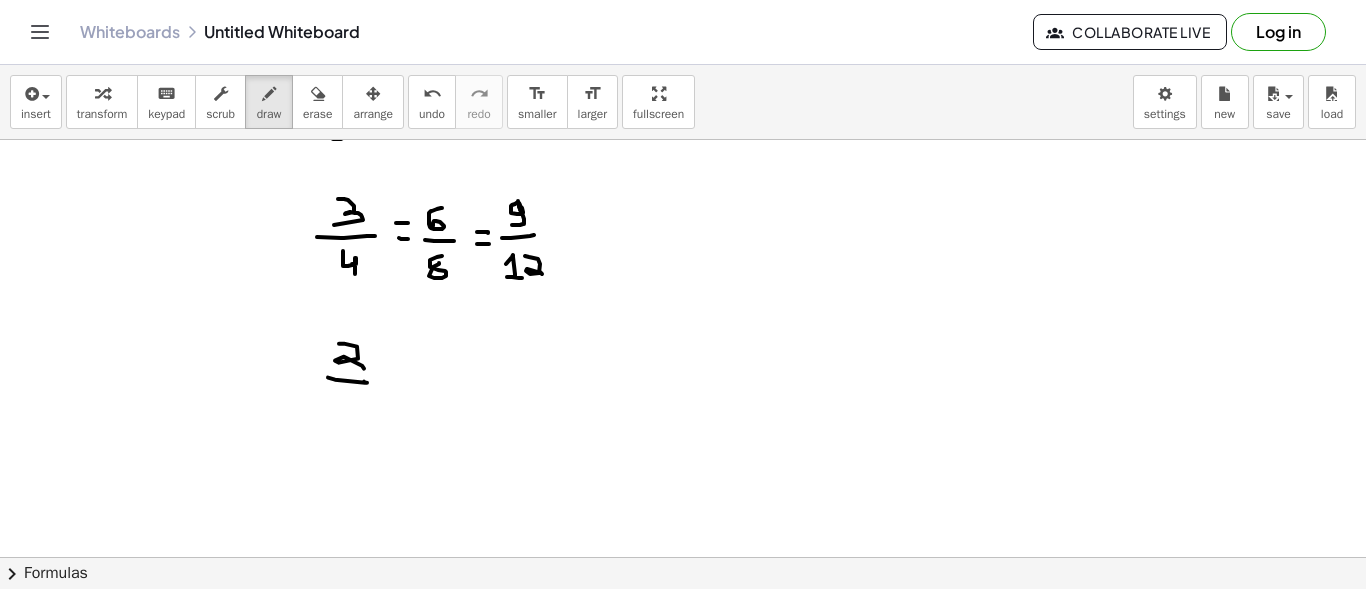 drag, startPoint x: 328, startPoint y: 376, endPoint x: 364, endPoint y: 379, distance: 36.124783 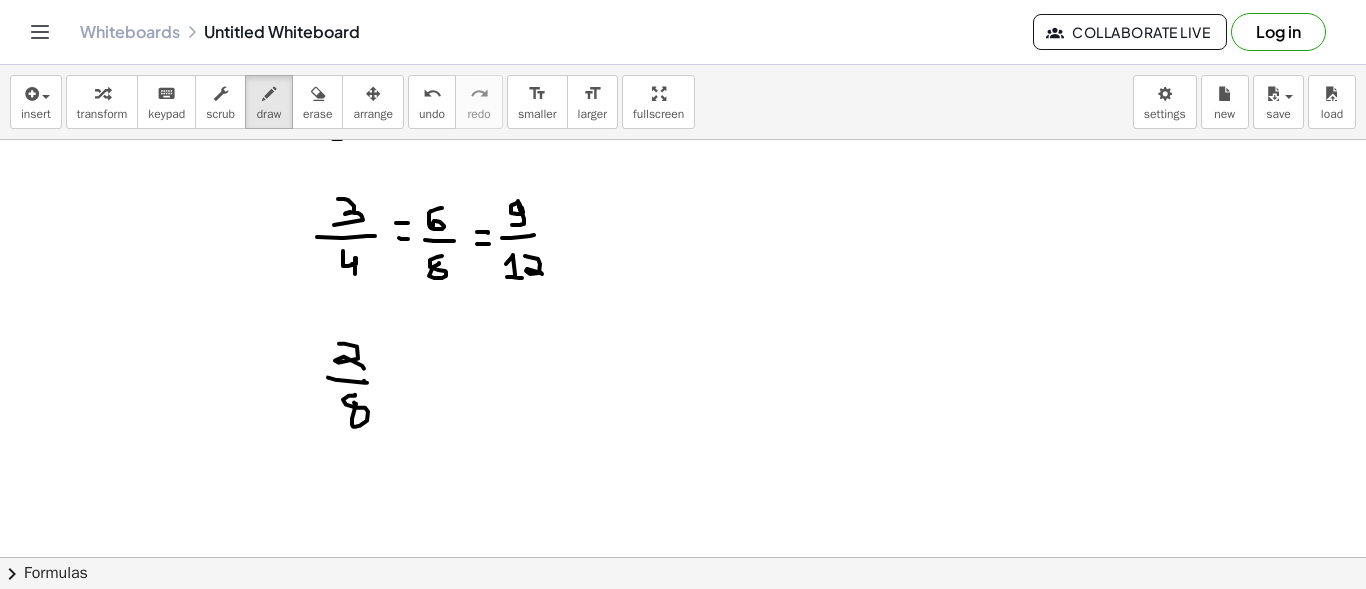 click at bounding box center [683, -688] 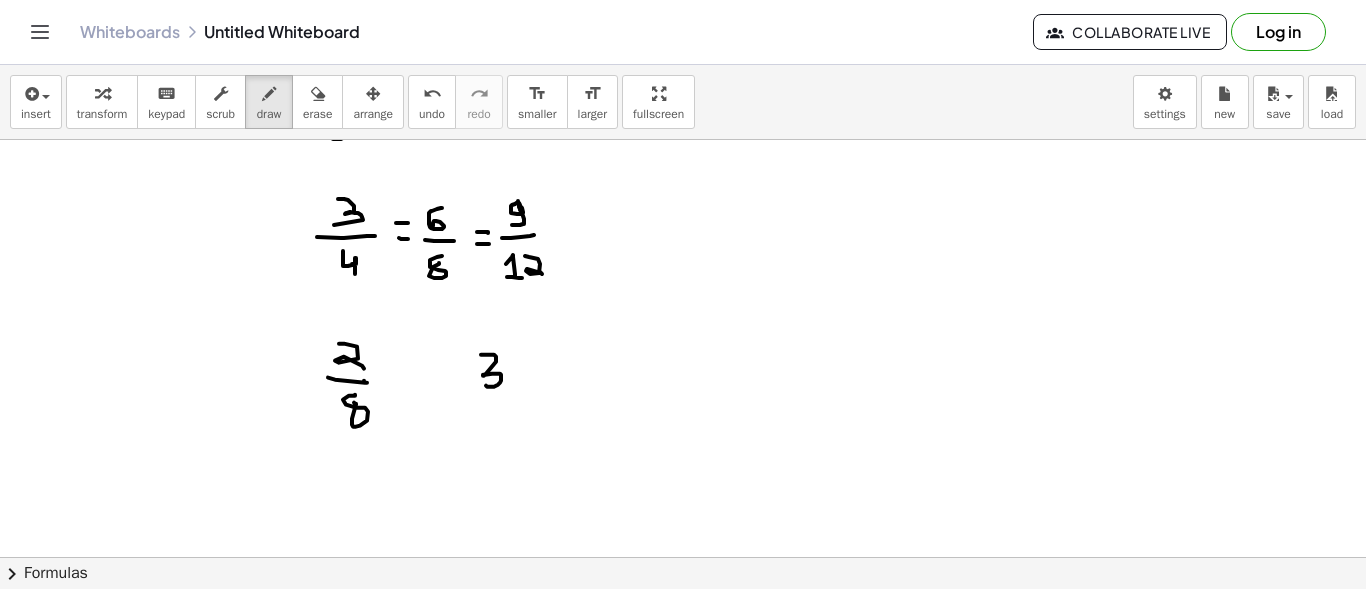 drag, startPoint x: 481, startPoint y: 353, endPoint x: 486, endPoint y: 384, distance: 31.400637 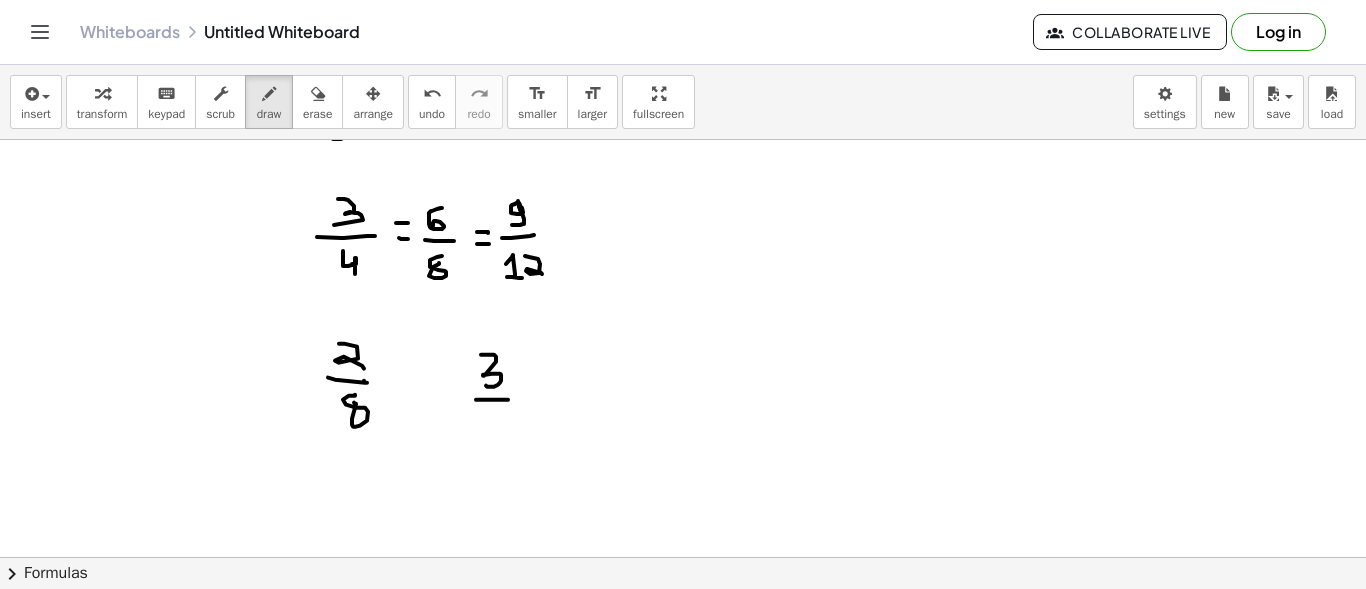 drag, startPoint x: 476, startPoint y: 398, endPoint x: 508, endPoint y: 398, distance: 32 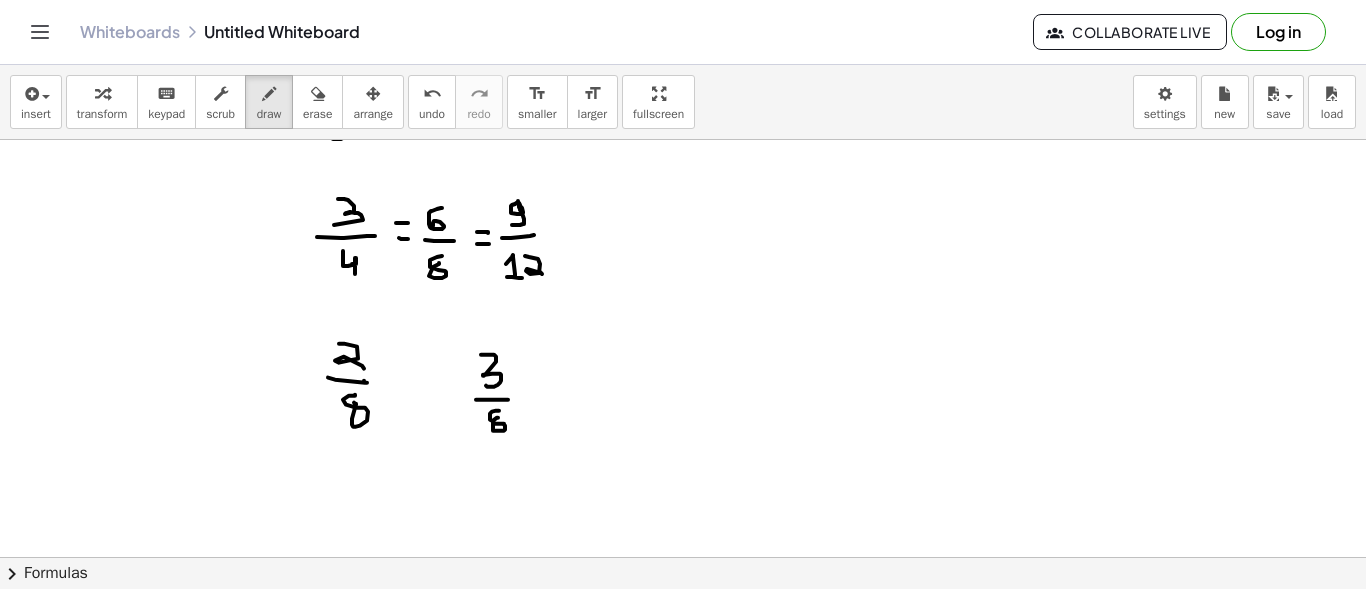 click at bounding box center (683, -688) 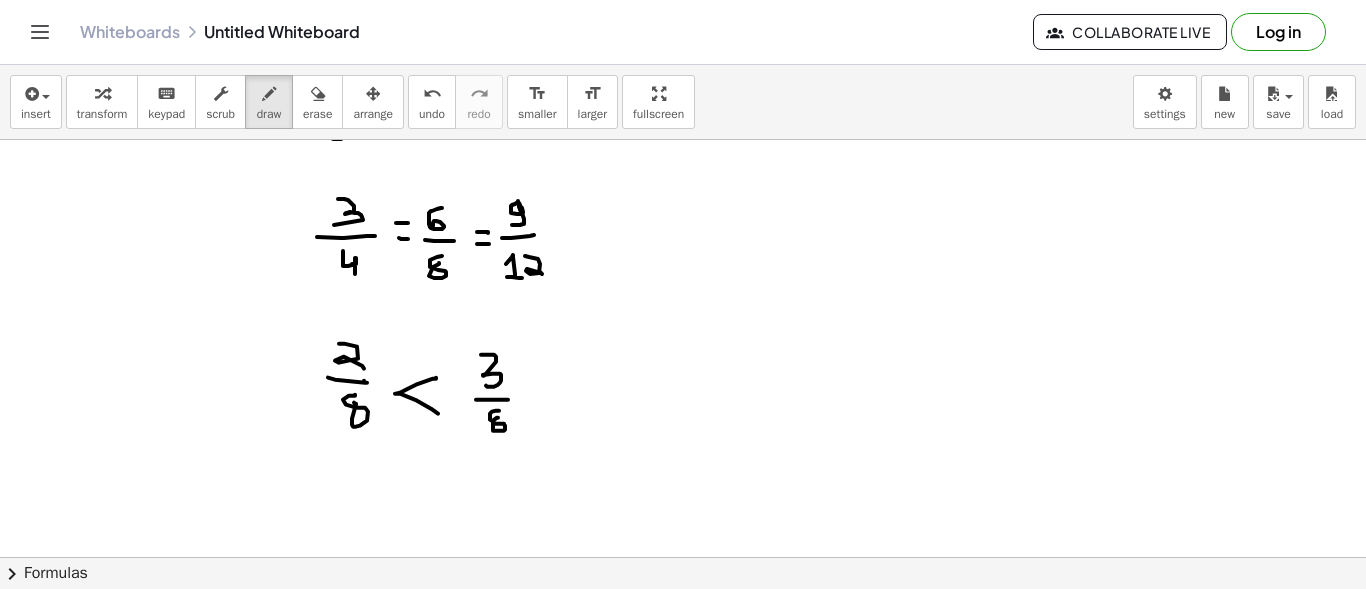 drag, startPoint x: 436, startPoint y: 376, endPoint x: 439, endPoint y: 412, distance: 36.124783 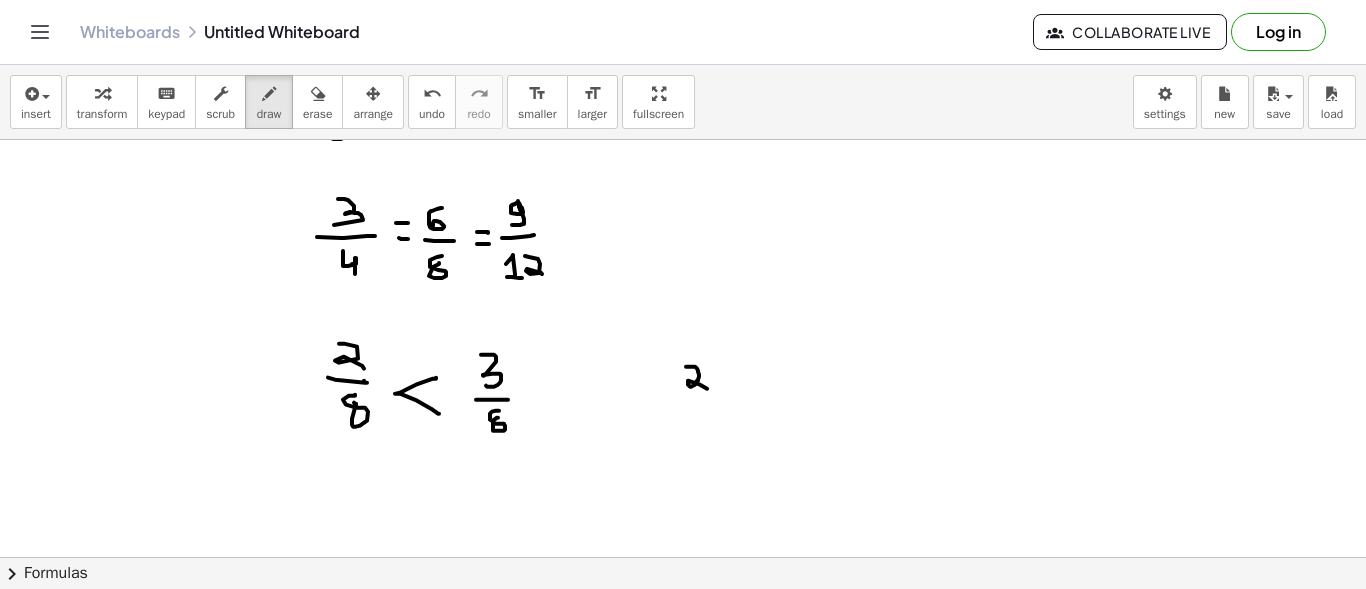 drag, startPoint x: 686, startPoint y: 365, endPoint x: 707, endPoint y: 387, distance: 30.413813 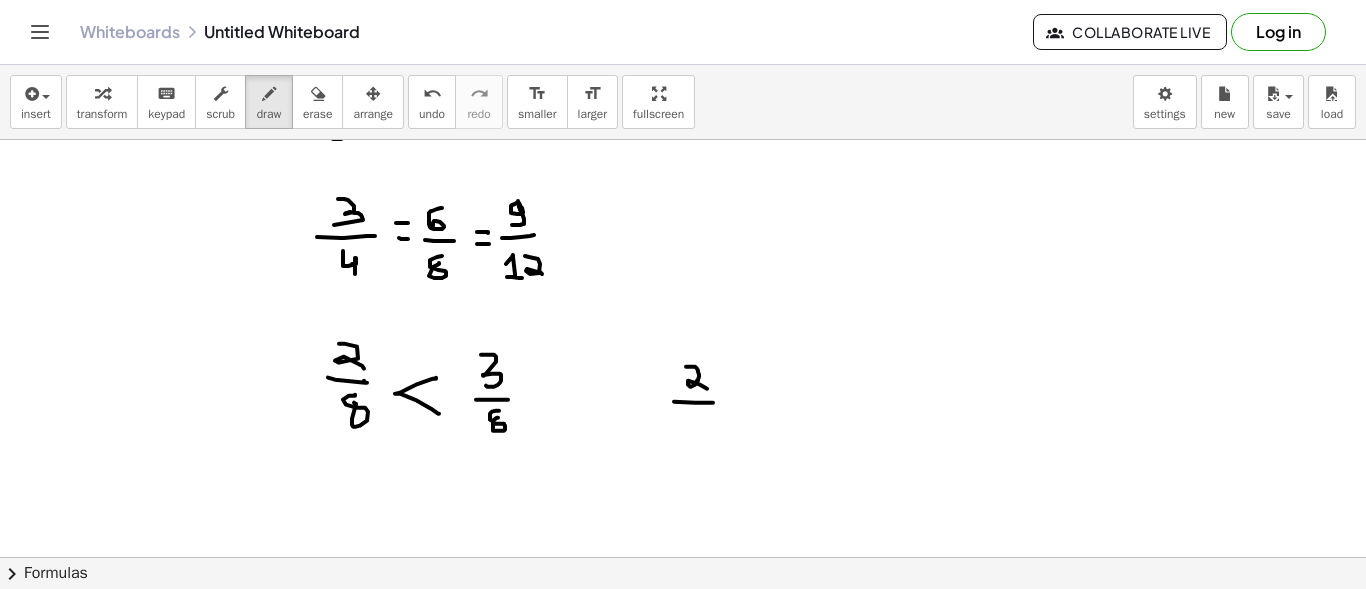 drag, startPoint x: 674, startPoint y: 400, endPoint x: 713, endPoint y: 401, distance: 39.012817 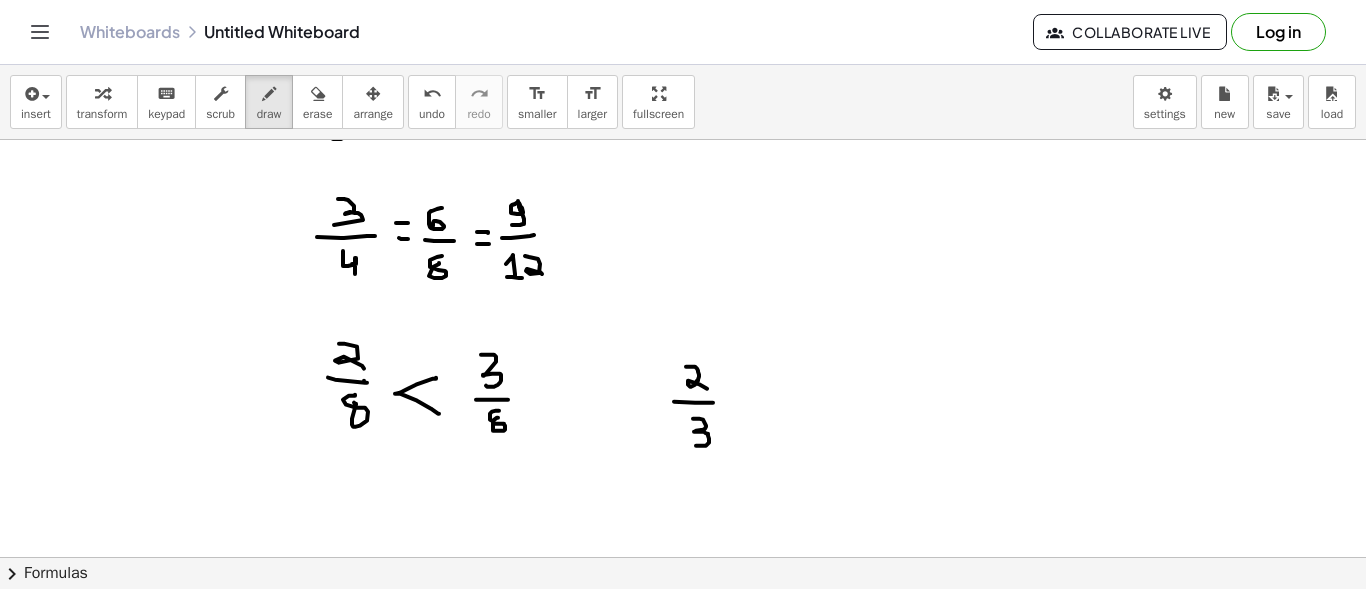 drag, startPoint x: 693, startPoint y: 417, endPoint x: 694, endPoint y: 441, distance: 24.020824 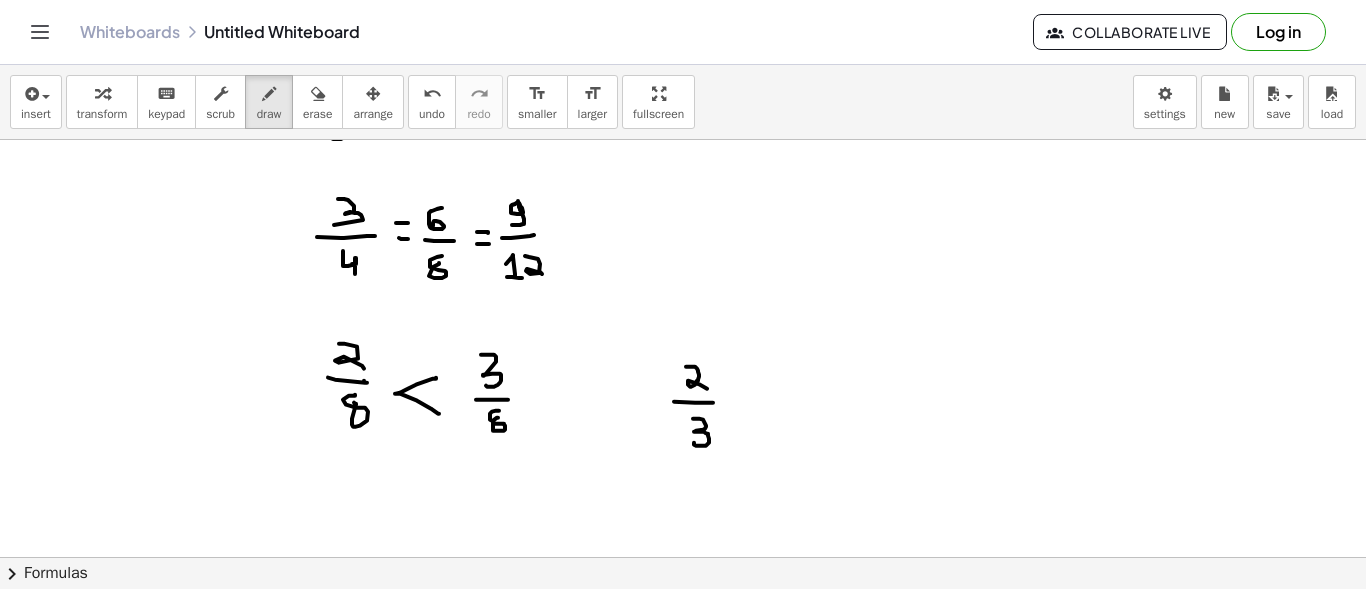 click at bounding box center [683, -688] 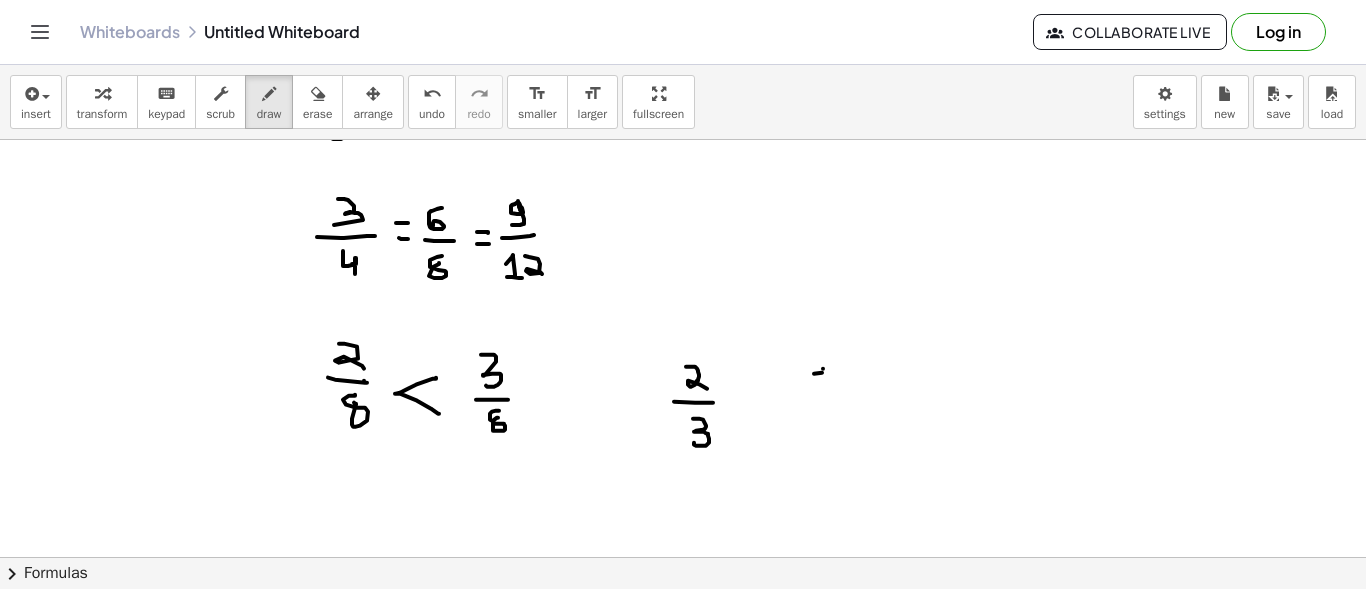 click at bounding box center [683, -688] 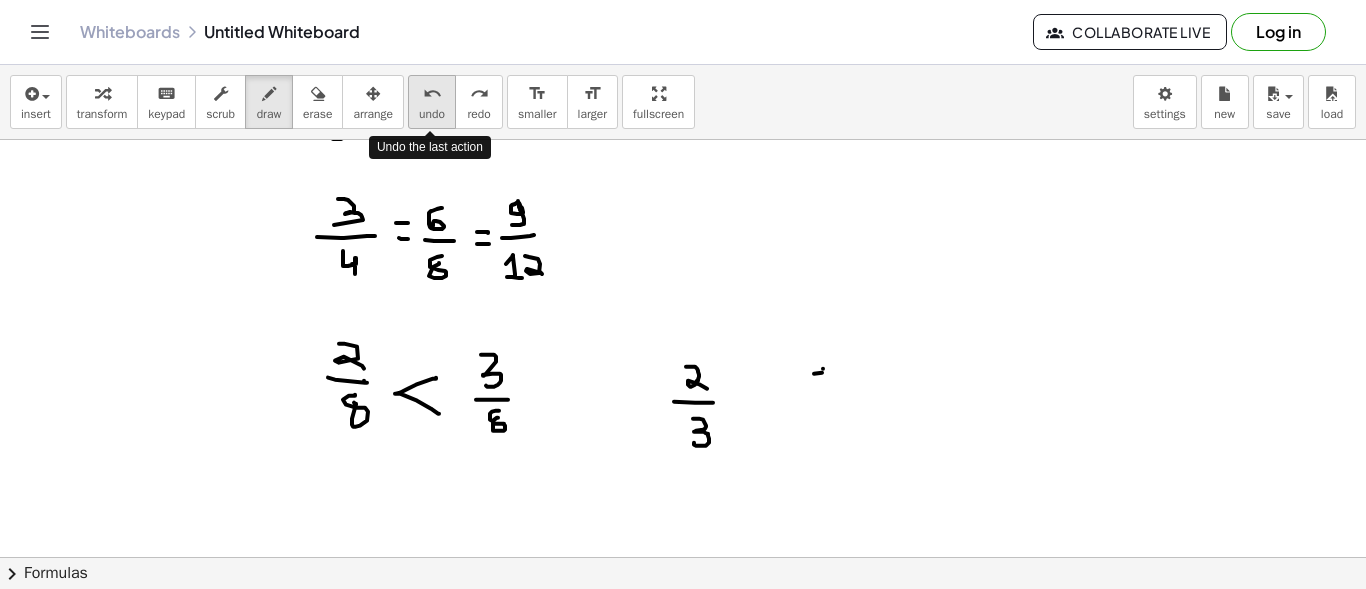 click on "undo undo" at bounding box center (432, 102) 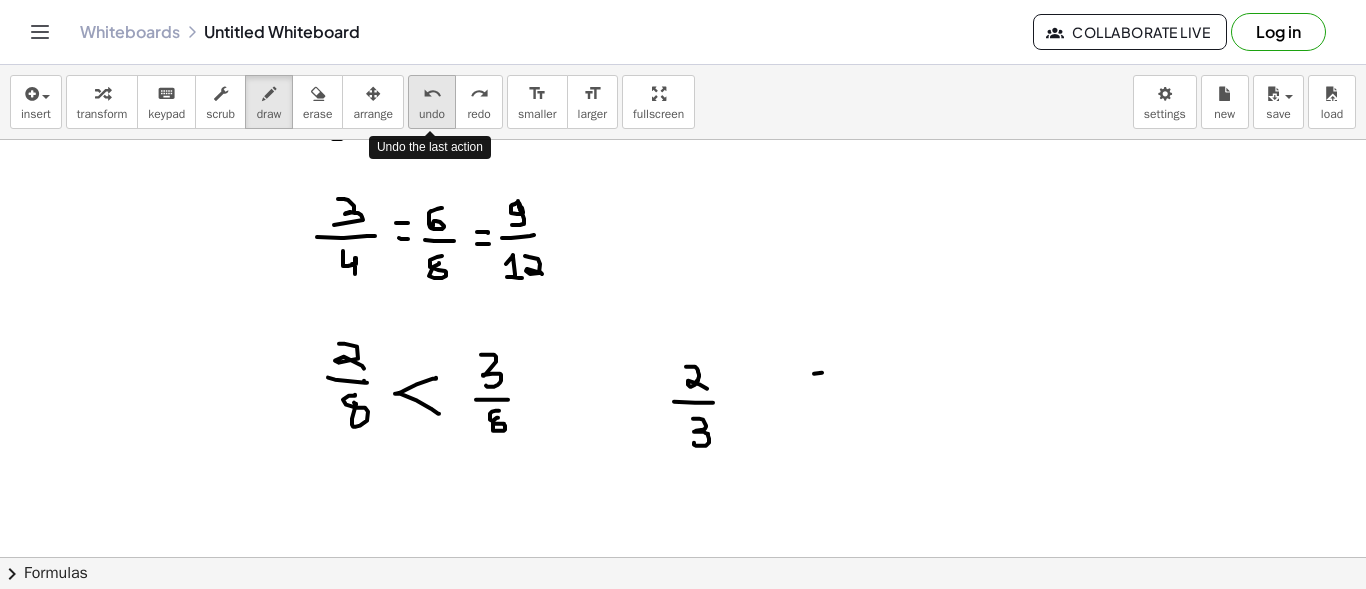 click on "undo undo" at bounding box center [432, 102] 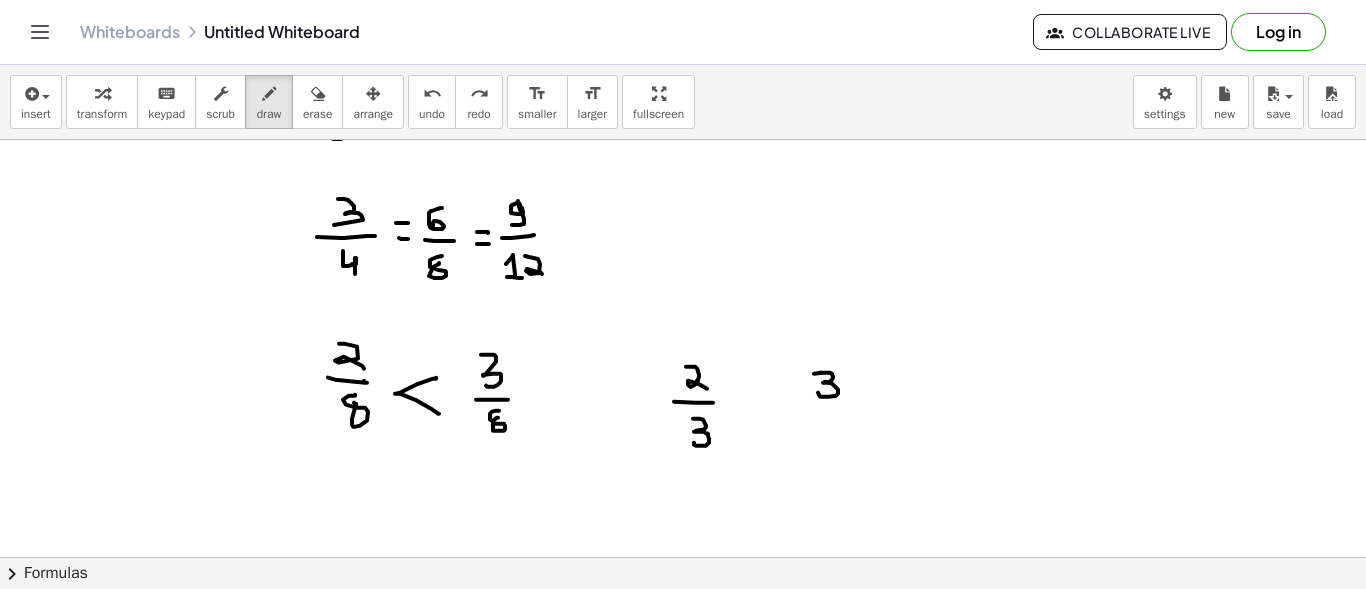 drag, startPoint x: 820, startPoint y: 371, endPoint x: 818, endPoint y: 391, distance: 20.09975 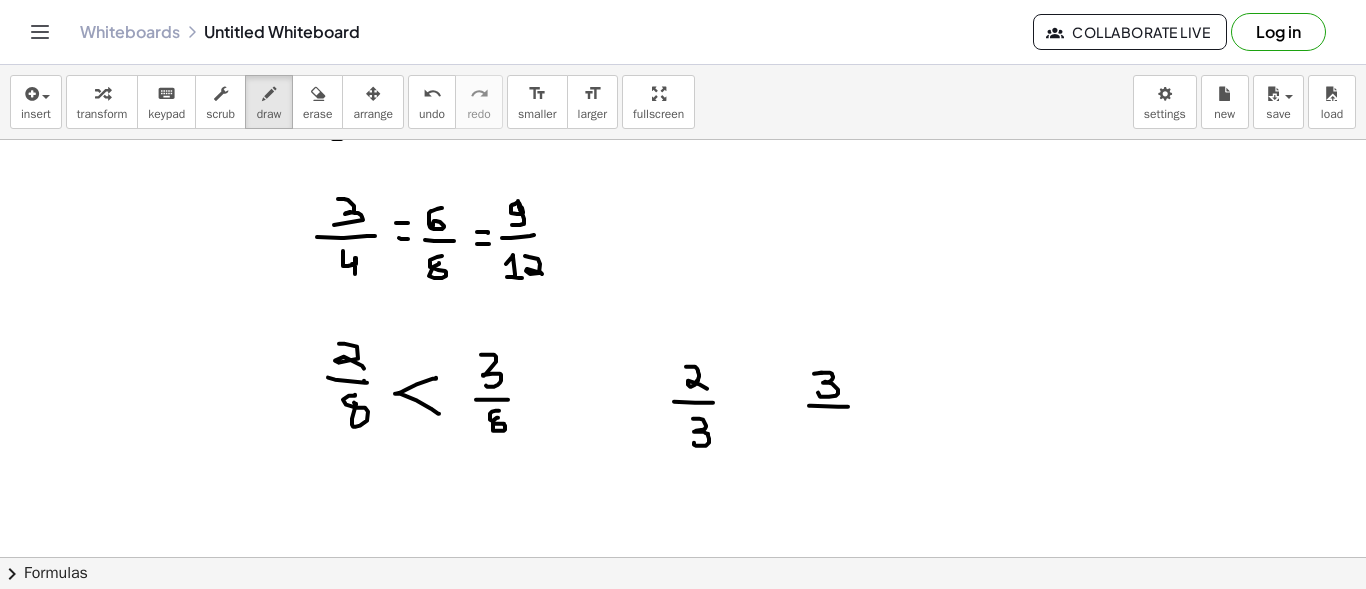 drag, startPoint x: 809, startPoint y: 404, endPoint x: 848, endPoint y: 405, distance: 39.012817 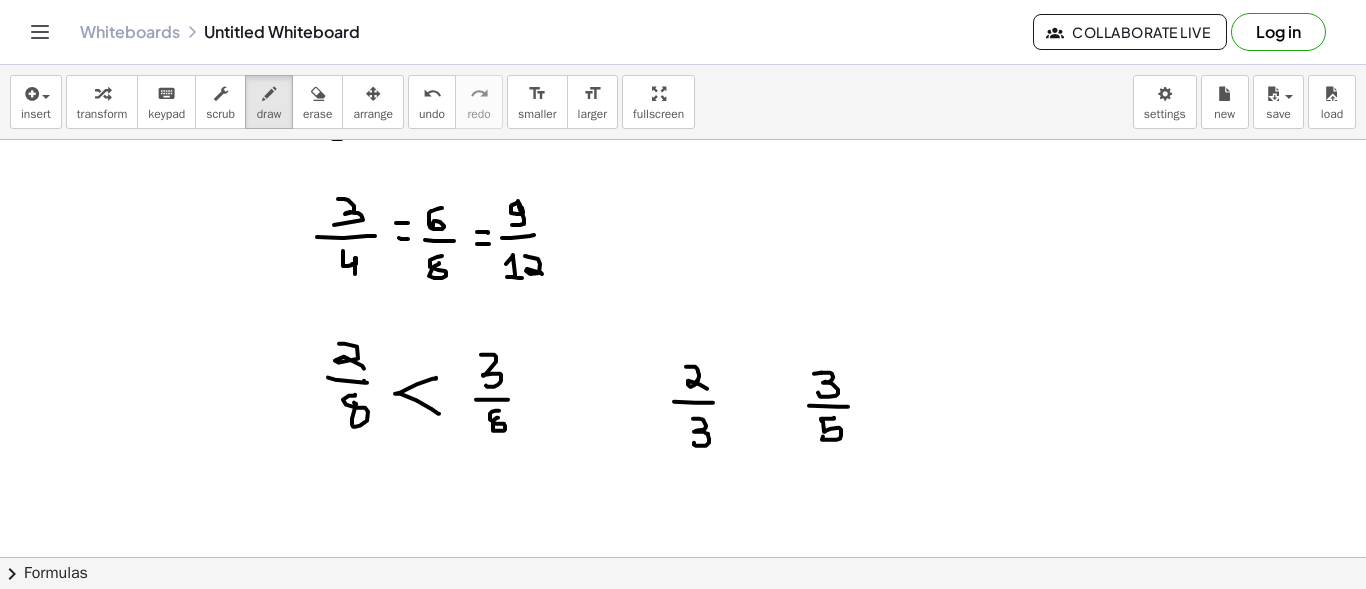 drag, startPoint x: 834, startPoint y: 416, endPoint x: 823, endPoint y: 435, distance: 21.954498 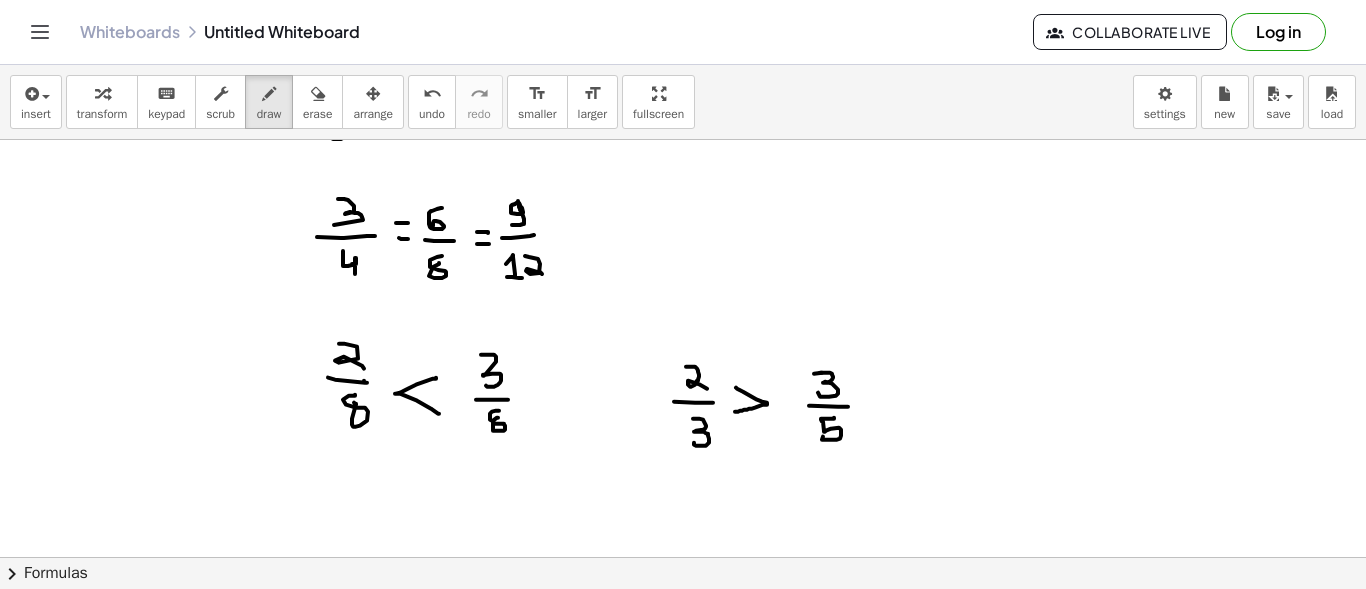 drag, startPoint x: 736, startPoint y: 386, endPoint x: 735, endPoint y: 410, distance: 24.020824 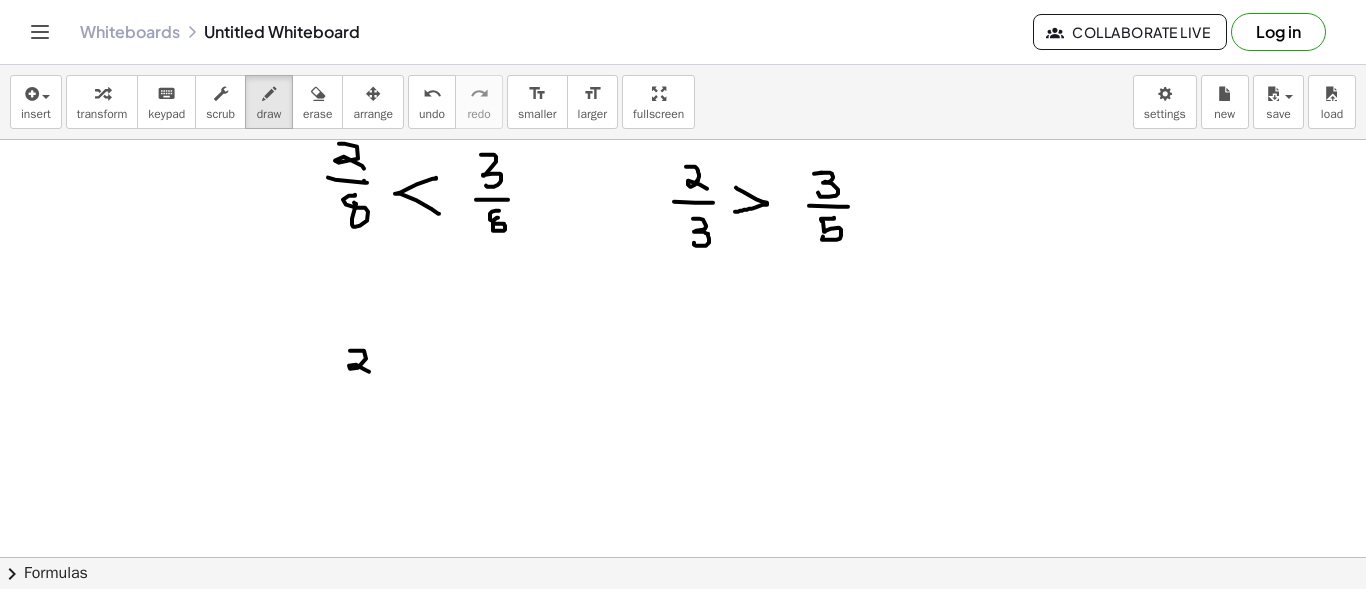 drag, startPoint x: 350, startPoint y: 349, endPoint x: 369, endPoint y: 370, distance: 28.319605 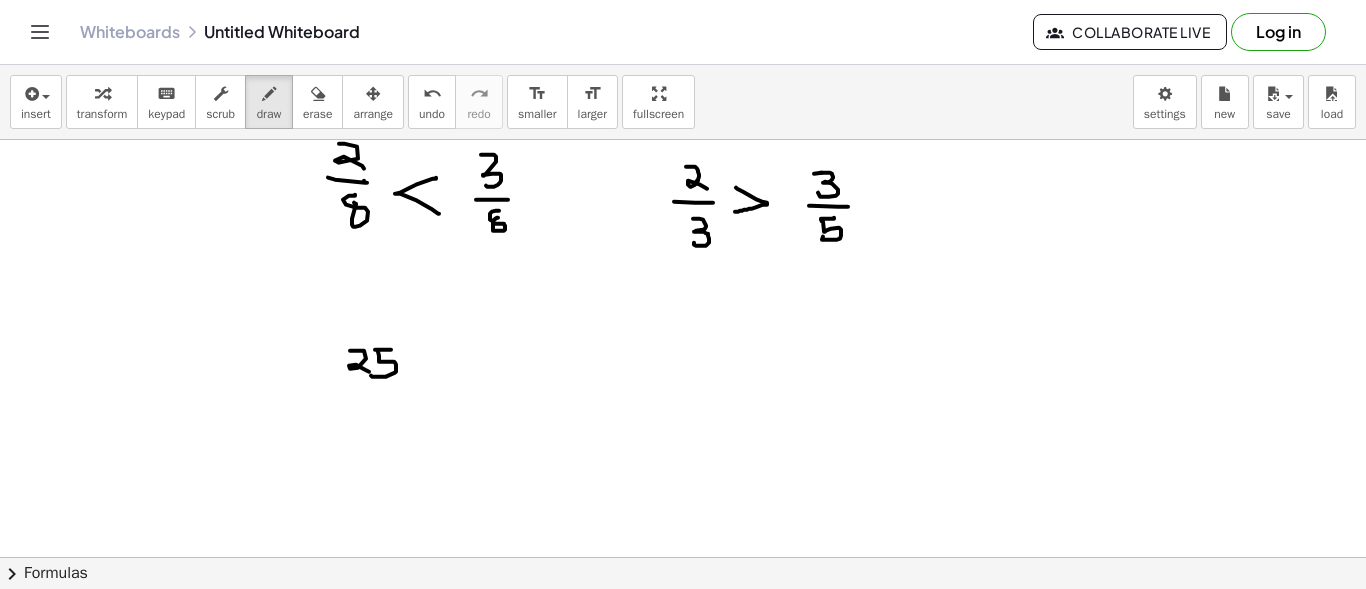 drag, startPoint x: 391, startPoint y: 348, endPoint x: 371, endPoint y: 374, distance: 32.80244 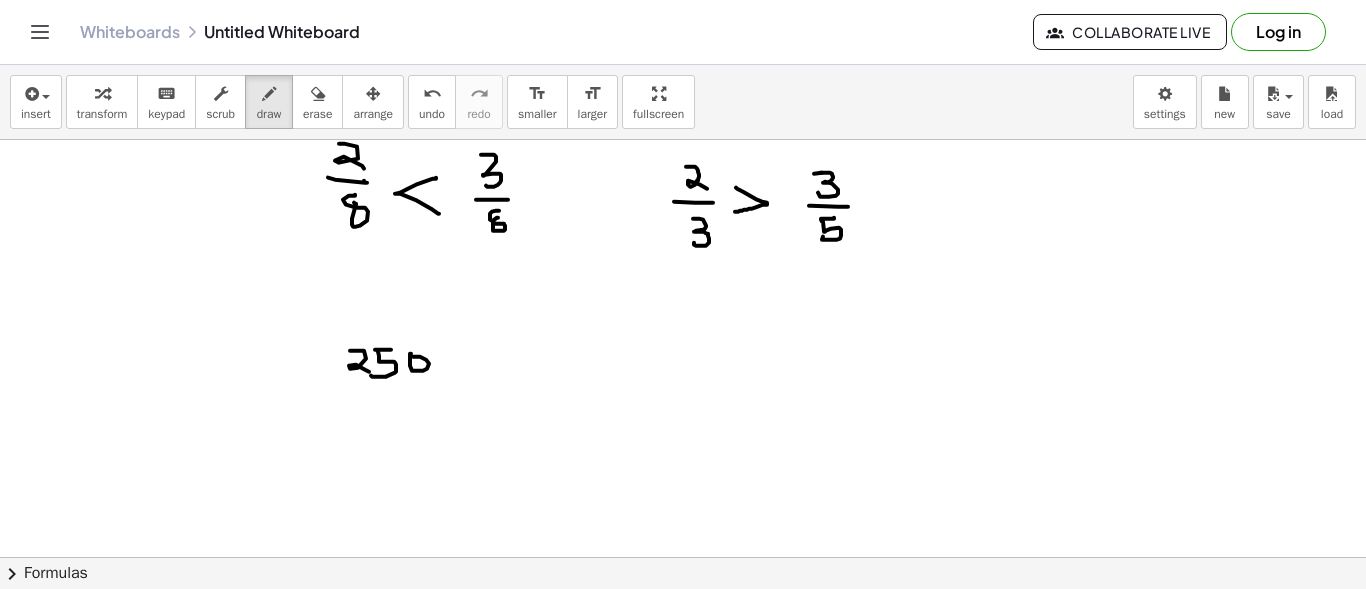 click at bounding box center (683, -888) 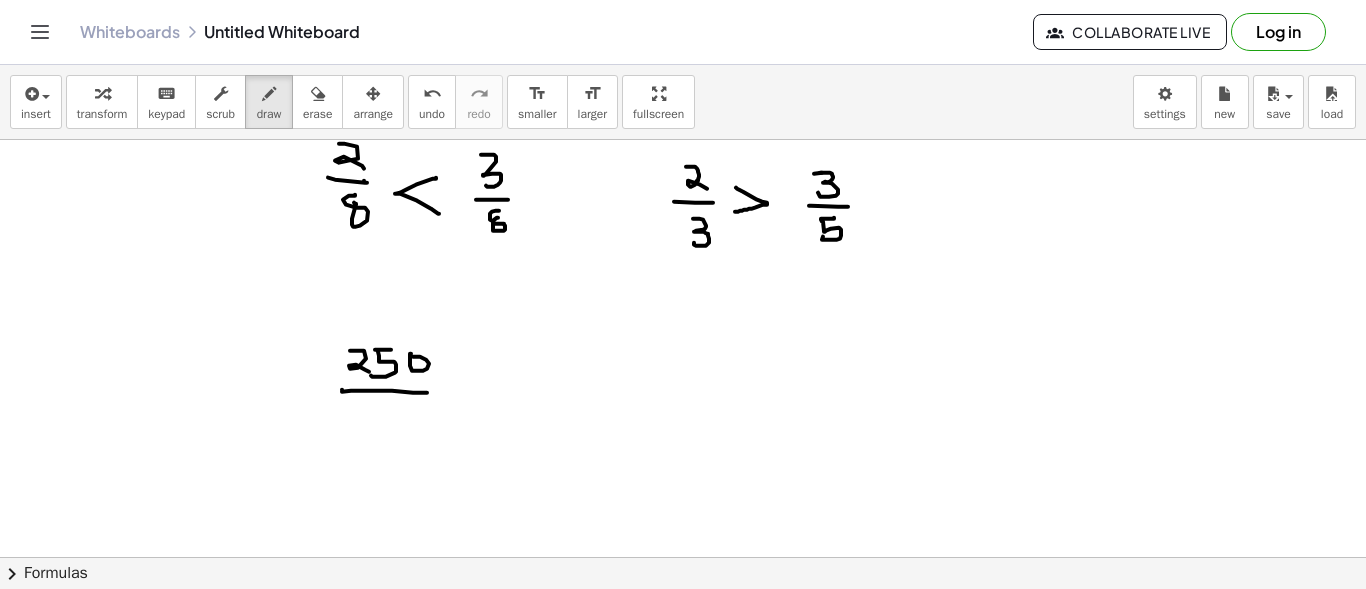 drag, startPoint x: 342, startPoint y: 390, endPoint x: 427, endPoint y: 391, distance: 85.00588 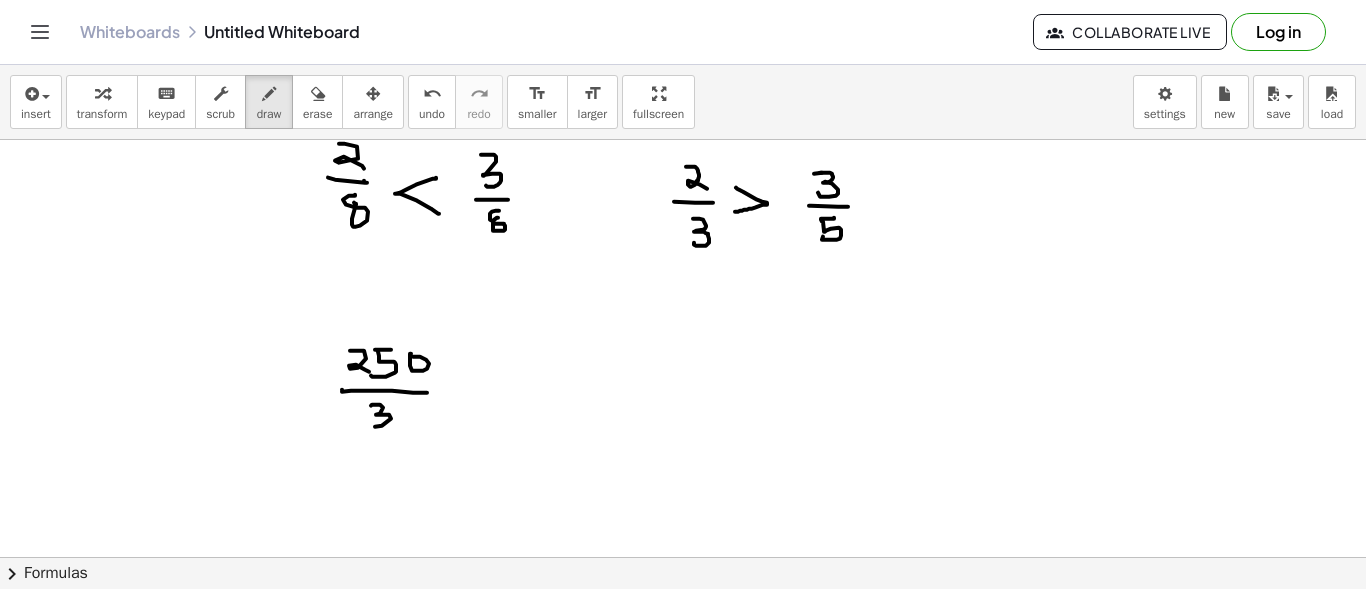 drag, startPoint x: 371, startPoint y: 404, endPoint x: 375, endPoint y: 421, distance: 17.464249 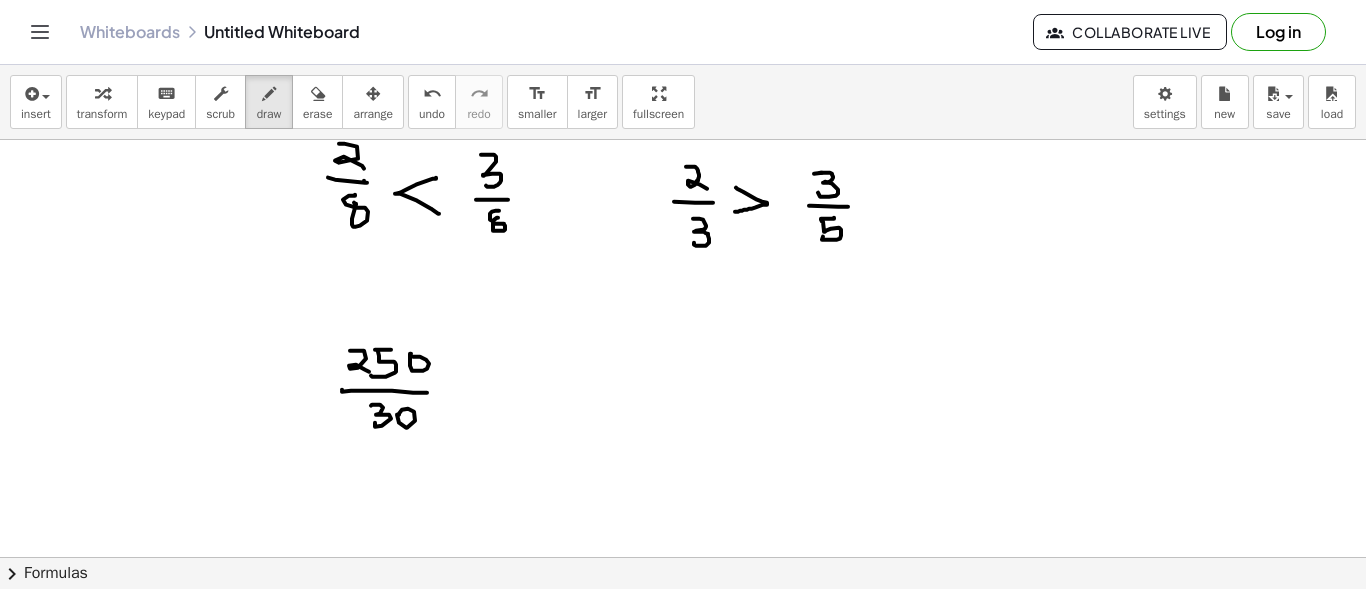 click at bounding box center (683, -888) 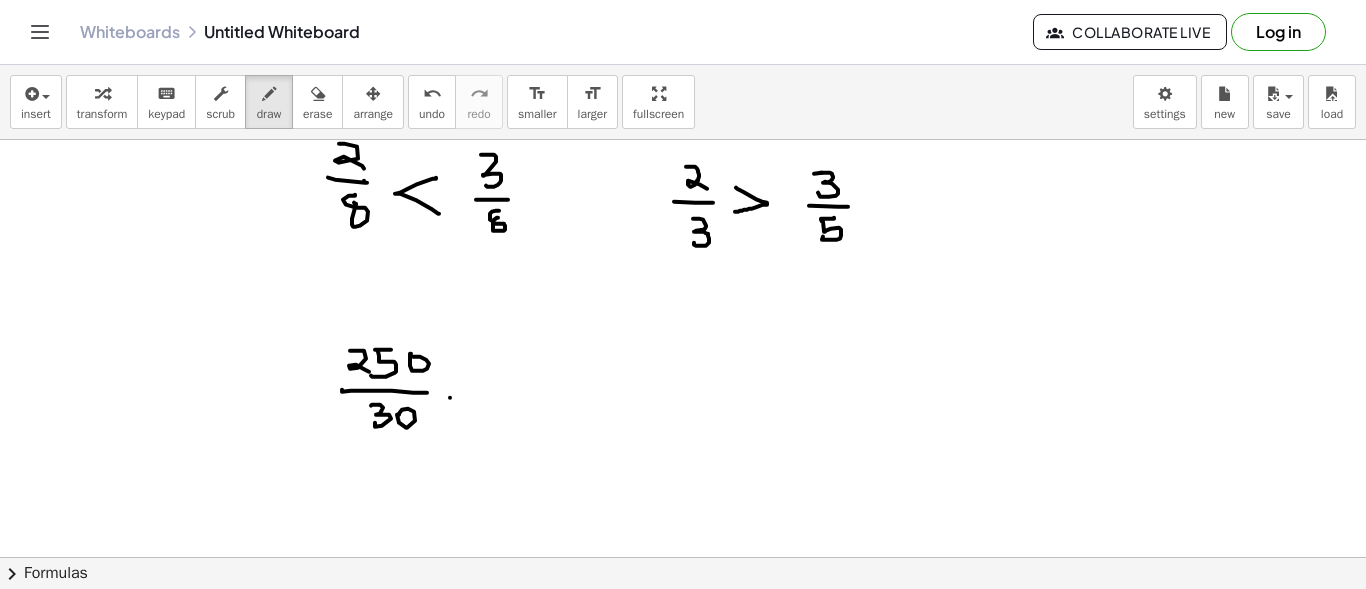 click at bounding box center (683, -888) 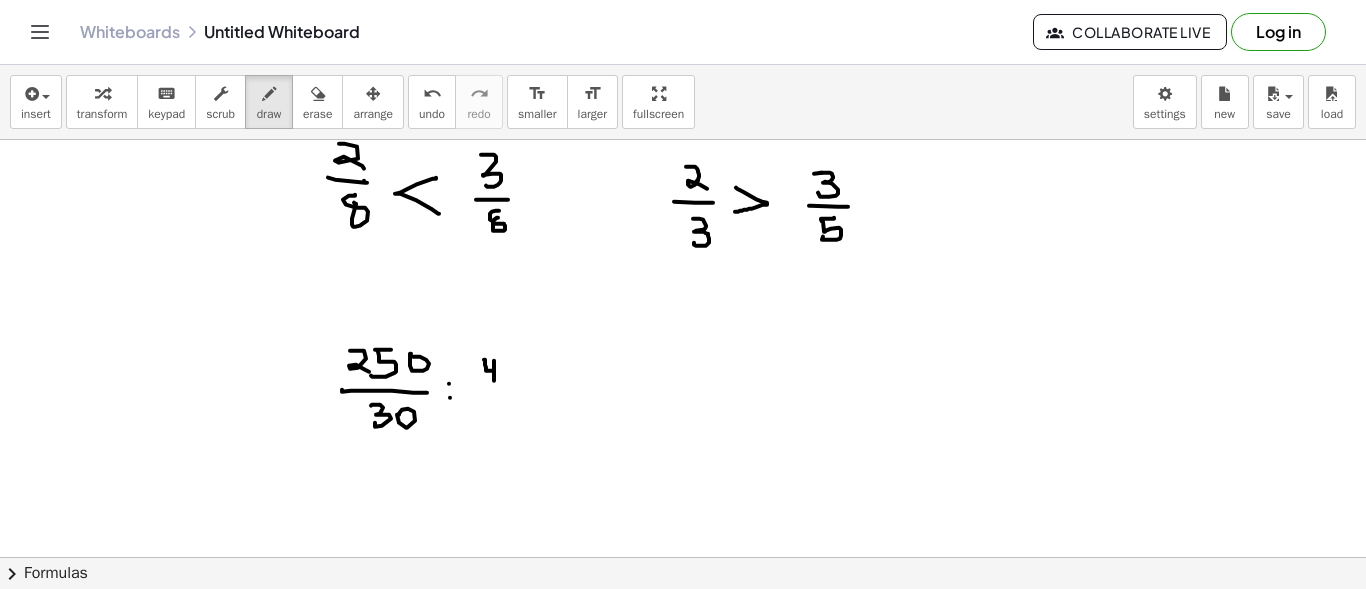 drag, startPoint x: 484, startPoint y: 358, endPoint x: 494, endPoint y: 378, distance: 22.36068 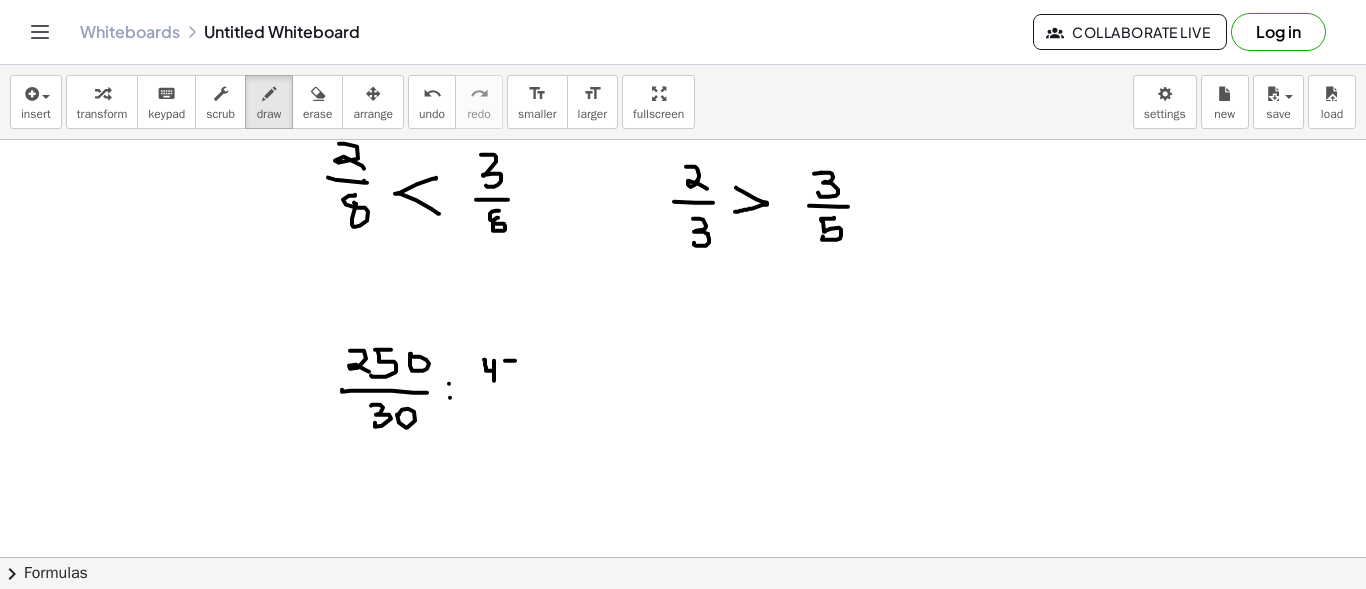 drag, startPoint x: 515, startPoint y: 359, endPoint x: 505, endPoint y: 369, distance: 14.142136 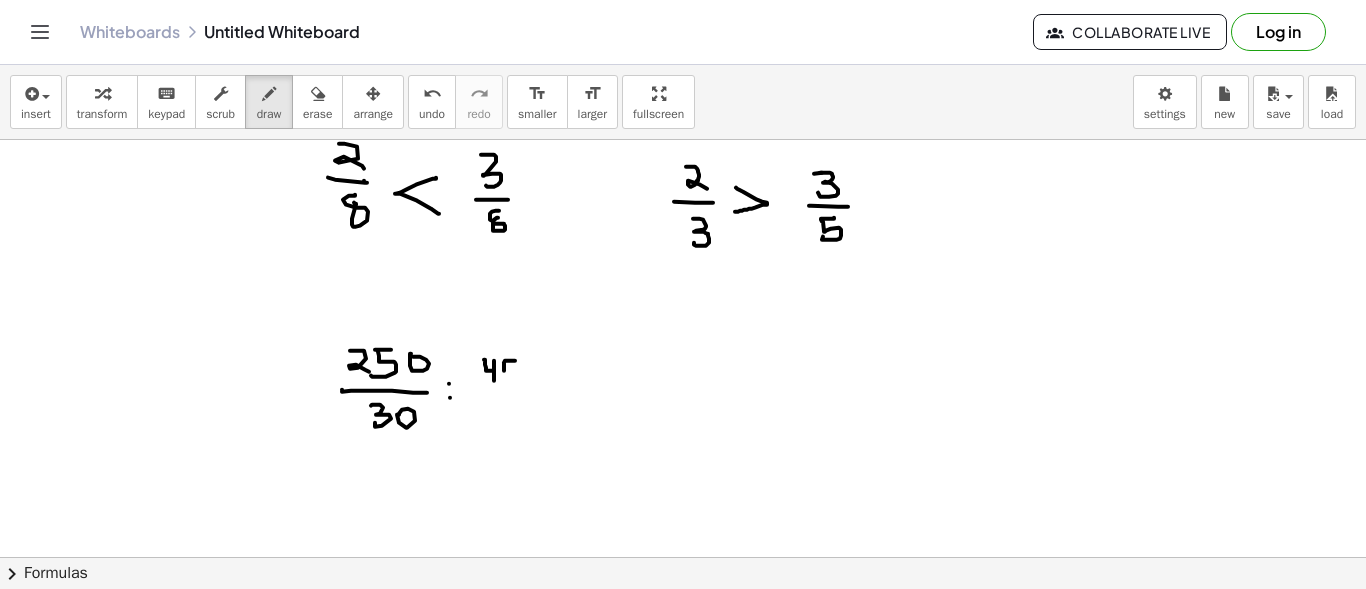 click at bounding box center (683, -888) 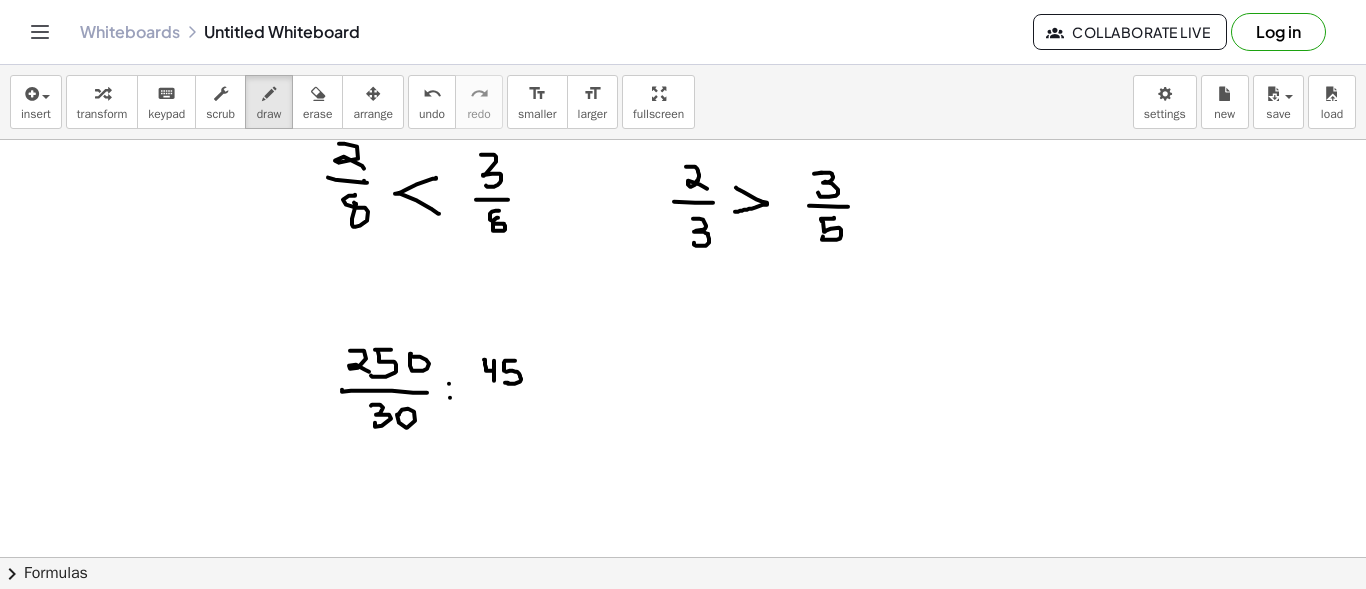 drag, startPoint x: 506, startPoint y: 370, endPoint x: 505, endPoint y: 381, distance: 11.045361 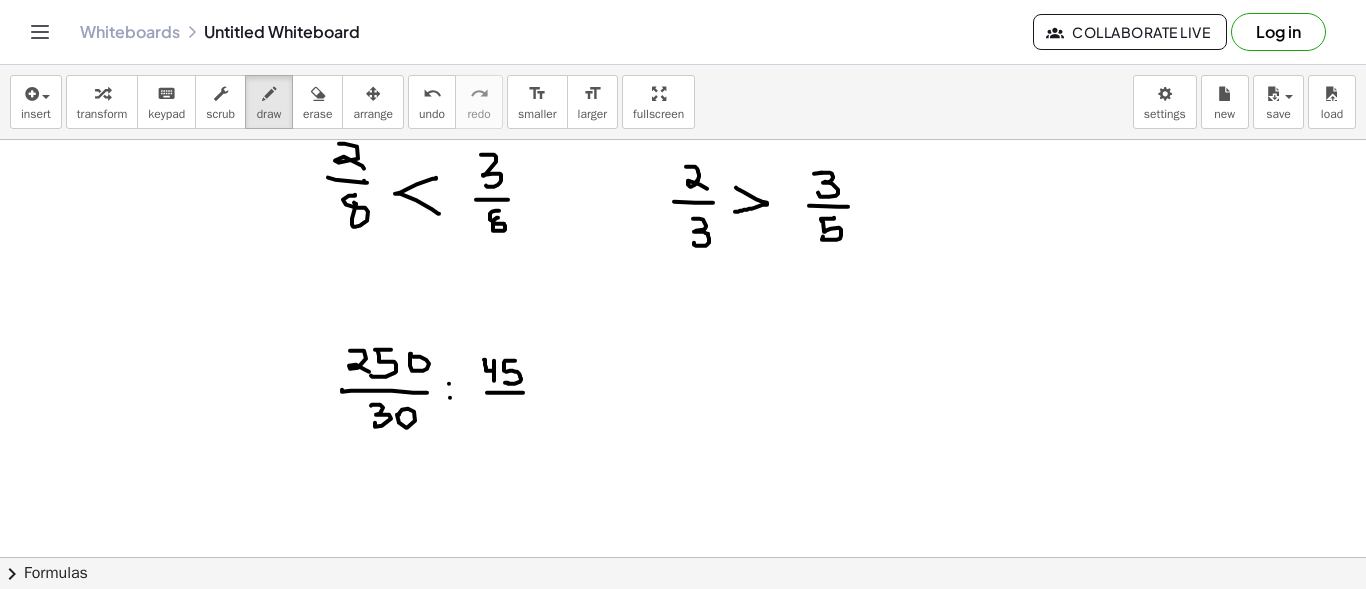 drag, startPoint x: 487, startPoint y: 391, endPoint x: 523, endPoint y: 391, distance: 36 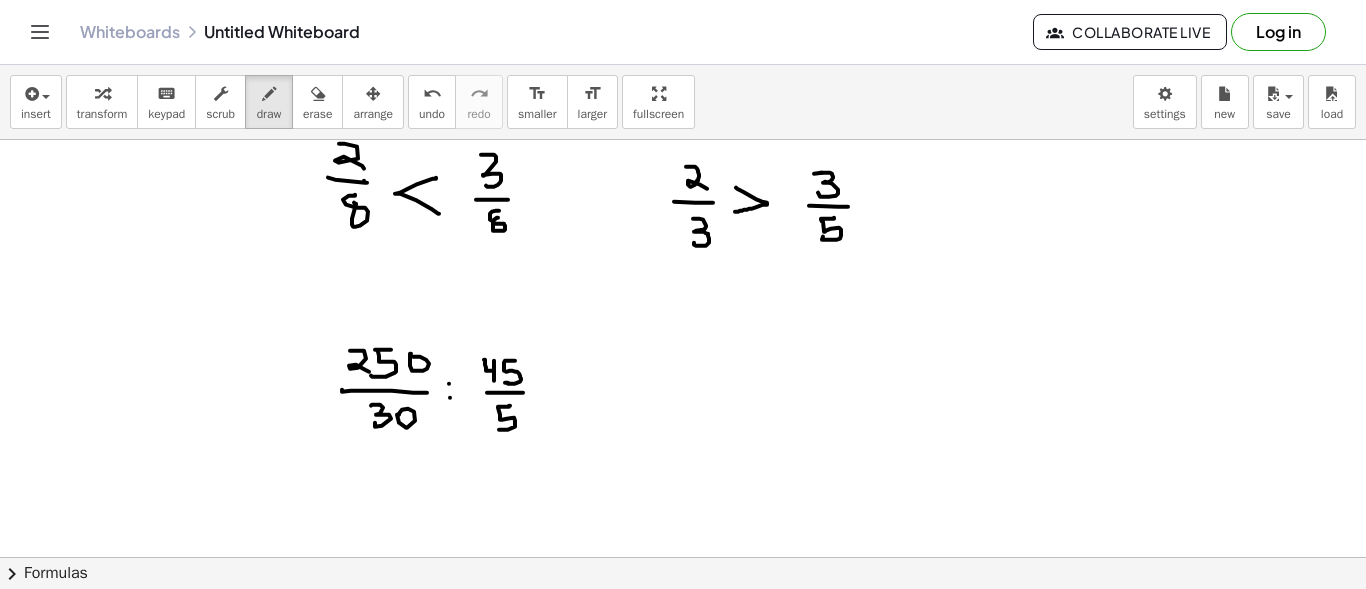 drag, startPoint x: 510, startPoint y: 404, endPoint x: 499, endPoint y: 428, distance: 26.400757 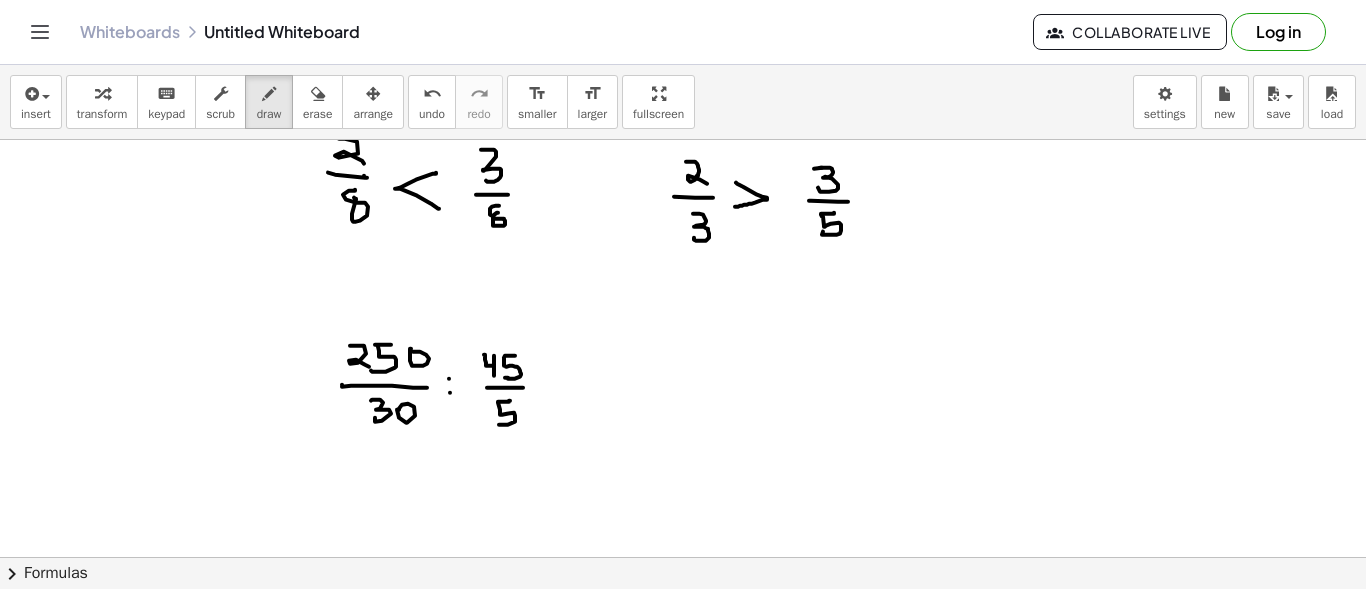 scroll, scrollTop: 2512, scrollLeft: 0, axis: vertical 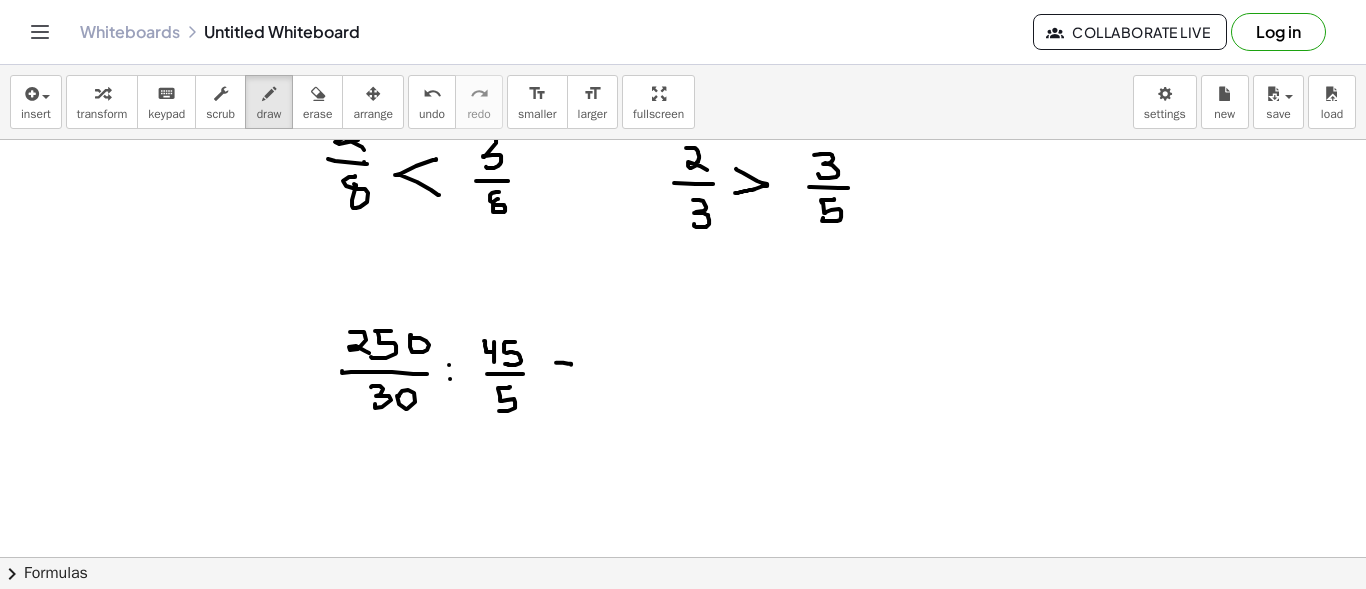 drag, startPoint x: 556, startPoint y: 361, endPoint x: 571, endPoint y: 363, distance: 15.132746 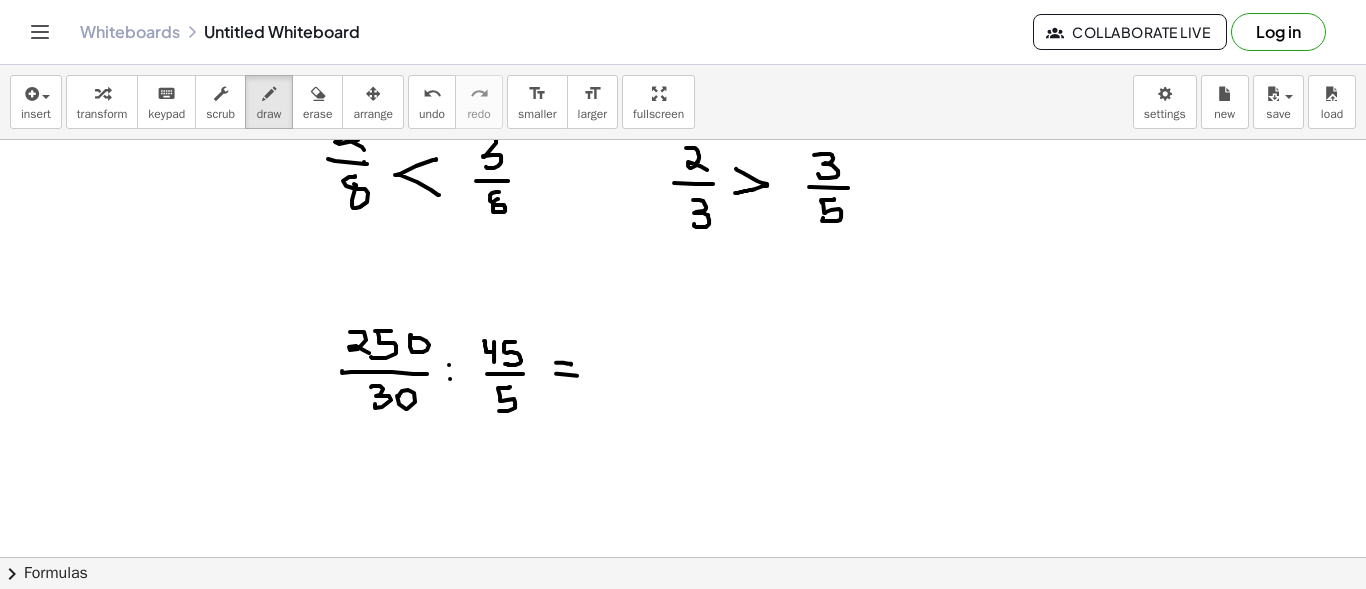 drag, startPoint x: 556, startPoint y: 372, endPoint x: 577, endPoint y: 374, distance: 21.095022 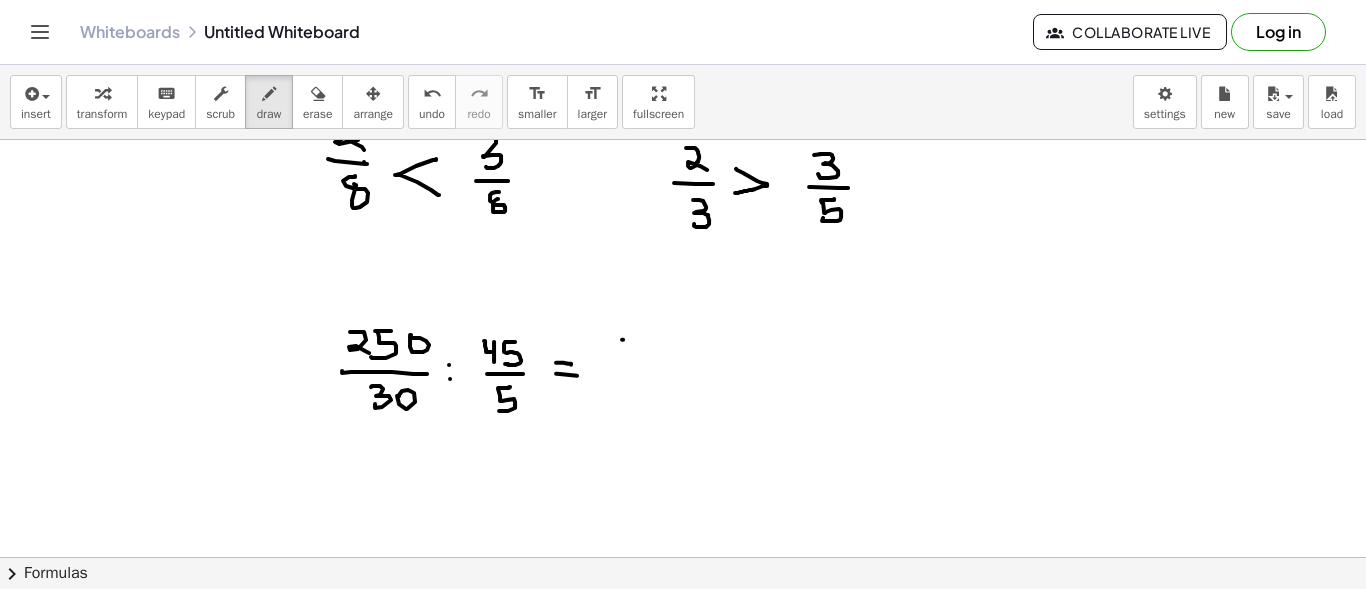 click at bounding box center (683, -698) 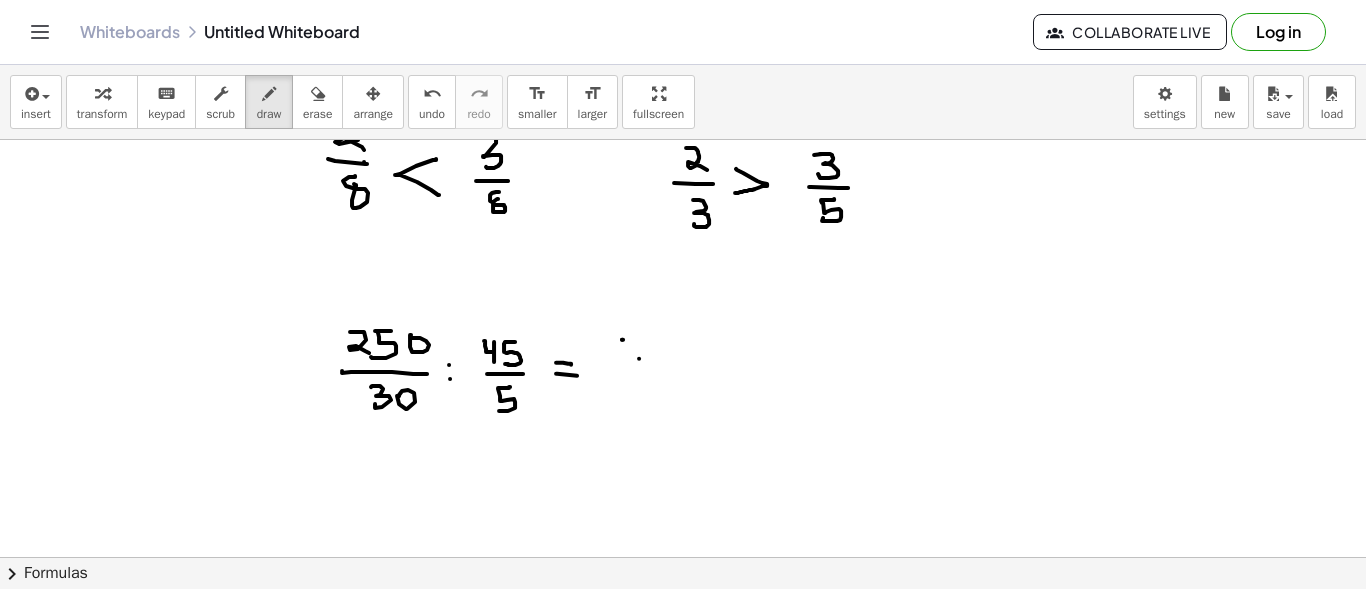 click at bounding box center [683, -698] 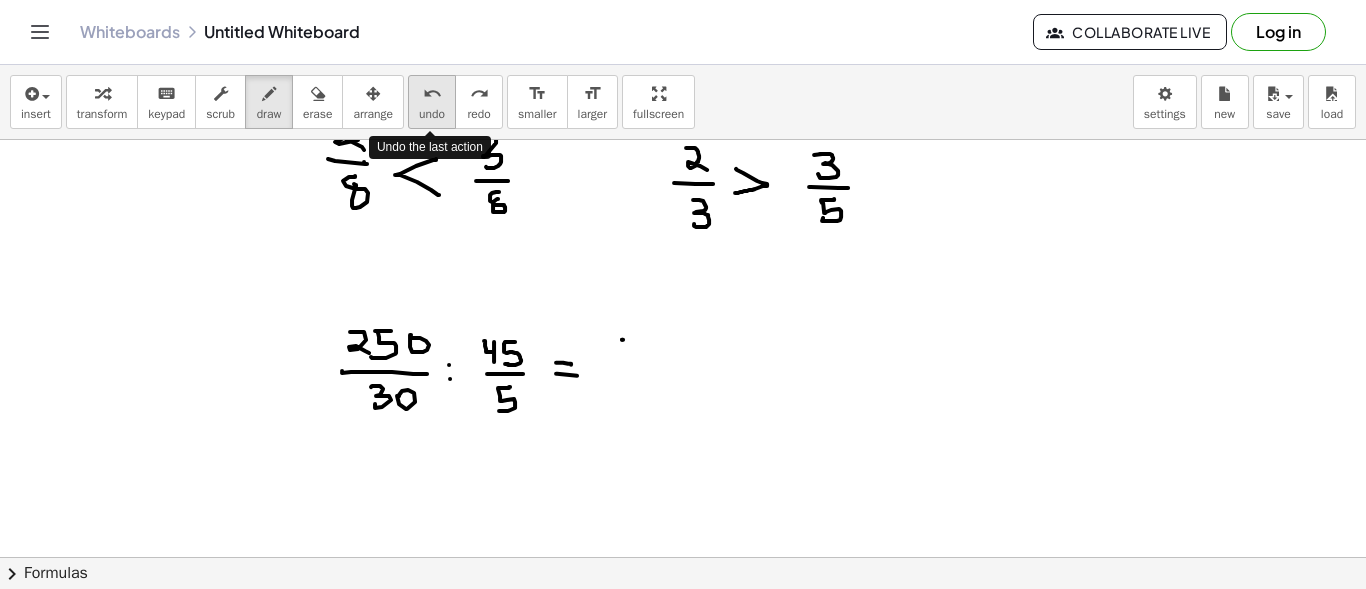 click on "undo undo" at bounding box center (432, 102) 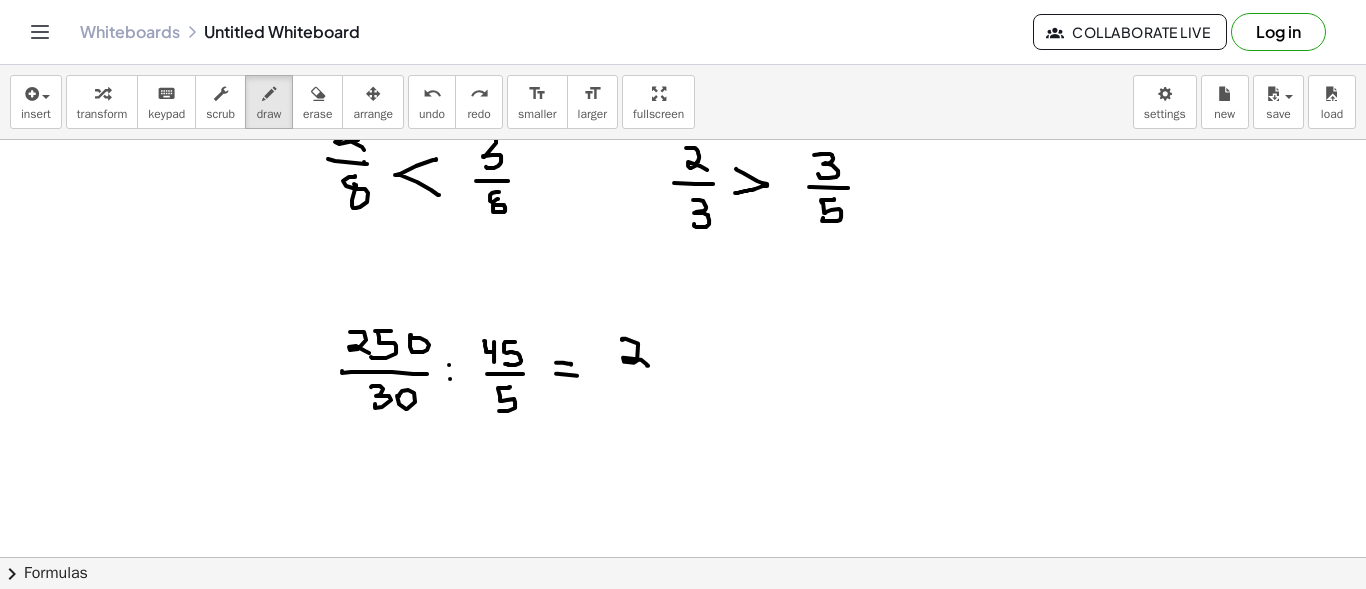 drag, startPoint x: 622, startPoint y: 337, endPoint x: 648, endPoint y: 364, distance: 37.48333 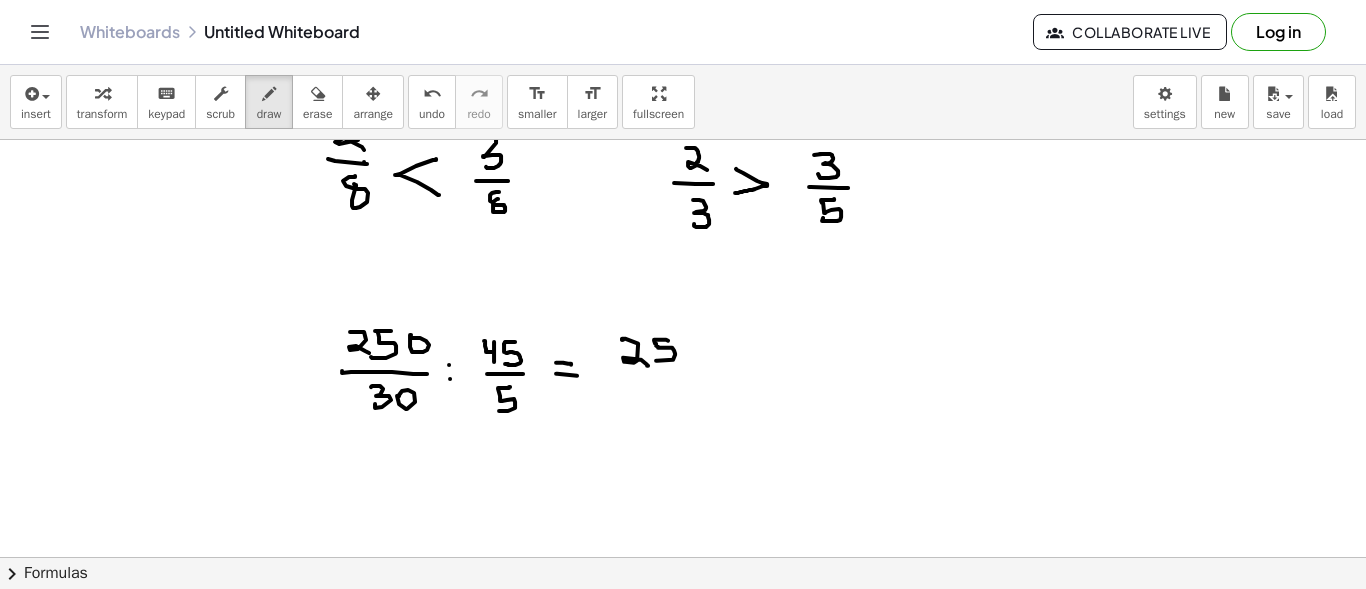 drag, startPoint x: 668, startPoint y: 339, endPoint x: 656, endPoint y: 359, distance: 23.323807 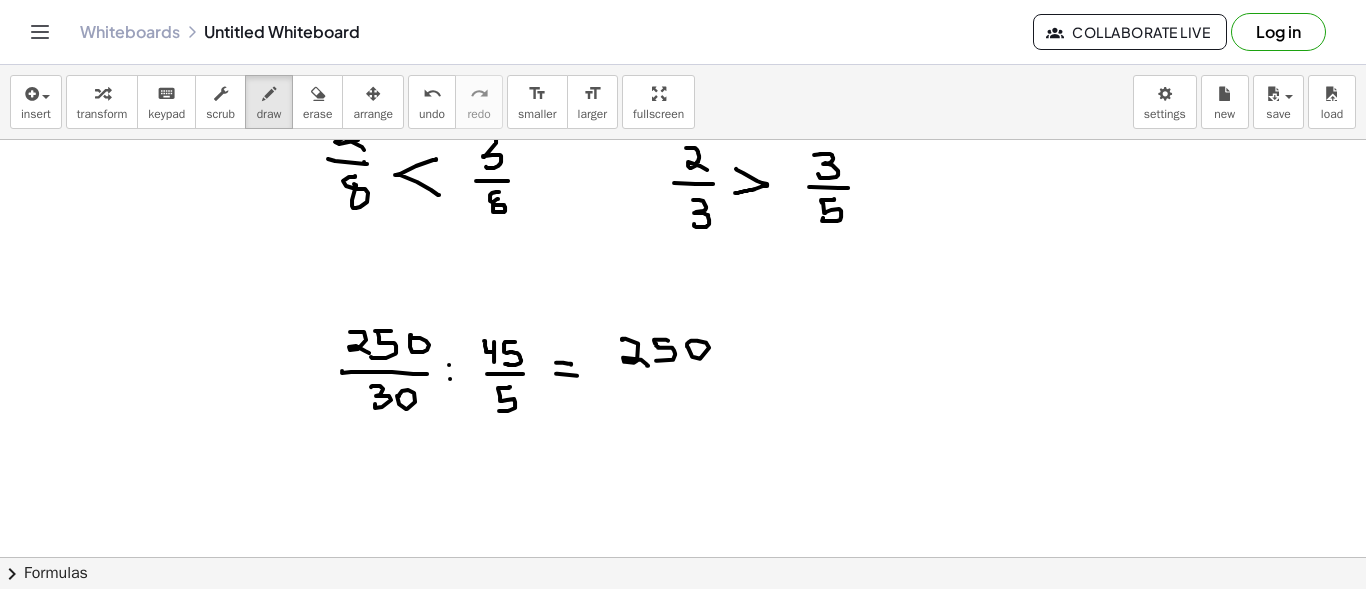 click at bounding box center [683, -698] 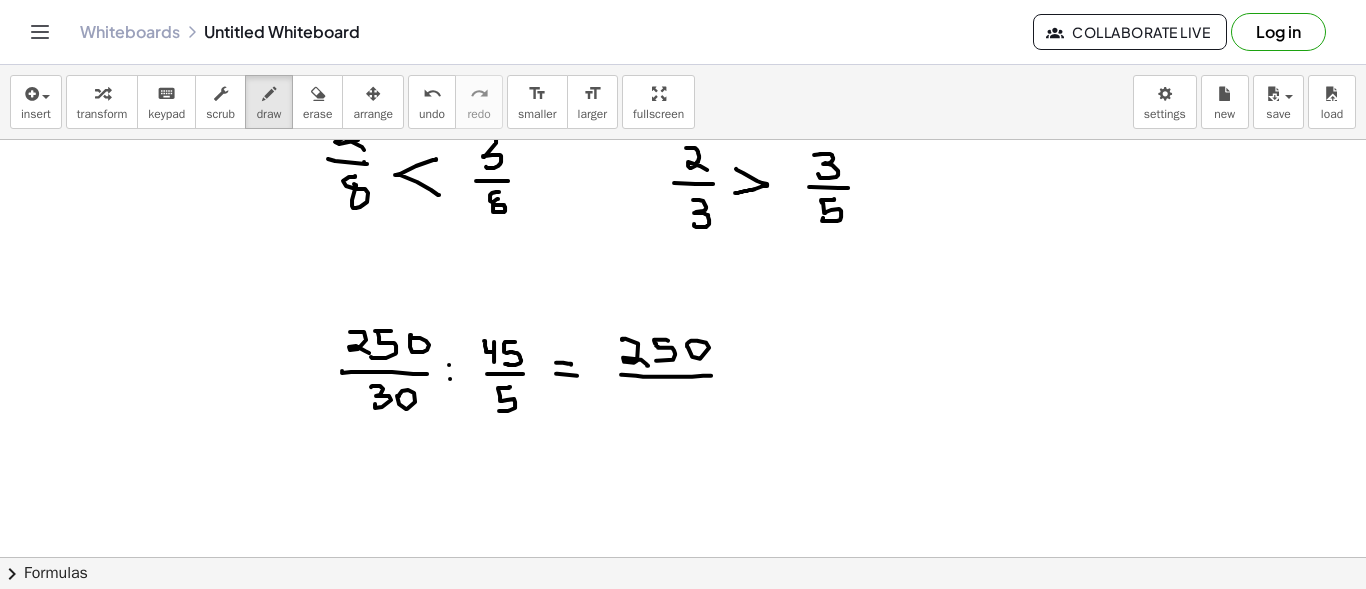 drag, startPoint x: 621, startPoint y: 373, endPoint x: 711, endPoint y: 374, distance: 90.005554 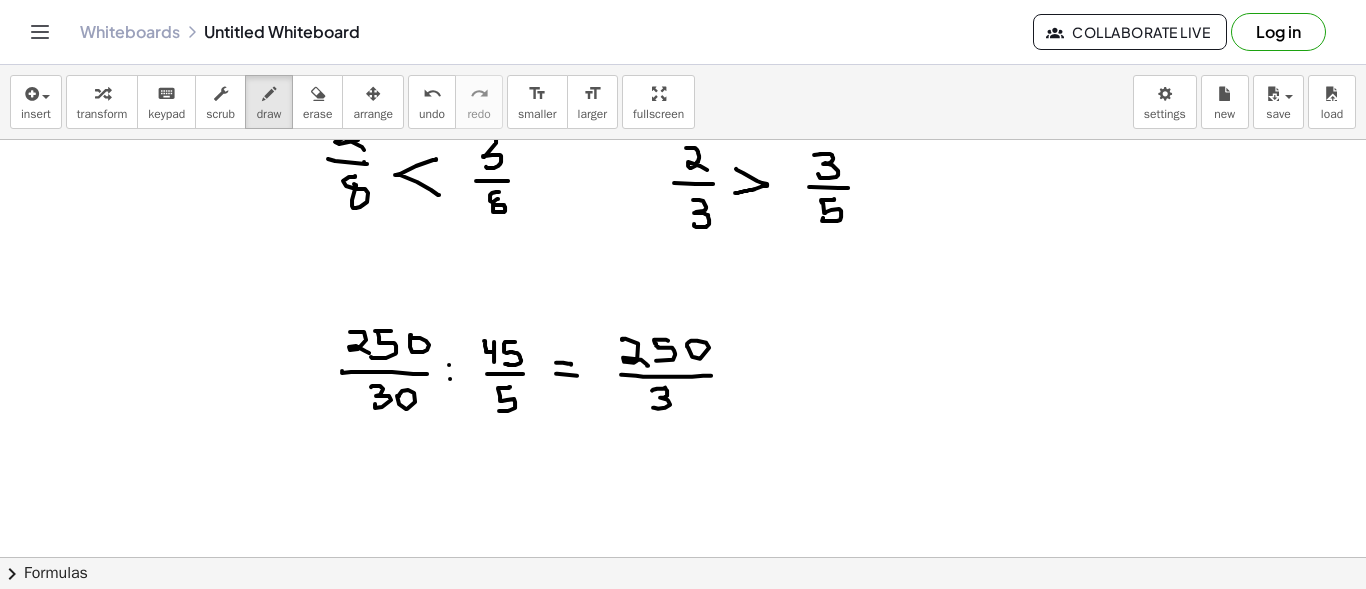 drag, startPoint x: 652, startPoint y: 389, endPoint x: 680, endPoint y: 391, distance: 28.071337 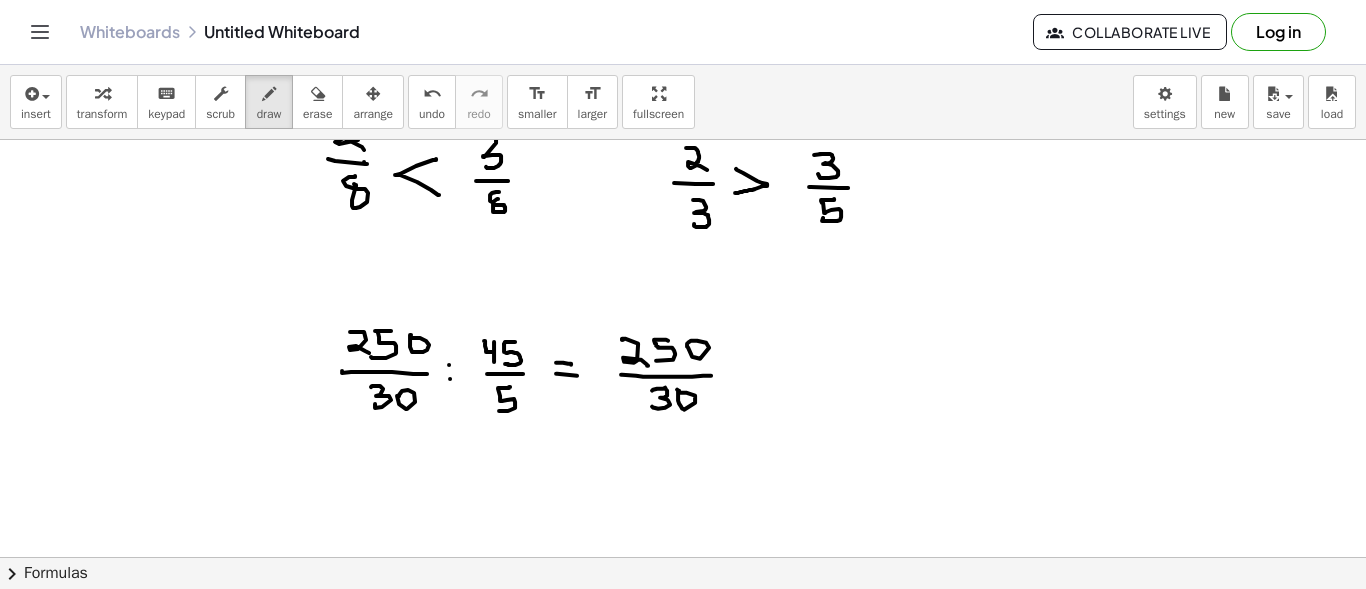 click at bounding box center [683, -698] 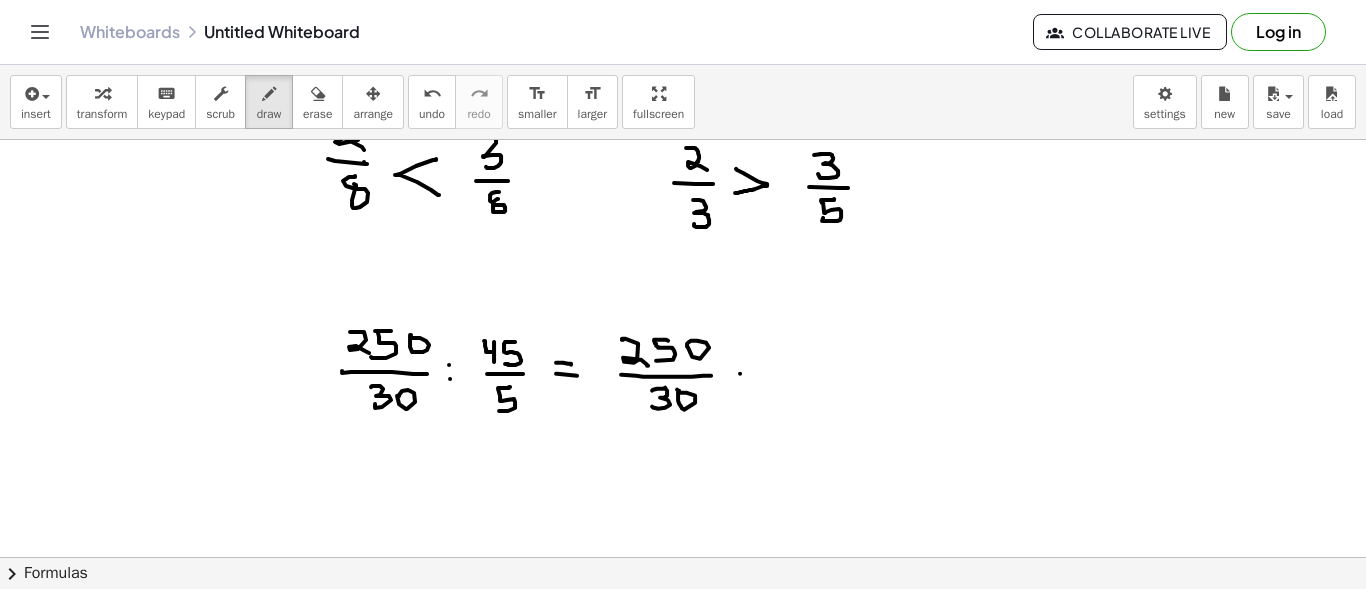click at bounding box center [683, -698] 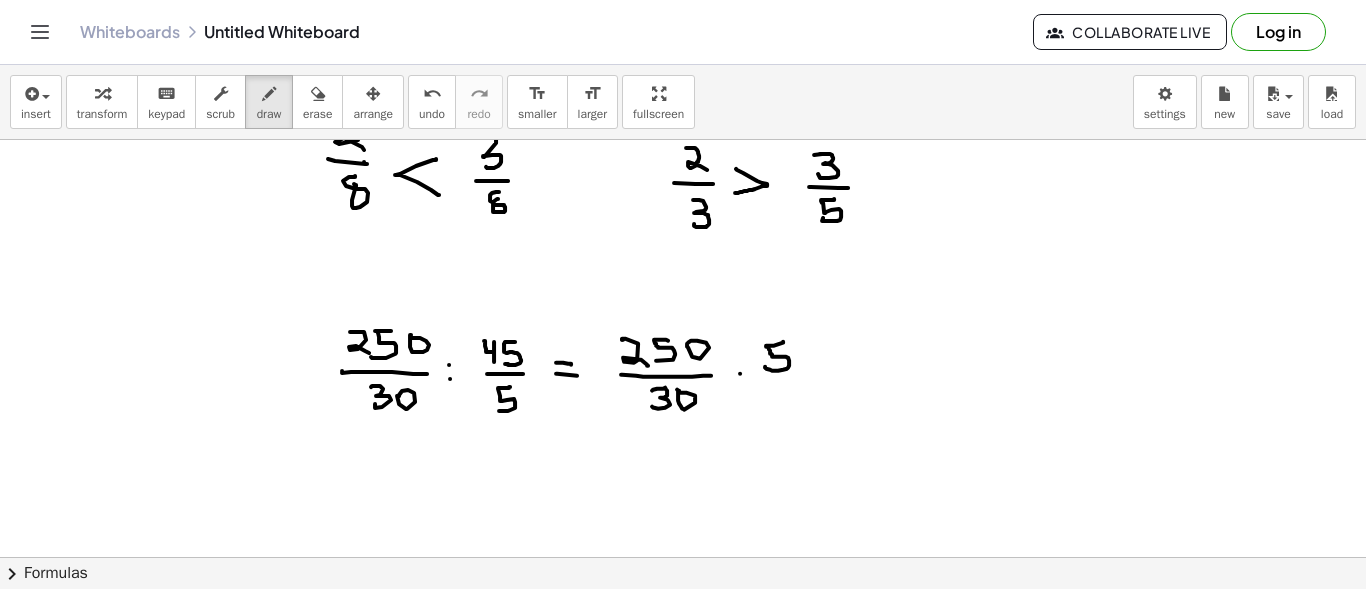 drag, startPoint x: 783, startPoint y: 340, endPoint x: 765, endPoint y: 365, distance: 30.805843 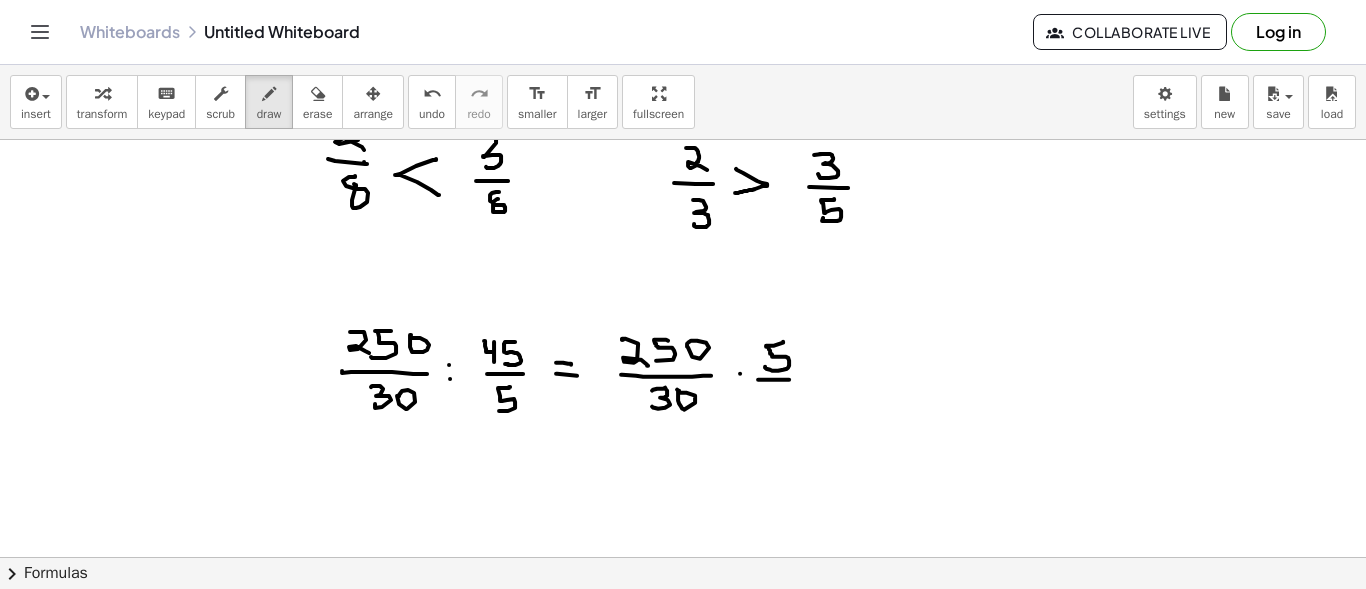 drag, startPoint x: 758, startPoint y: 378, endPoint x: 789, endPoint y: 378, distance: 31 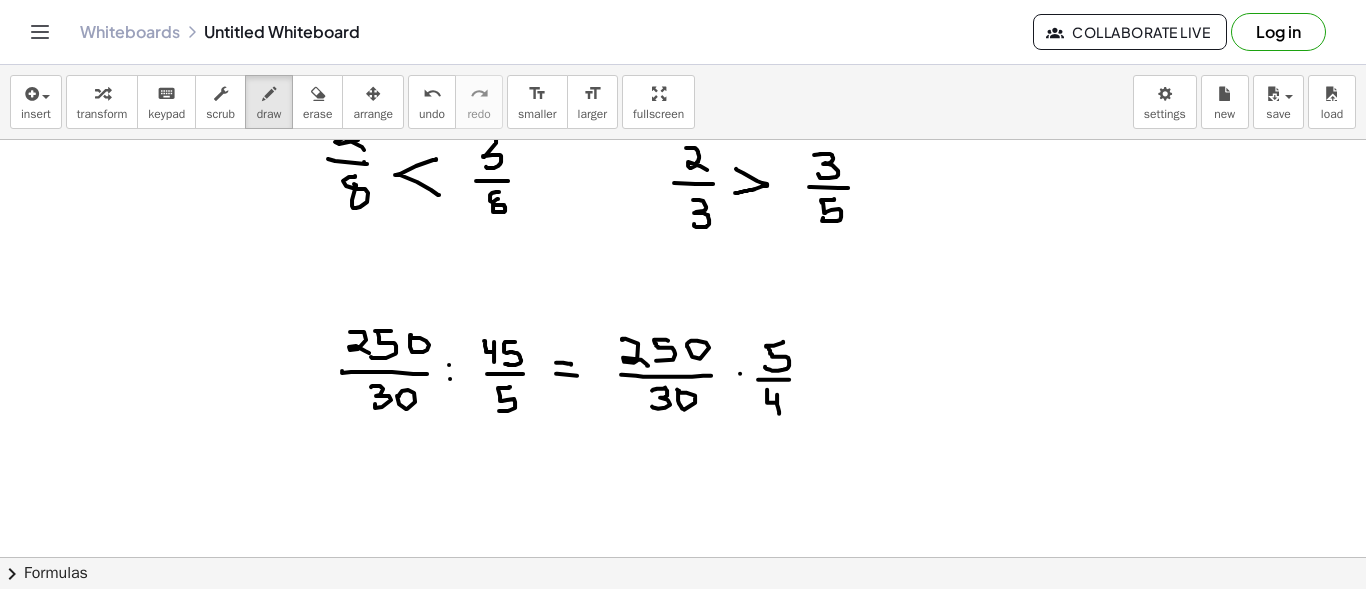drag, startPoint x: 767, startPoint y: 388, endPoint x: 779, endPoint y: 412, distance: 26.832815 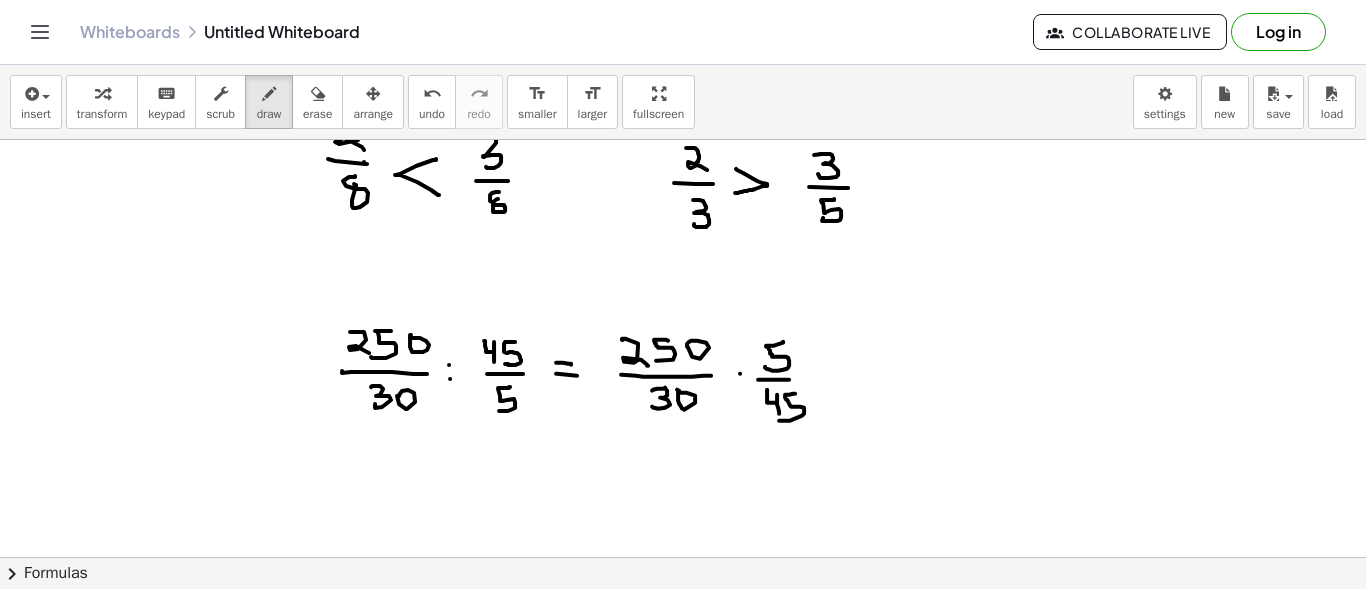 drag, startPoint x: 795, startPoint y: 392, endPoint x: 779, endPoint y: 419, distance: 31.38471 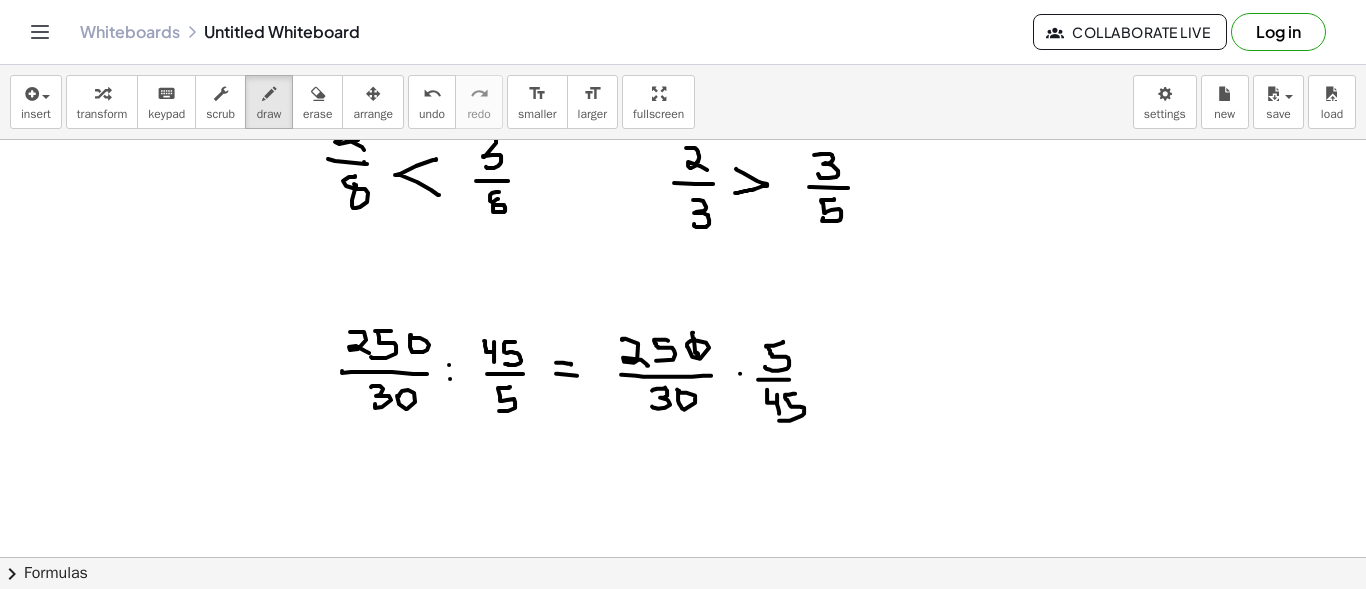 drag, startPoint x: 693, startPoint y: 331, endPoint x: 698, endPoint y: 352, distance: 21.587032 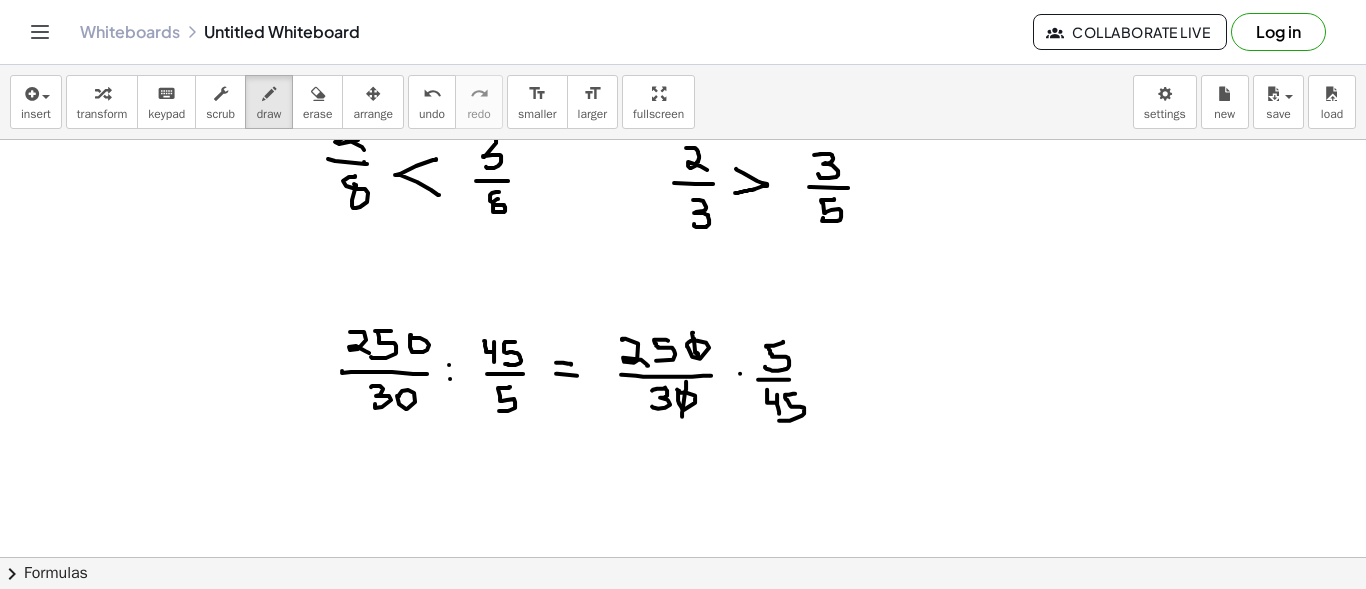drag, startPoint x: 686, startPoint y: 380, endPoint x: 682, endPoint y: 415, distance: 35.22783 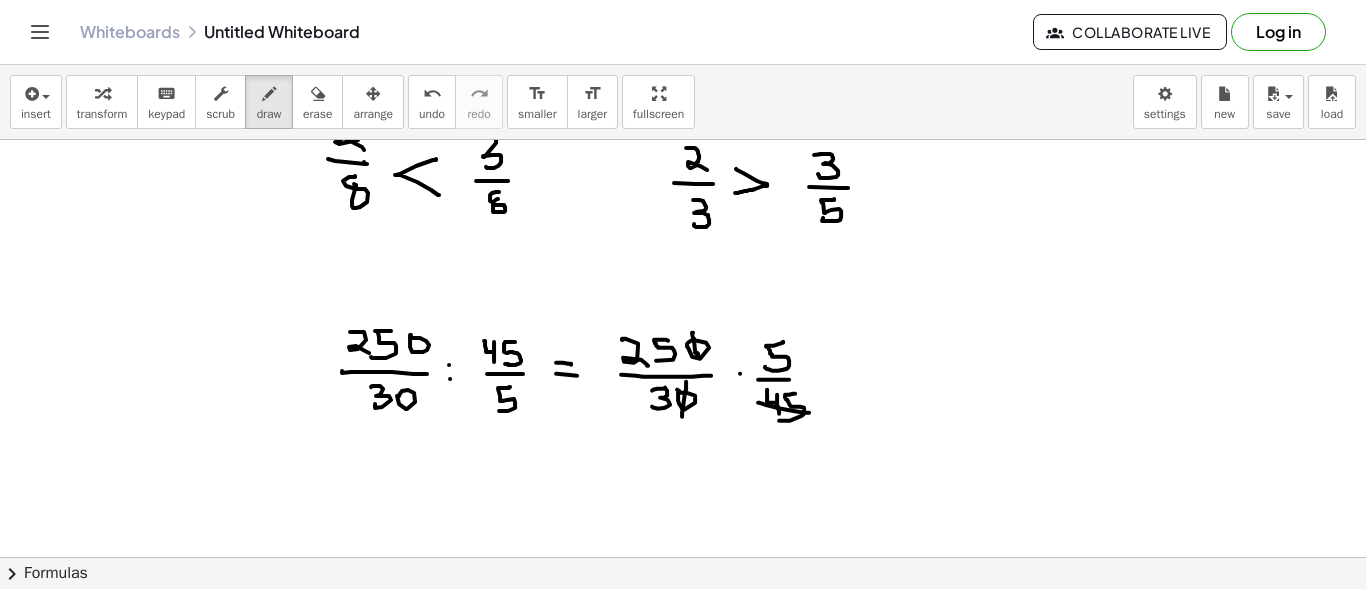 drag, startPoint x: 758, startPoint y: 401, endPoint x: 809, endPoint y: 411, distance: 51.971146 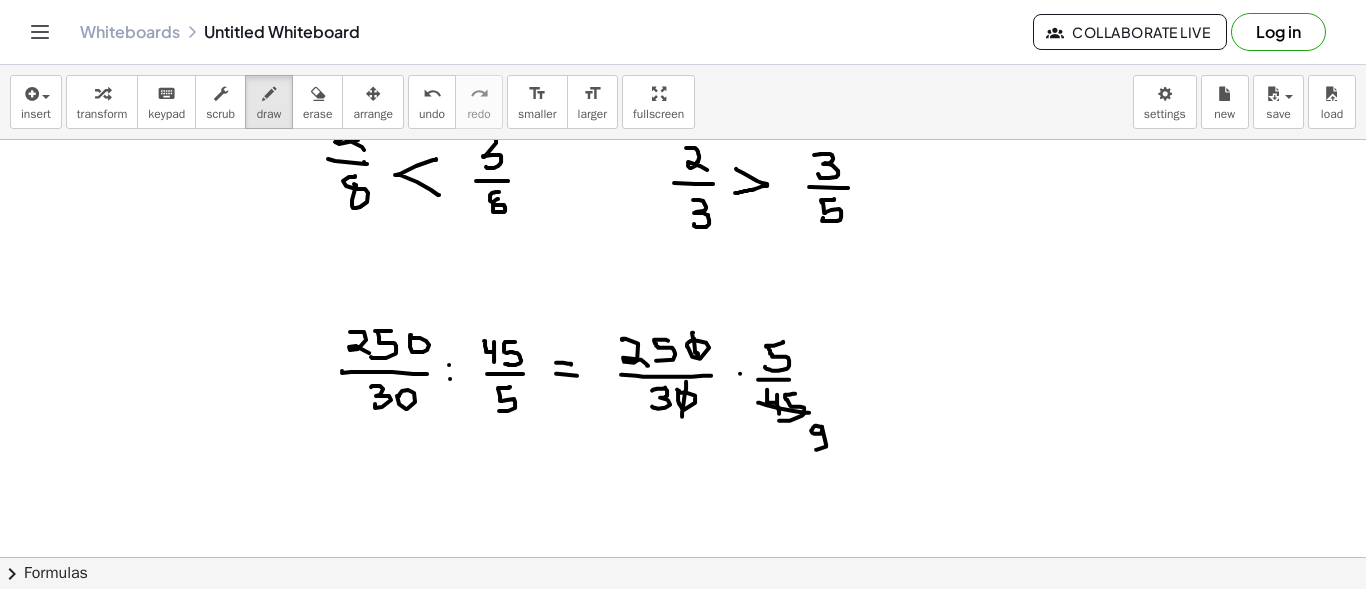 drag, startPoint x: 822, startPoint y: 425, endPoint x: 816, endPoint y: 448, distance: 23.769728 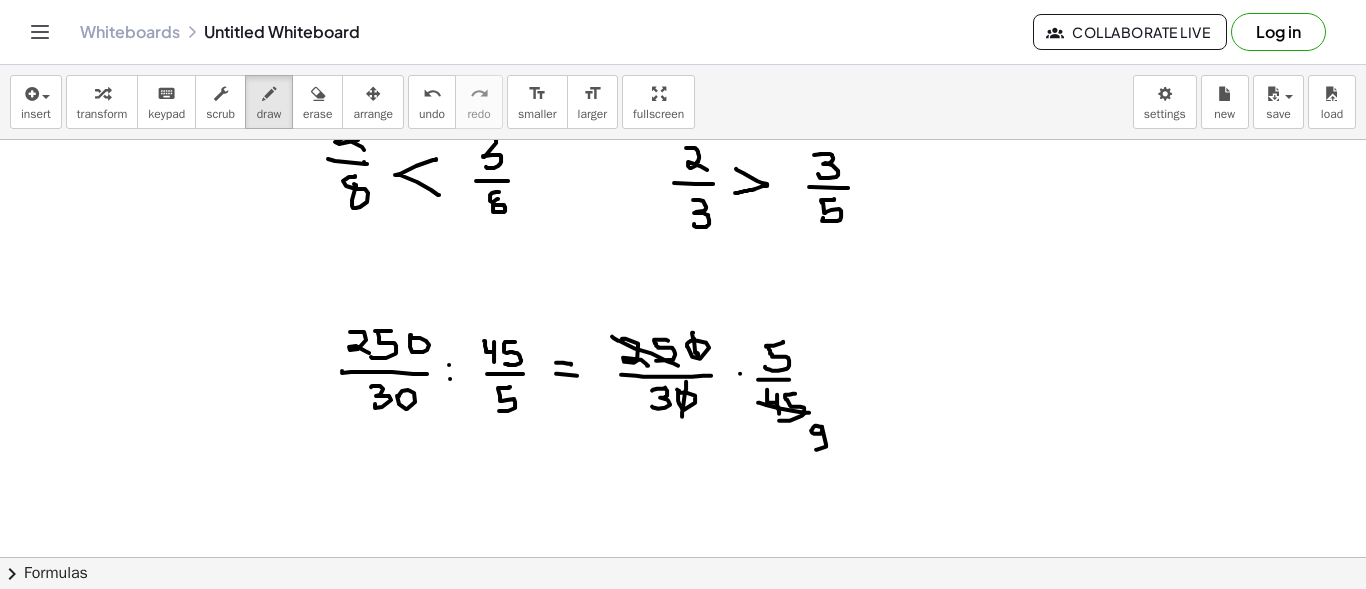 drag, startPoint x: 612, startPoint y: 335, endPoint x: 678, endPoint y: 364, distance: 72.09022 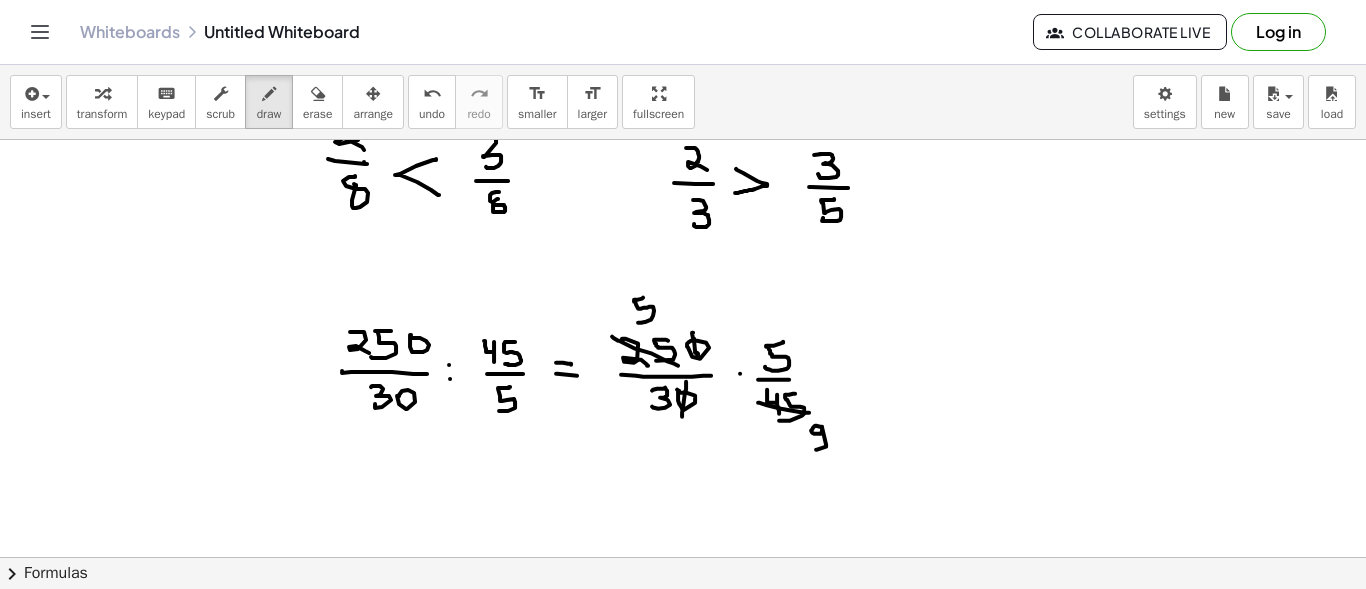 drag, startPoint x: 643, startPoint y: 296, endPoint x: 637, endPoint y: 321, distance: 25.70992 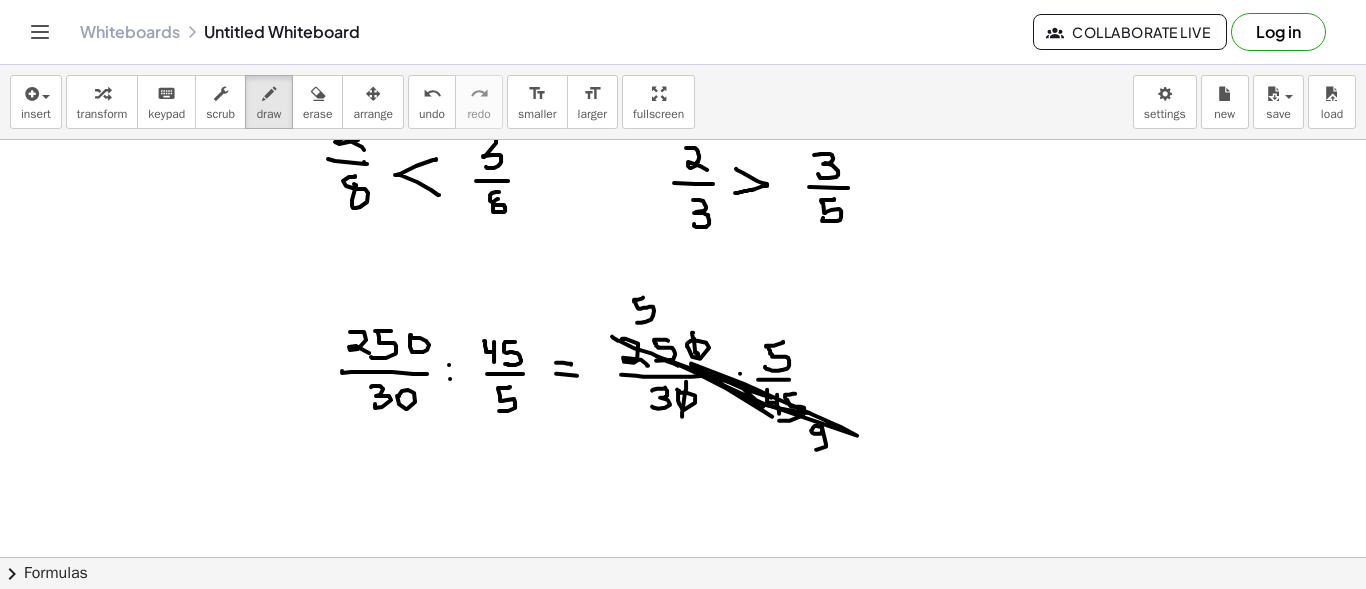drag, startPoint x: 657, startPoint y: 355, endPoint x: 699, endPoint y: 367, distance: 43.68066 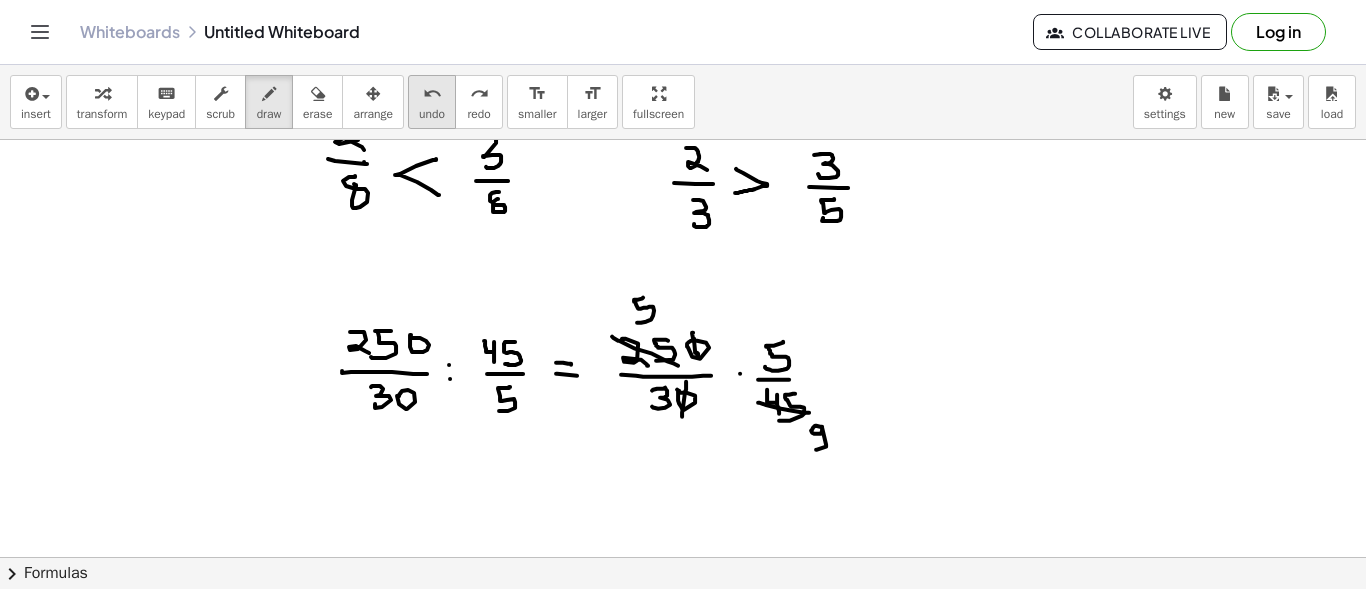 click on "undo" at bounding box center [432, 114] 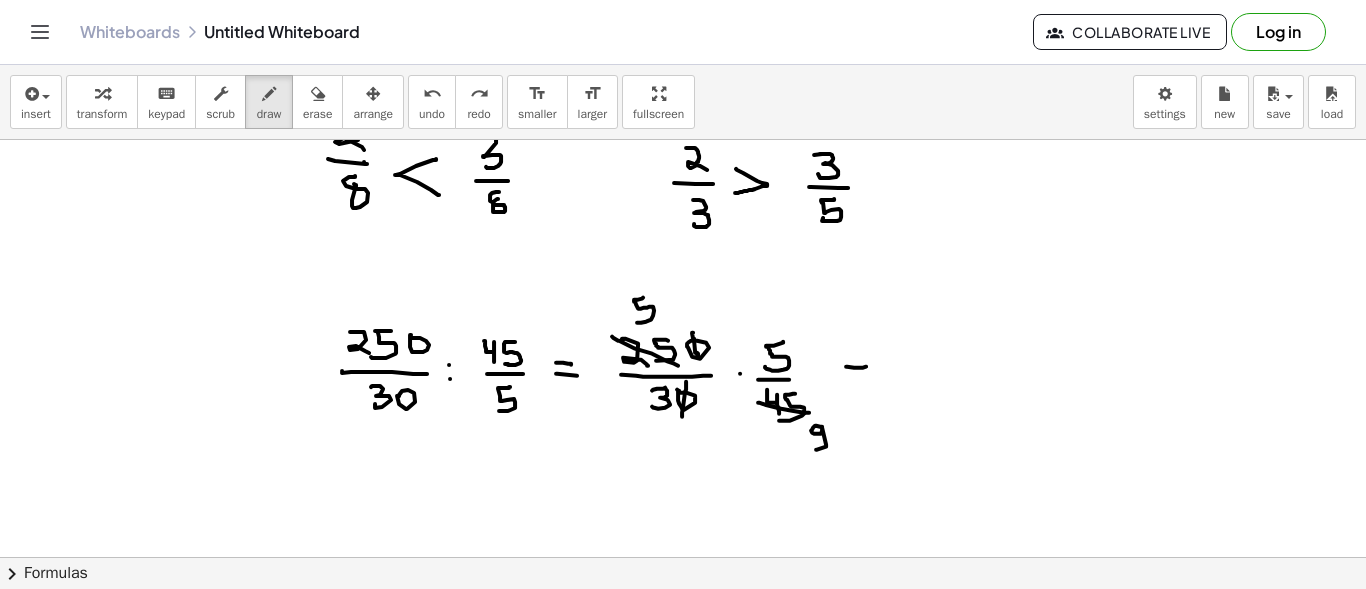 drag, startPoint x: 846, startPoint y: 365, endPoint x: 866, endPoint y: 365, distance: 20 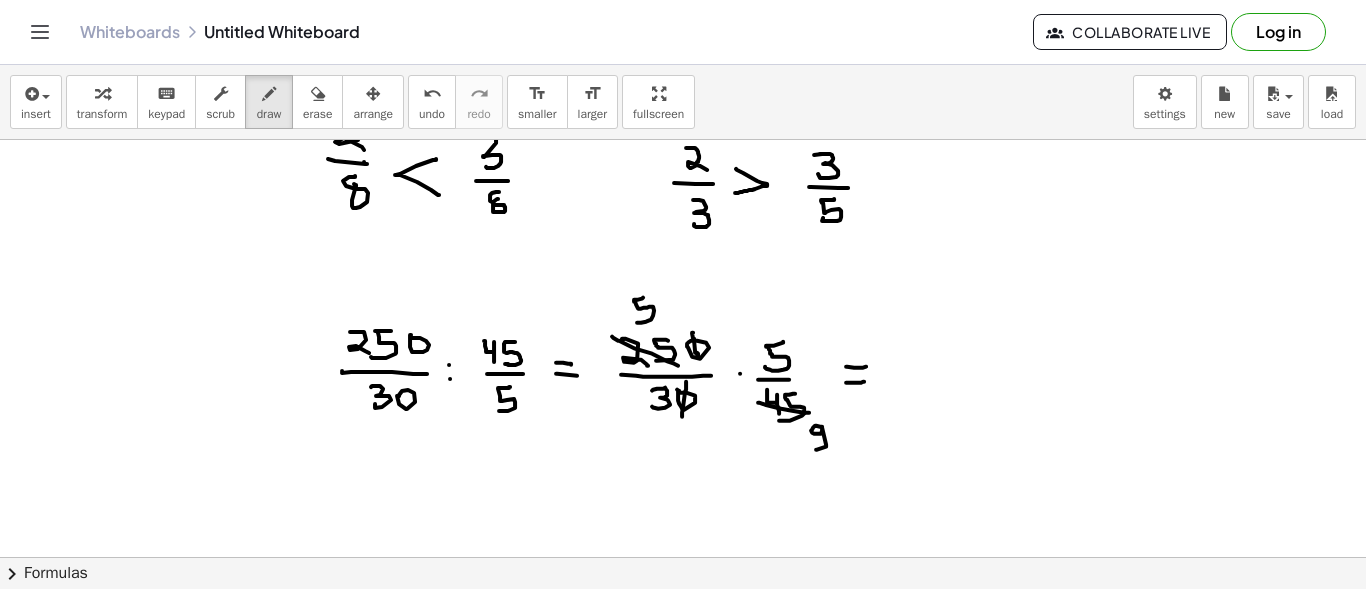 drag, startPoint x: 846, startPoint y: 381, endPoint x: 864, endPoint y: 378, distance: 18.248287 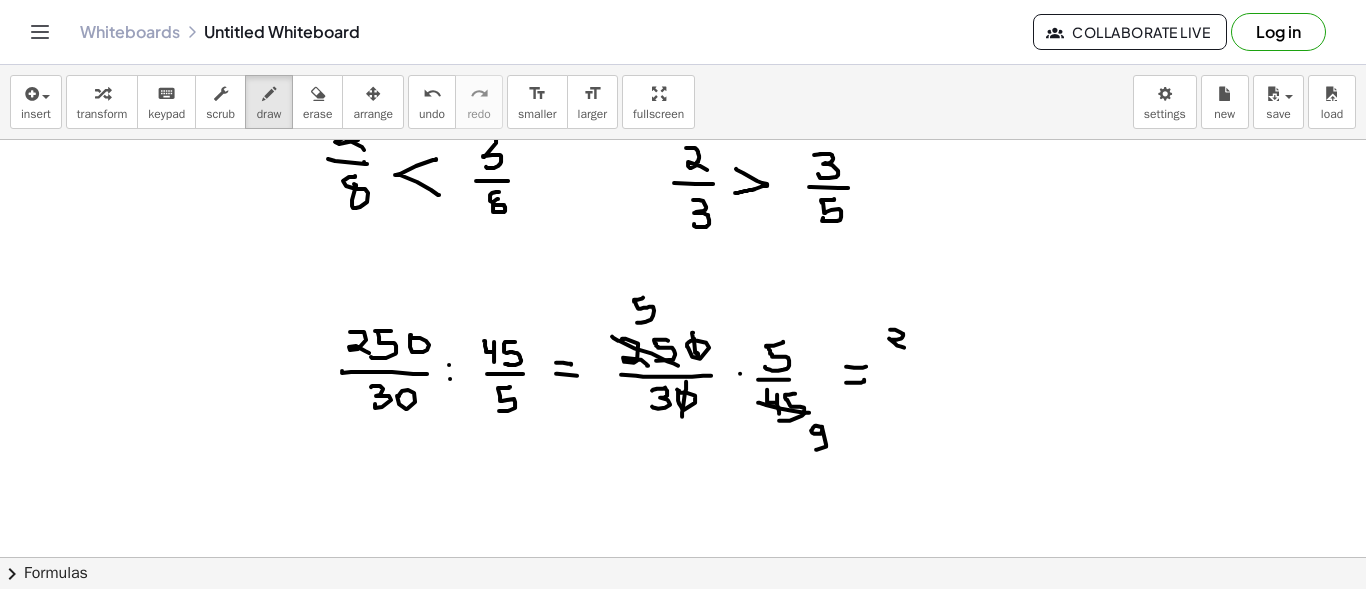 drag, startPoint x: 890, startPoint y: 328, endPoint x: 904, endPoint y: 346, distance: 22.803509 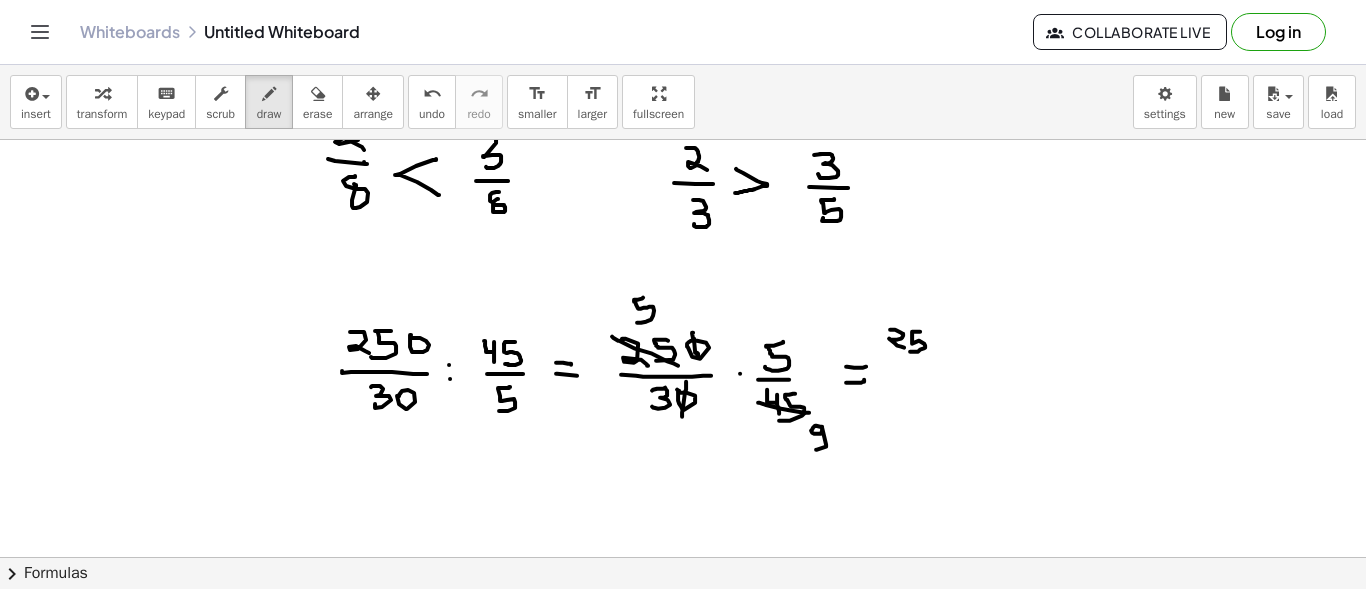 drag, startPoint x: 920, startPoint y: 330, endPoint x: 910, endPoint y: 350, distance: 22.36068 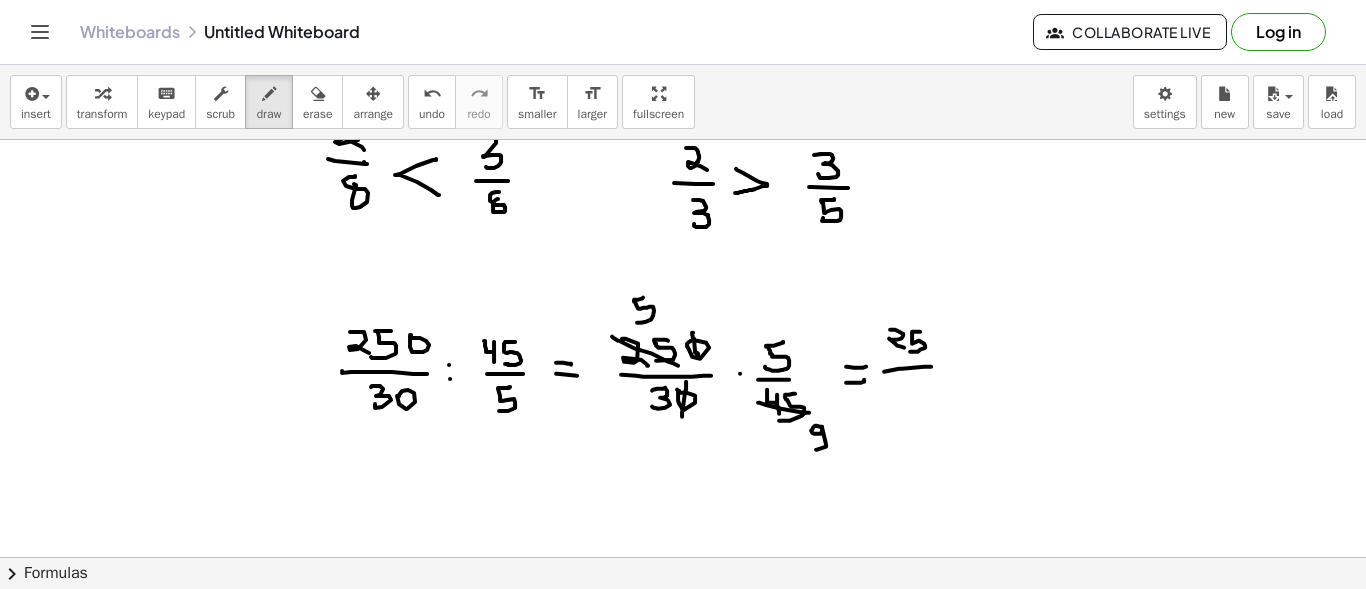 drag, startPoint x: 884, startPoint y: 370, endPoint x: 931, endPoint y: 365, distance: 47.26521 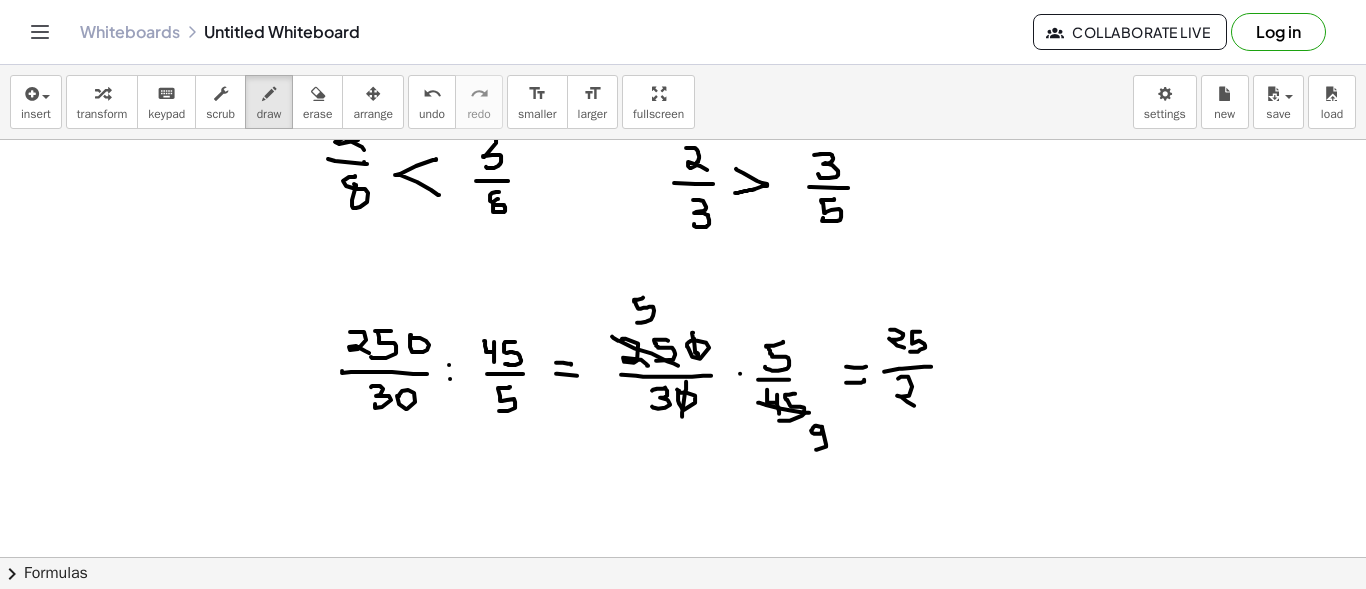drag, startPoint x: 898, startPoint y: 377, endPoint x: 914, endPoint y: 406, distance: 33.12099 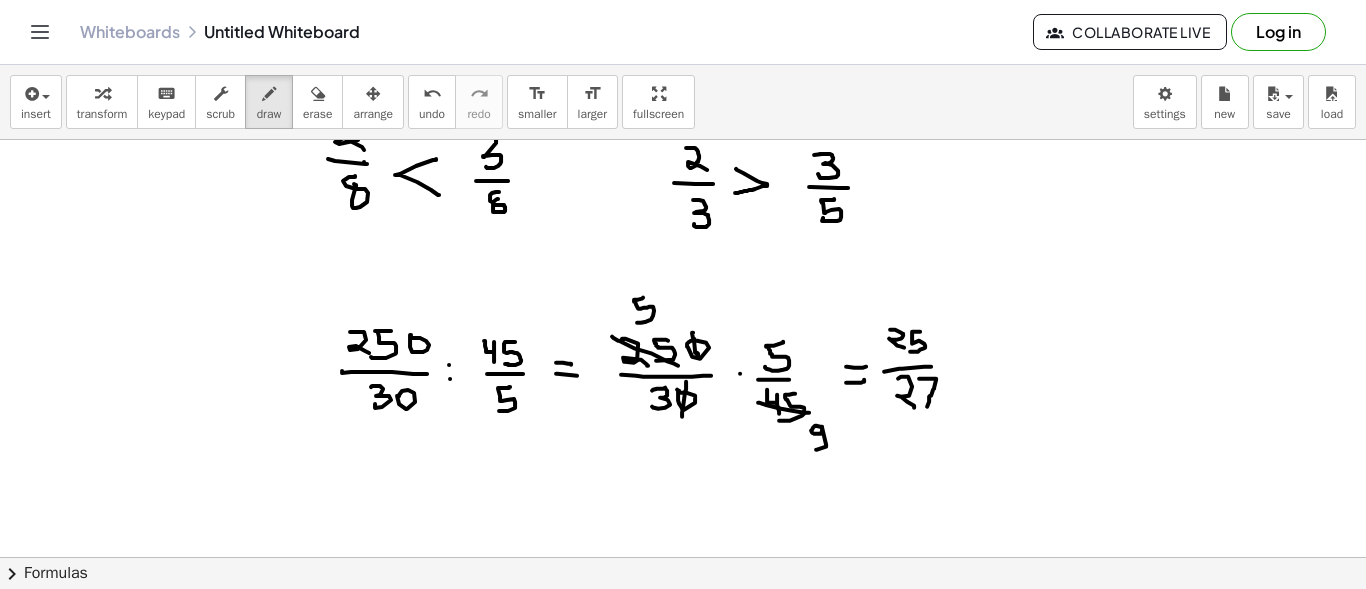 drag, startPoint x: 919, startPoint y: 377, endPoint x: 927, endPoint y: 405, distance: 29.12044 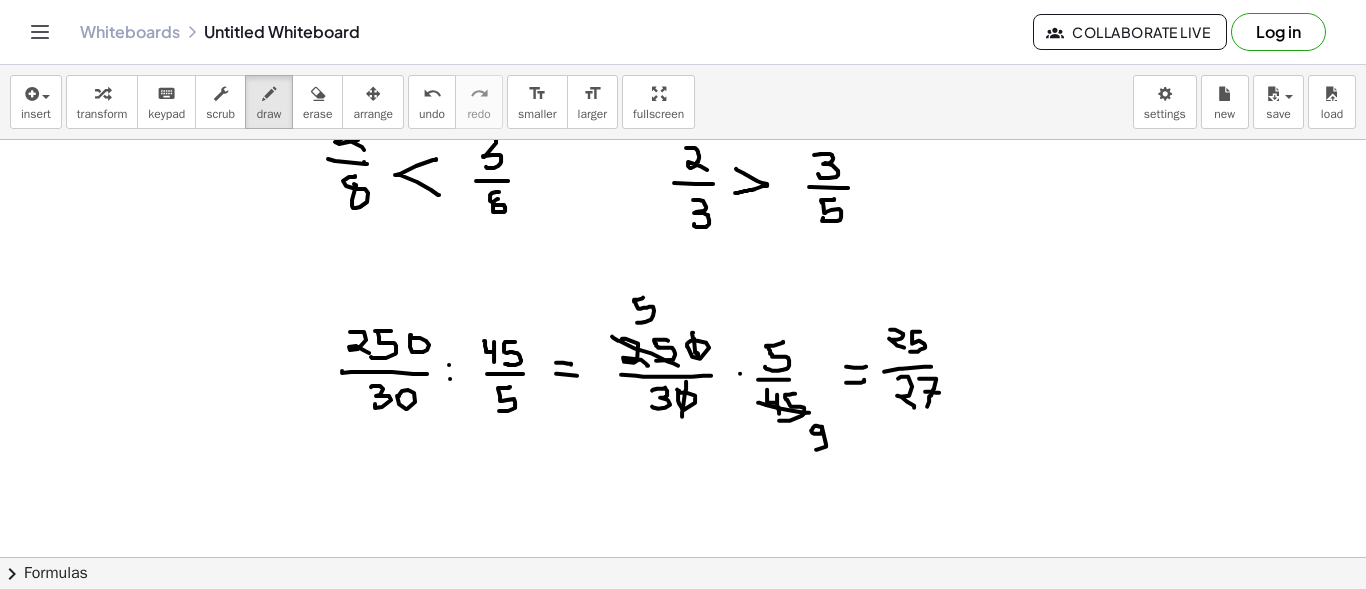 drag, startPoint x: 925, startPoint y: 390, endPoint x: 939, endPoint y: 391, distance: 14.035668 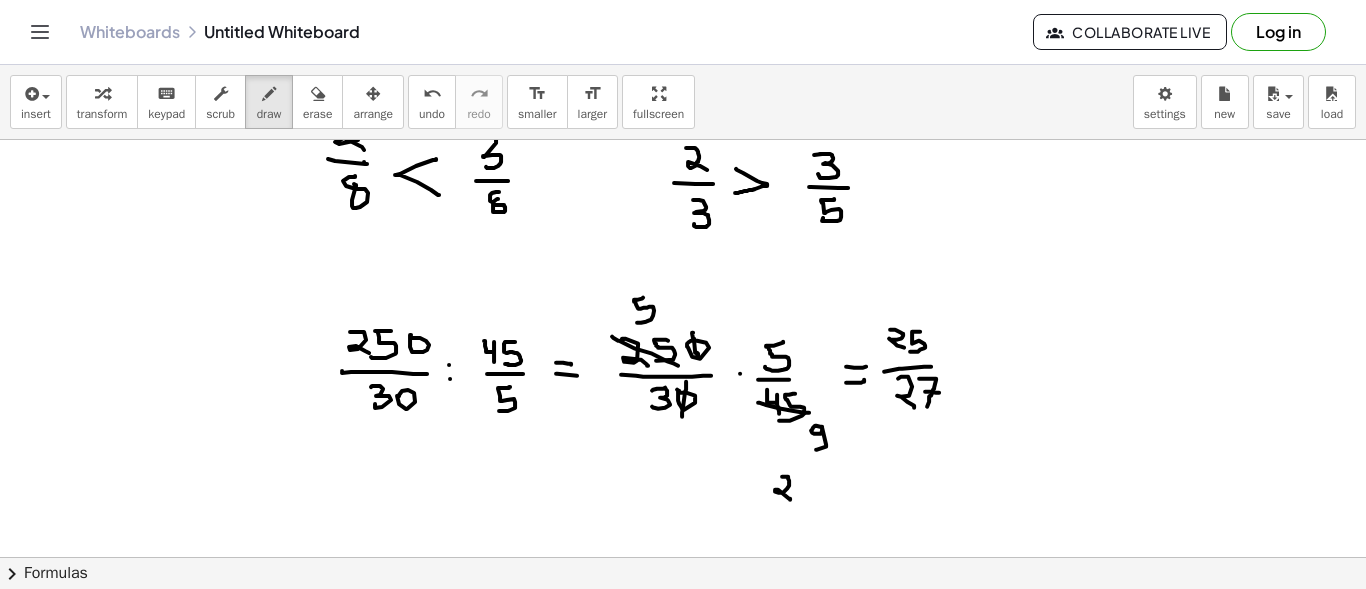 drag, startPoint x: 782, startPoint y: 475, endPoint x: 790, endPoint y: 498, distance: 24.351591 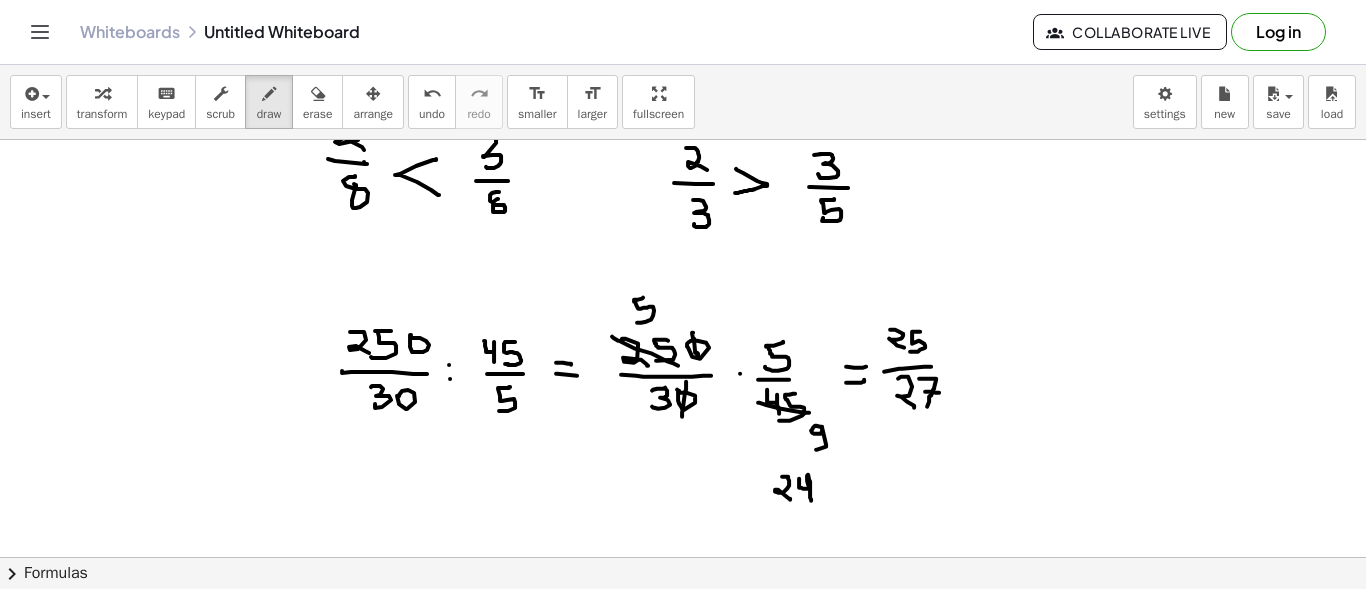 drag, startPoint x: 799, startPoint y: 477, endPoint x: 811, endPoint y: 499, distance: 25.059929 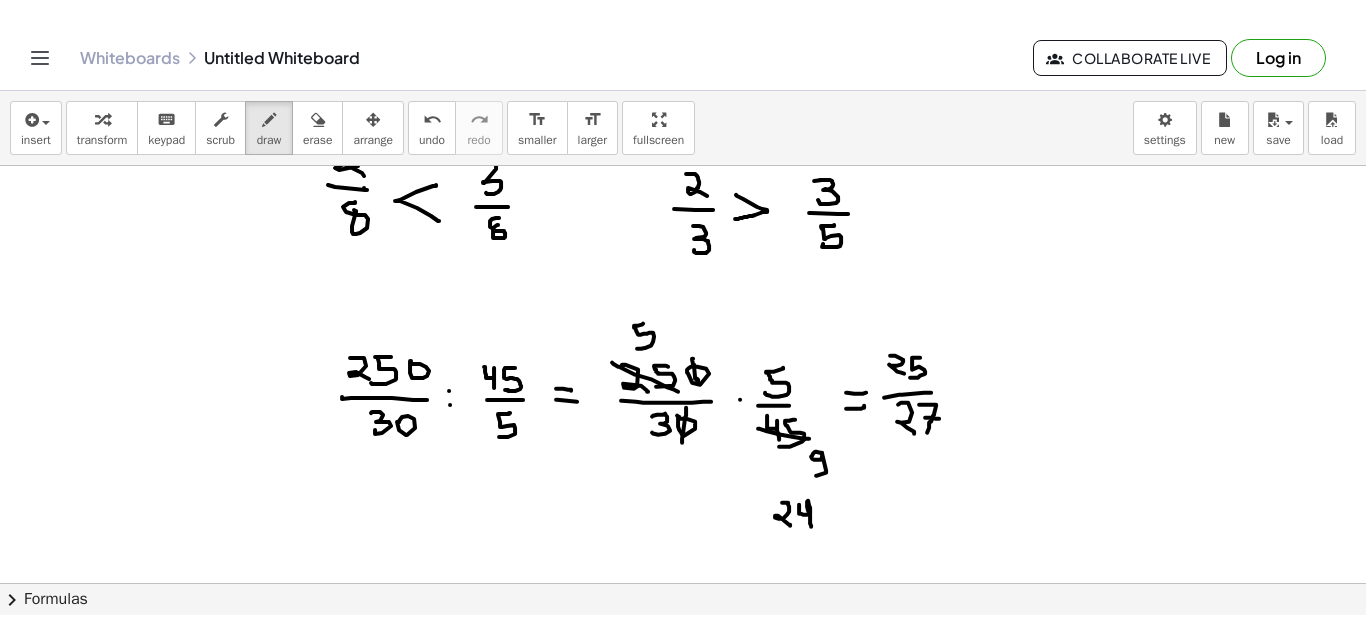 scroll, scrollTop: 2612, scrollLeft: 0, axis: vertical 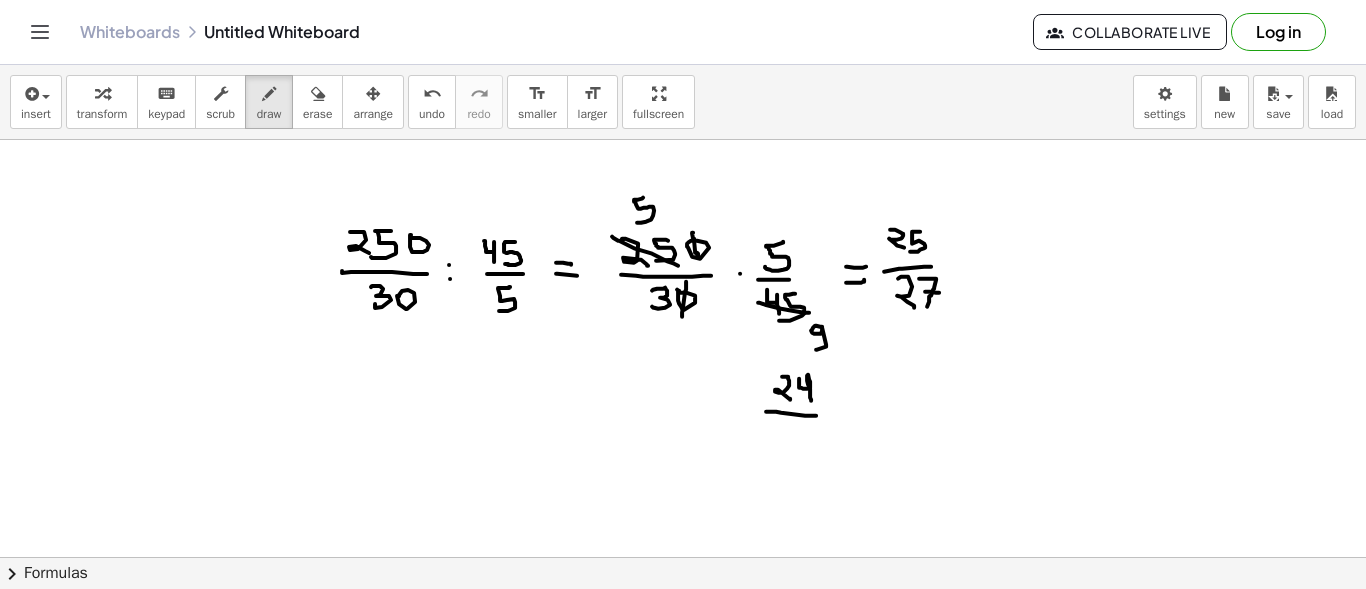 drag, startPoint x: 766, startPoint y: 410, endPoint x: 816, endPoint y: 414, distance: 50.159744 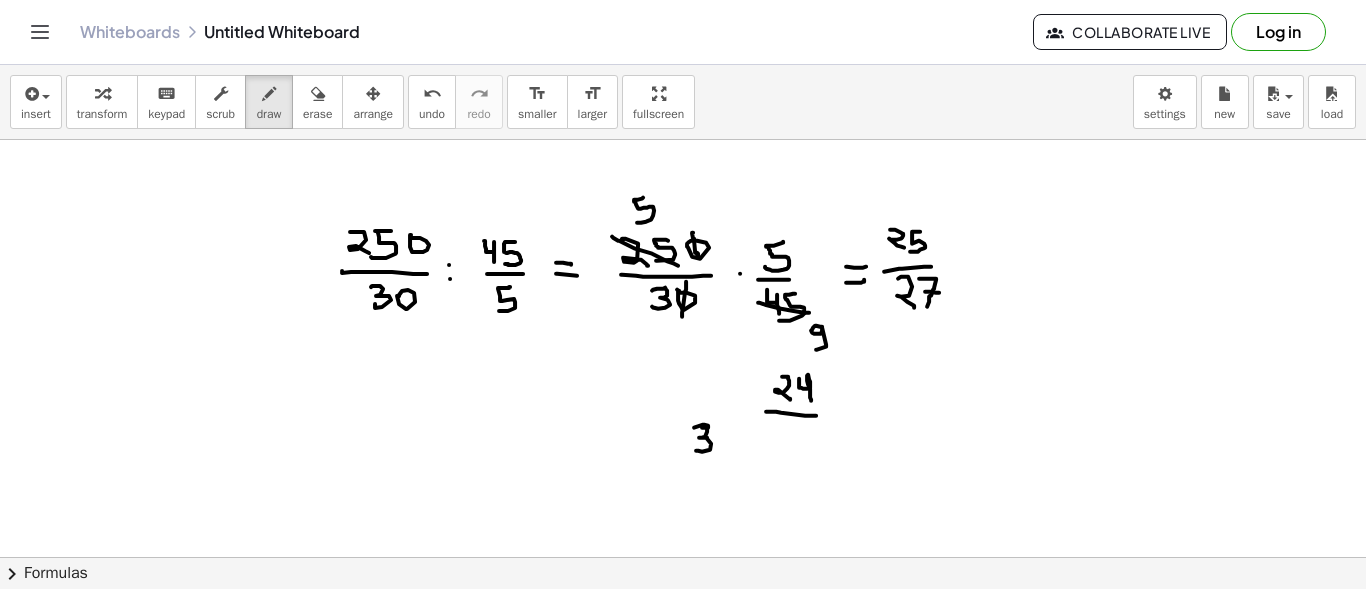 drag, startPoint x: 694, startPoint y: 426, endPoint x: 696, endPoint y: 449, distance: 23.086792 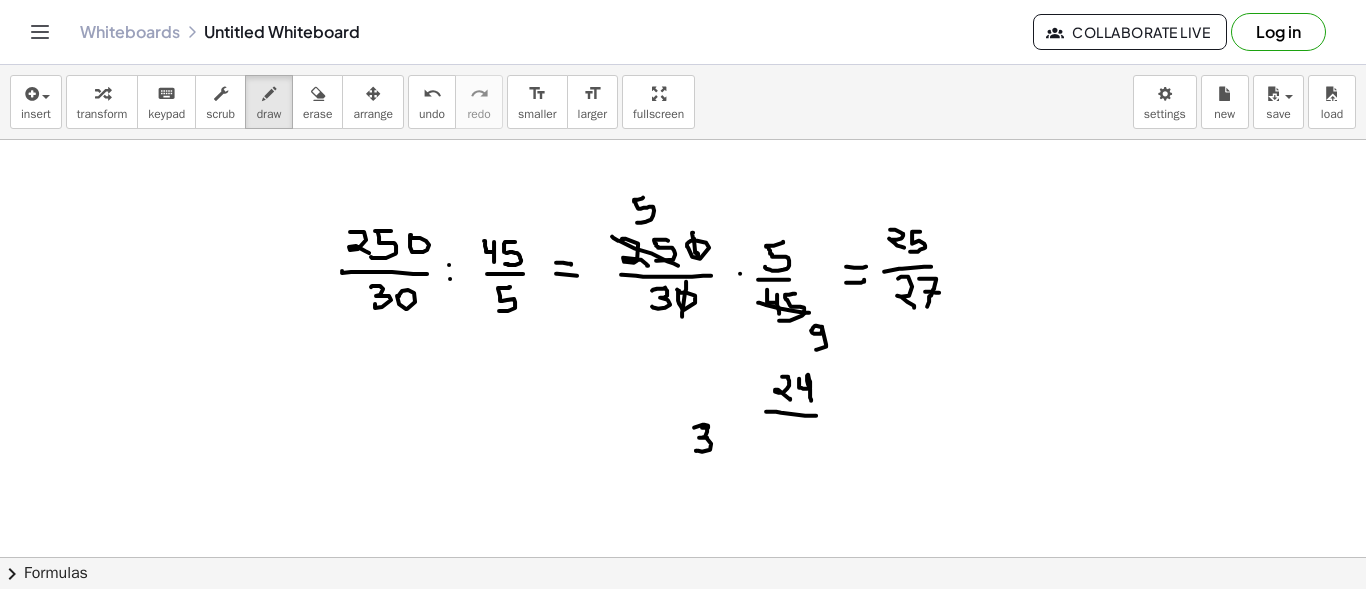 click at bounding box center [683, -798] 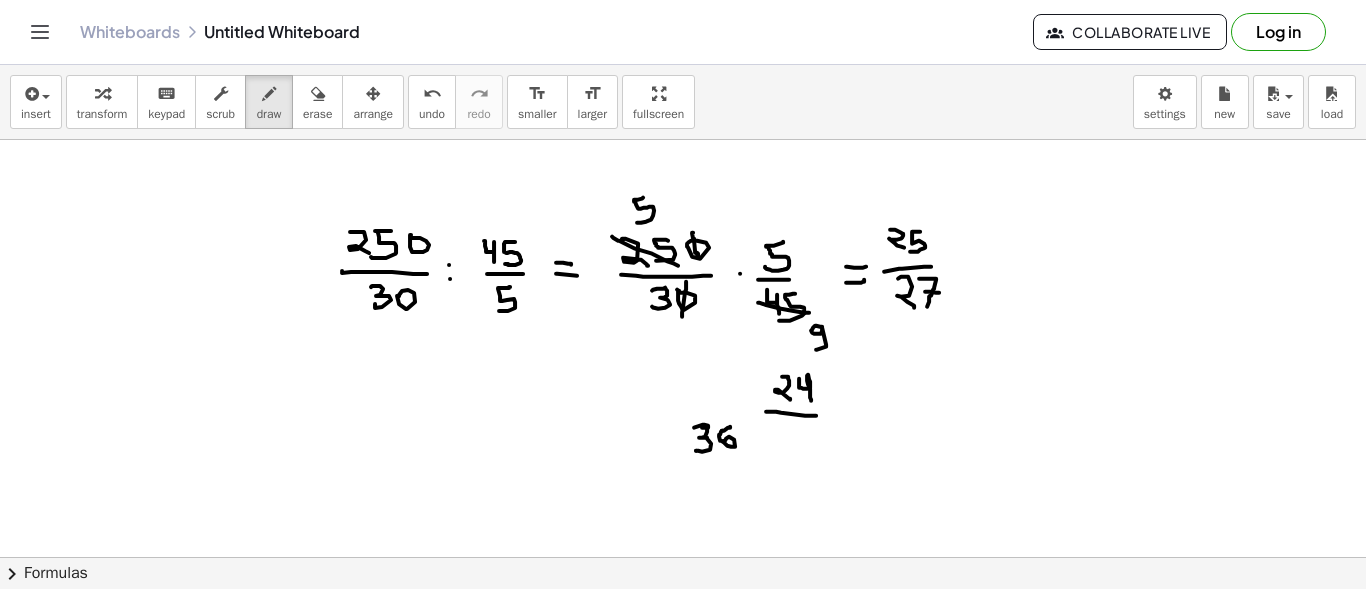 drag, startPoint x: 730, startPoint y: 425, endPoint x: 724, endPoint y: 440, distance: 16.155495 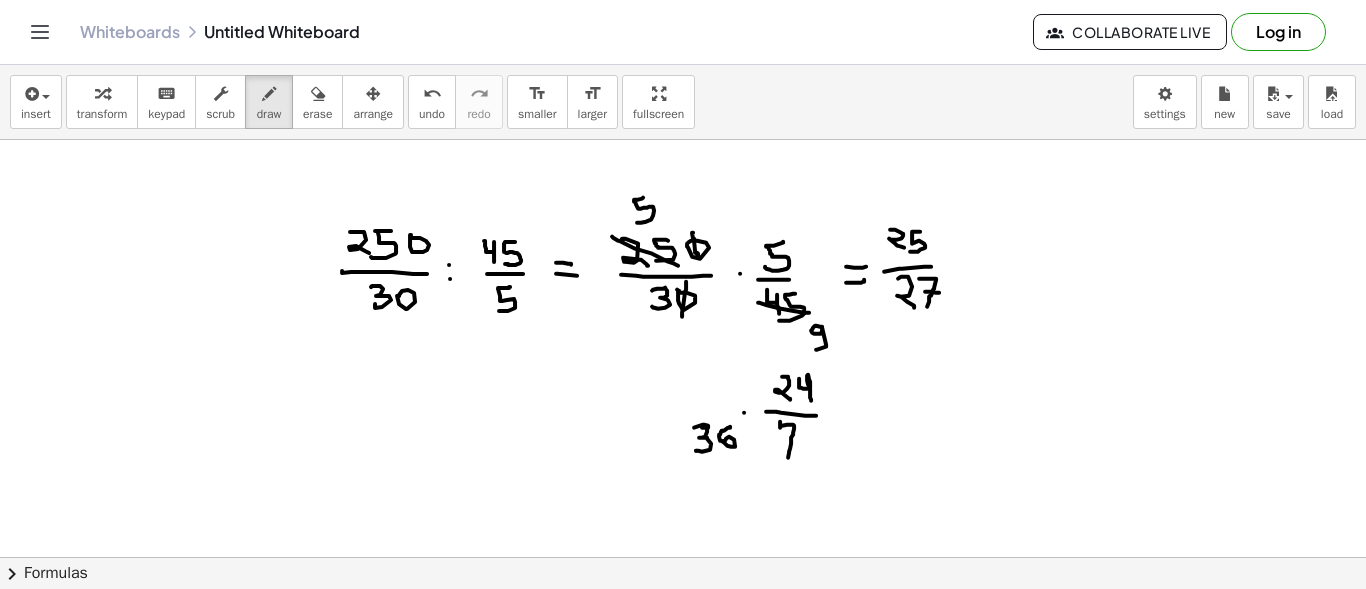 drag, startPoint x: 780, startPoint y: 420, endPoint x: 788, endPoint y: 456, distance: 36.878178 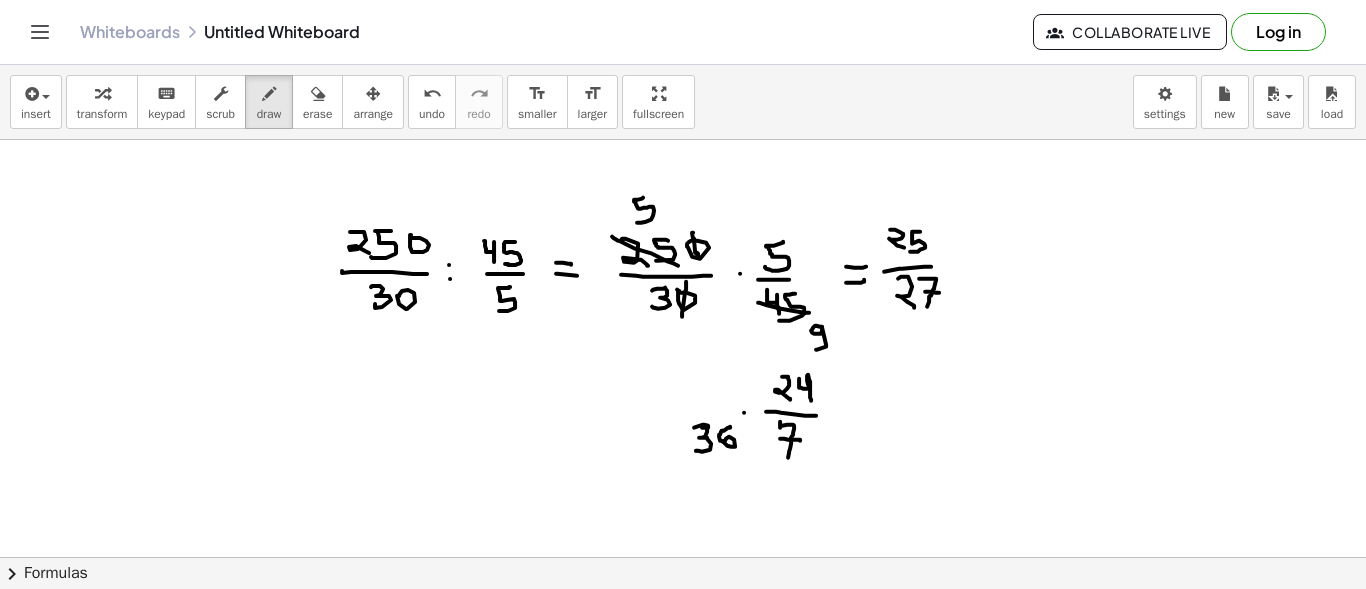 drag, startPoint x: 780, startPoint y: 437, endPoint x: 800, endPoint y: 439, distance: 20.09975 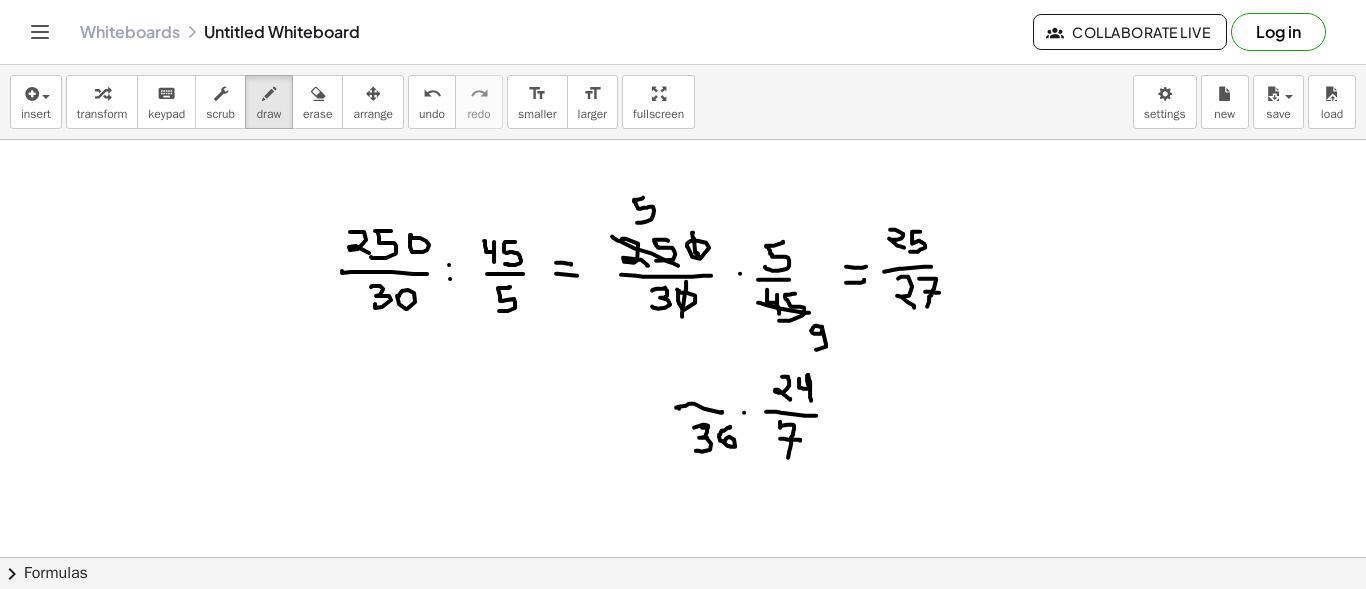 drag, startPoint x: 722, startPoint y: 410, endPoint x: 675, endPoint y: 406, distance: 47.169907 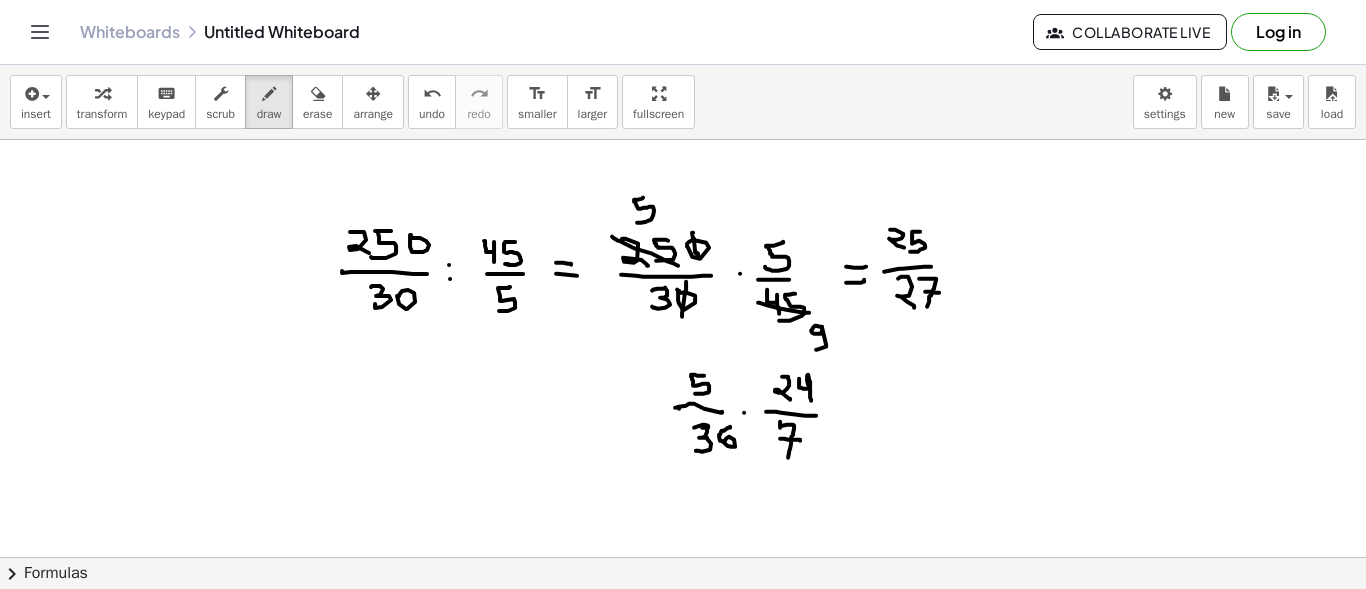 drag, startPoint x: 704, startPoint y: 374, endPoint x: 688, endPoint y: 391, distance: 23.345236 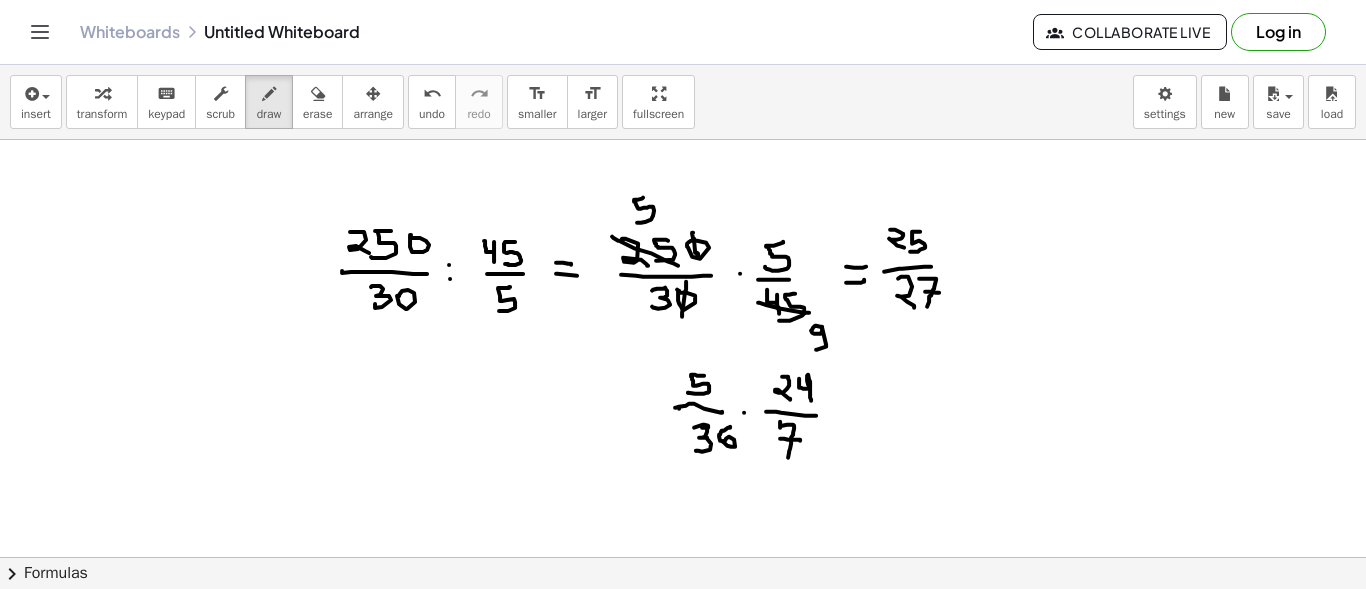 click at bounding box center (683, -798) 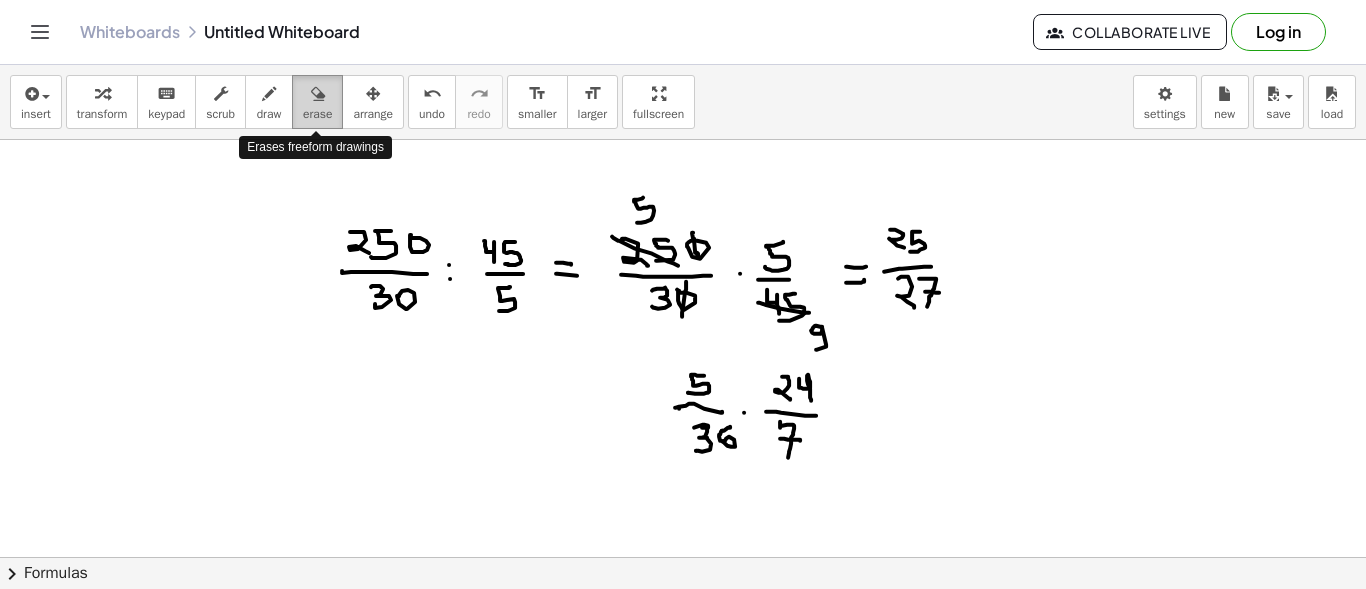 click at bounding box center (317, 93) 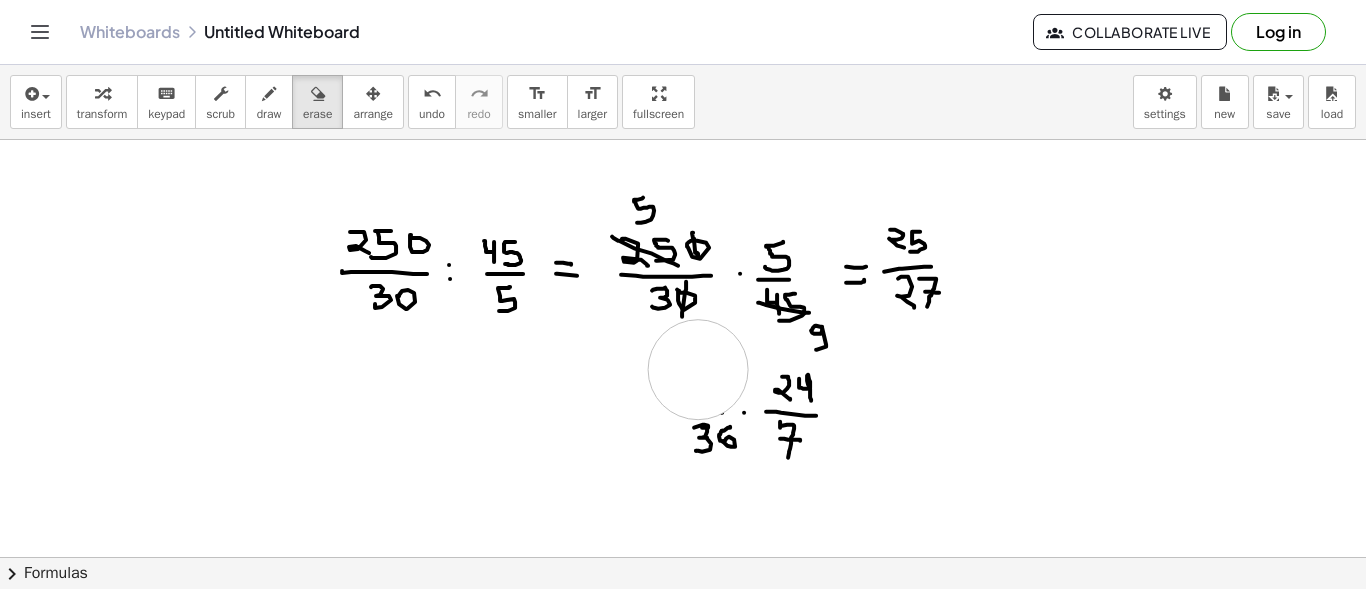 drag, startPoint x: 669, startPoint y: 371, endPoint x: 698, endPoint y: 368, distance: 29.15476 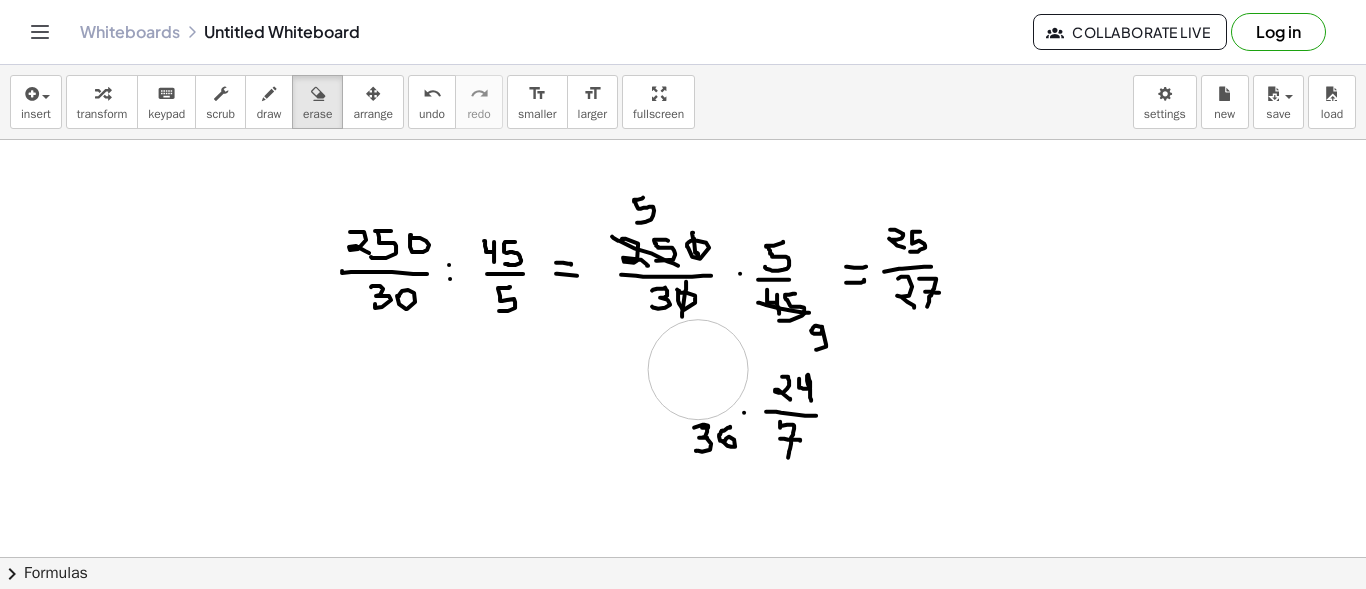 click at bounding box center [683, -798] 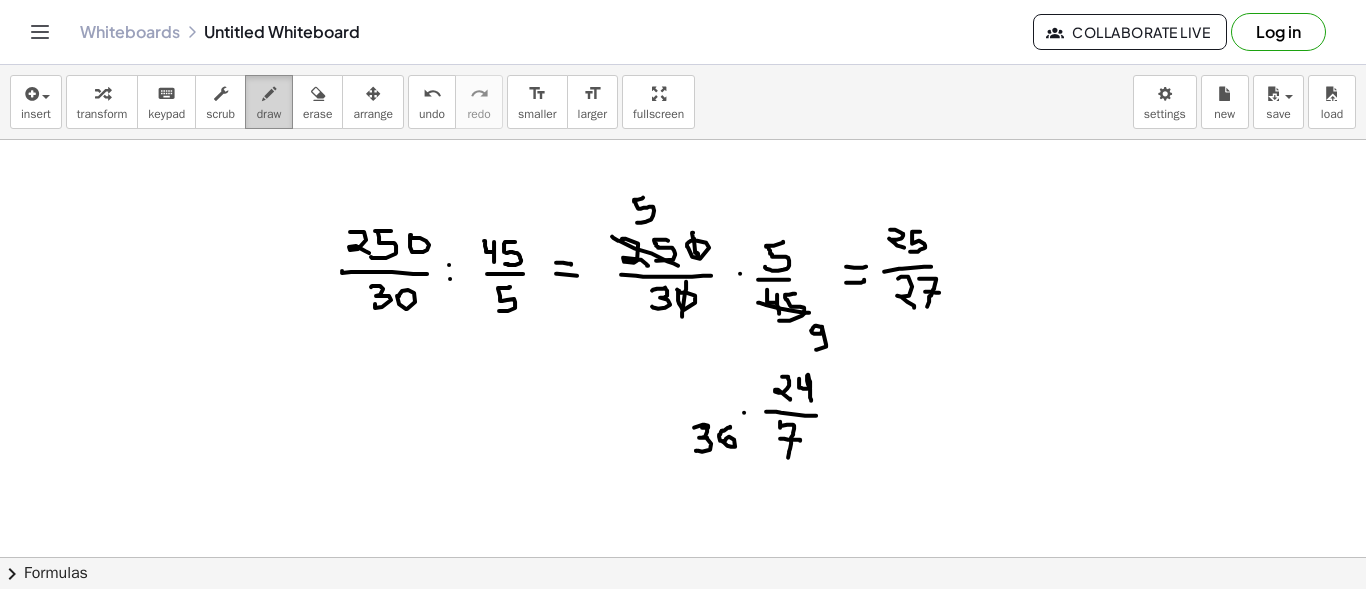 click on "draw" at bounding box center [269, 114] 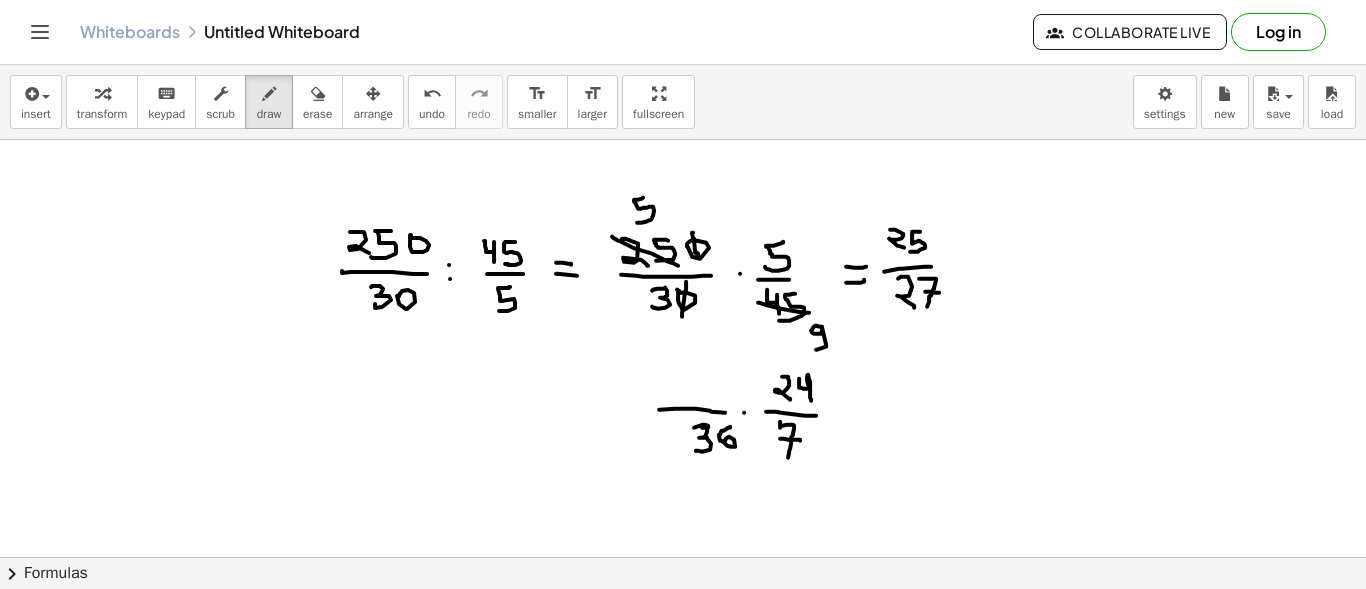 drag, startPoint x: 725, startPoint y: 411, endPoint x: 659, endPoint y: 408, distance: 66.068146 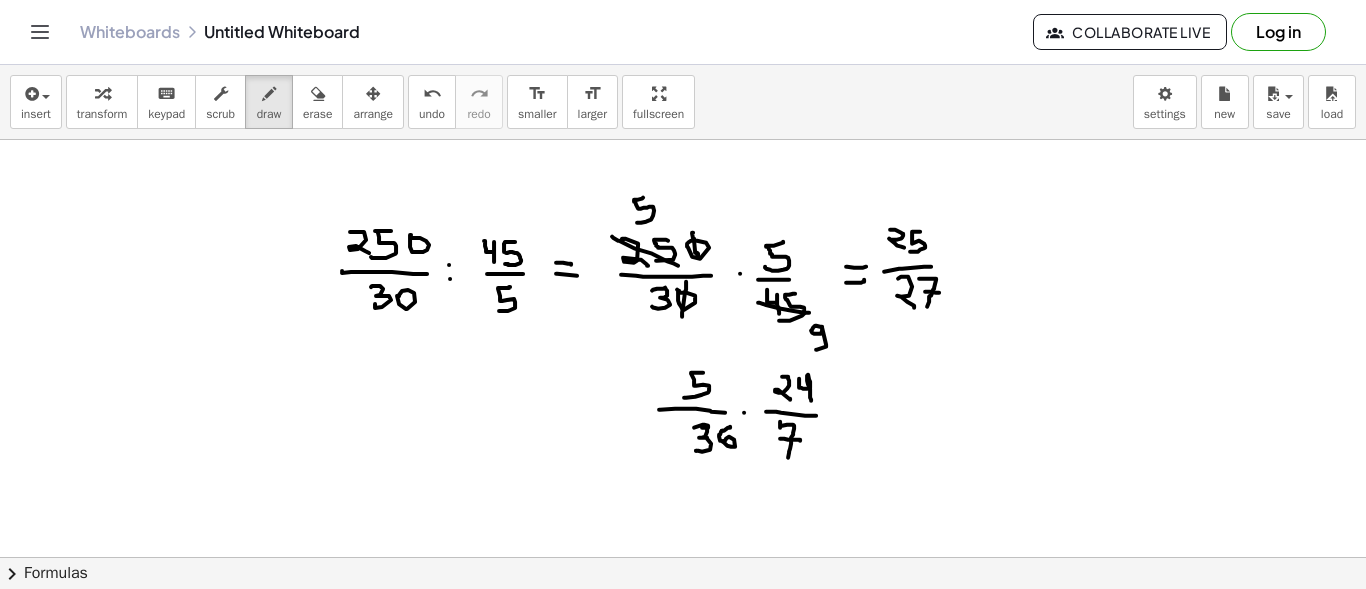 drag, startPoint x: 703, startPoint y: 371, endPoint x: 684, endPoint y: 396, distance: 31.400637 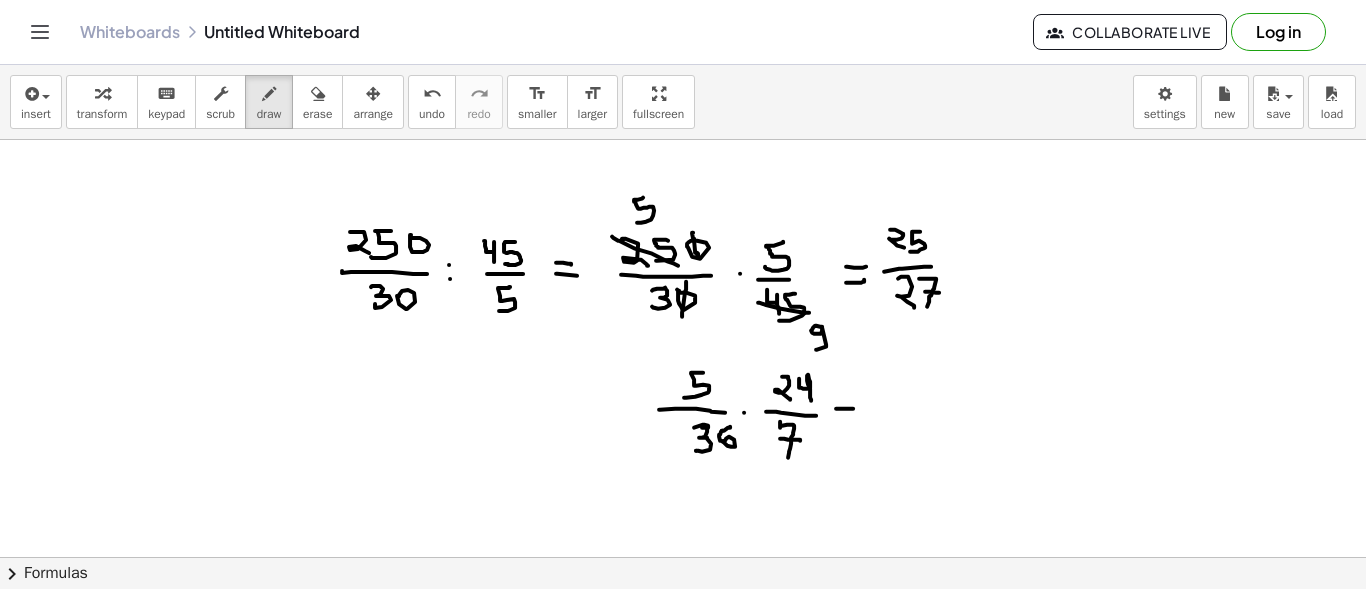 drag, startPoint x: 836, startPoint y: 407, endPoint x: 853, endPoint y: 407, distance: 17 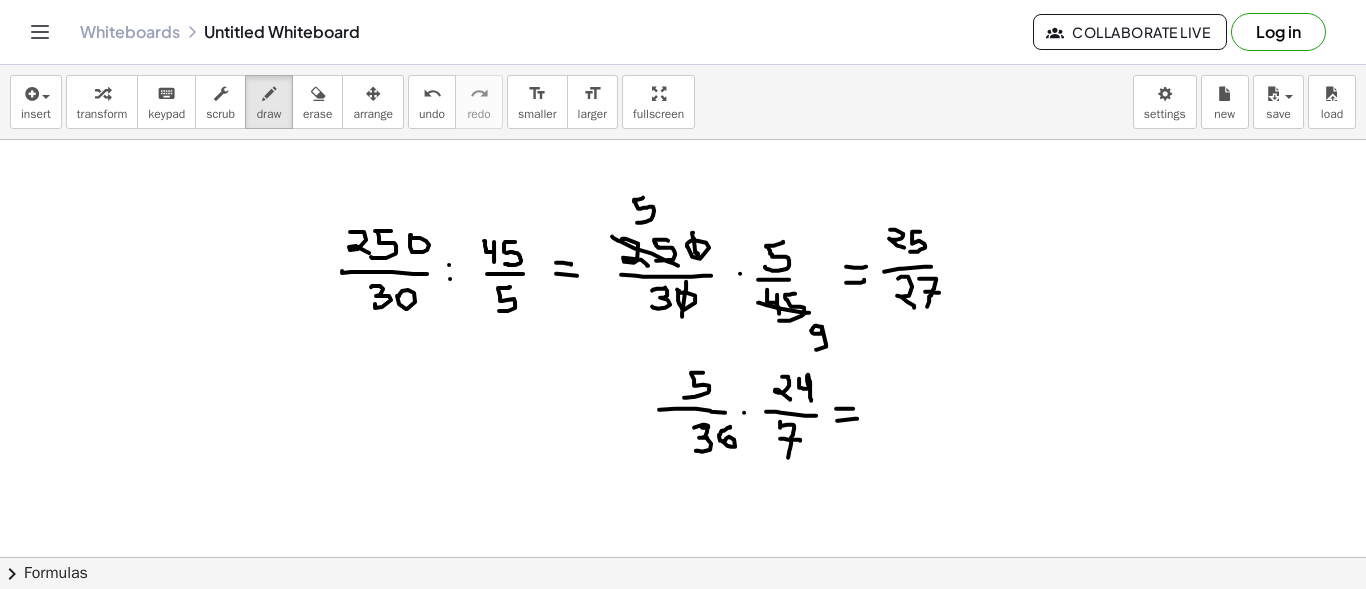 drag, startPoint x: 837, startPoint y: 419, endPoint x: 857, endPoint y: 417, distance: 20.09975 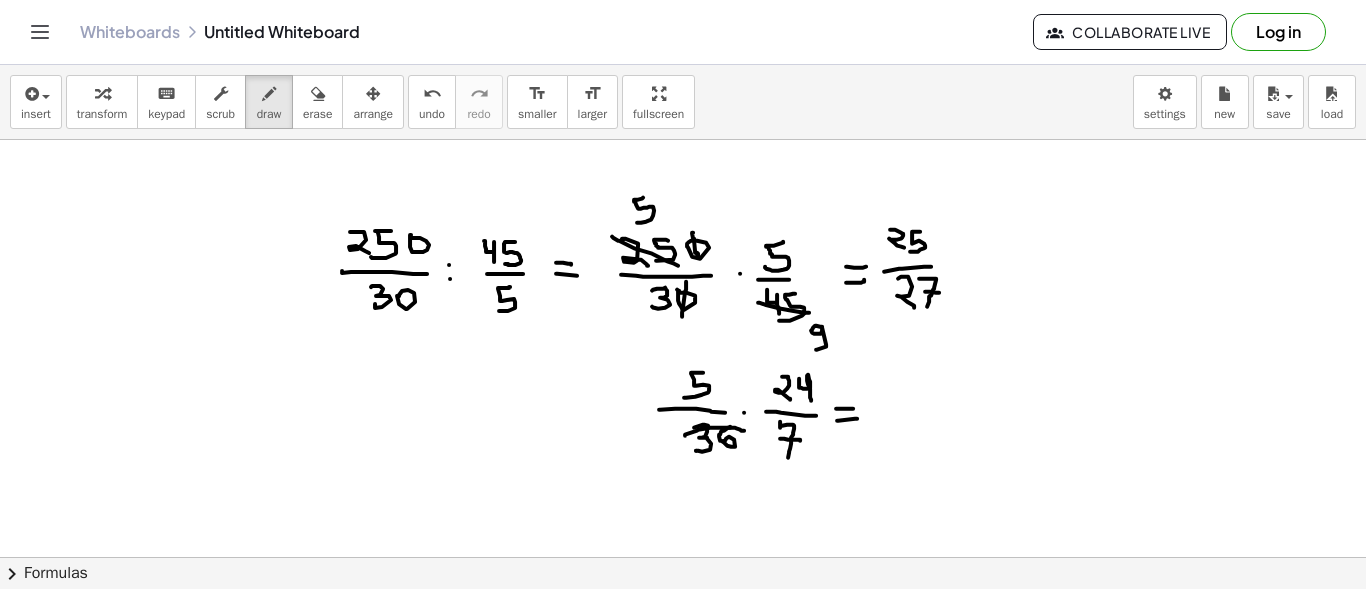 drag, startPoint x: 685, startPoint y: 434, endPoint x: 748, endPoint y: 430, distance: 63.126858 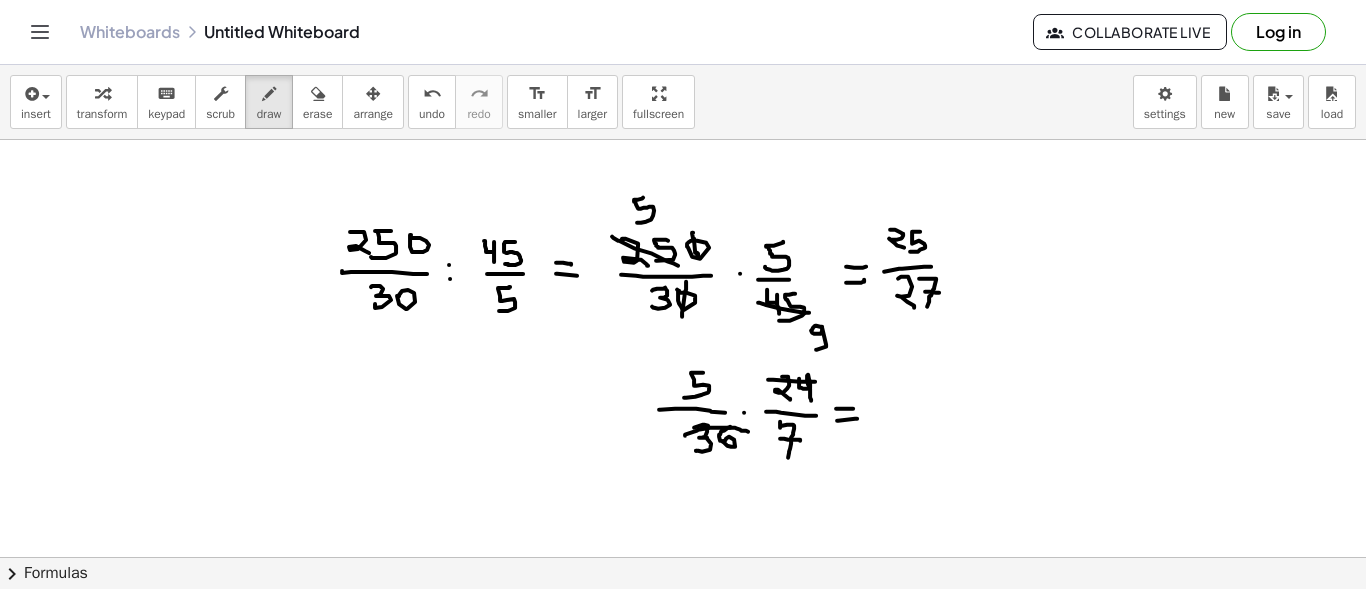 drag, startPoint x: 768, startPoint y: 378, endPoint x: 815, endPoint y: 380, distance: 47.042534 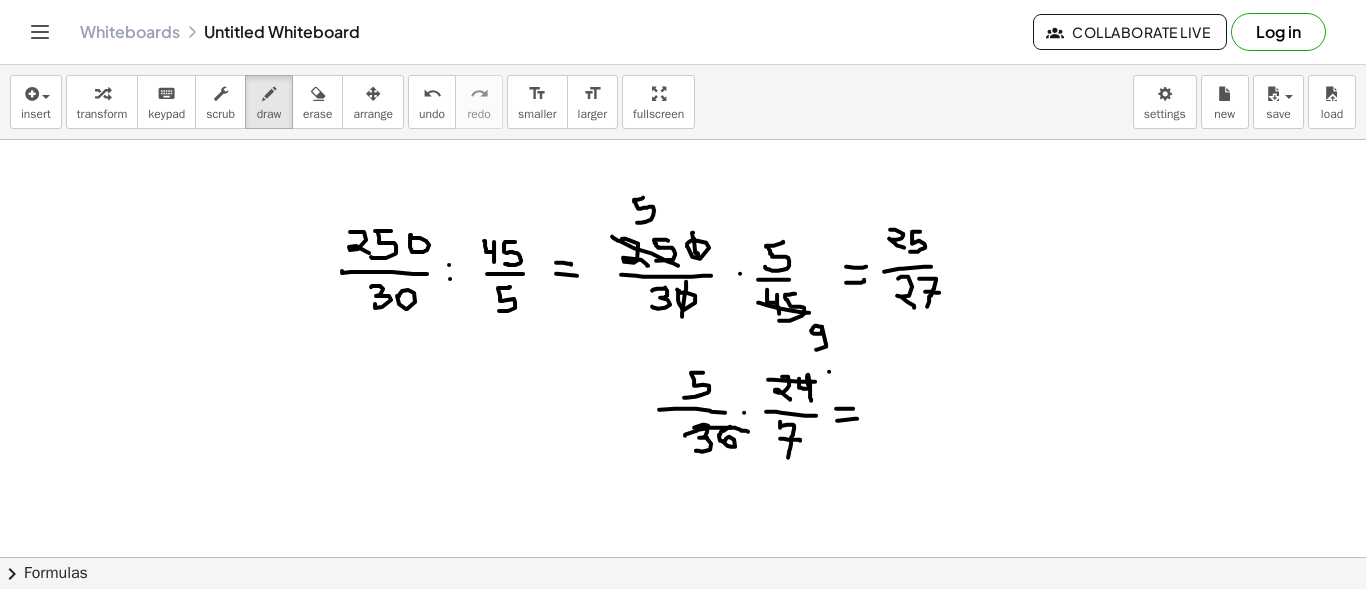 click at bounding box center [683, -798] 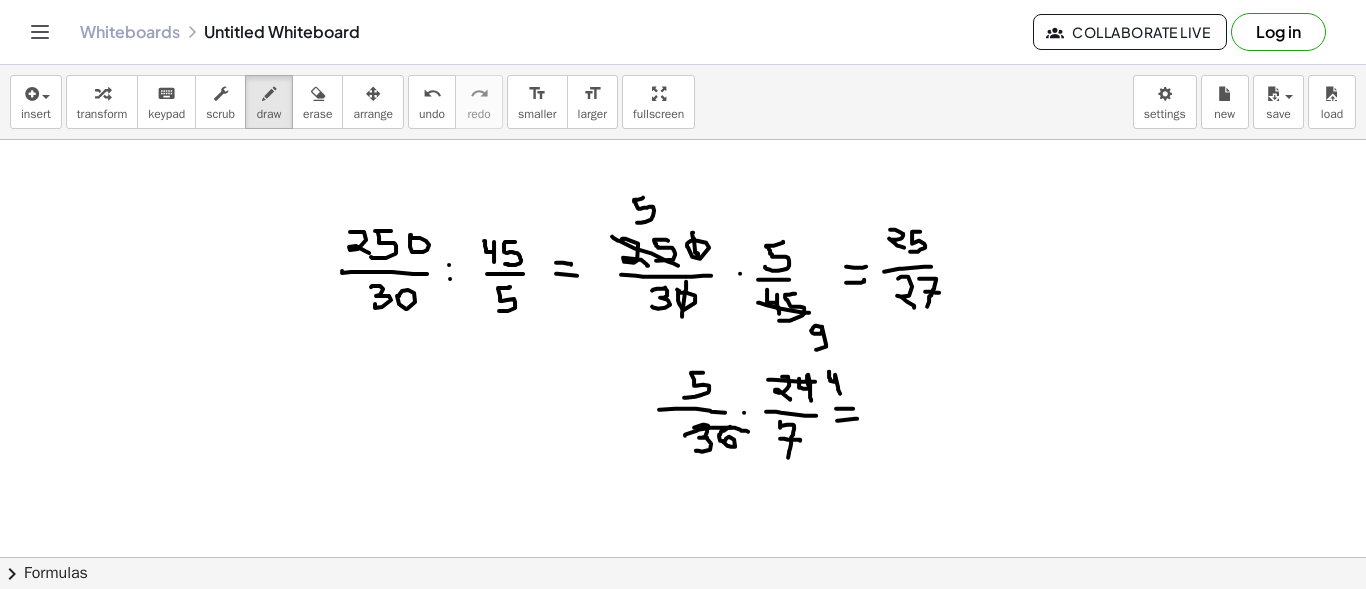 drag, startPoint x: 829, startPoint y: 370, endPoint x: 840, endPoint y: 392, distance: 24.596748 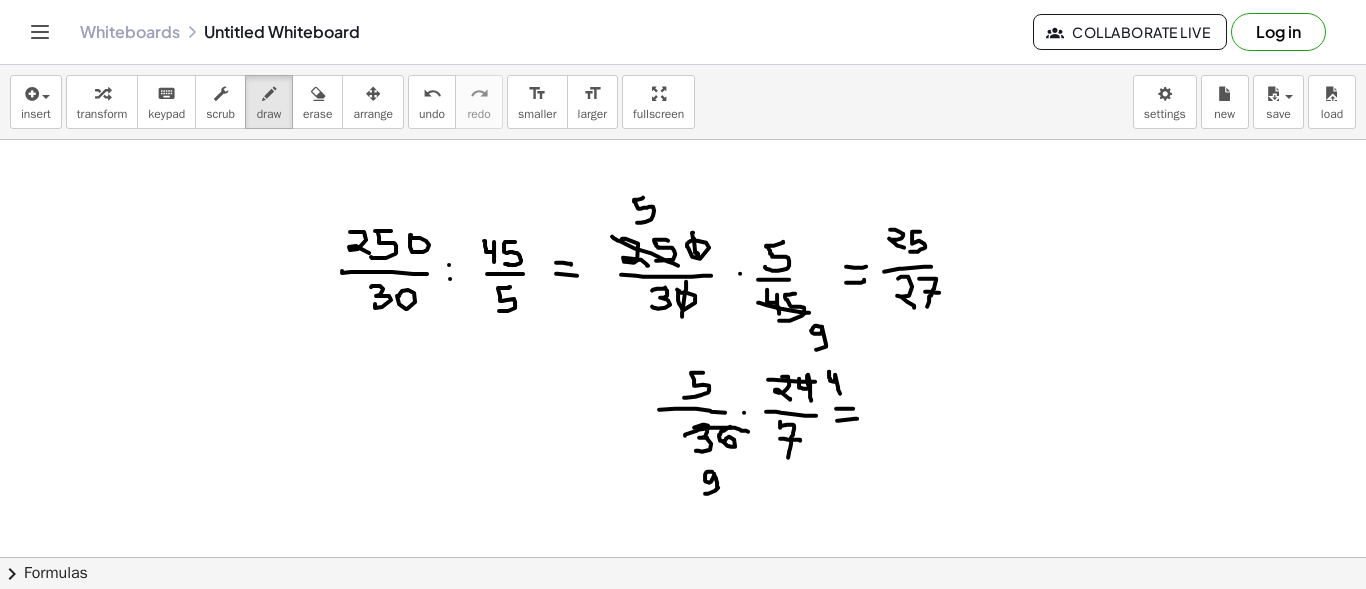 drag, startPoint x: 712, startPoint y: 470, endPoint x: 705, endPoint y: 492, distance: 23.086792 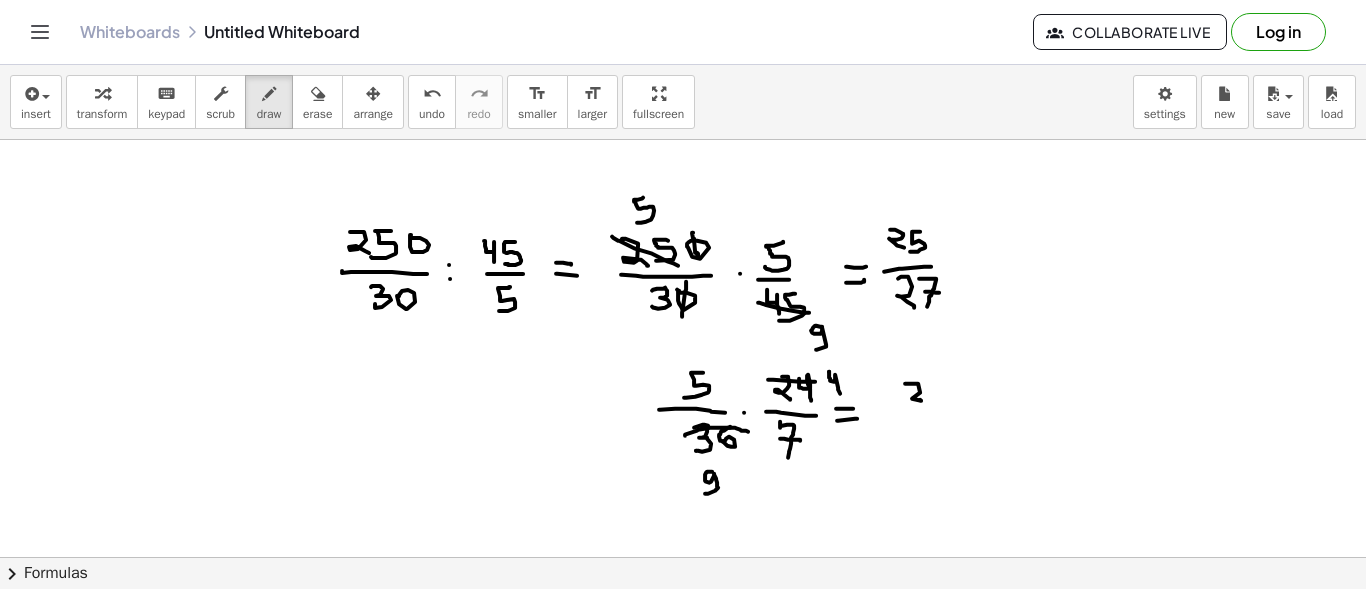 drag, startPoint x: 905, startPoint y: 382, endPoint x: 920, endPoint y: 398, distance: 21.931713 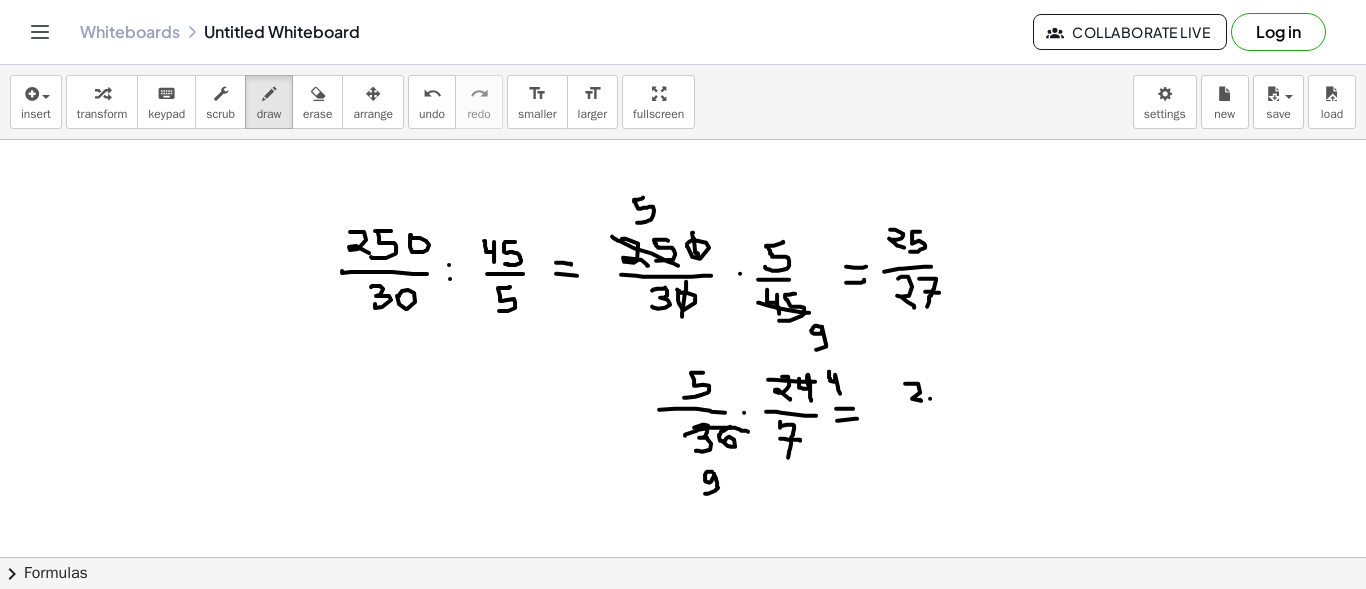 click at bounding box center [683, -798] 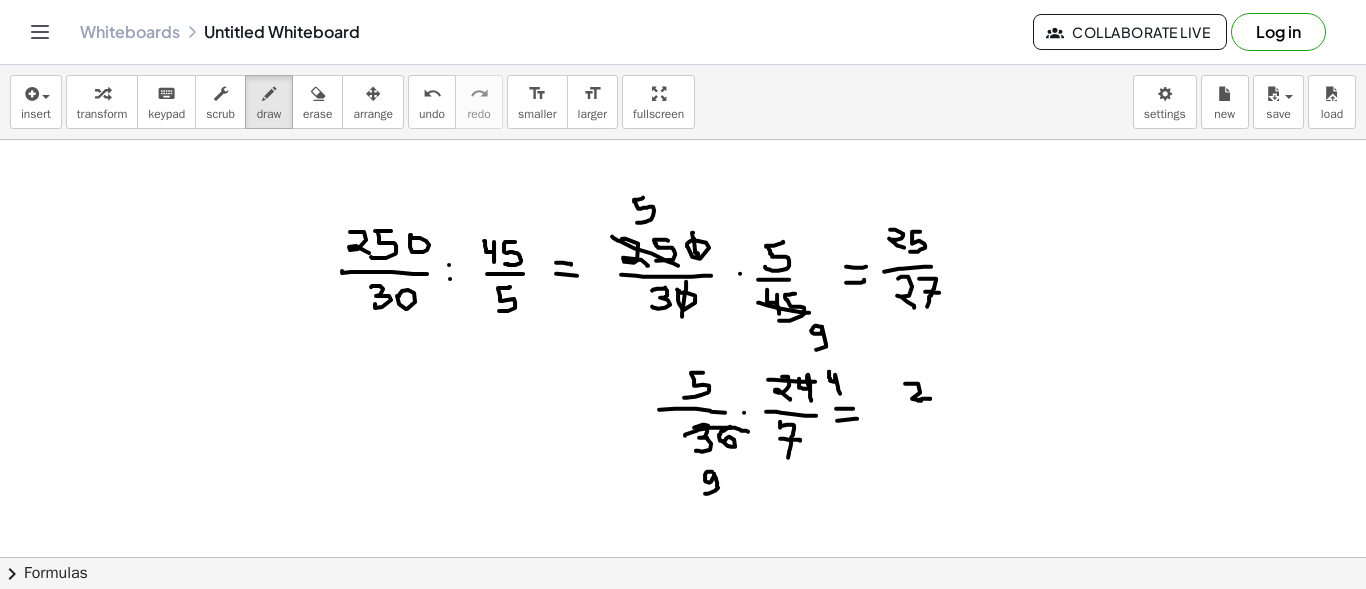 drag, startPoint x: 930, startPoint y: 397, endPoint x: 918, endPoint y: 399, distance: 12.165525 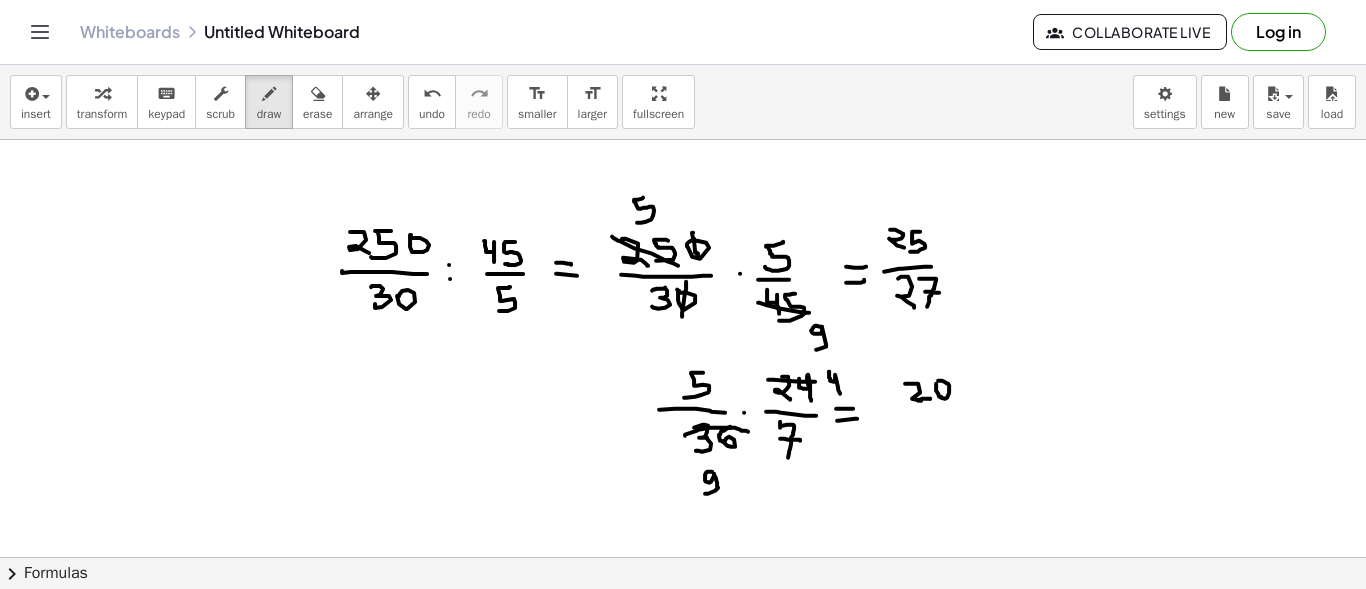 click at bounding box center [683, -798] 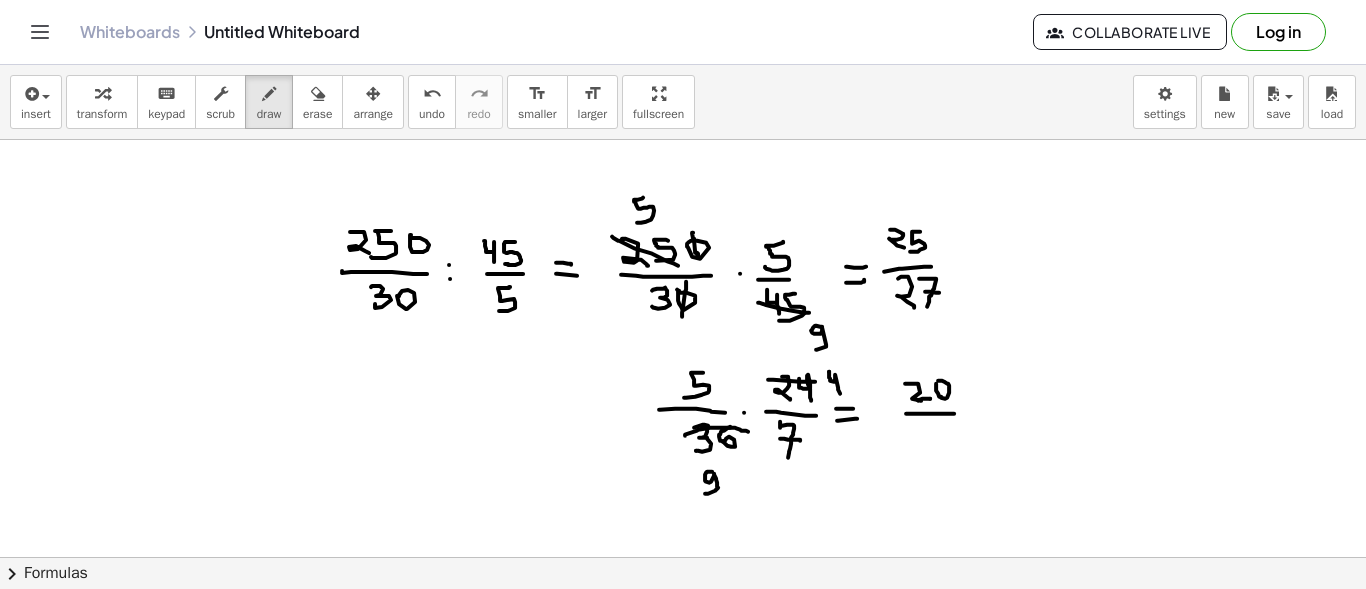drag, startPoint x: 906, startPoint y: 412, endPoint x: 954, endPoint y: 412, distance: 48 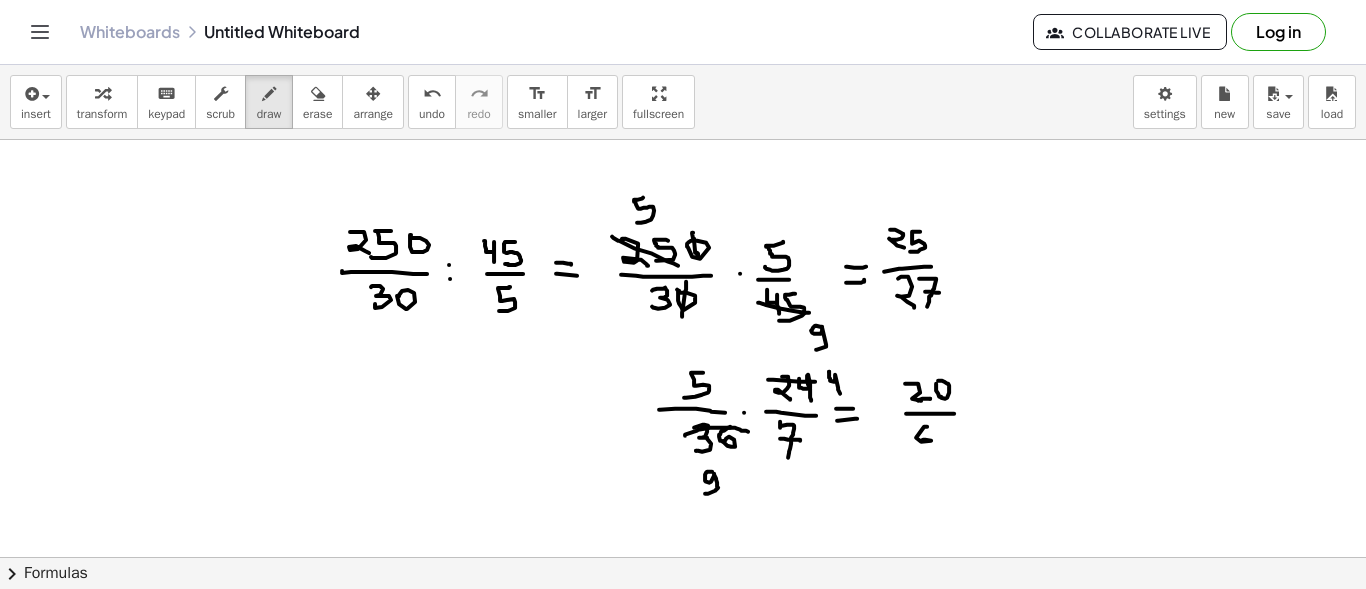 drag, startPoint x: 927, startPoint y: 425, endPoint x: 921, endPoint y: 439, distance: 15.231546 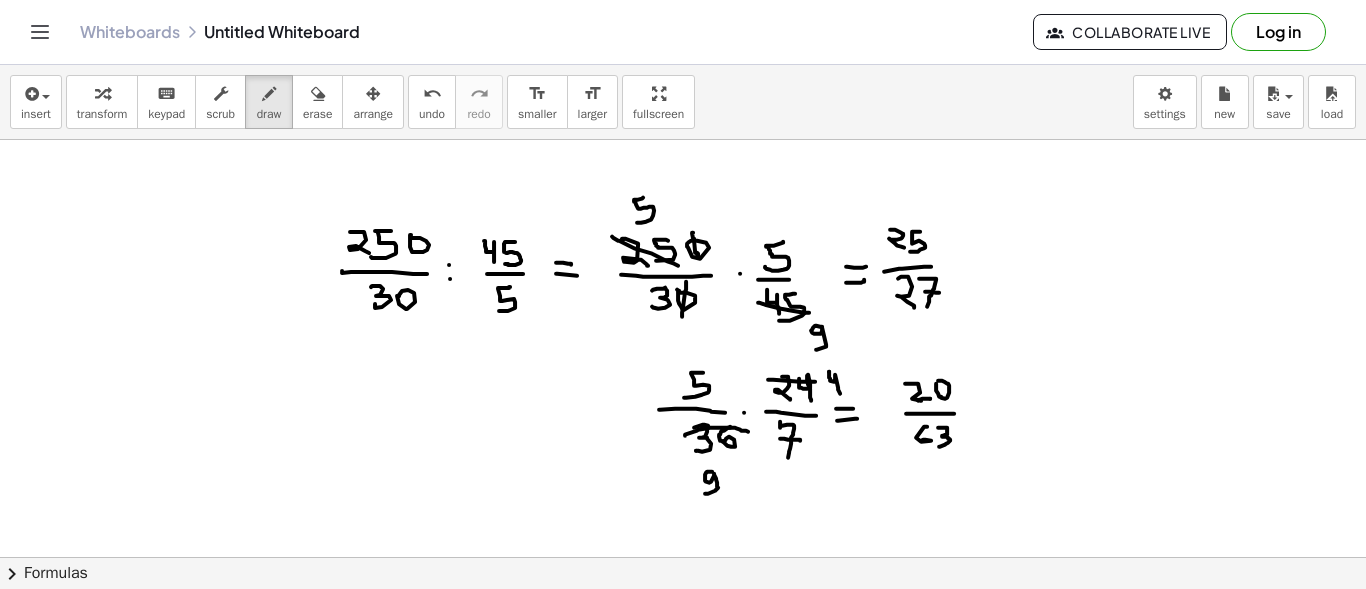drag, startPoint x: 938, startPoint y: 426, endPoint x: 939, endPoint y: 445, distance: 19.026299 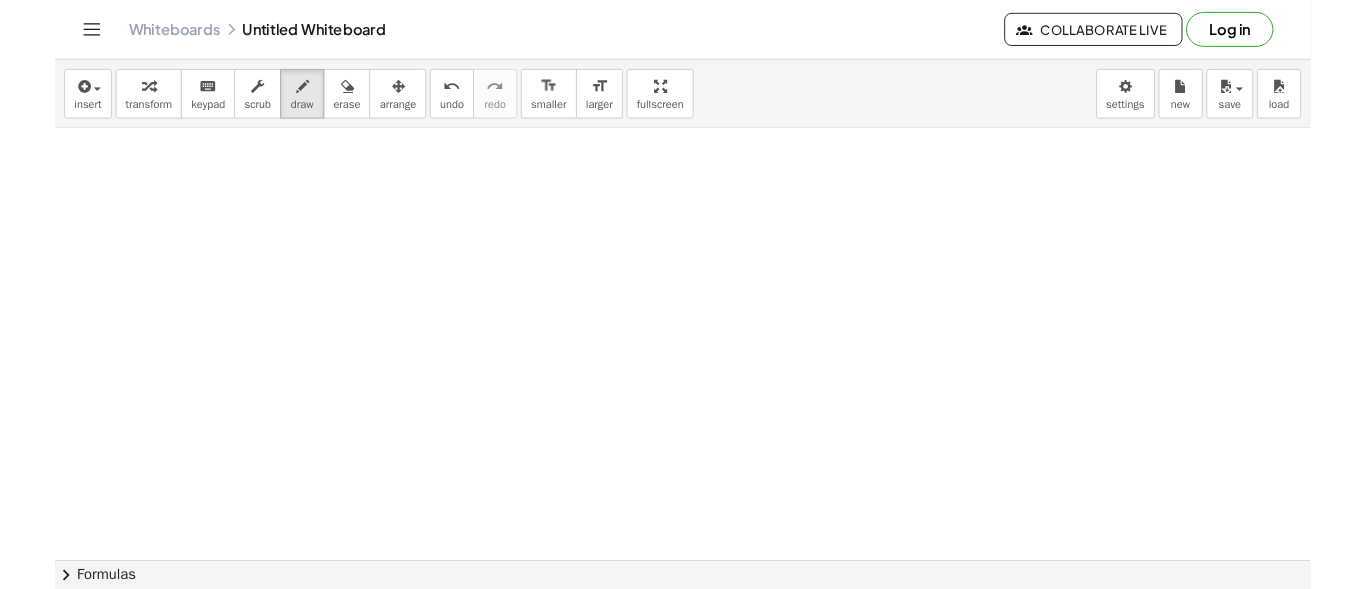 scroll, scrollTop: 3080, scrollLeft: 0, axis: vertical 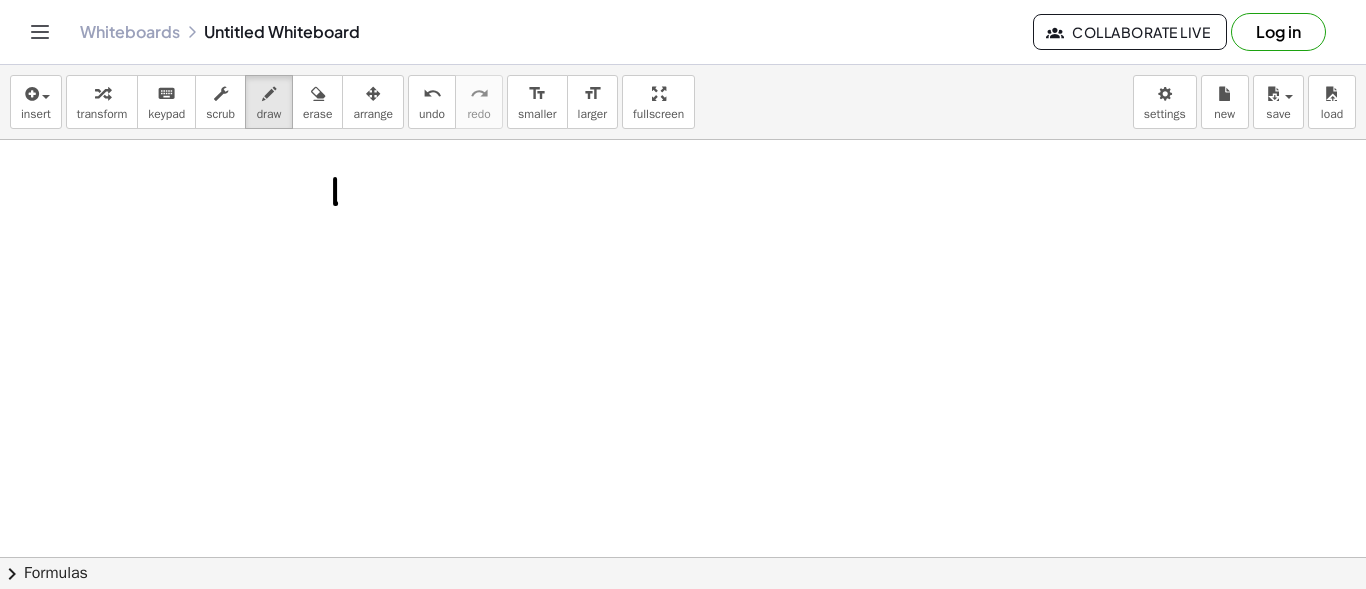 drag, startPoint x: 335, startPoint y: 177, endPoint x: 336, endPoint y: 201, distance: 24.020824 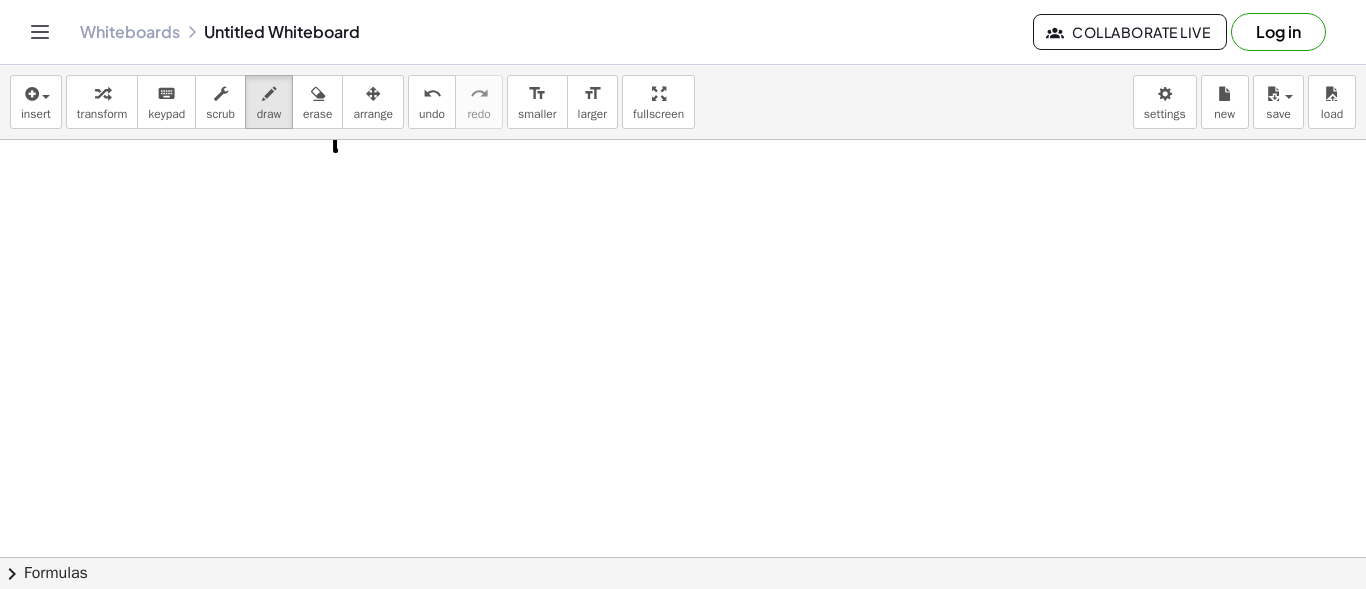 scroll, scrollTop: 3033, scrollLeft: 0, axis: vertical 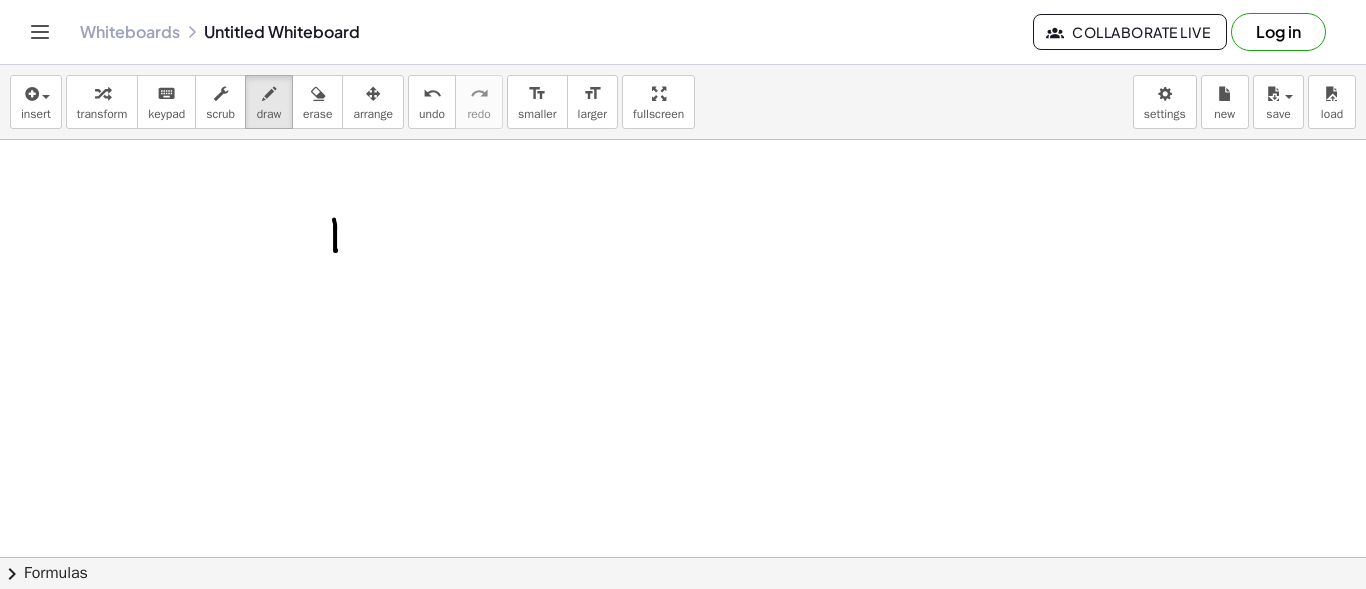 drag, startPoint x: 334, startPoint y: 217, endPoint x: 335, endPoint y: 228, distance: 11.045361 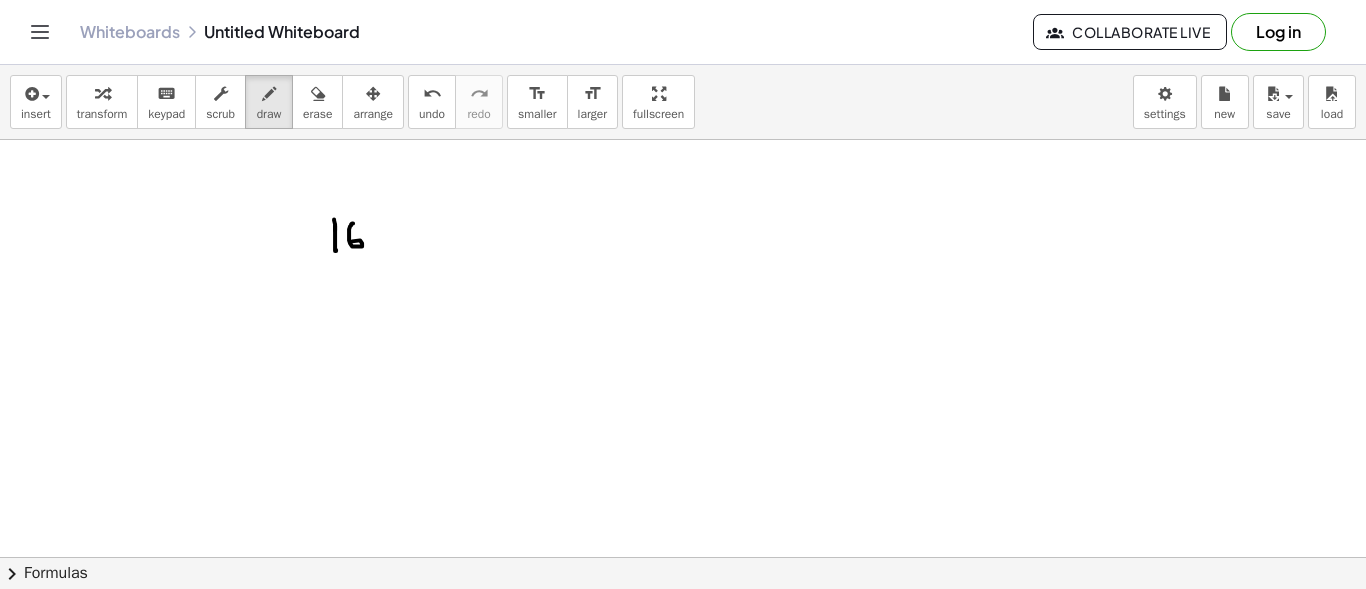 drag, startPoint x: 353, startPoint y: 221, endPoint x: 352, endPoint y: 240, distance: 19.026299 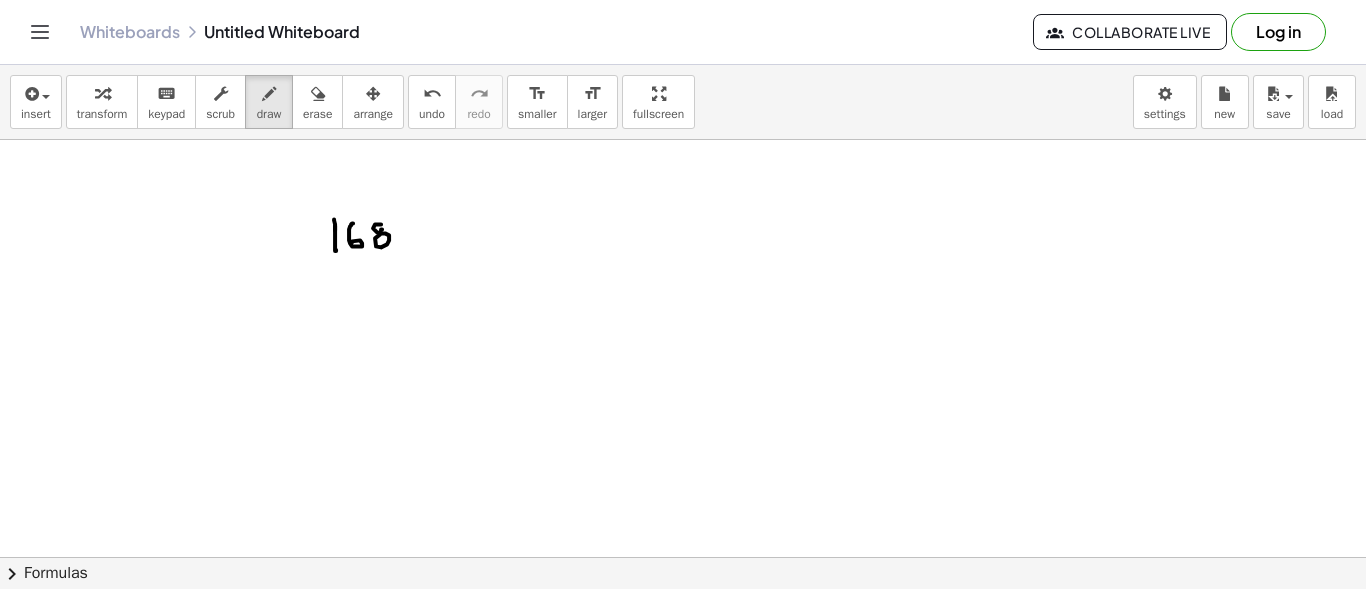 click at bounding box center [683, -1009] 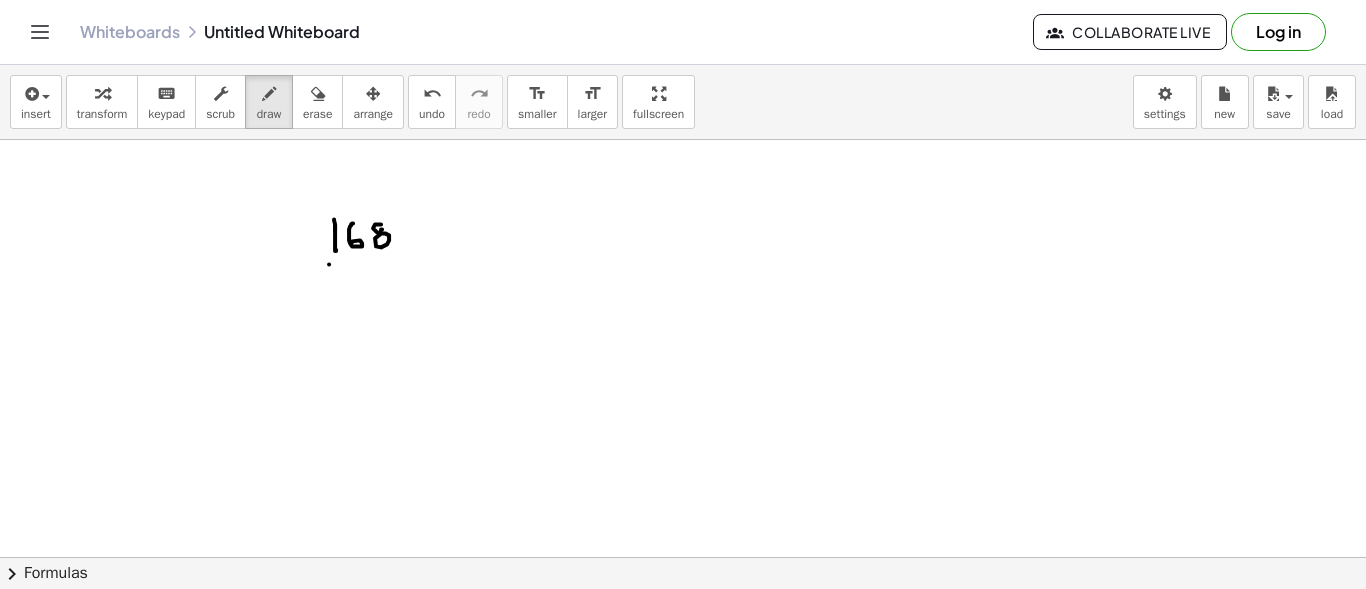 click at bounding box center [683, -1009] 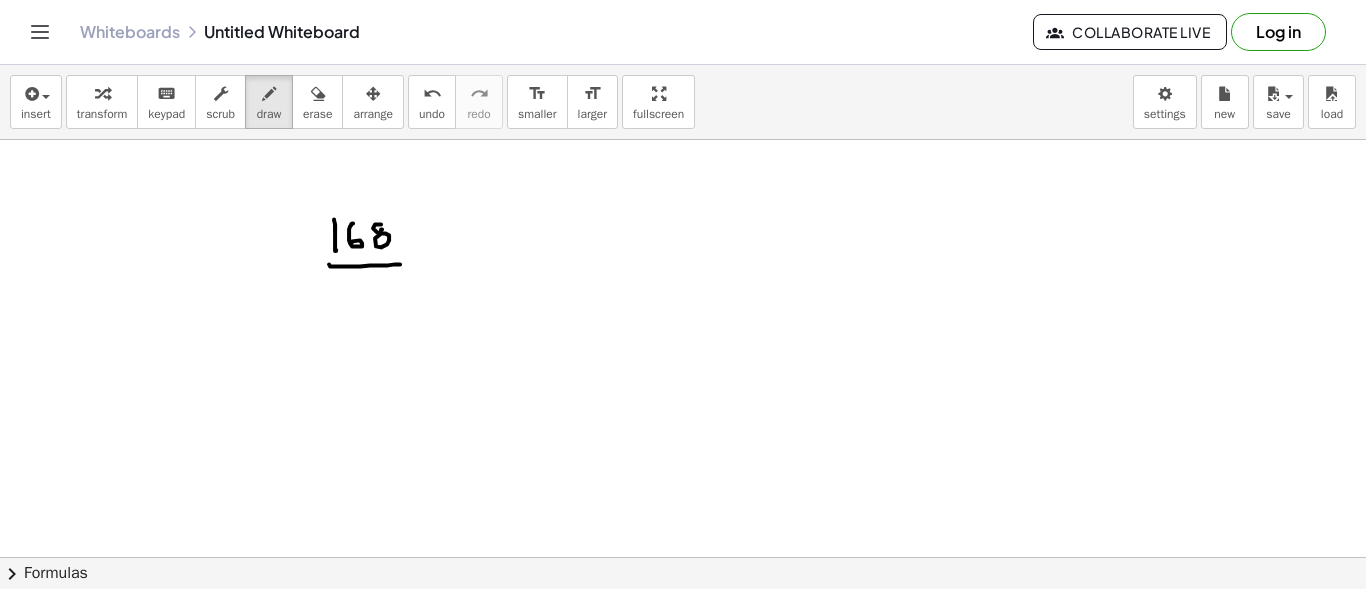 drag, startPoint x: 330, startPoint y: 264, endPoint x: 400, endPoint y: 262, distance: 70.028564 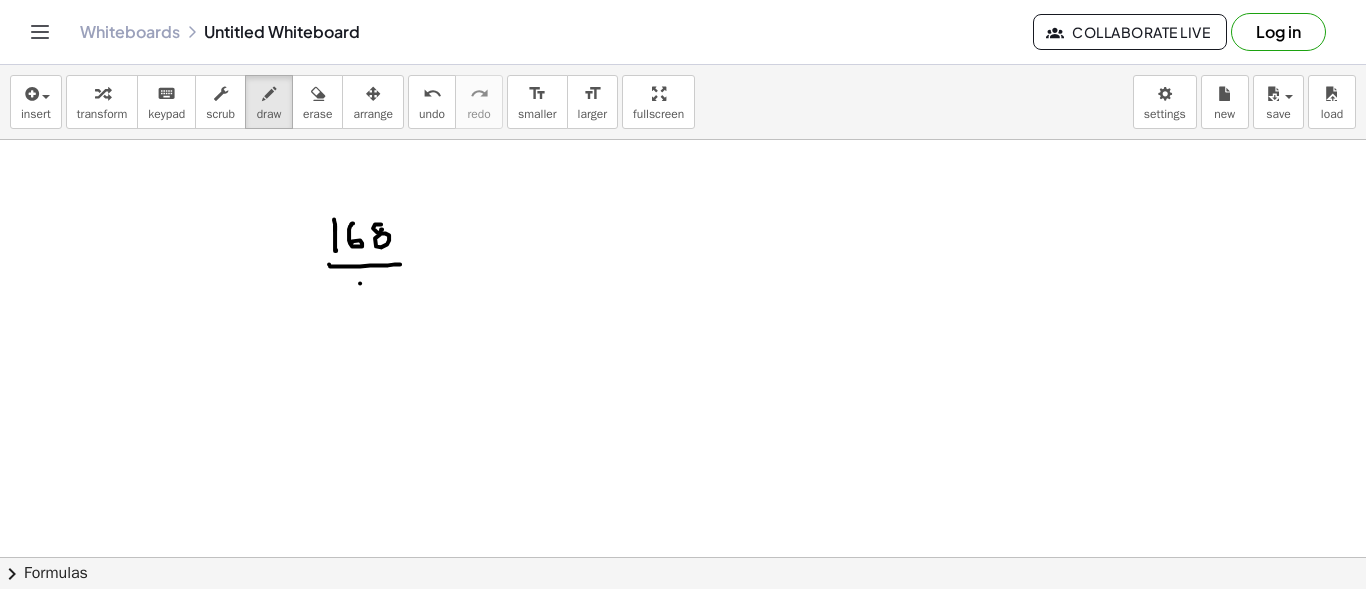 click at bounding box center [683, -1009] 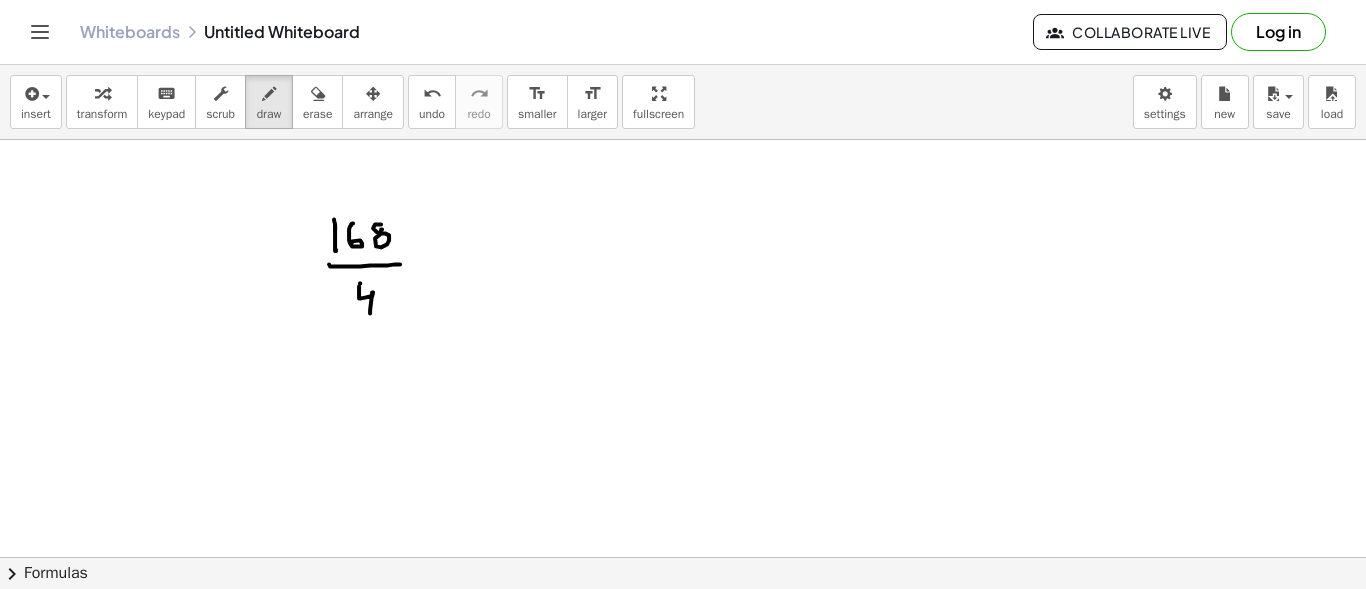 drag, startPoint x: 359, startPoint y: 284, endPoint x: 370, endPoint y: 310, distance: 28.231188 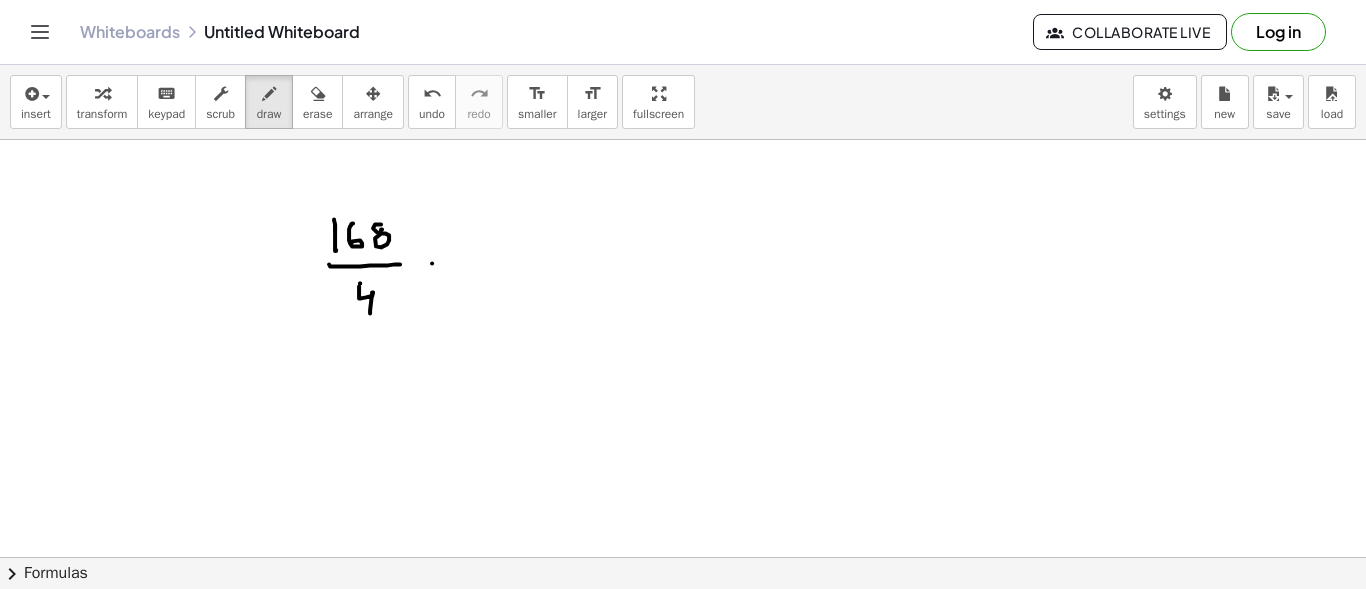 click at bounding box center [683, -1009] 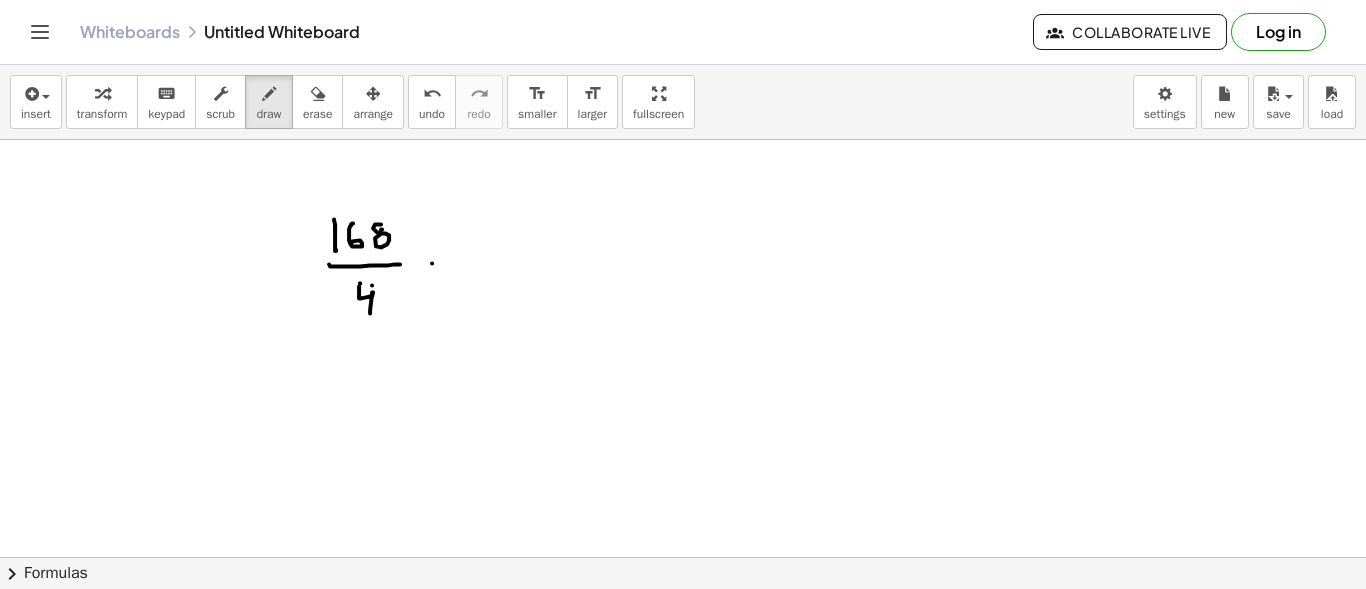 click at bounding box center [683, -1009] 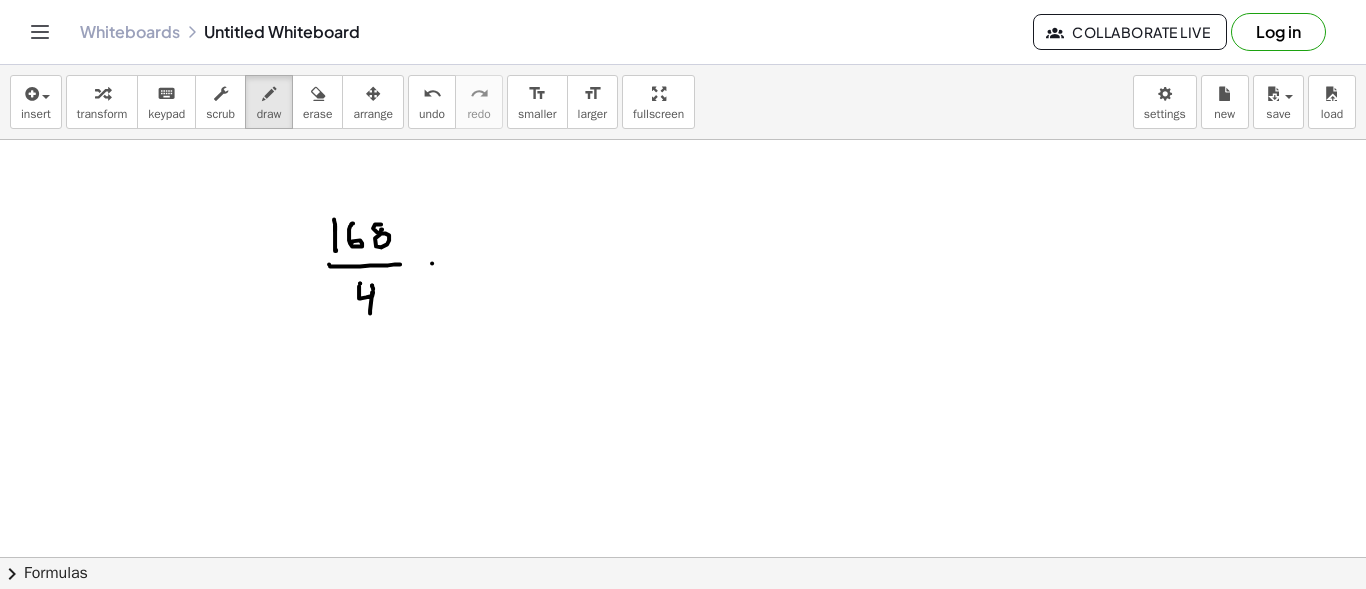 click at bounding box center (683, -1009) 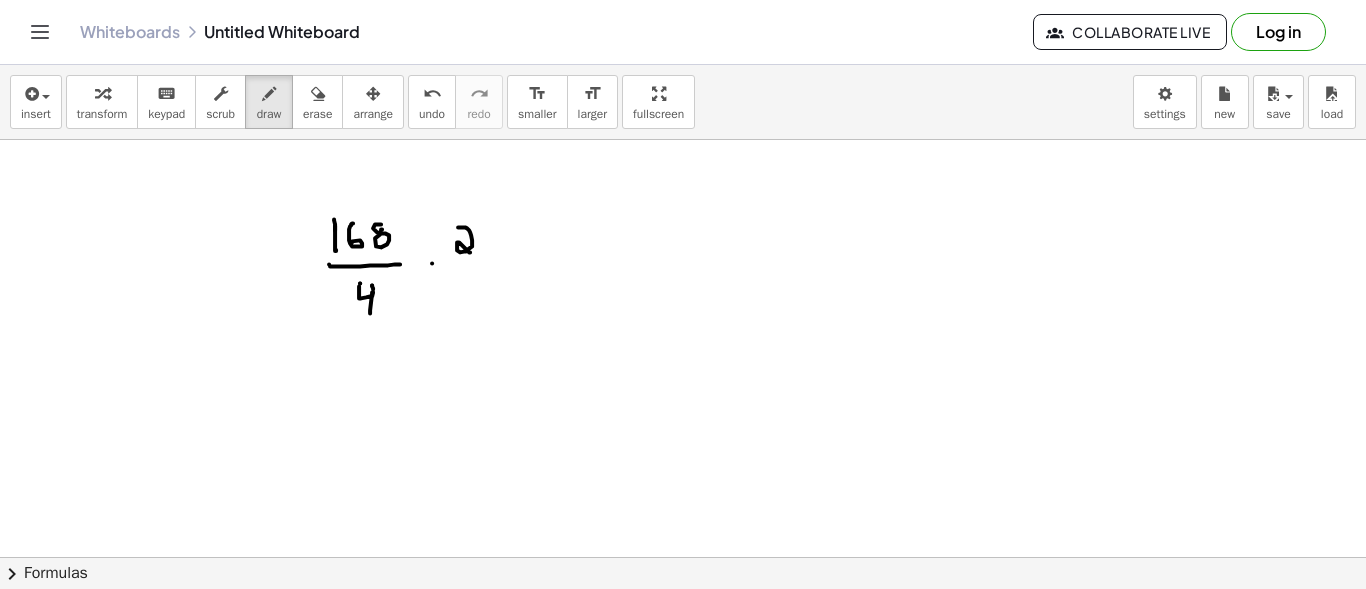 drag, startPoint x: 458, startPoint y: 225, endPoint x: 470, endPoint y: 250, distance: 27.730848 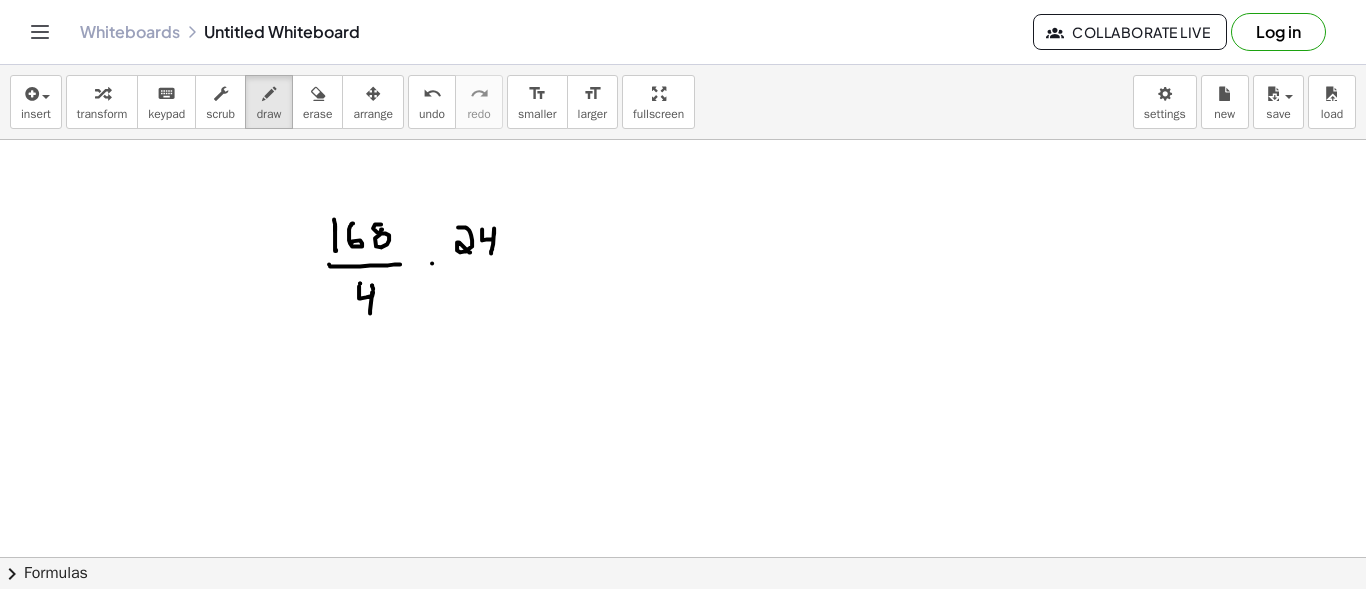 drag, startPoint x: 482, startPoint y: 227, endPoint x: 491, endPoint y: 251, distance: 25.632011 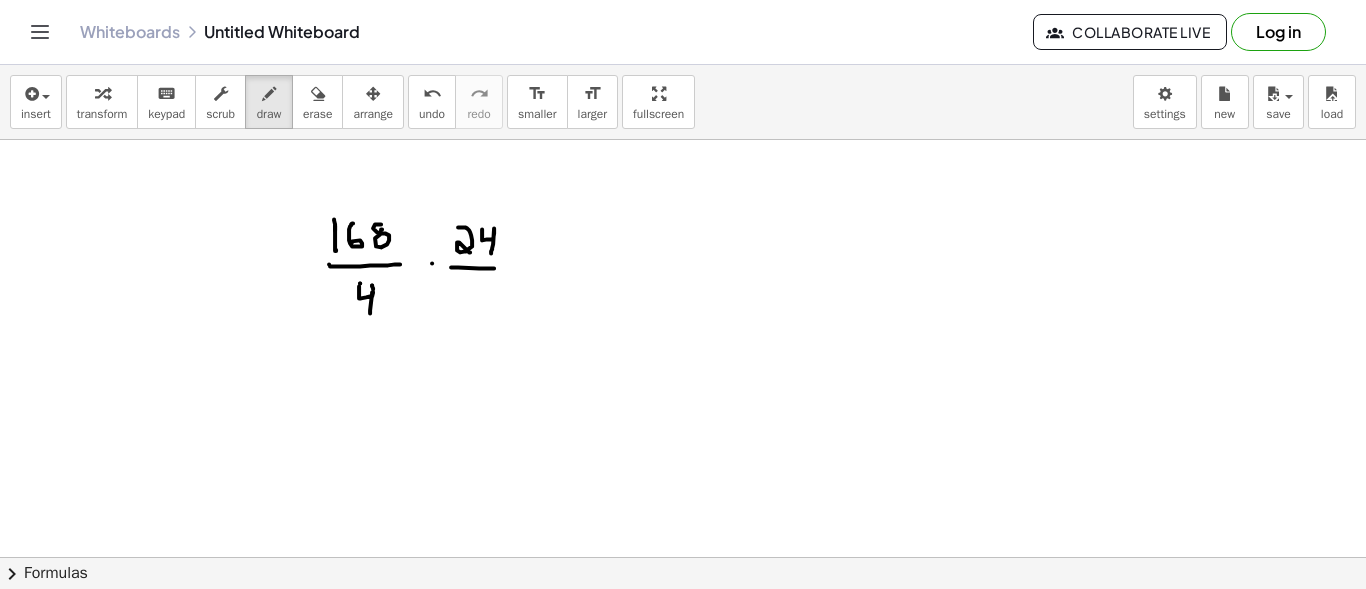 drag, startPoint x: 451, startPoint y: 265, endPoint x: 494, endPoint y: 266, distance: 43.011627 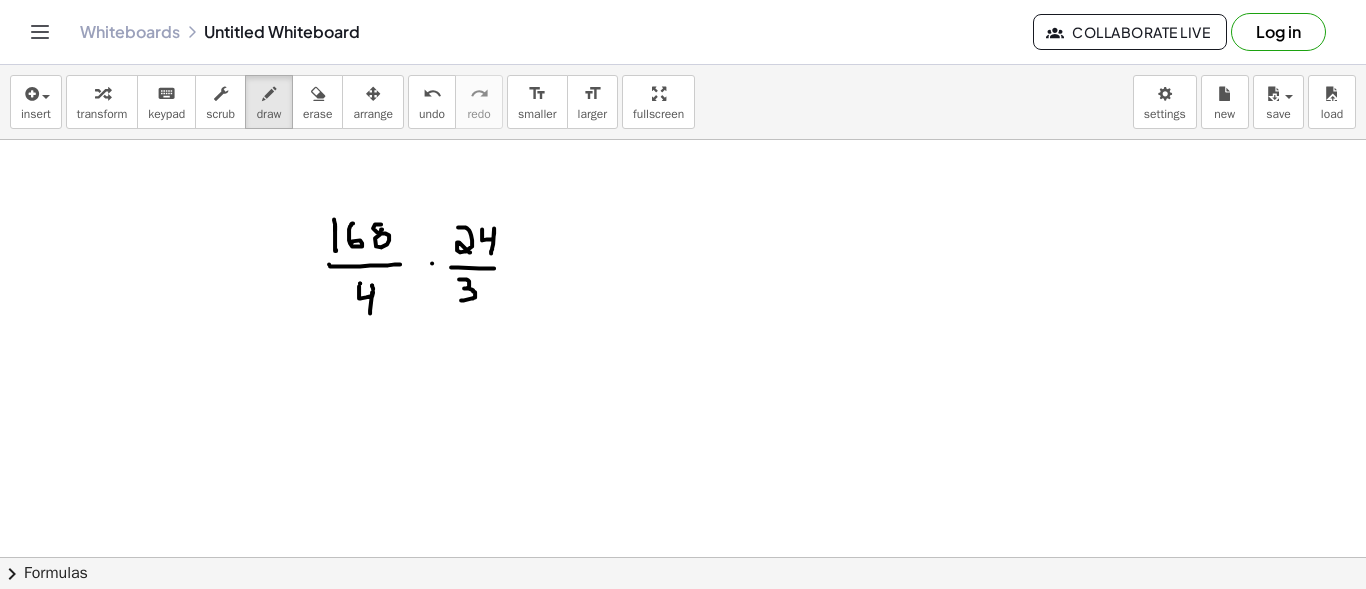 drag, startPoint x: 459, startPoint y: 277, endPoint x: 460, endPoint y: 298, distance: 21.023796 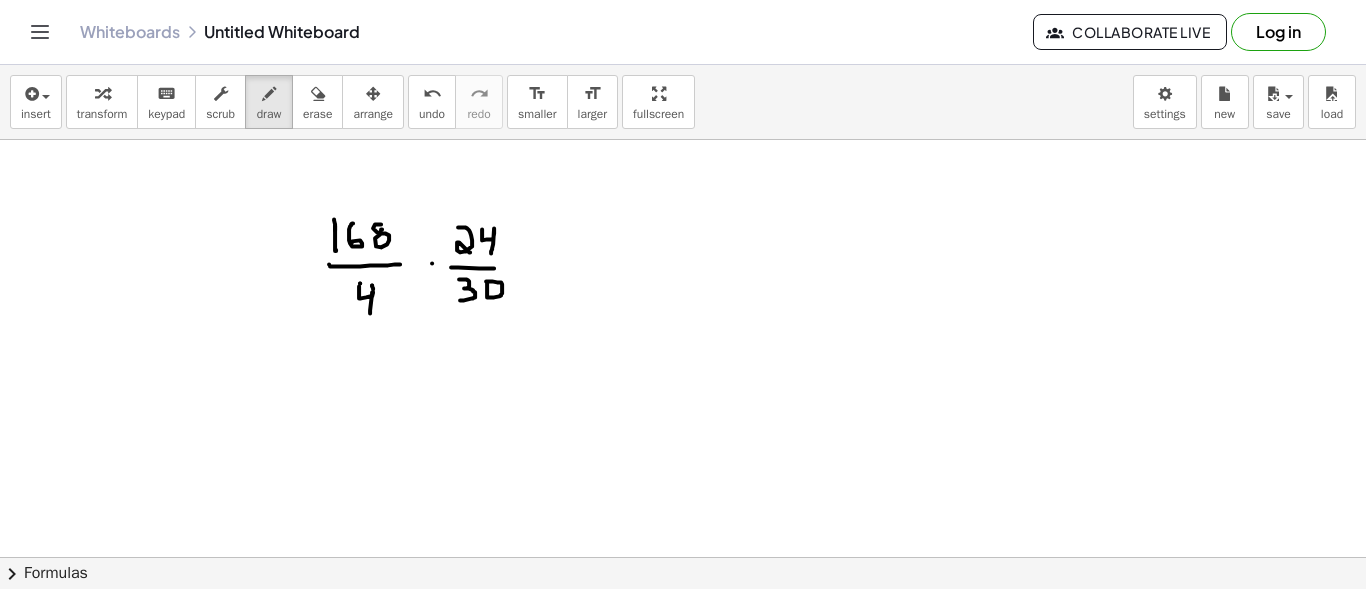 click at bounding box center (683, -1009) 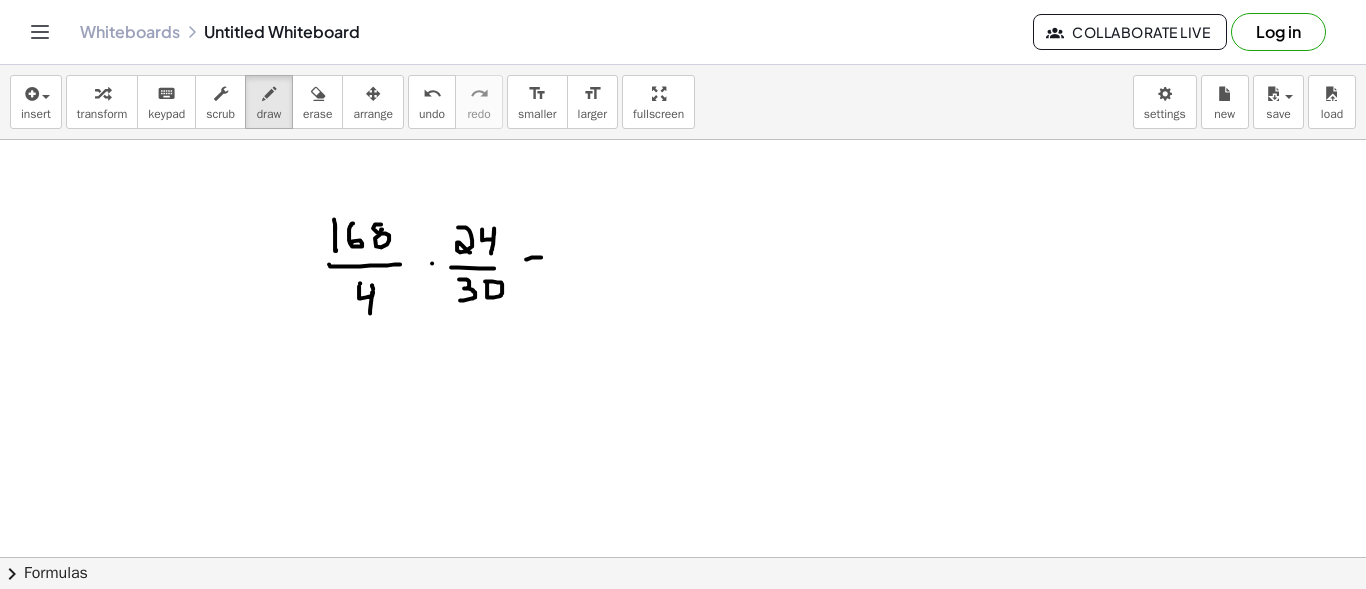 drag, startPoint x: 526, startPoint y: 257, endPoint x: 541, endPoint y: 255, distance: 15.132746 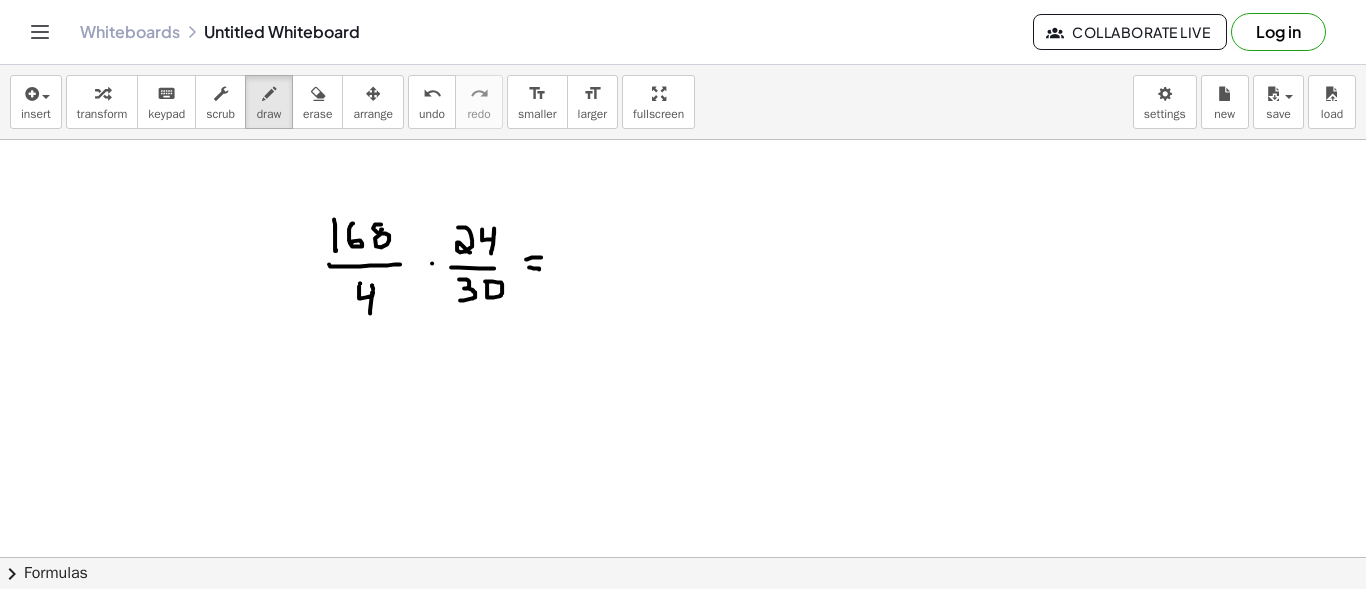 drag, startPoint x: 529, startPoint y: 265, endPoint x: 539, endPoint y: 267, distance: 10.198039 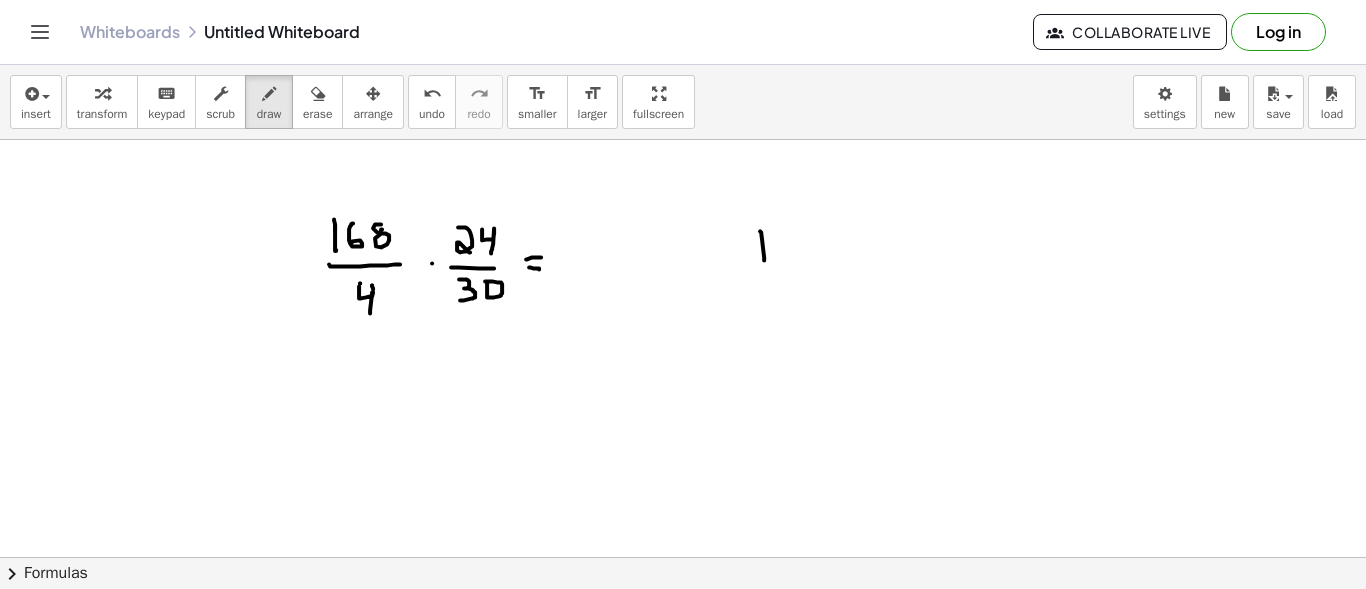 drag, startPoint x: 760, startPoint y: 229, endPoint x: 764, endPoint y: 259, distance: 30.265491 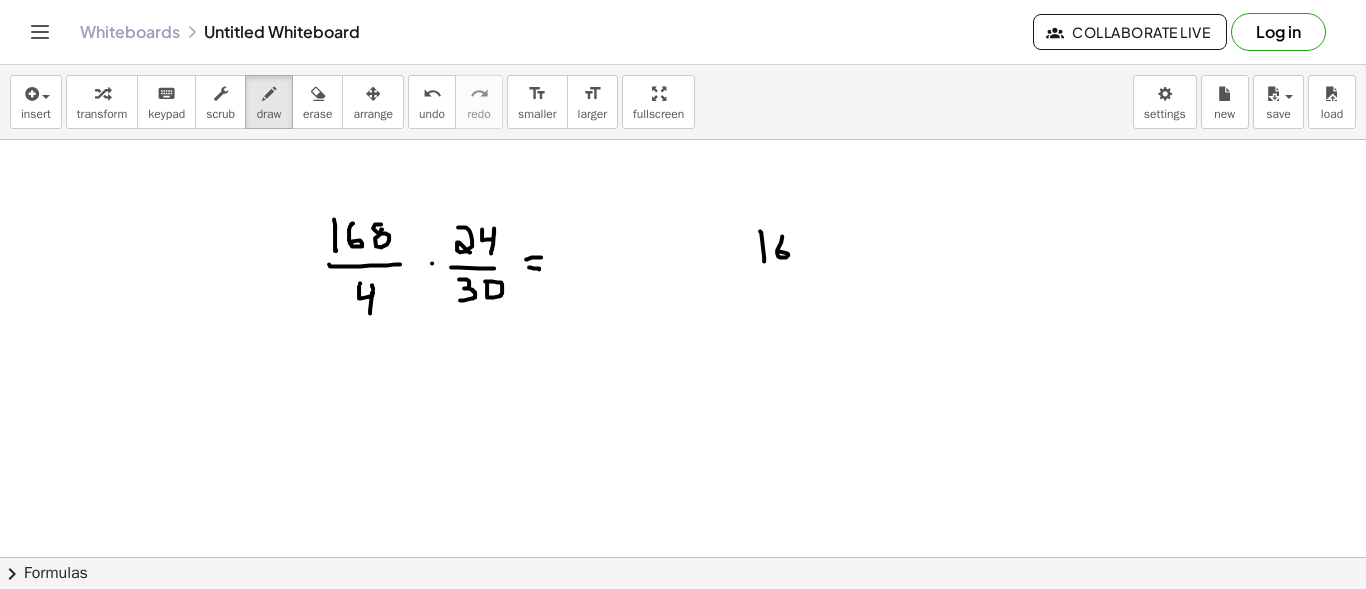 drag, startPoint x: 782, startPoint y: 234, endPoint x: 777, endPoint y: 249, distance: 15.811388 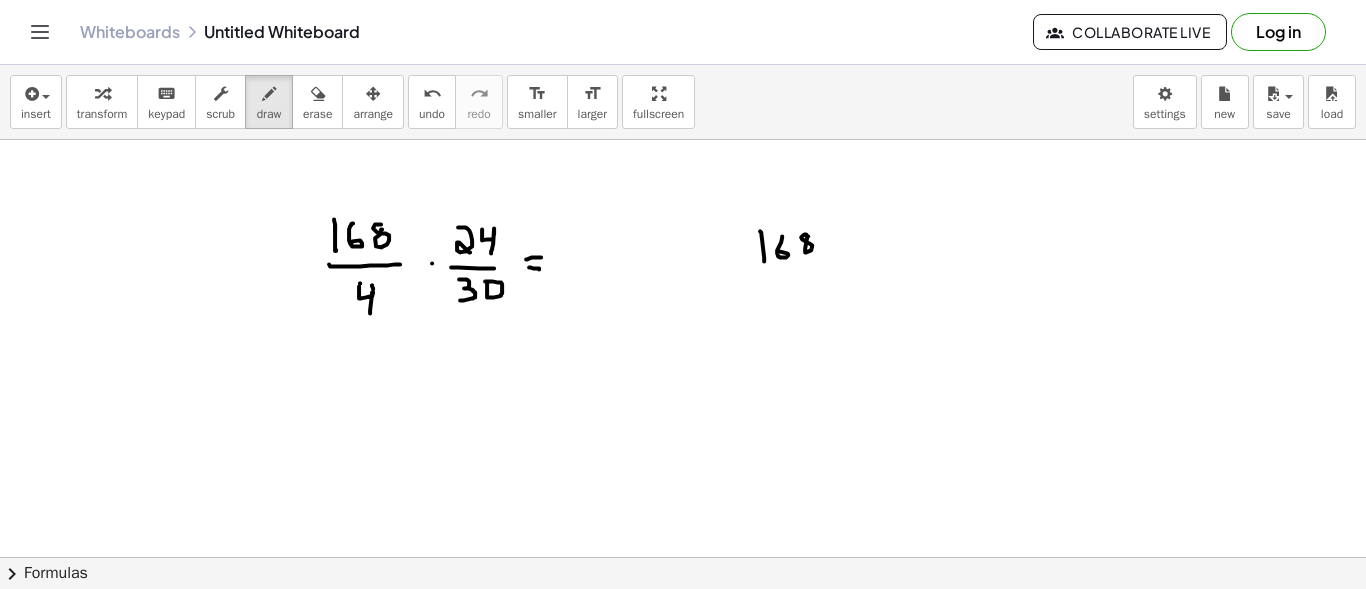 click at bounding box center (683, -1009) 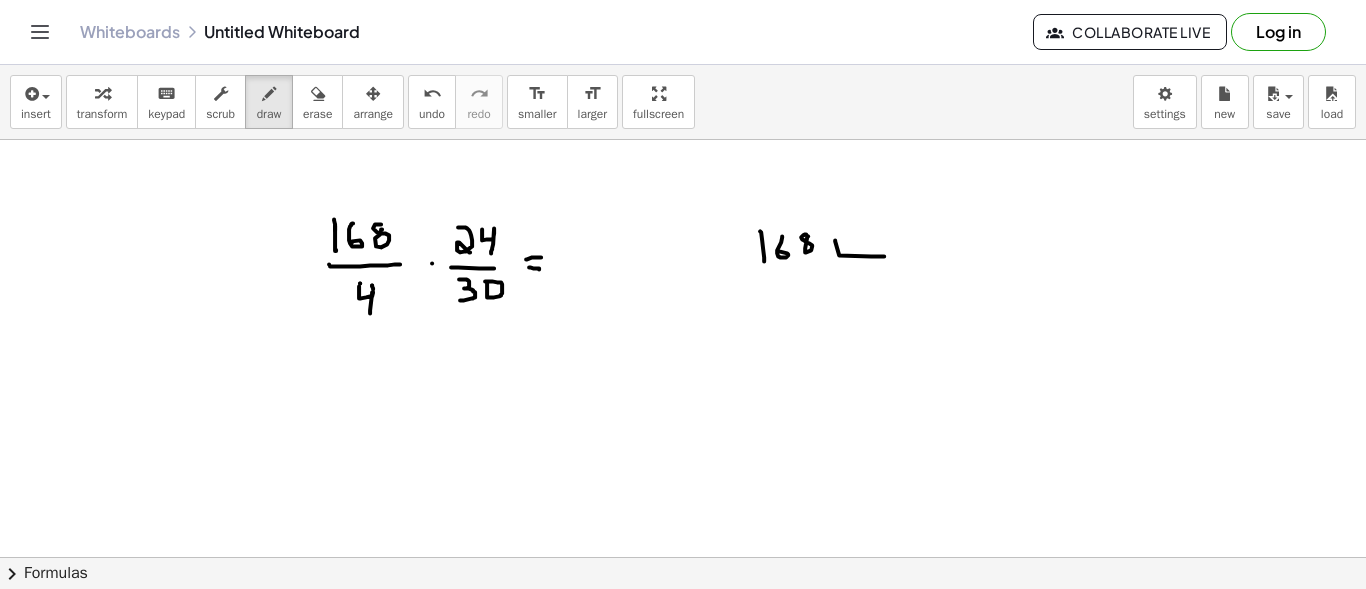 drag, startPoint x: 835, startPoint y: 238, endPoint x: 884, endPoint y: 254, distance: 51.546097 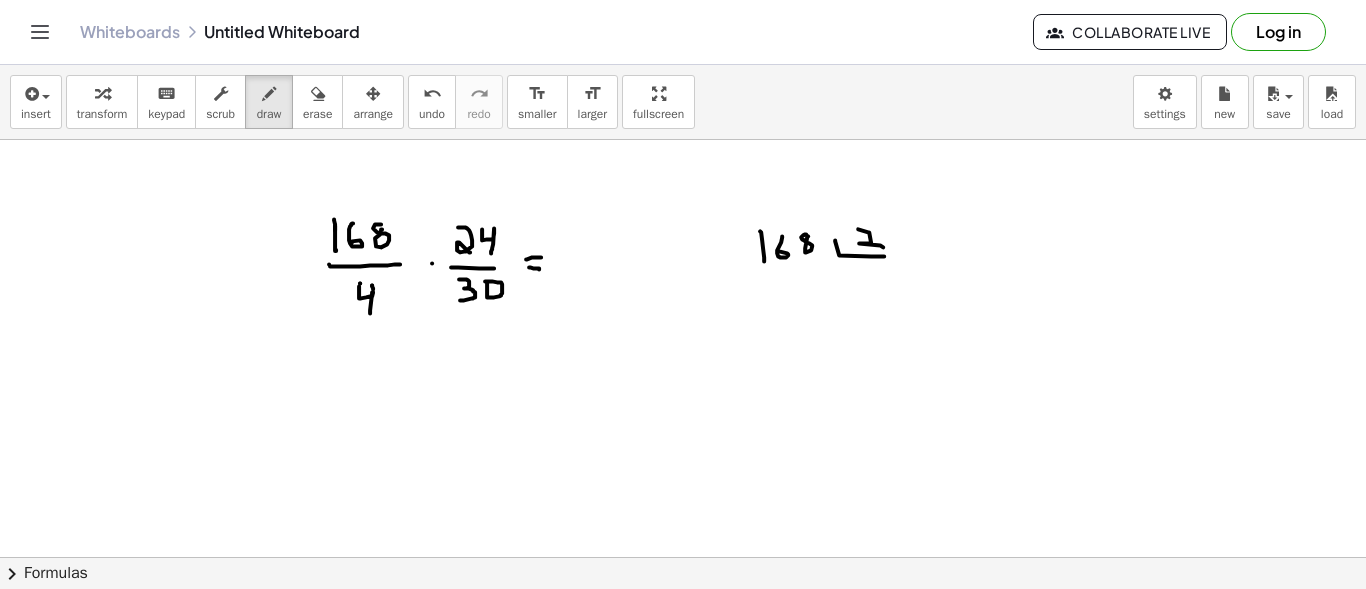 drag, startPoint x: 858, startPoint y: 227, endPoint x: 883, endPoint y: 245, distance: 30.805843 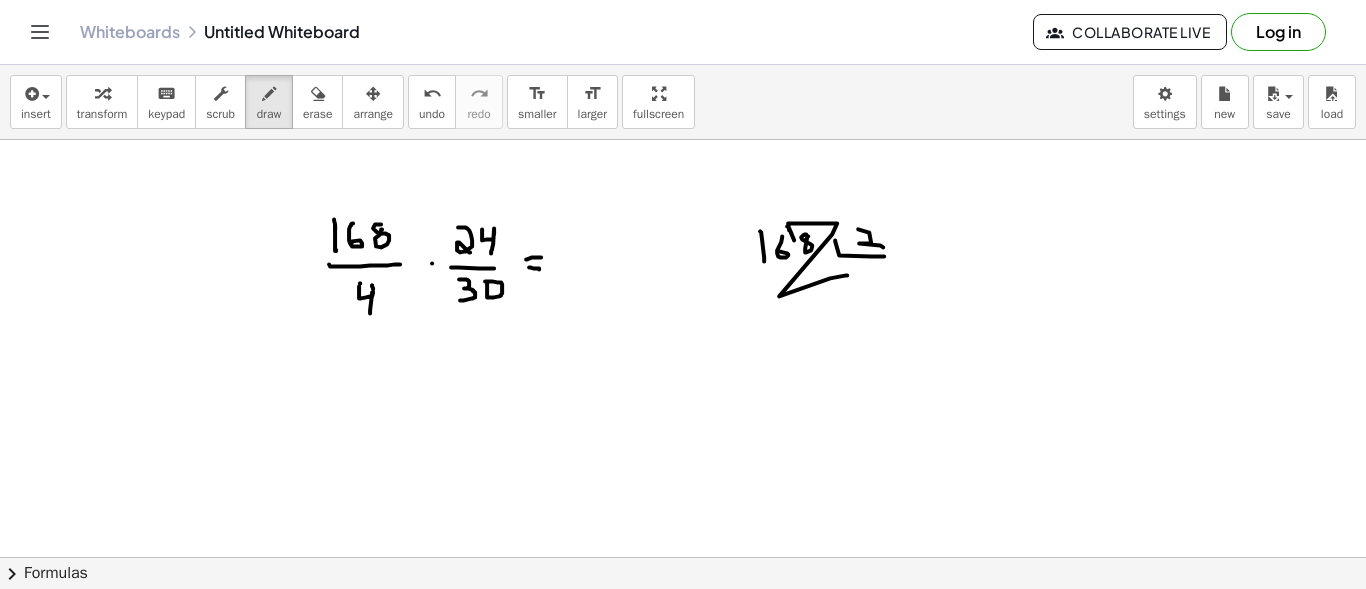 drag, startPoint x: 794, startPoint y: 238, endPoint x: 847, endPoint y: 273, distance: 63.51378 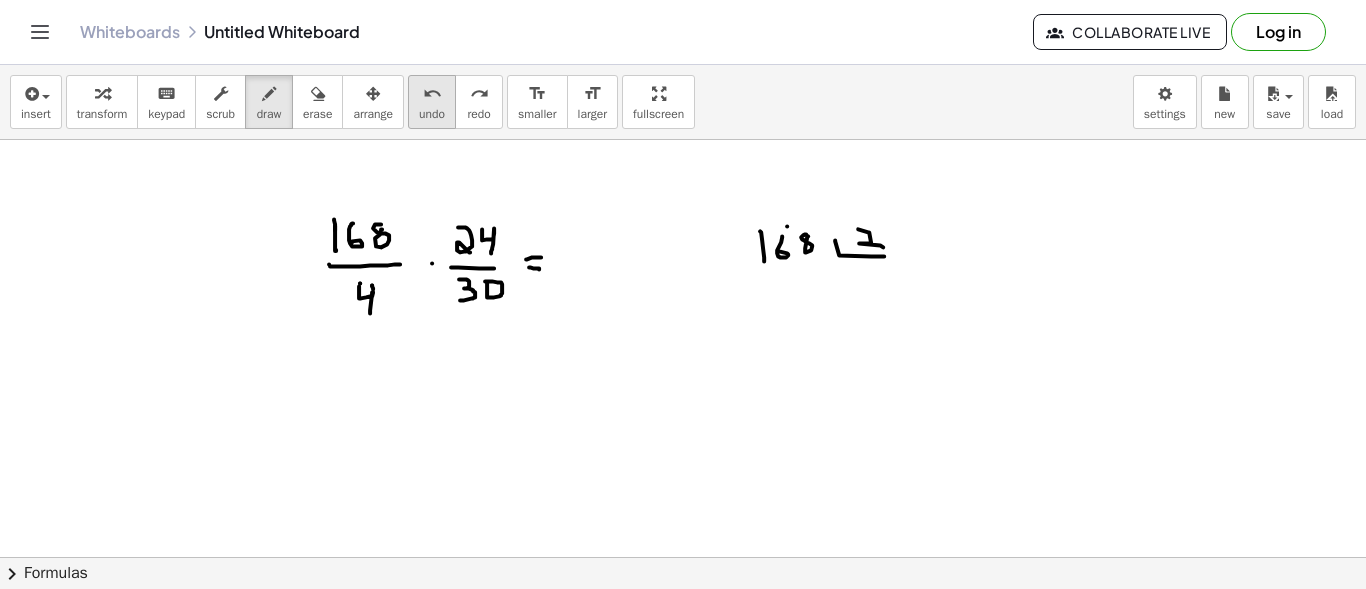 click on "undo" at bounding box center (432, 94) 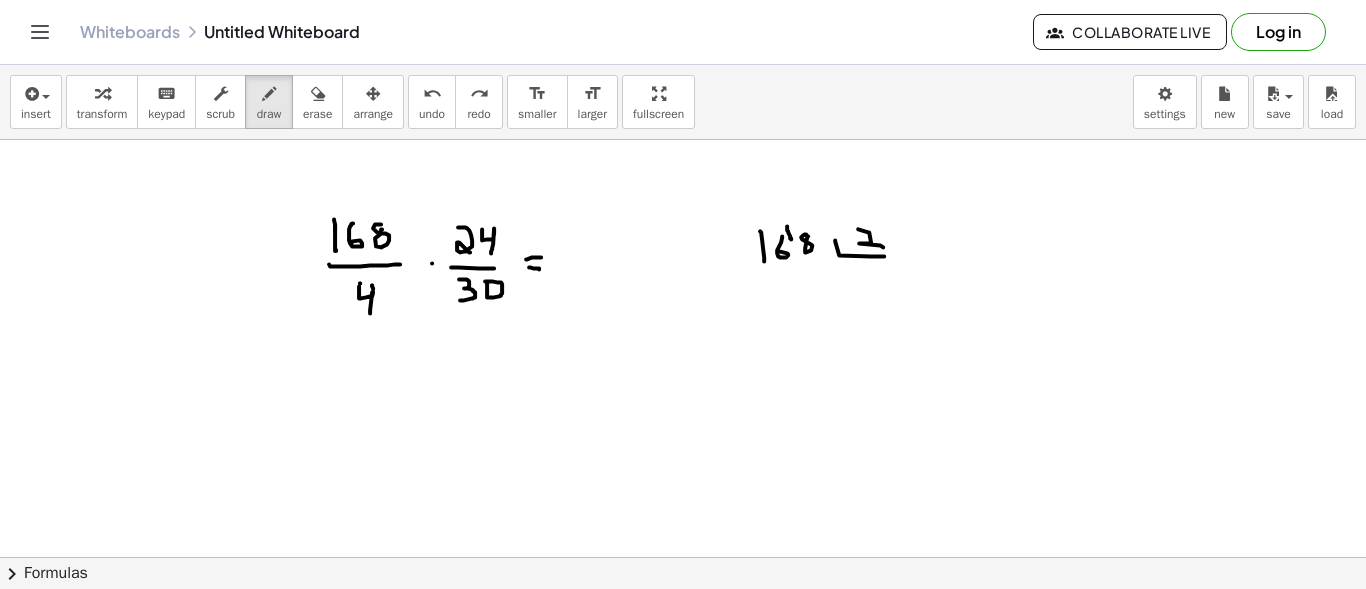 drag, startPoint x: 787, startPoint y: 226, endPoint x: 791, endPoint y: 237, distance: 11.7046995 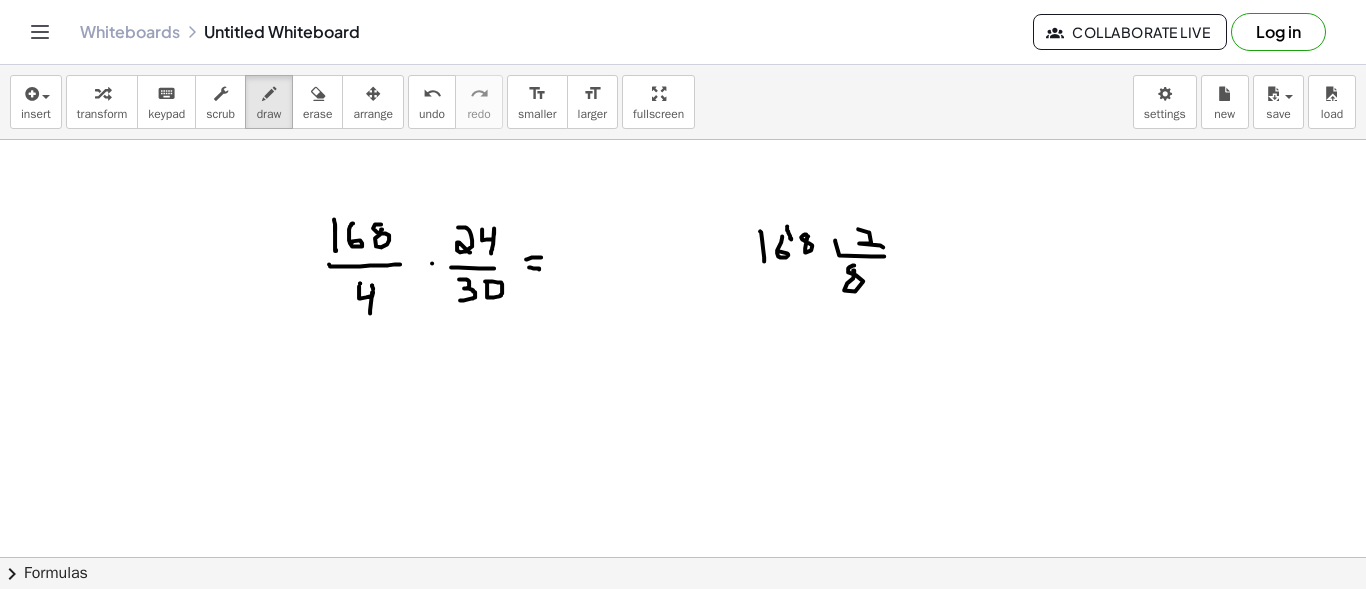 click at bounding box center (683, -1009) 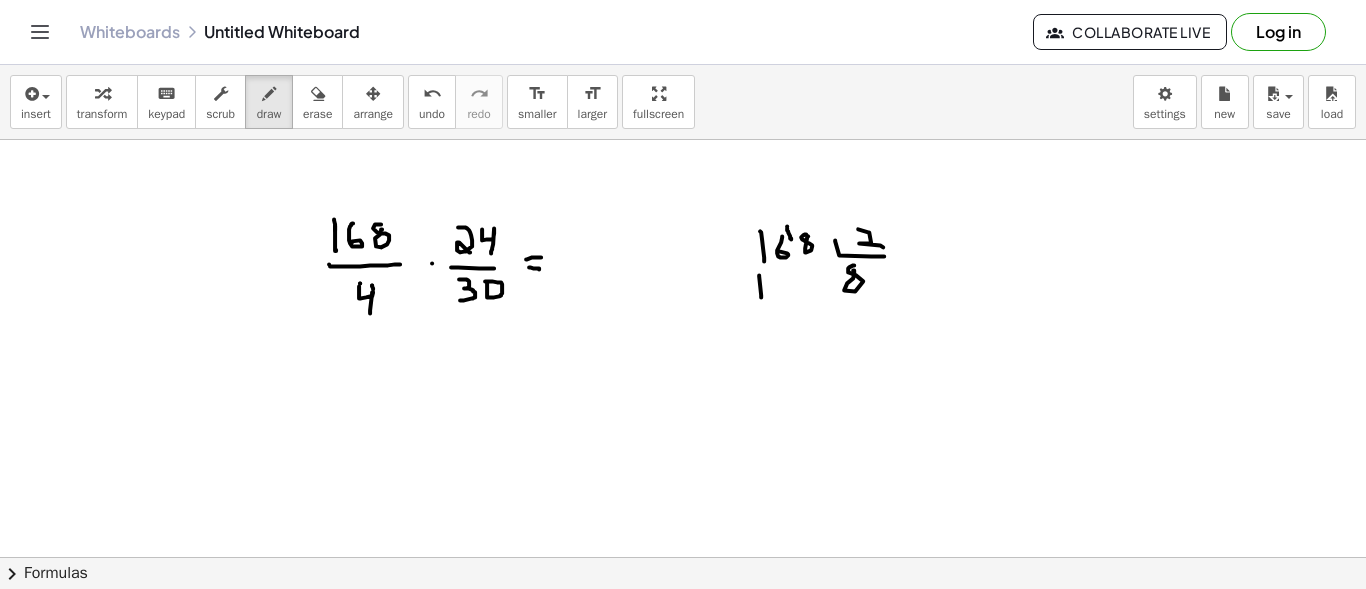 drag, startPoint x: 759, startPoint y: 273, endPoint x: 761, endPoint y: 294, distance: 21.095022 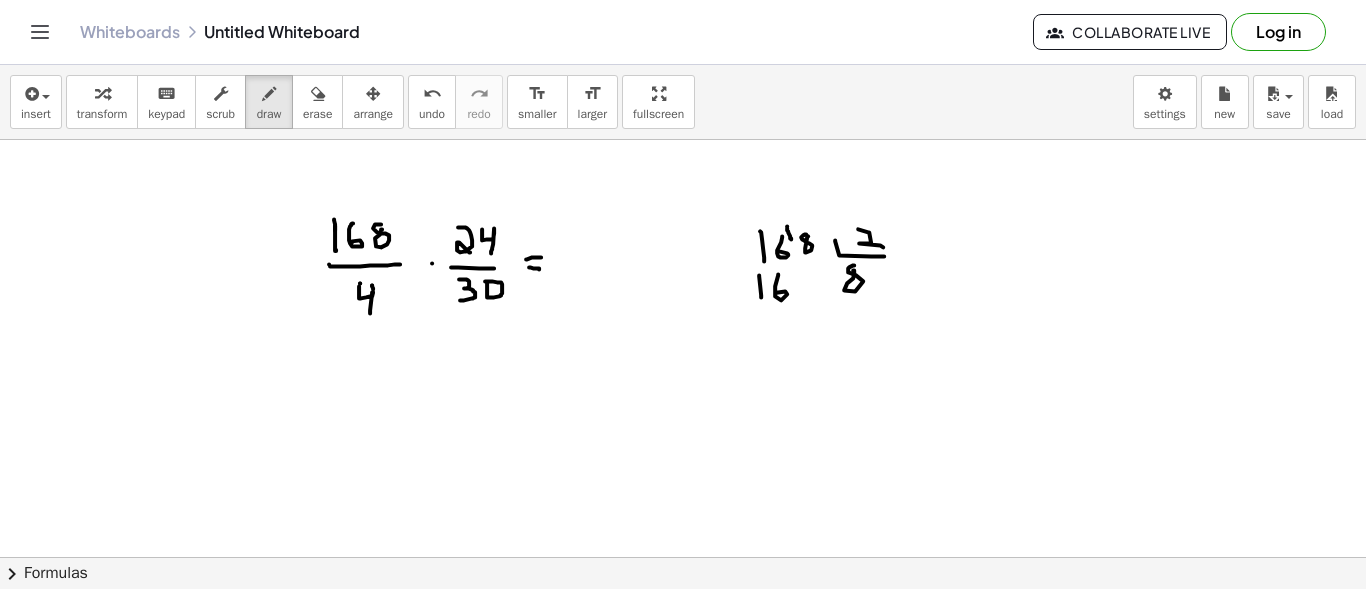 drag, startPoint x: 778, startPoint y: 272, endPoint x: 775, endPoint y: 290, distance: 18.248287 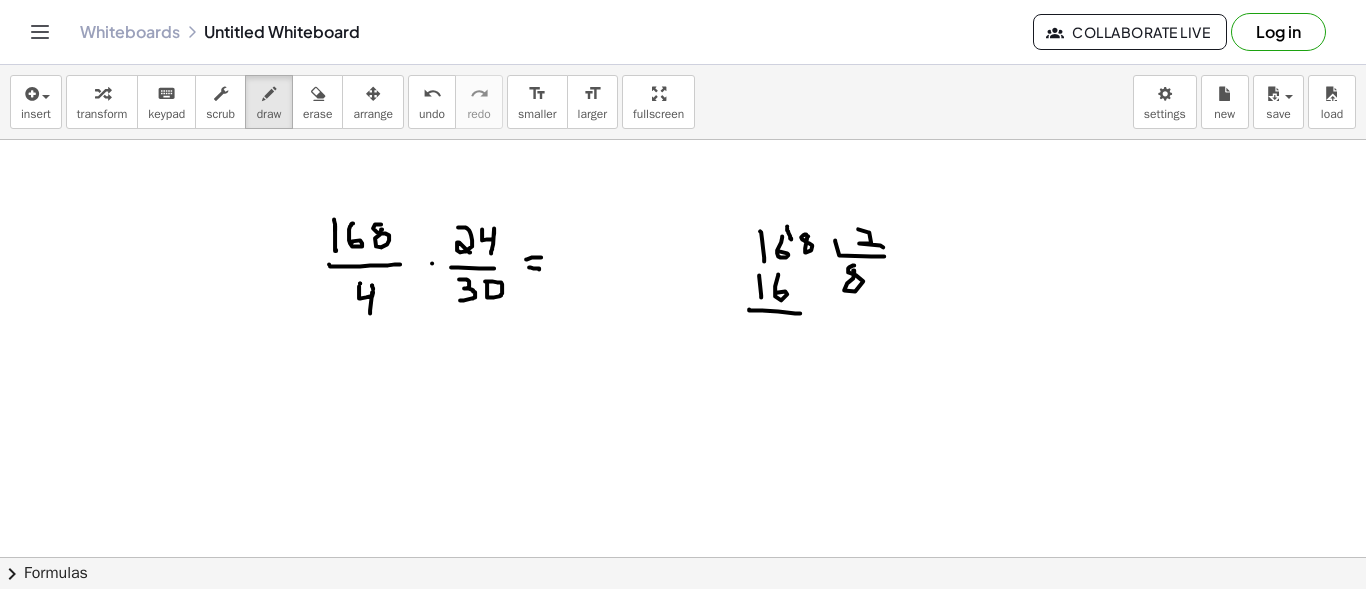 drag, startPoint x: 749, startPoint y: 307, endPoint x: 800, endPoint y: 311, distance: 51.156624 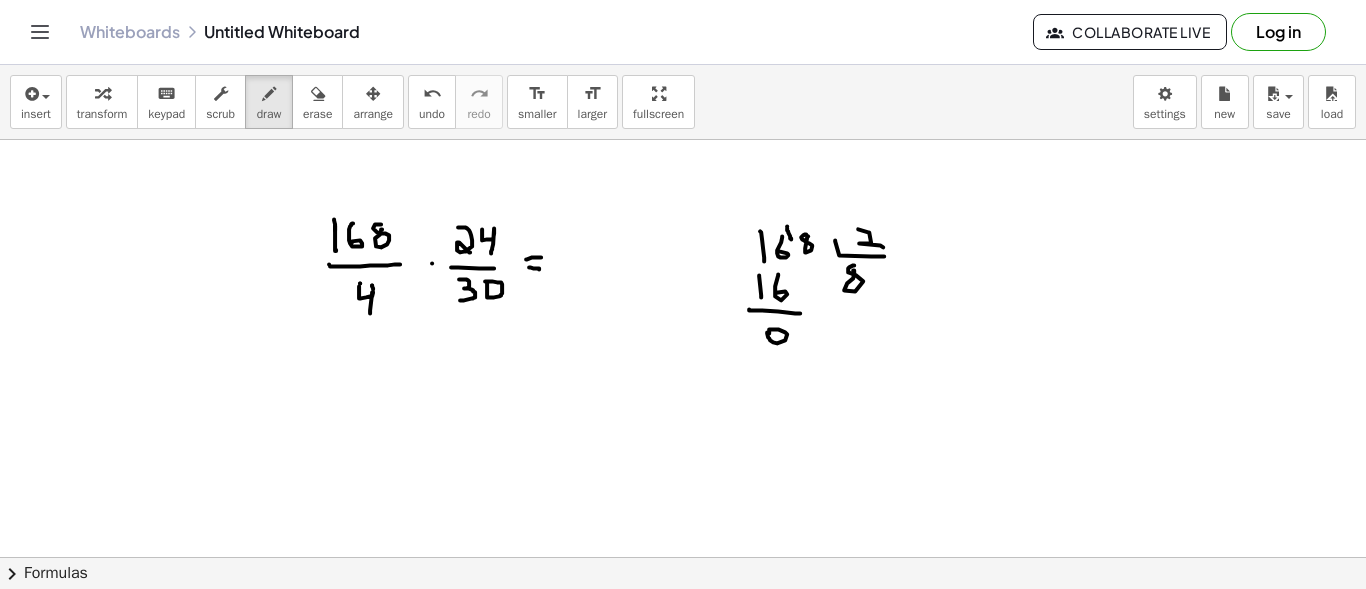 click at bounding box center (683, -1009) 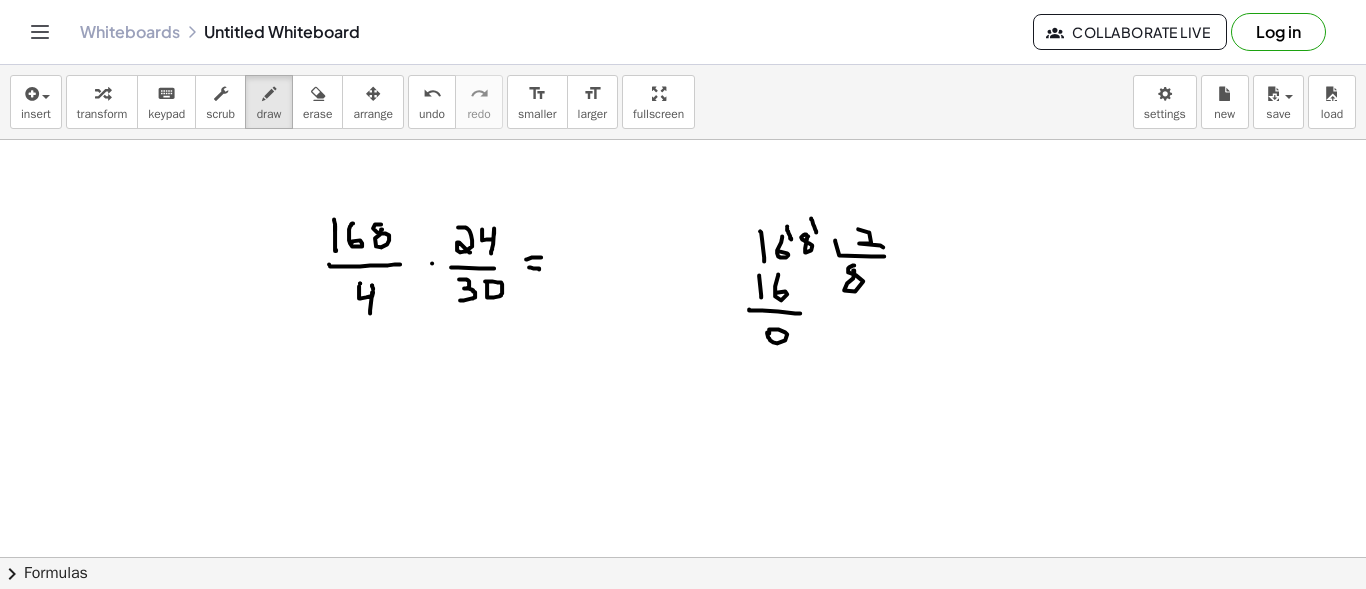 drag, startPoint x: 811, startPoint y: 216, endPoint x: 816, endPoint y: 230, distance: 14.866069 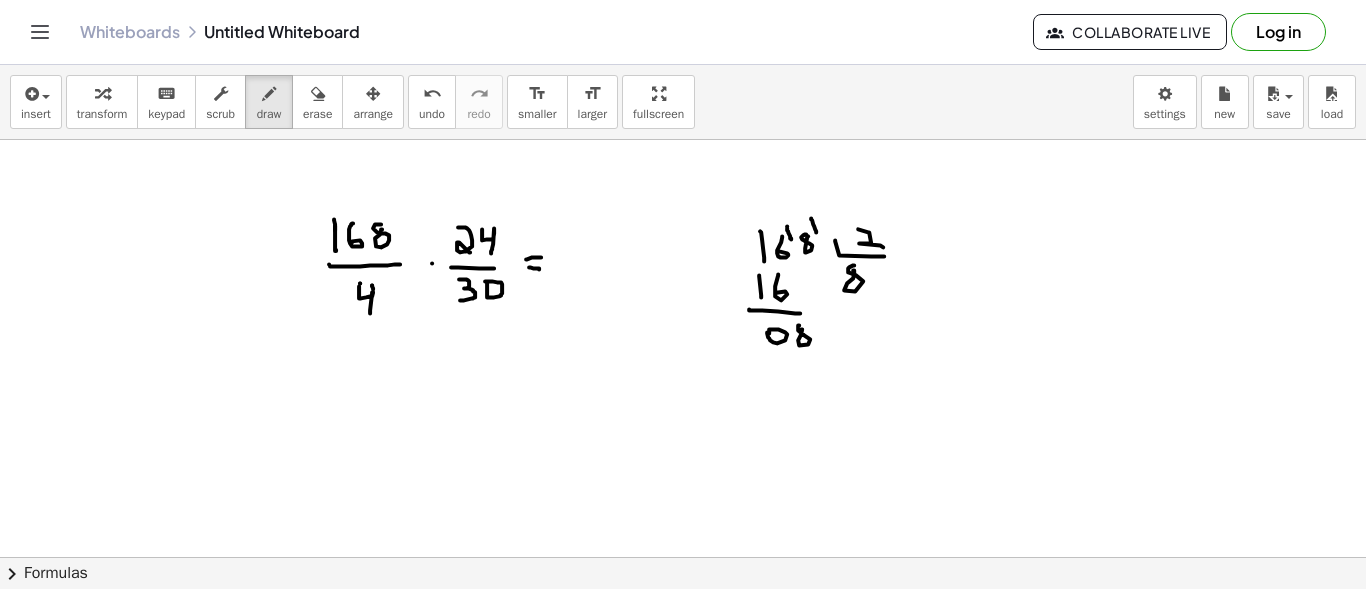 click at bounding box center [683, -1009] 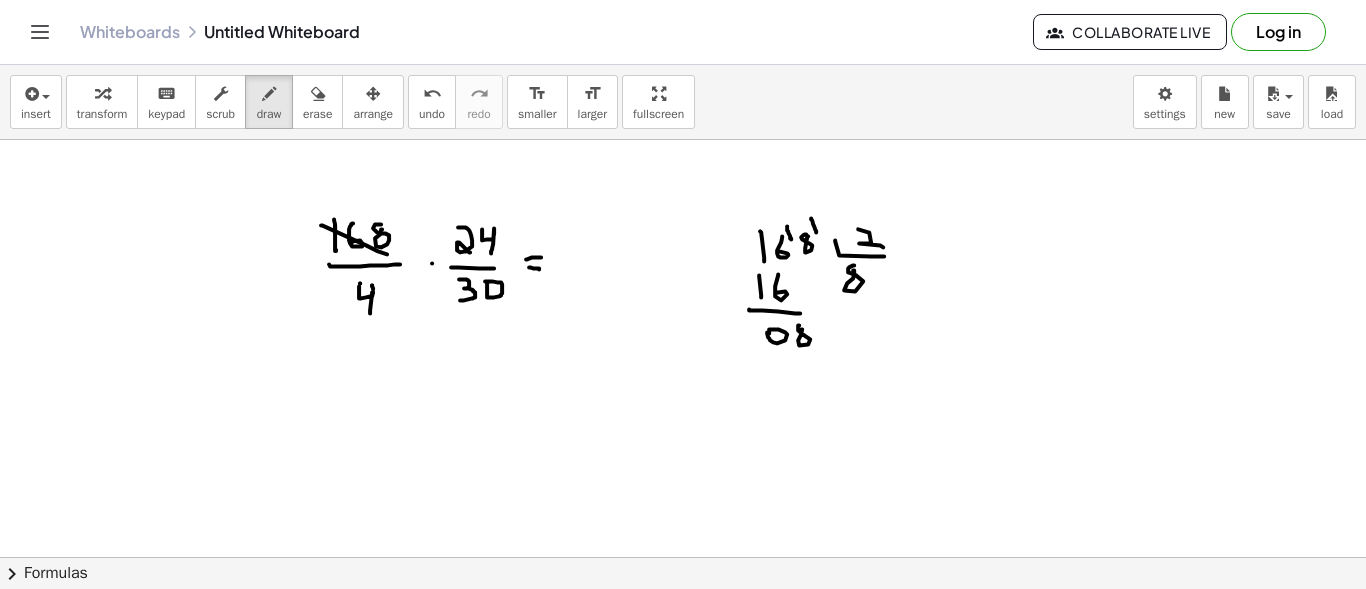 drag, startPoint x: 321, startPoint y: 223, endPoint x: 387, endPoint y: 252, distance: 72.09022 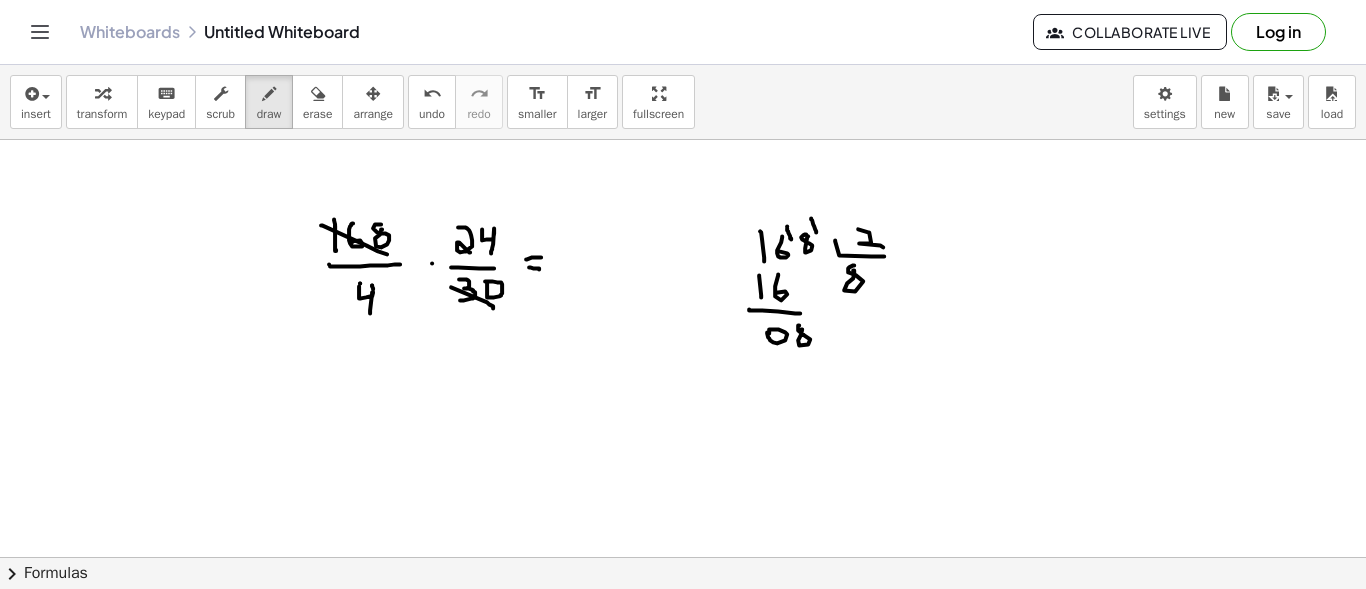 drag, startPoint x: 451, startPoint y: 285, endPoint x: 493, endPoint y: 306, distance: 46.957428 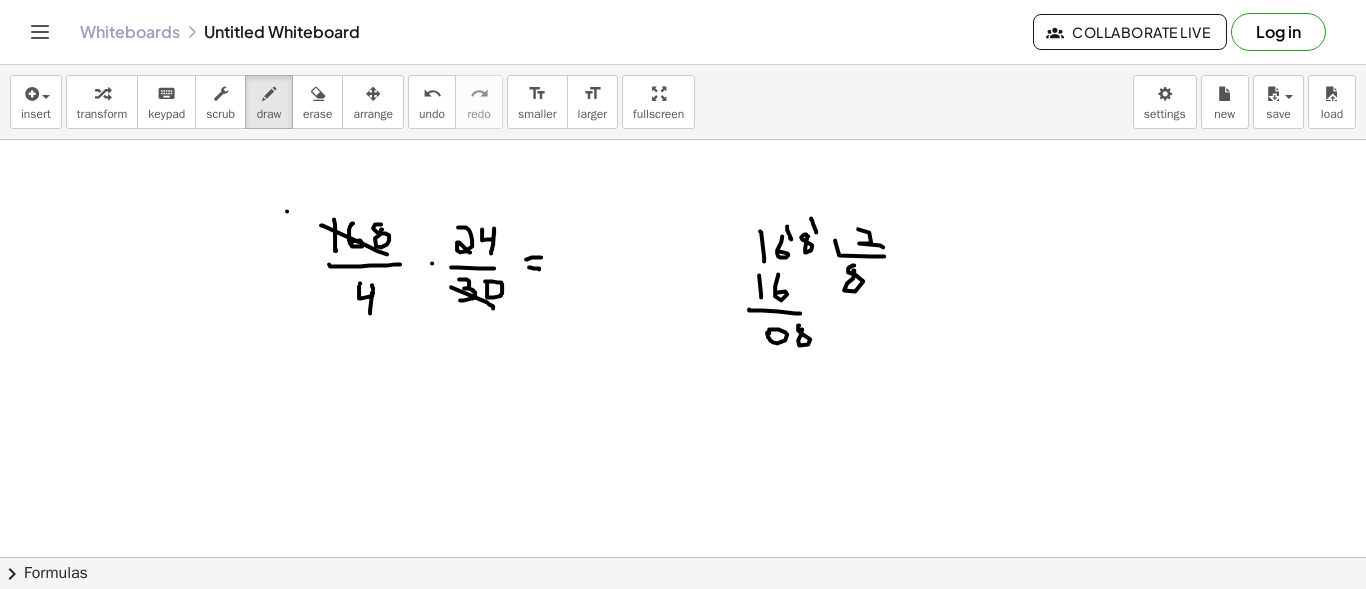 click at bounding box center (683, -1009) 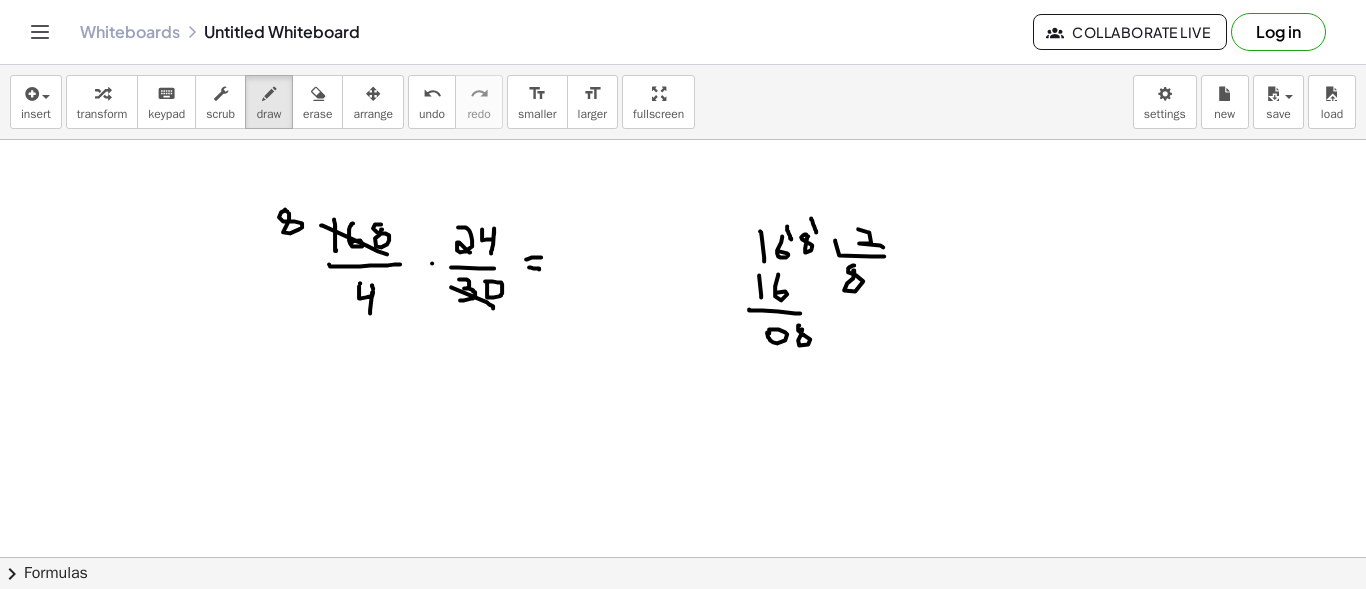 click at bounding box center [683, -1009] 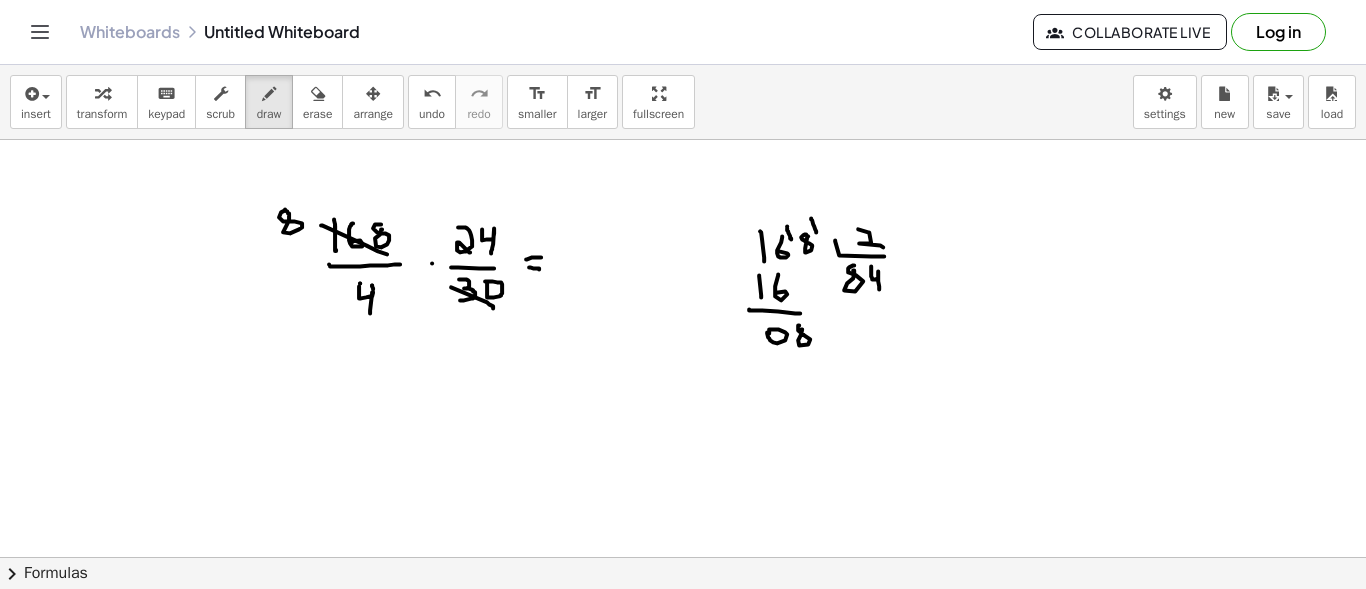 drag, startPoint x: 871, startPoint y: 264, endPoint x: 879, endPoint y: 287, distance: 24.351591 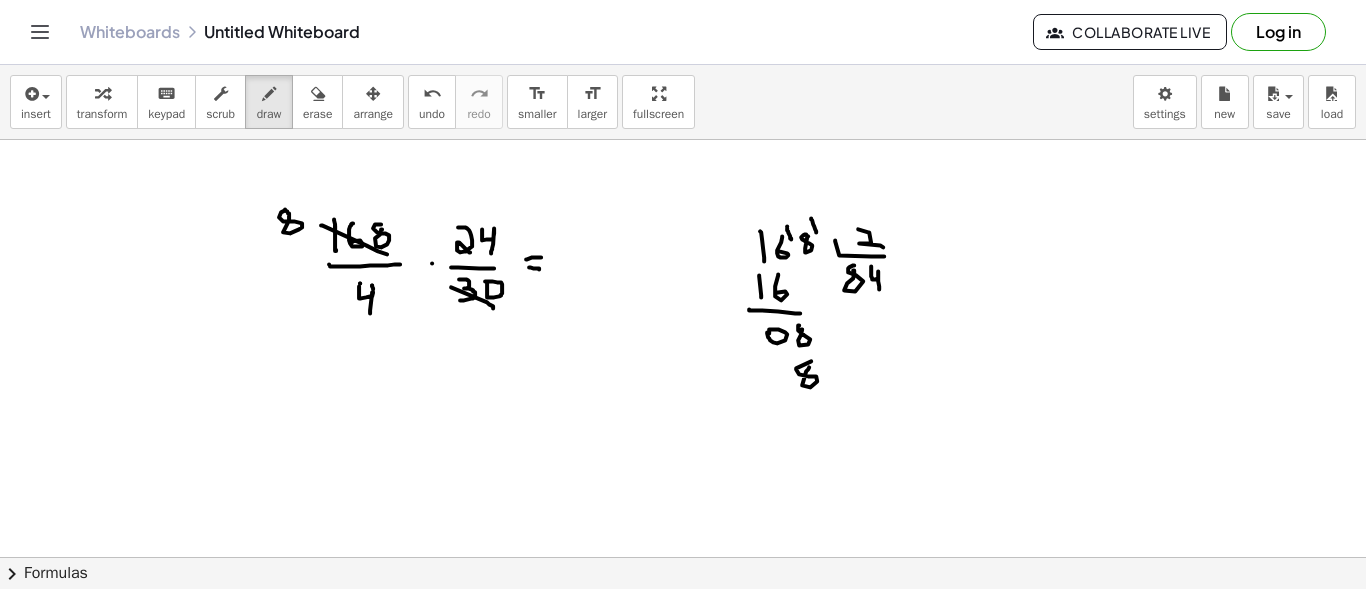 click at bounding box center [683, -1009] 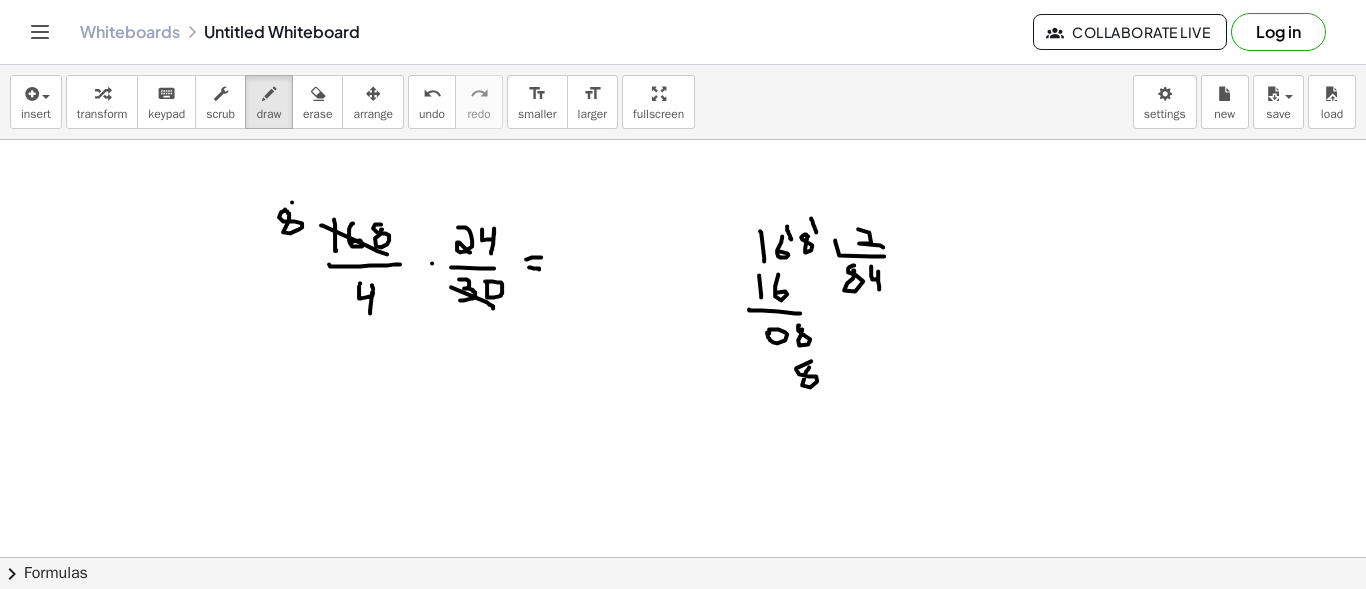 click at bounding box center (683, -1009) 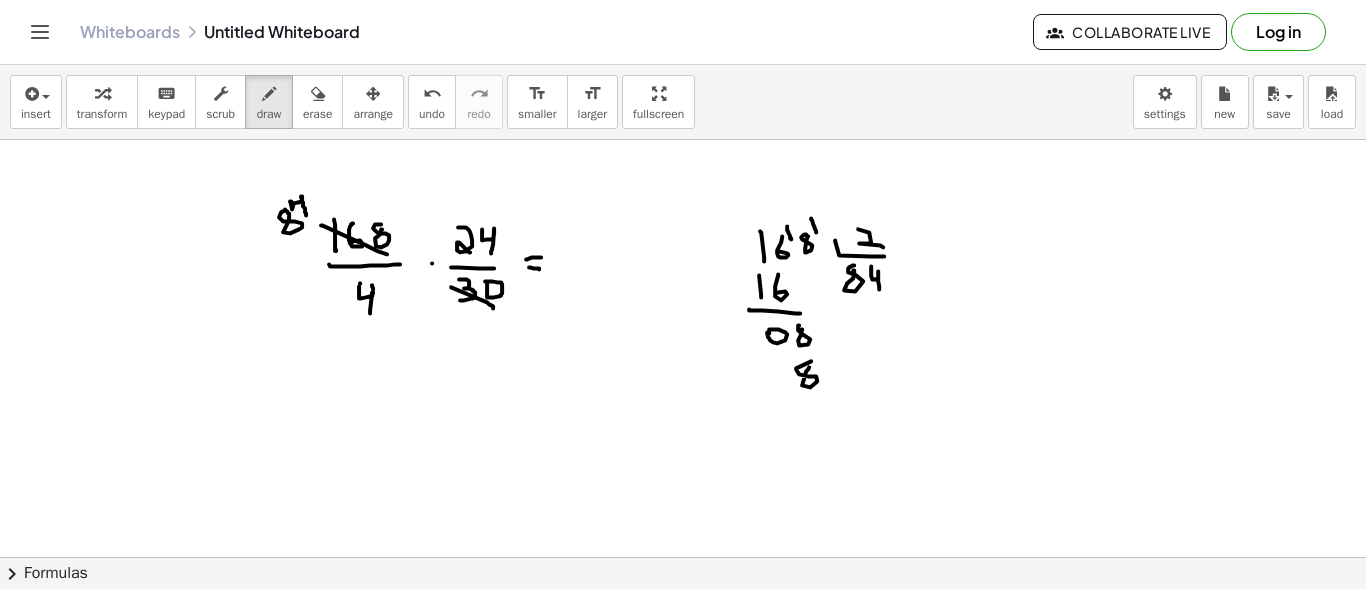drag, startPoint x: 291, startPoint y: 199, endPoint x: 306, endPoint y: 213, distance: 20.518284 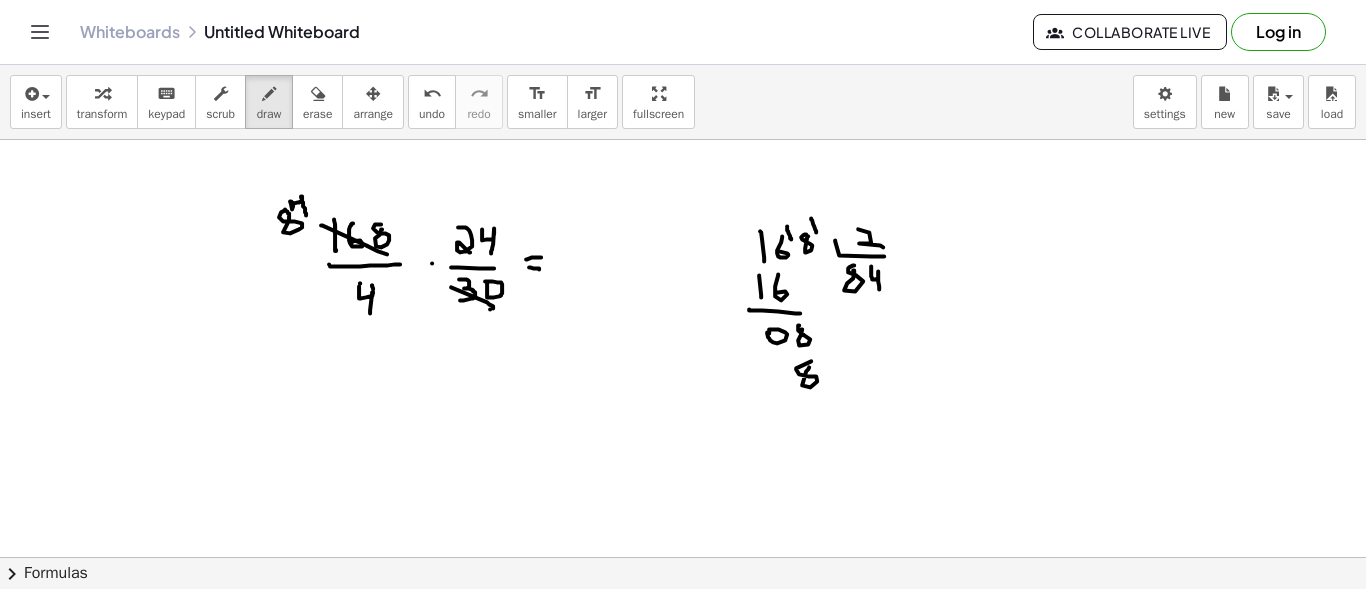 click at bounding box center (683, -1009) 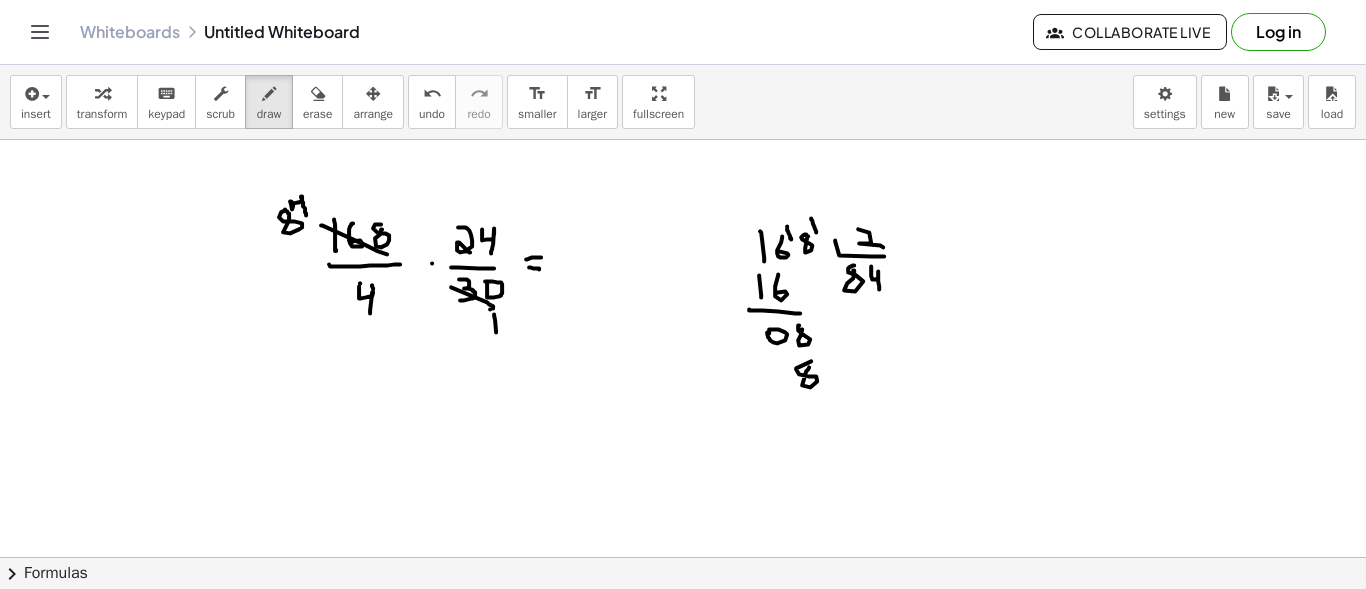 drag, startPoint x: 494, startPoint y: 312, endPoint x: 496, endPoint y: 330, distance: 18.110771 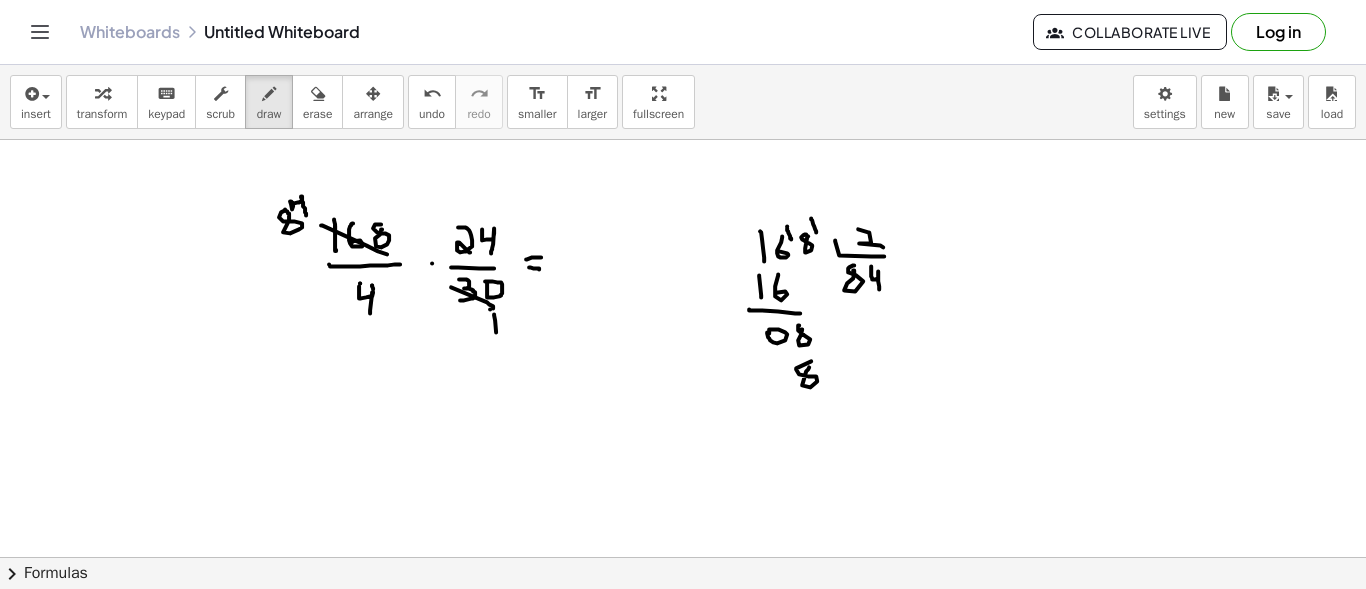 click at bounding box center (683, -1009) 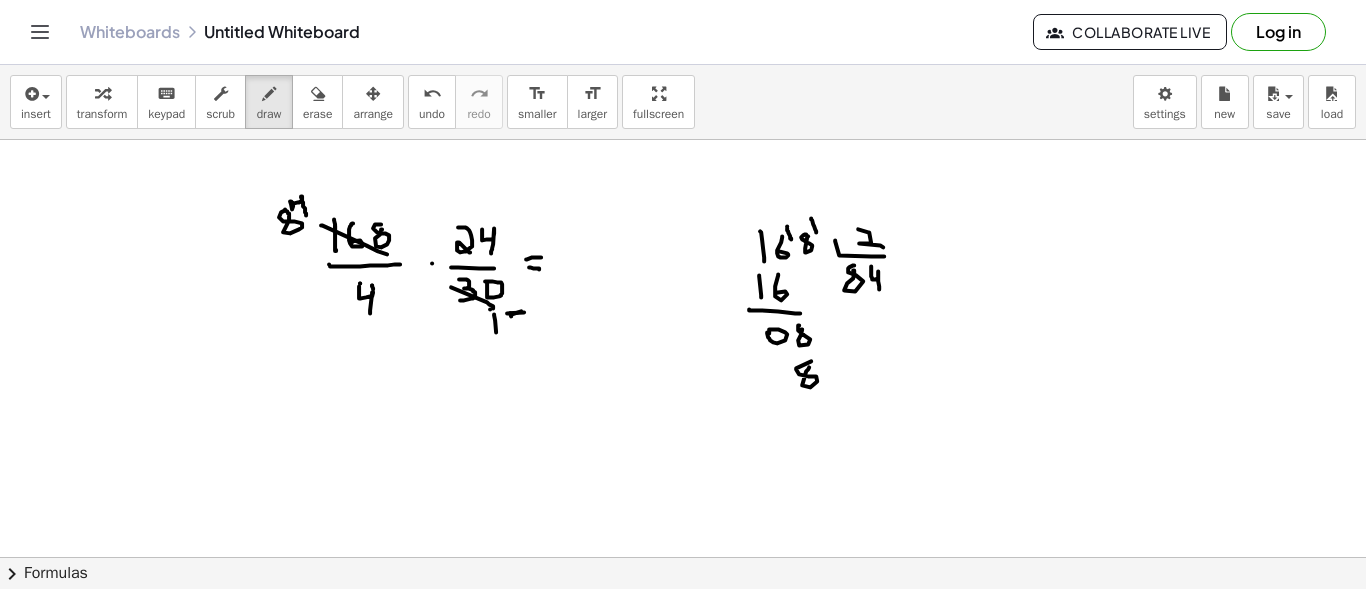 click at bounding box center (683, -1009) 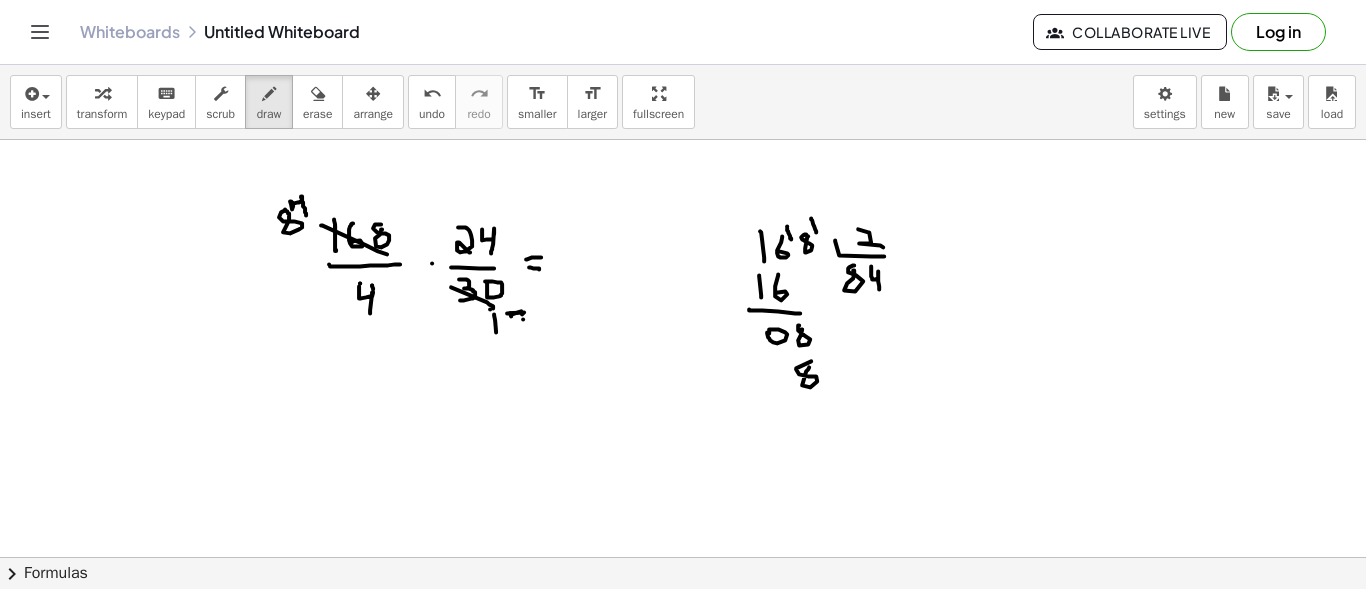 click at bounding box center [683, -1009] 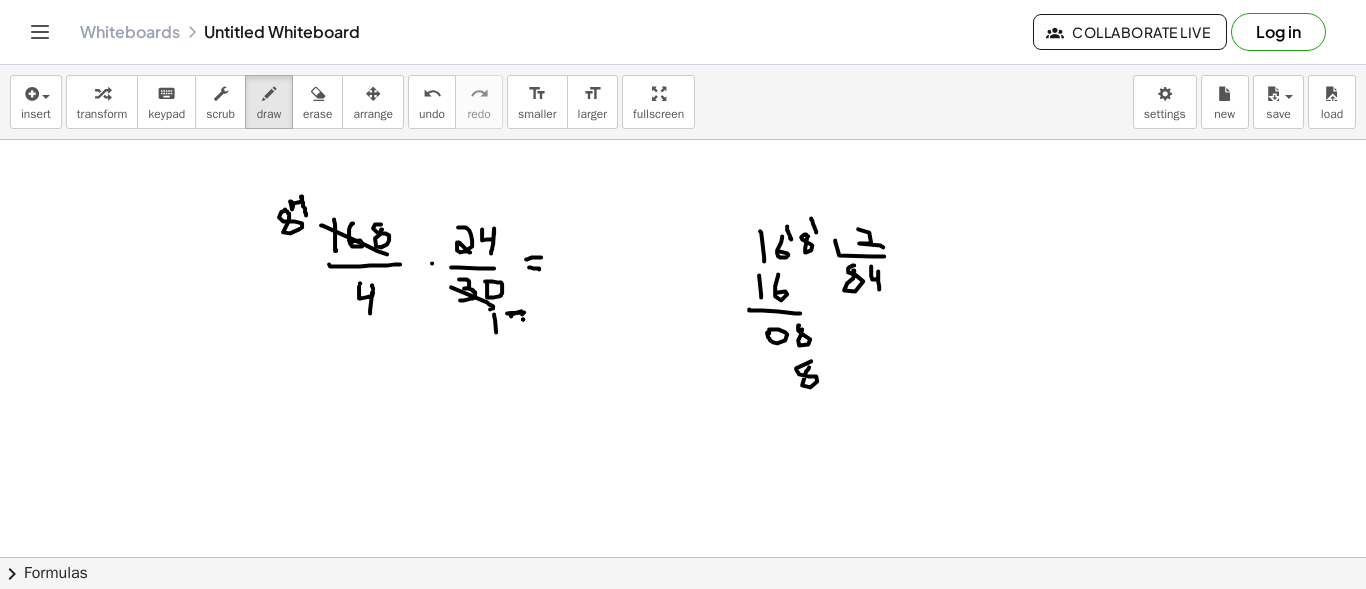 click at bounding box center (683, -1009) 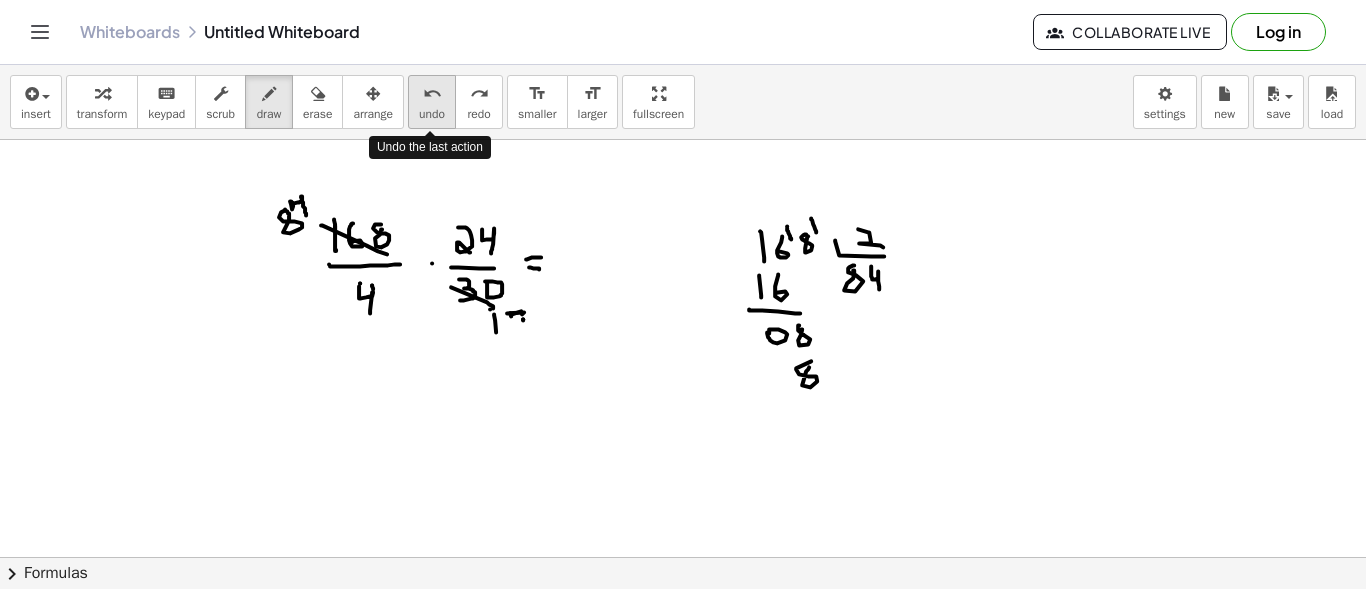 click on "undo" at bounding box center [432, 94] 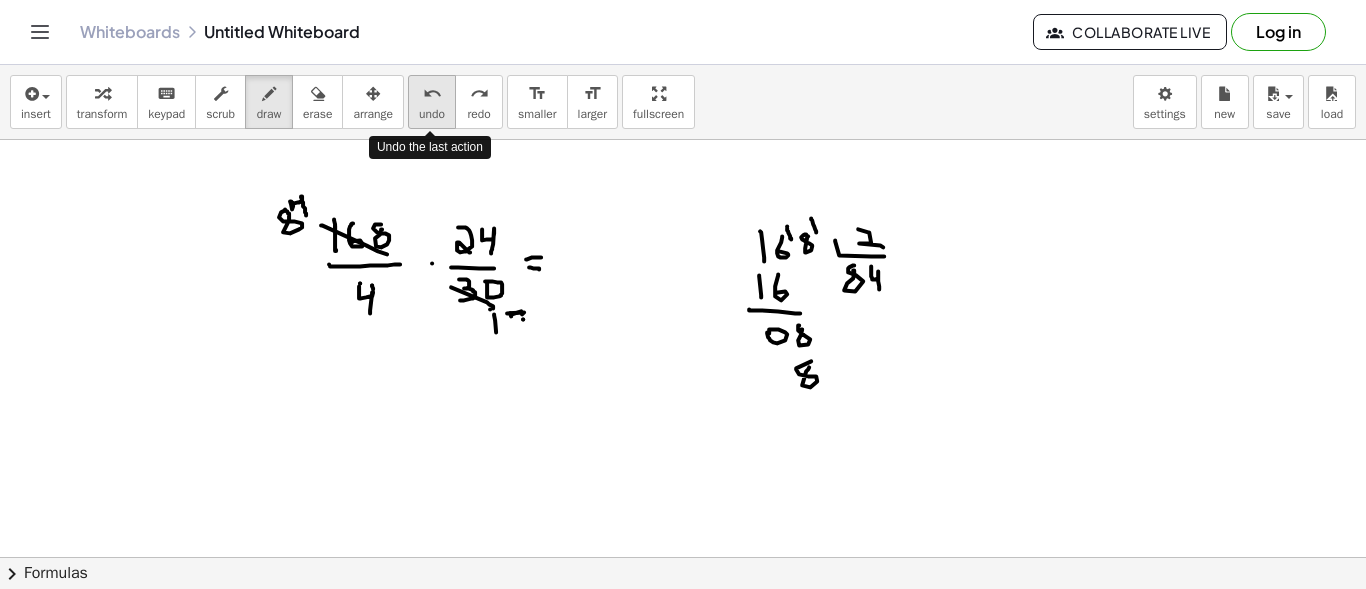 click on "undo" at bounding box center (432, 94) 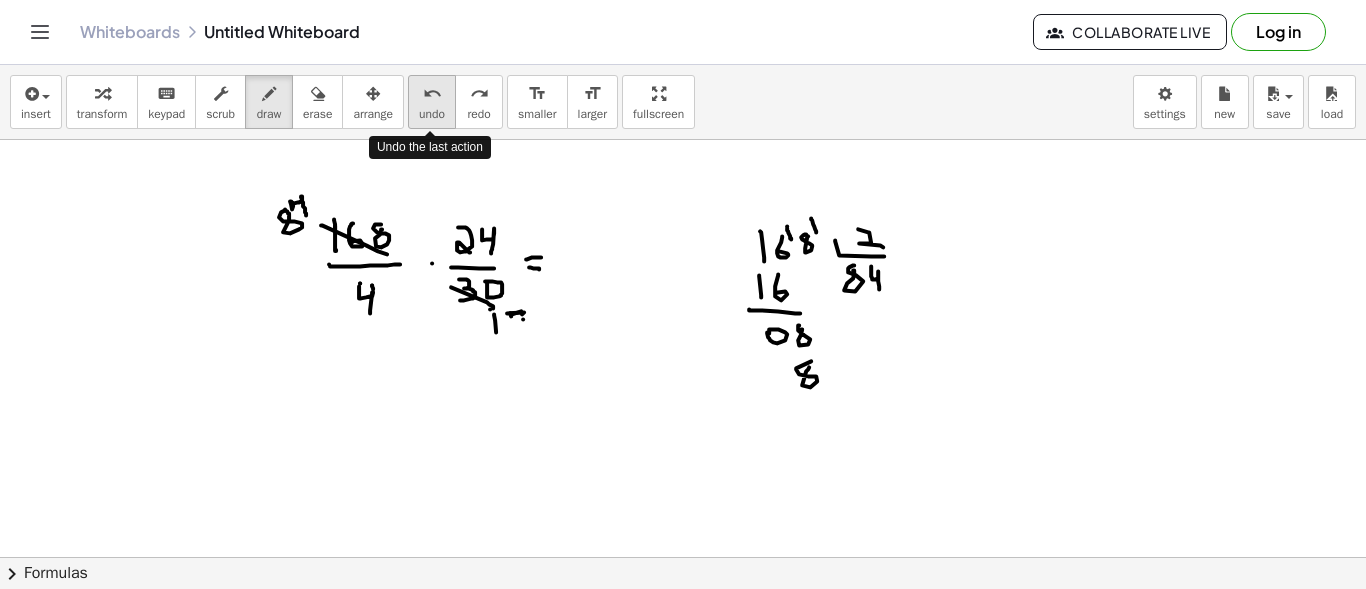click on "undo" at bounding box center [432, 94] 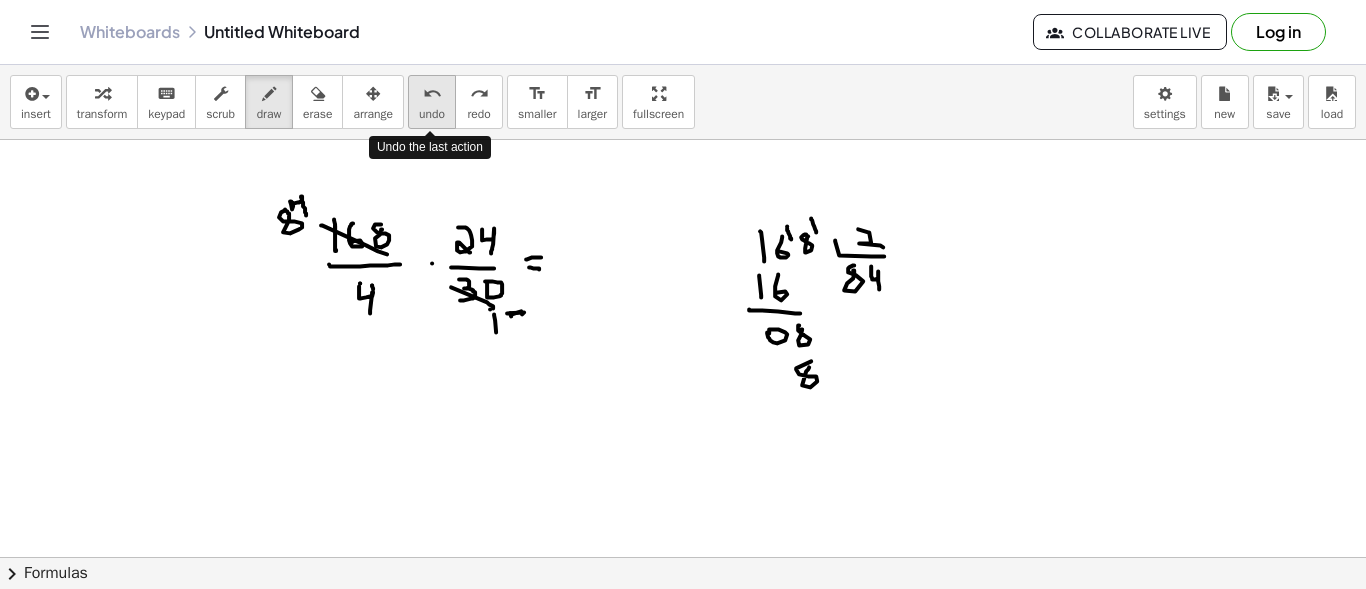 click on "undo" at bounding box center (432, 94) 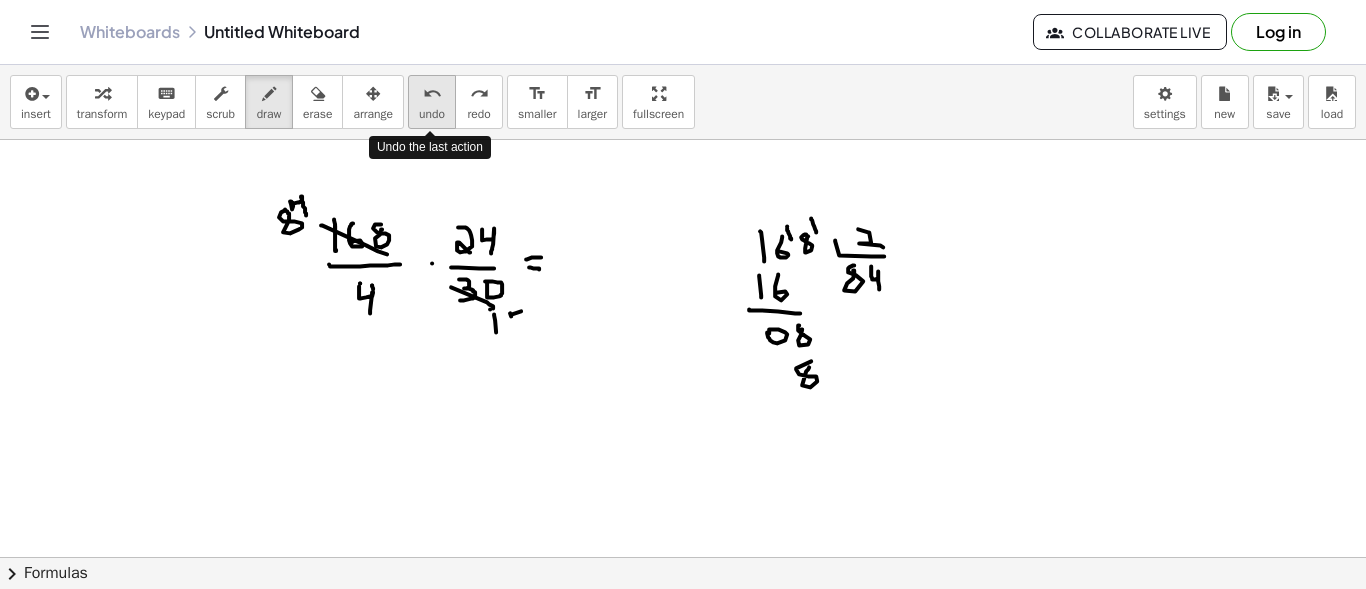 click on "undo" at bounding box center (432, 94) 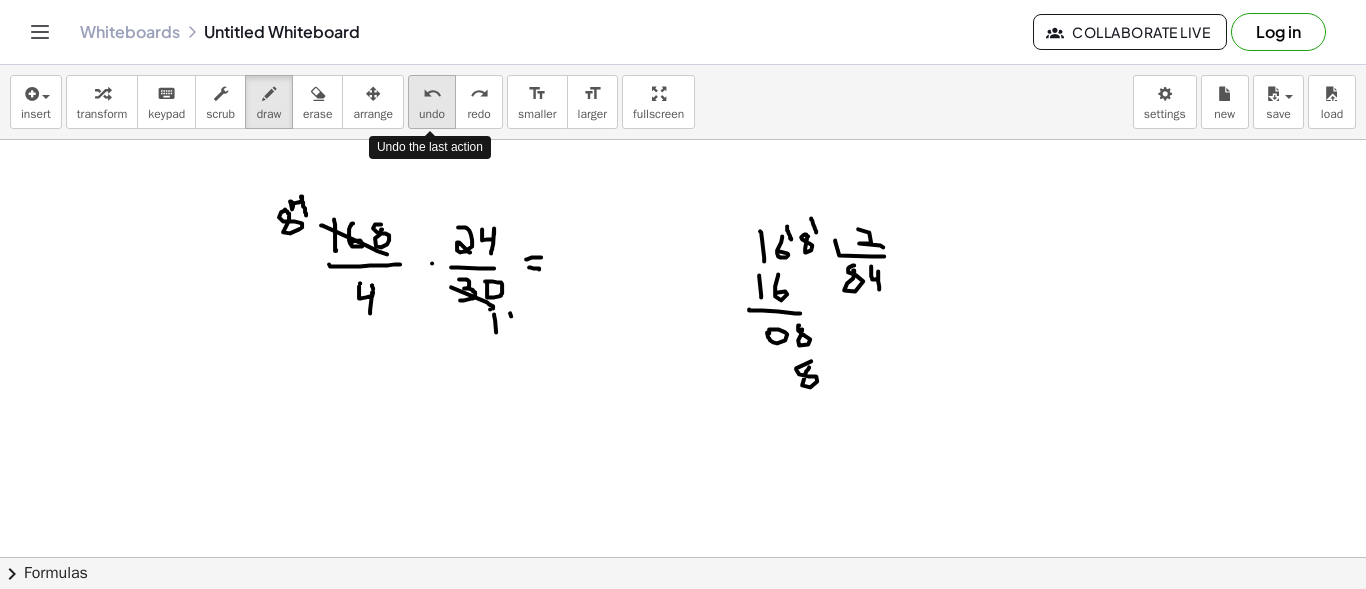 click on "undo" at bounding box center (432, 94) 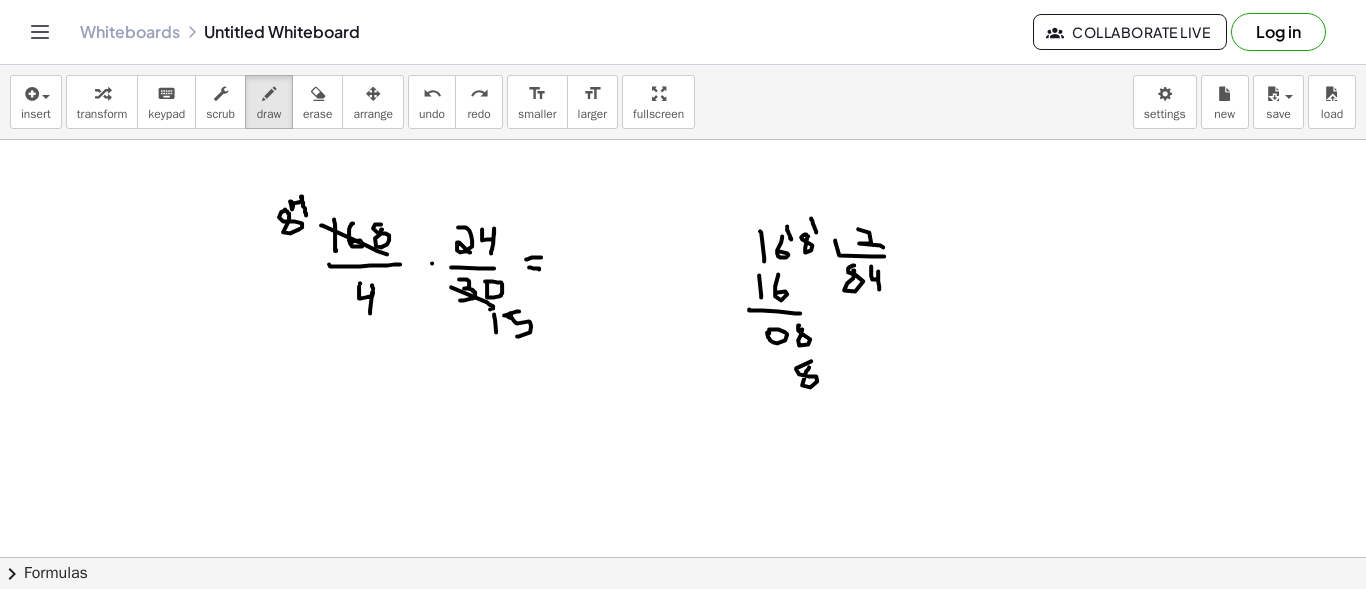 drag, startPoint x: 519, startPoint y: 309, endPoint x: 517, endPoint y: 334, distance: 25.079872 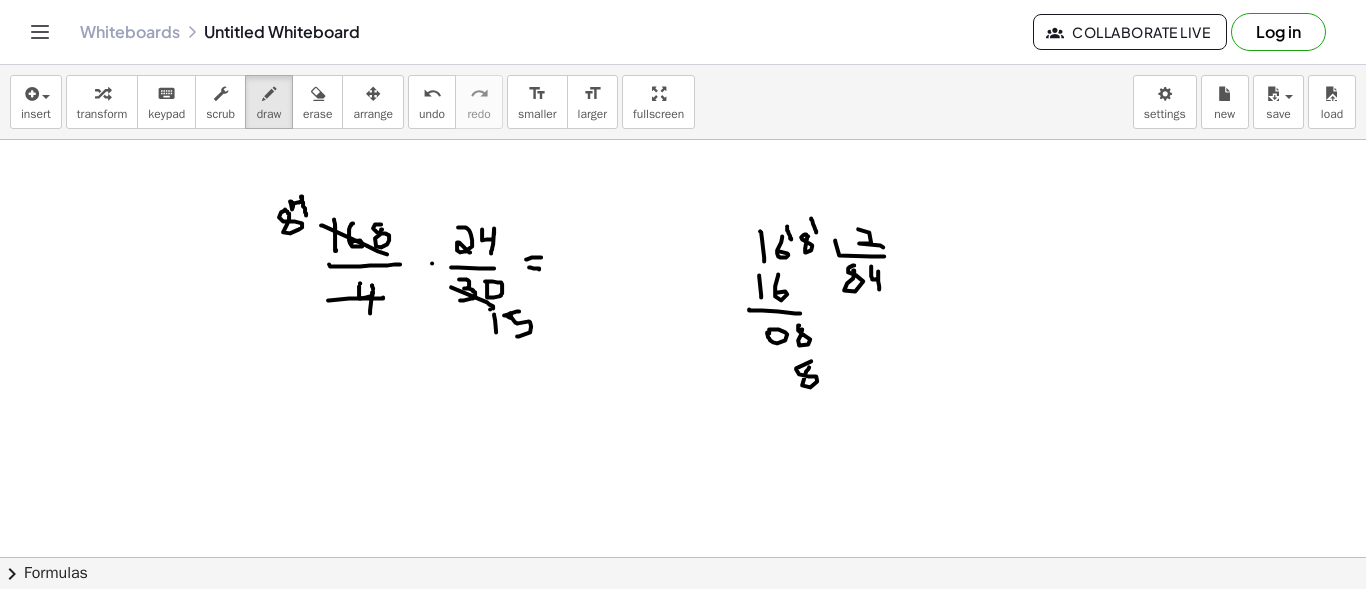 drag, startPoint x: 328, startPoint y: 298, endPoint x: 383, endPoint y: 295, distance: 55.081757 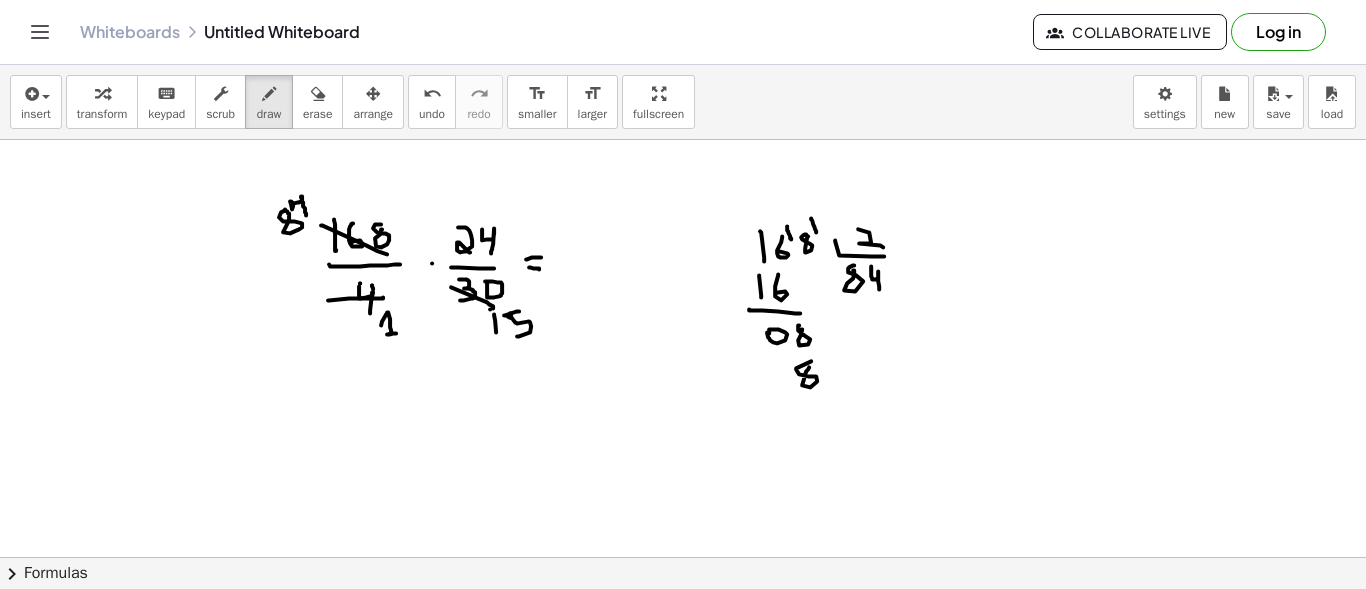 drag, startPoint x: 381, startPoint y: 323, endPoint x: 396, endPoint y: 331, distance: 17 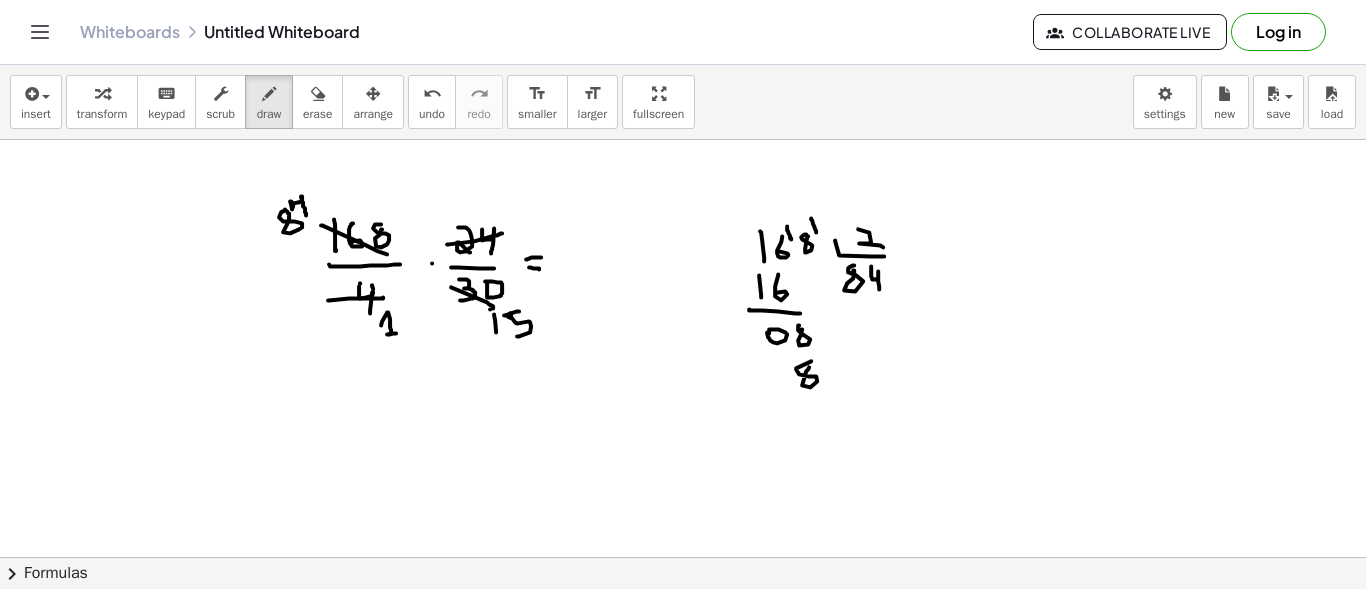drag, startPoint x: 447, startPoint y: 242, endPoint x: 502, endPoint y: 231, distance: 56.089214 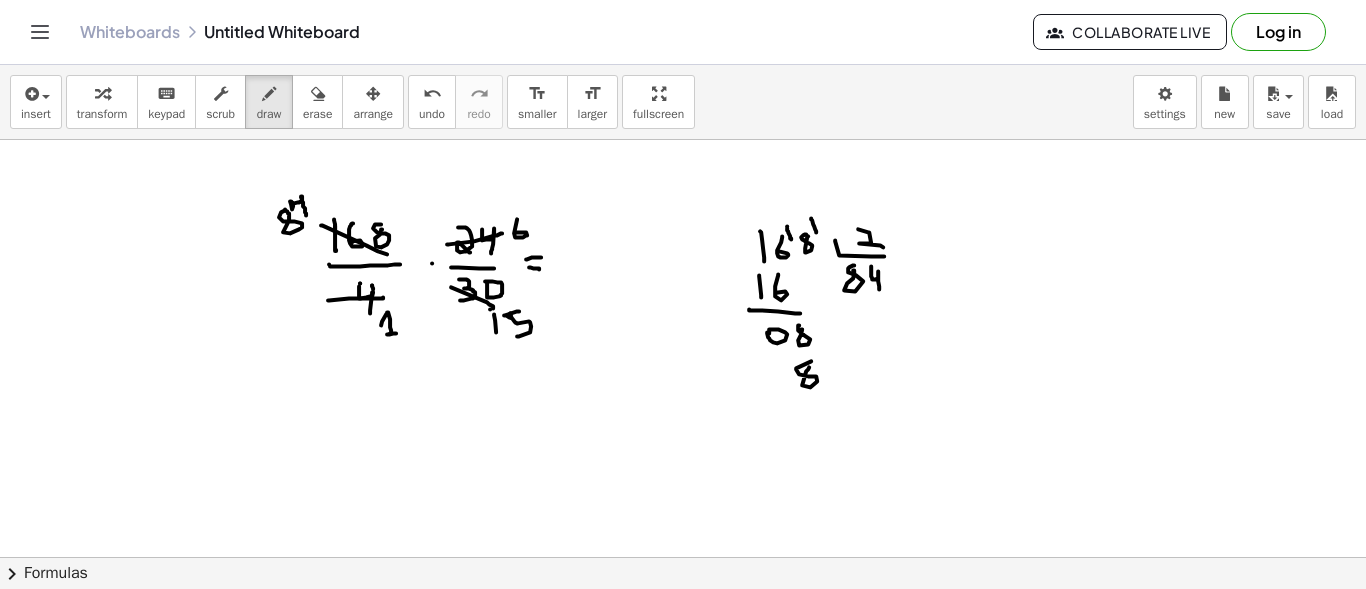 drag, startPoint x: 517, startPoint y: 217, endPoint x: 515, endPoint y: 231, distance: 14.142136 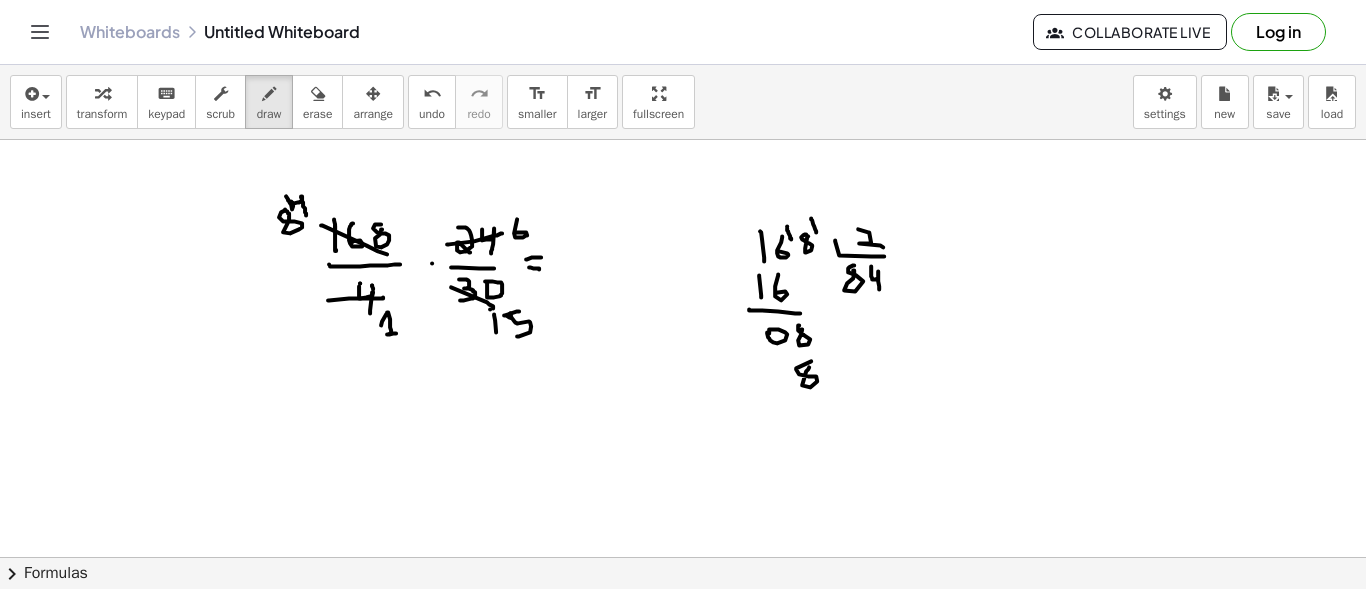 click at bounding box center (683, -1009) 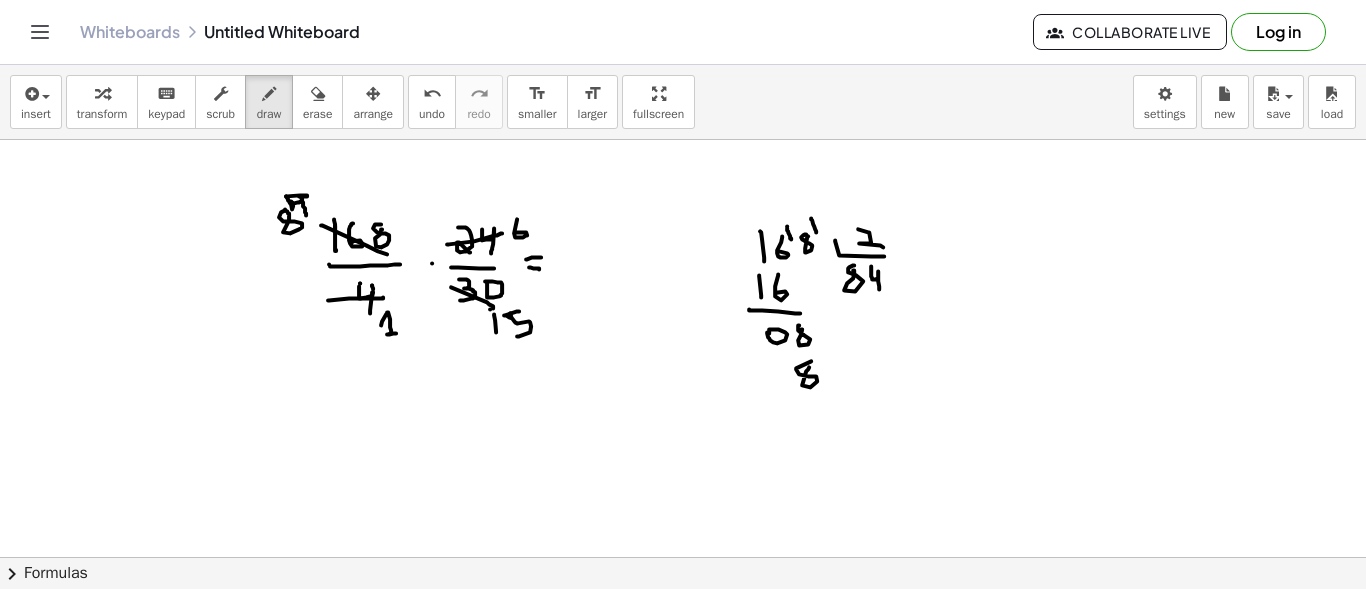 drag, startPoint x: 286, startPoint y: 194, endPoint x: 299, endPoint y: 194, distance: 13 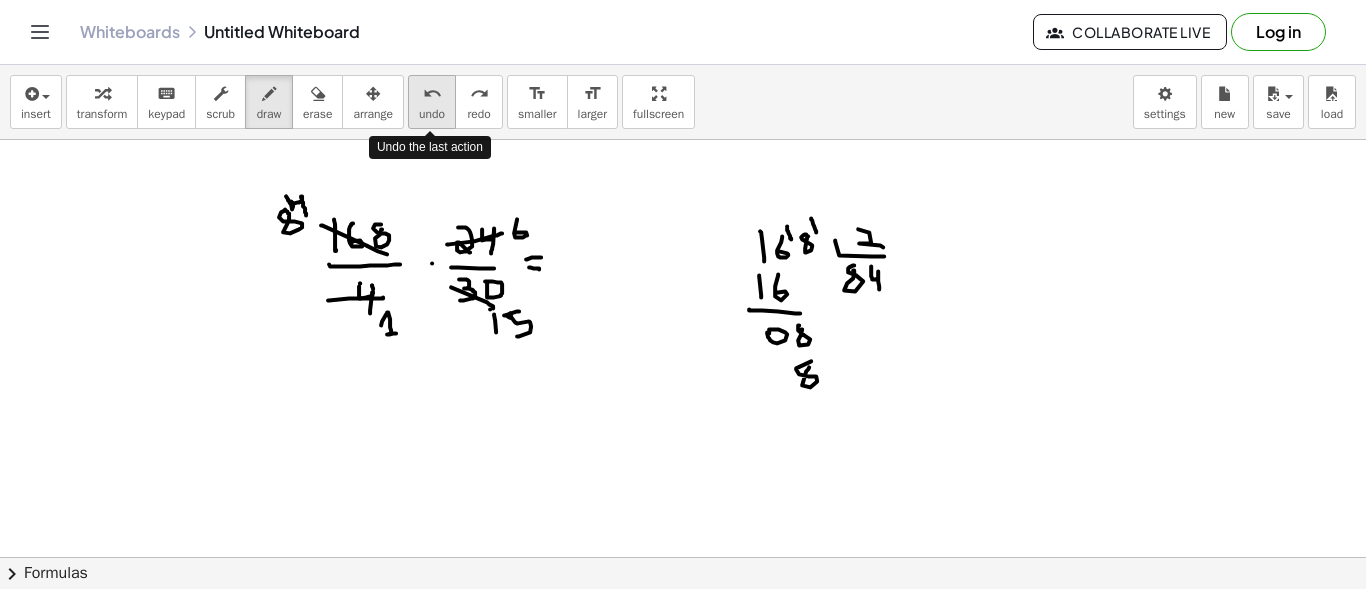 click on "undo" at bounding box center (432, 94) 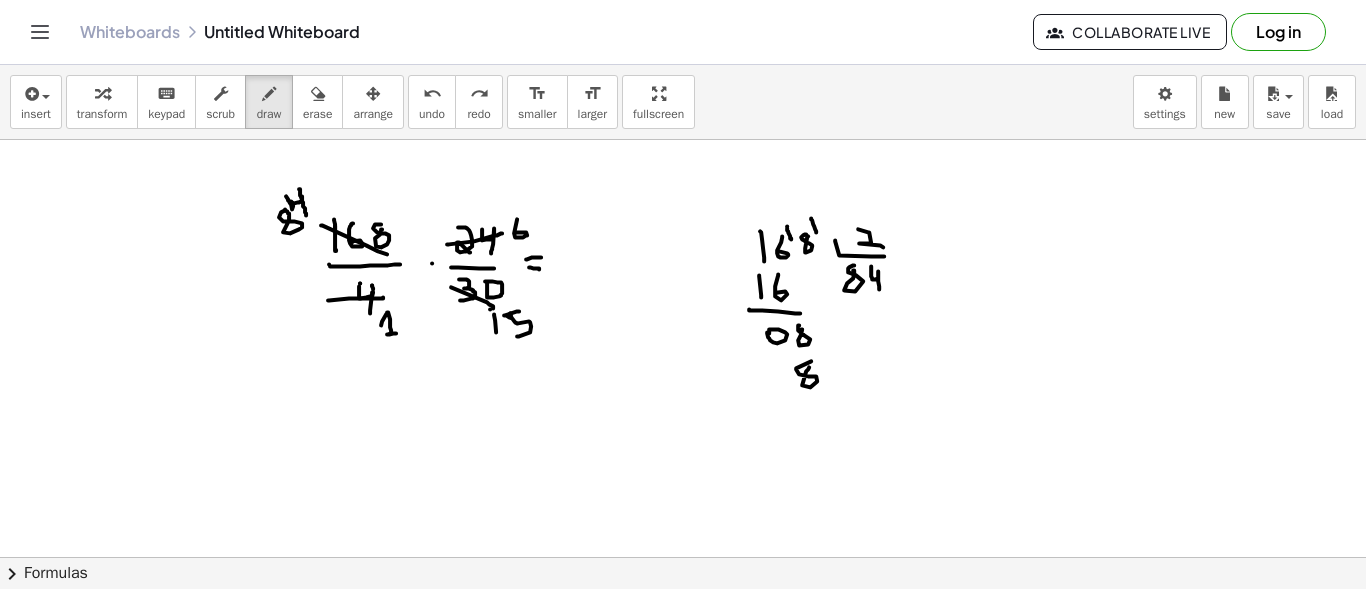 click at bounding box center [683, -1009] 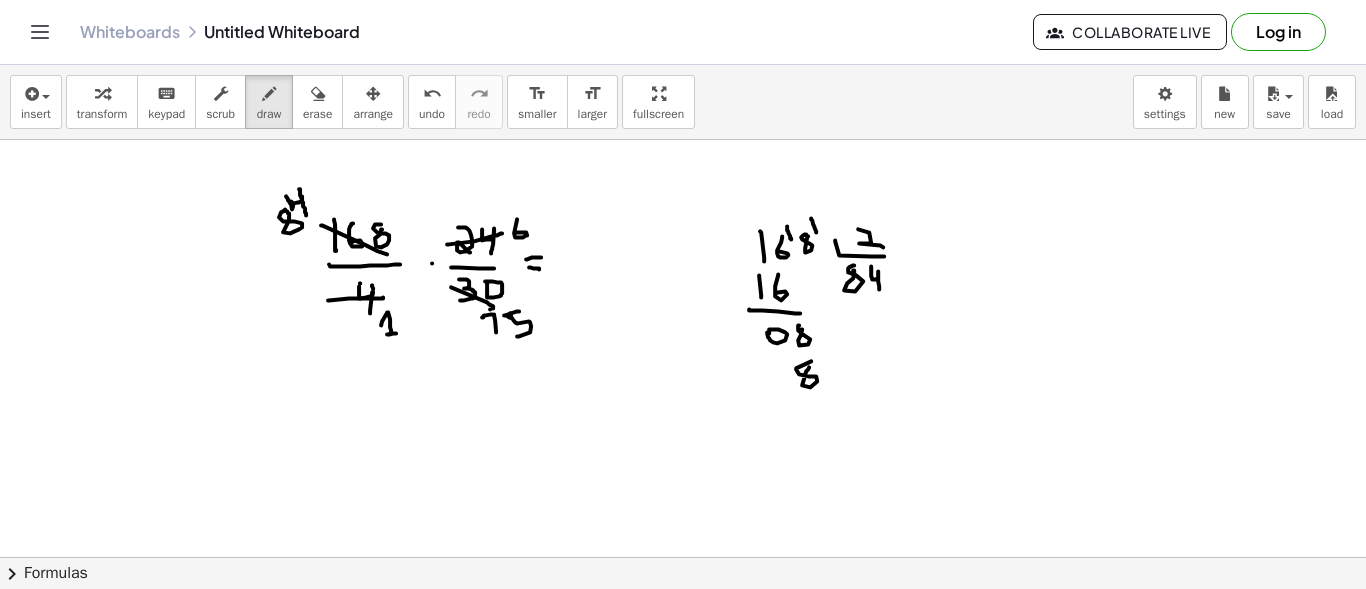 drag, startPoint x: 492, startPoint y: 312, endPoint x: 482, endPoint y: 315, distance: 10.440307 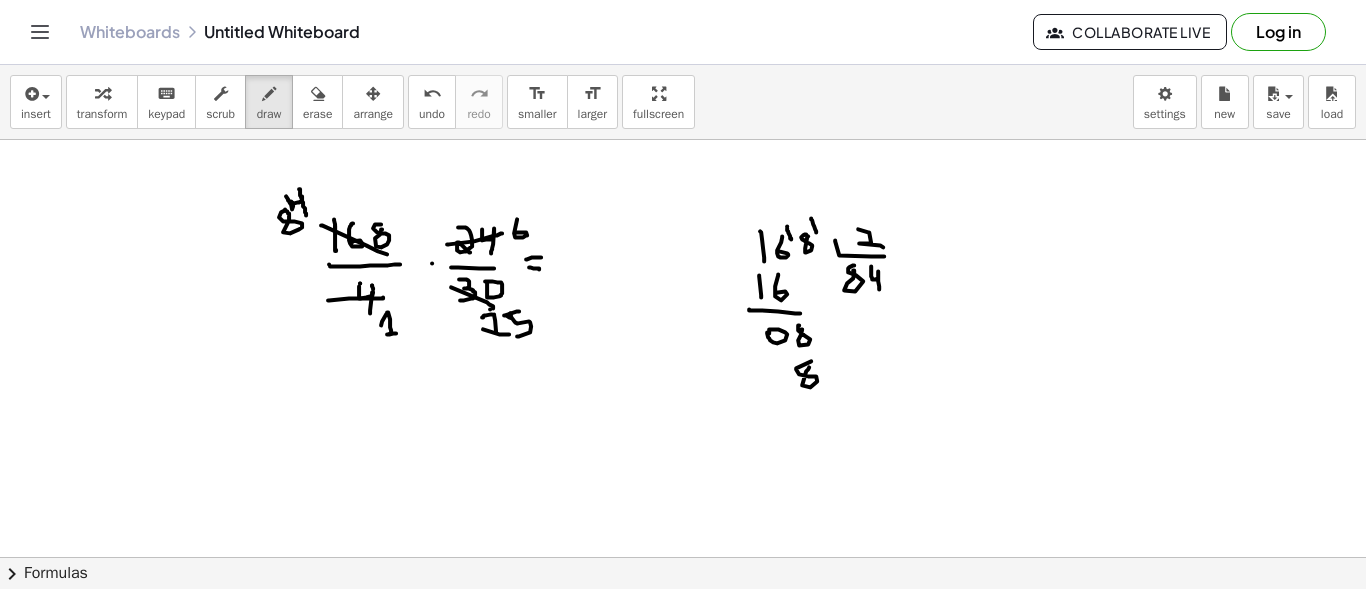 drag, startPoint x: 483, startPoint y: 327, endPoint x: 509, endPoint y: 332, distance: 26.476404 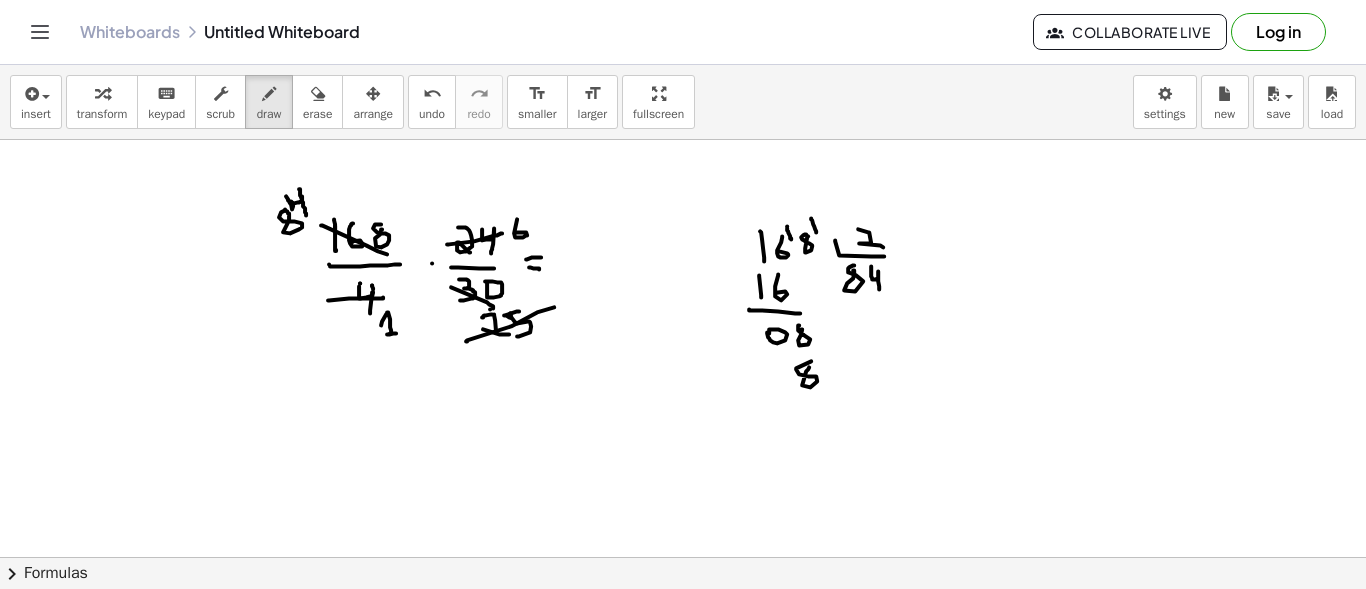 drag, startPoint x: 467, startPoint y: 339, endPoint x: 554, endPoint y: 305, distance: 93.40771 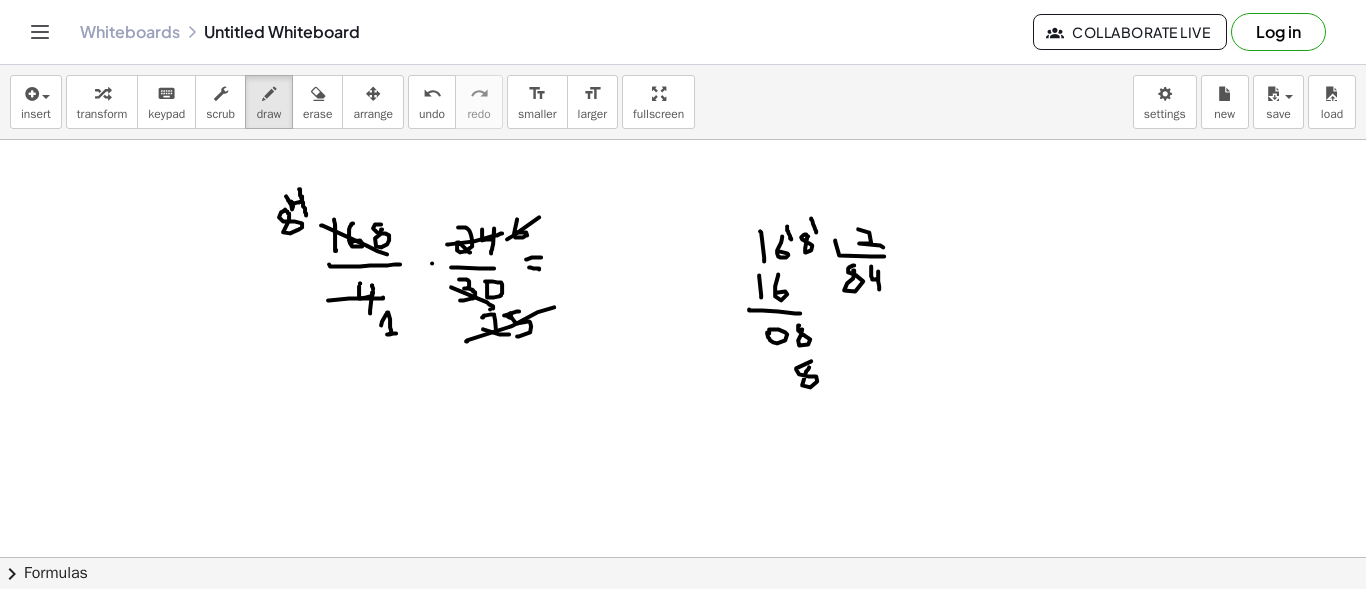 drag, startPoint x: 507, startPoint y: 237, endPoint x: 539, endPoint y: 215, distance: 38.832977 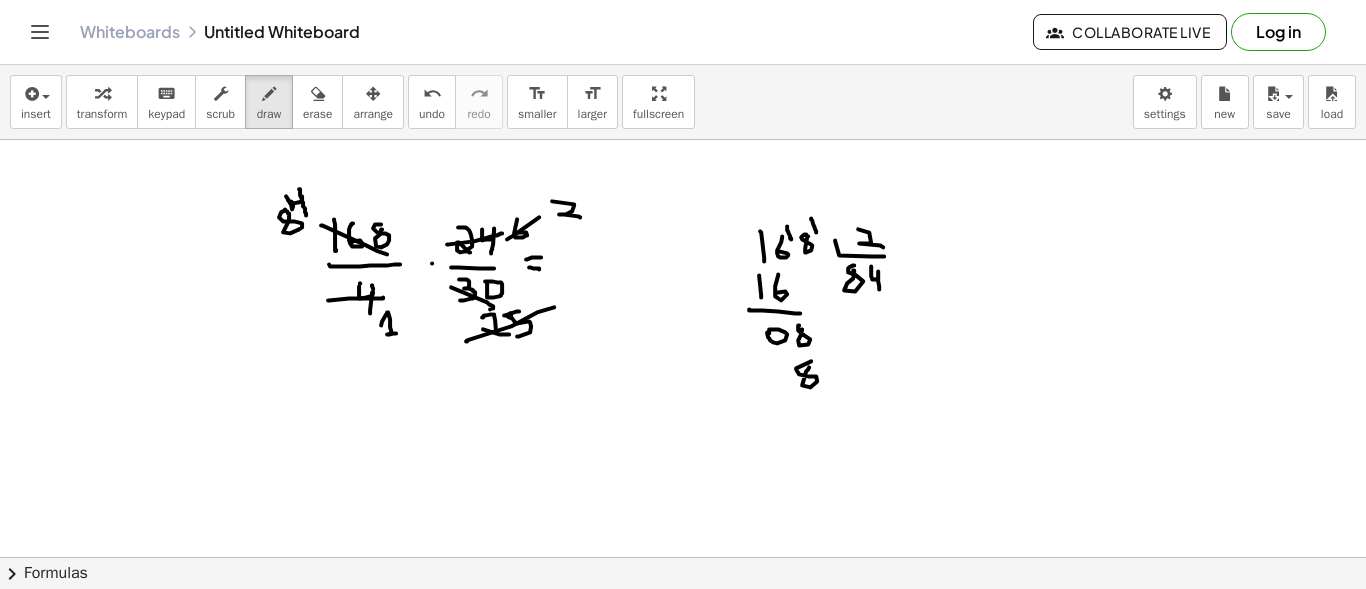 drag, startPoint x: 574, startPoint y: 202, endPoint x: 580, endPoint y: 215, distance: 14.3178215 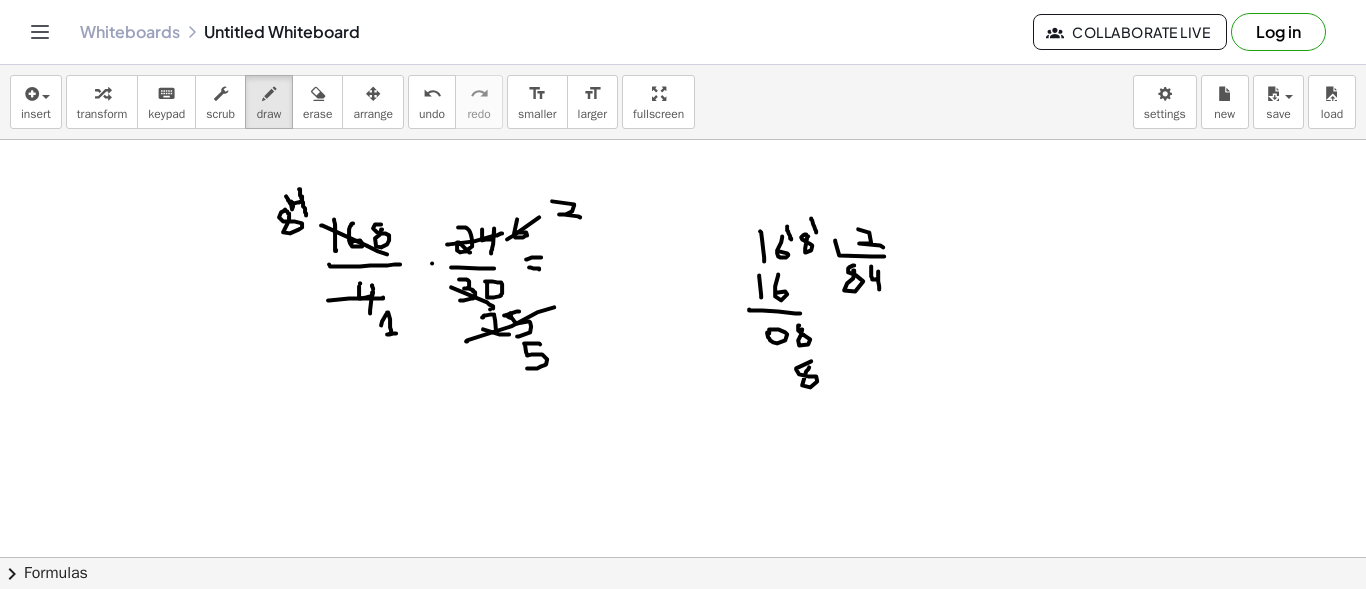 drag, startPoint x: 540, startPoint y: 342, endPoint x: 527, endPoint y: 366, distance: 27.294687 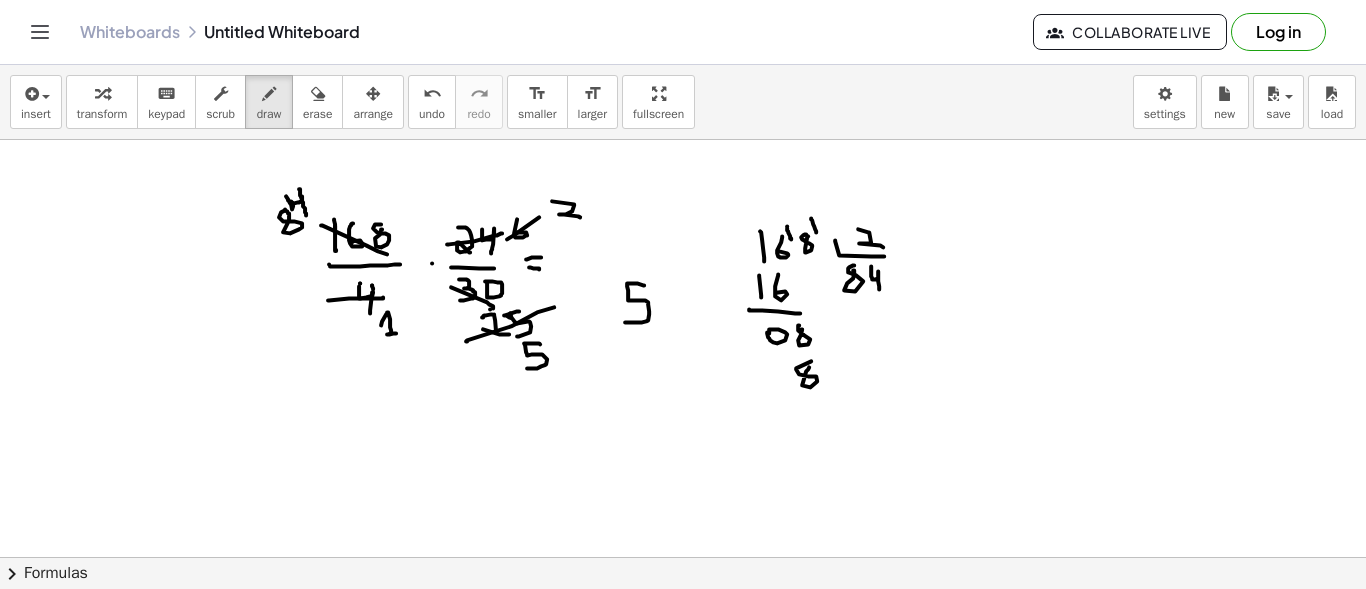 drag, startPoint x: 644, startPoint y: 283, endPoint x: 625, endPoint y: 320, distance: 41.59327 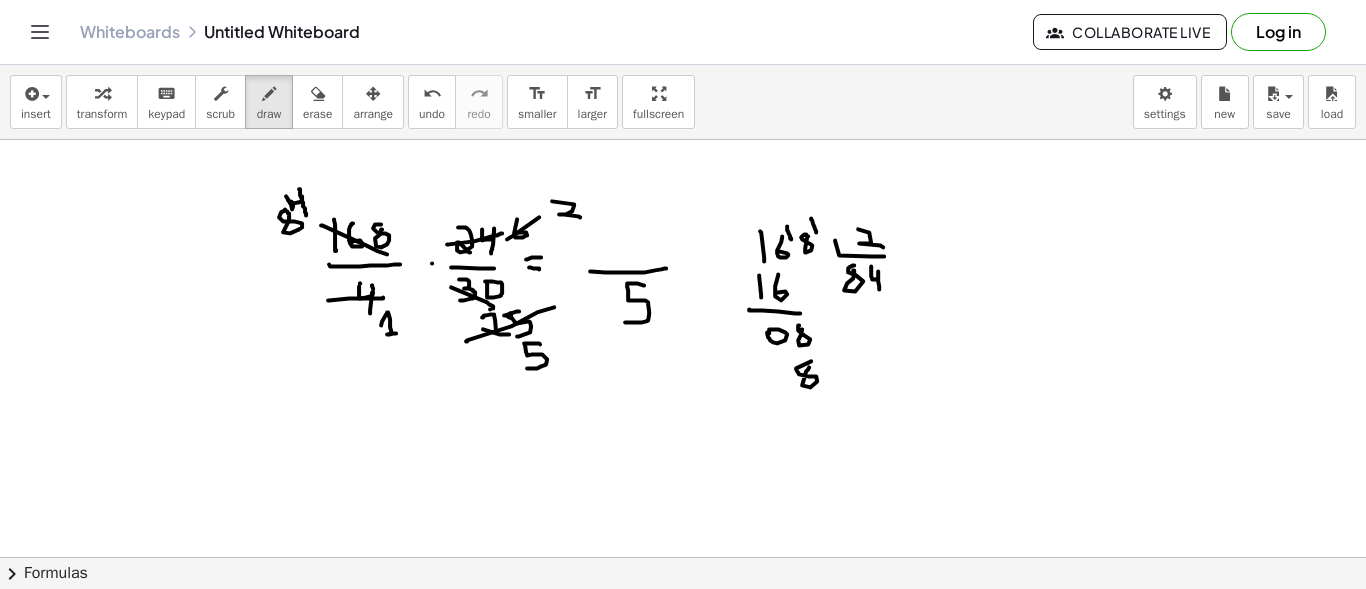 drag, startPoint x: 590, startPoint y: 269, endPoint x: 666, endPoint y: 266, distance: 76.05919 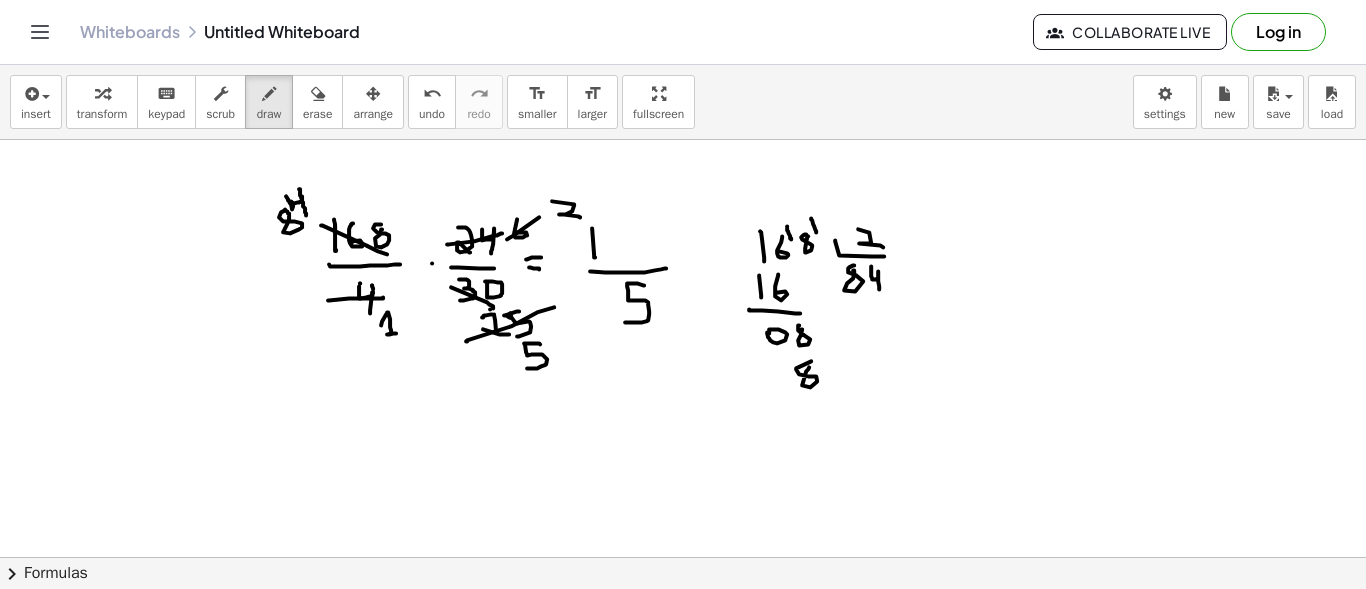 drag, startPoint x: 592, startPoint y: 226, endPoint x: 595, endPoint y: 255, distance: 29.15476 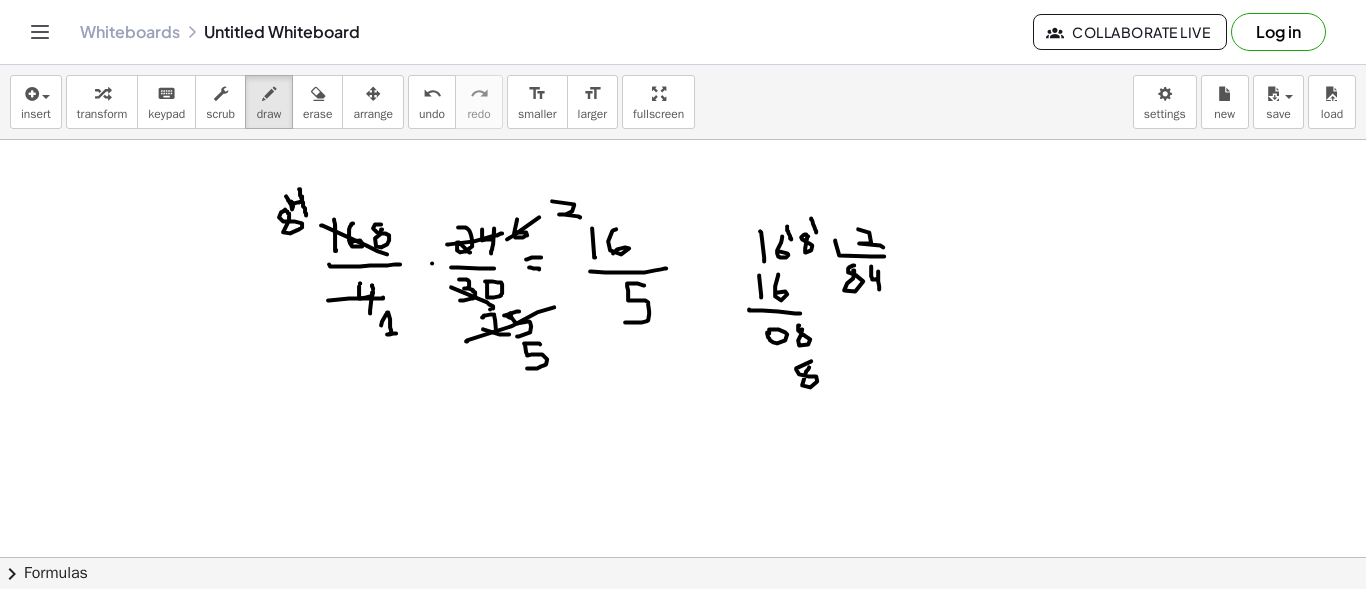 drag, startPoint x: 616, startPoint y: 227, endPoint x: 613, endPoint y: 251, distance: 24.186773 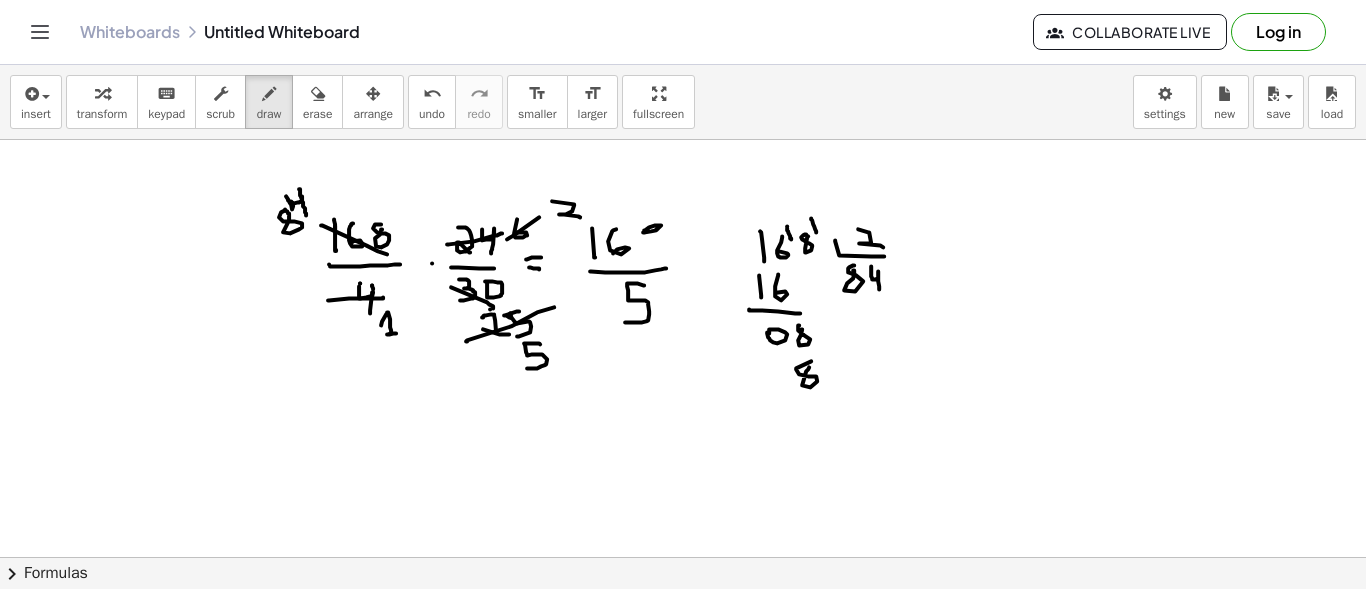 click at bounding box center (683, -1009) 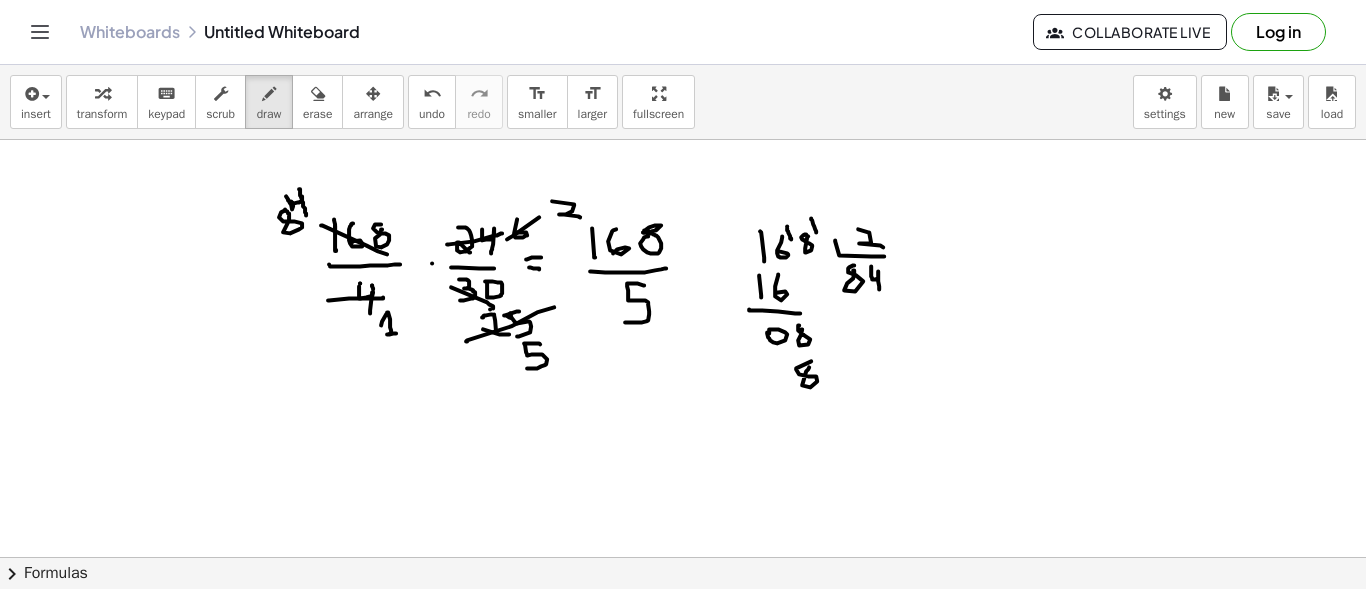 click at bounding box center [683, -1009] 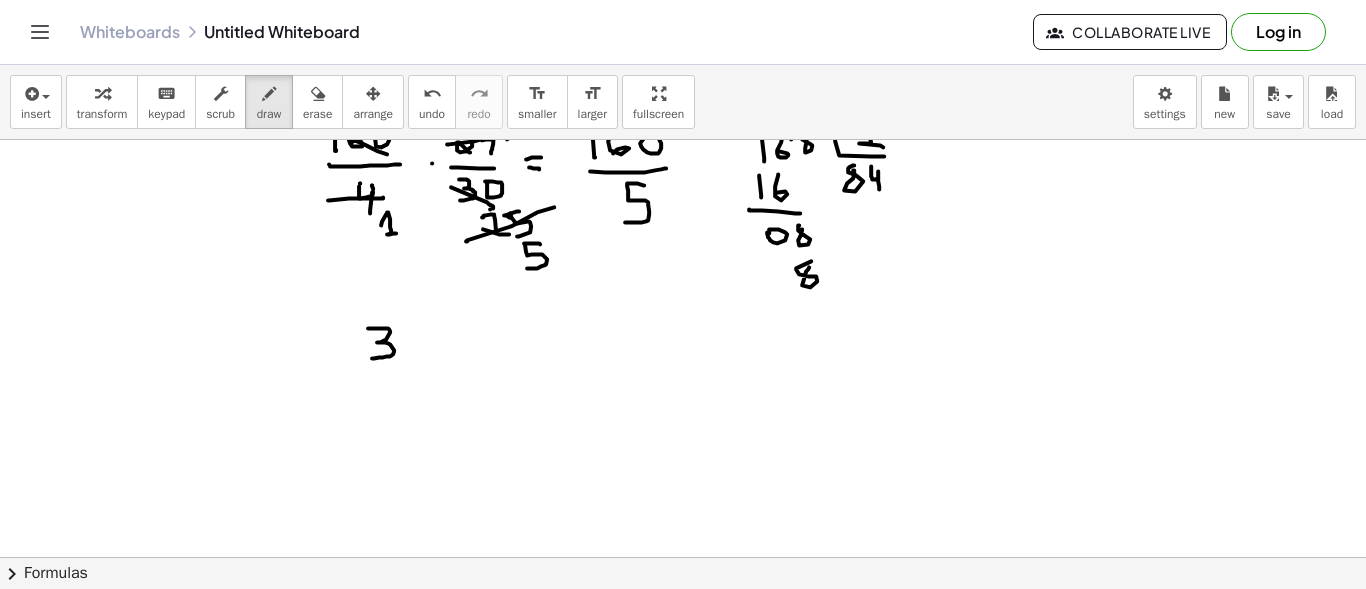 drag, startPoint x: 368, startPoint y: 326, endPoint x: 372, endPoint y: 356, distance: 30.265491 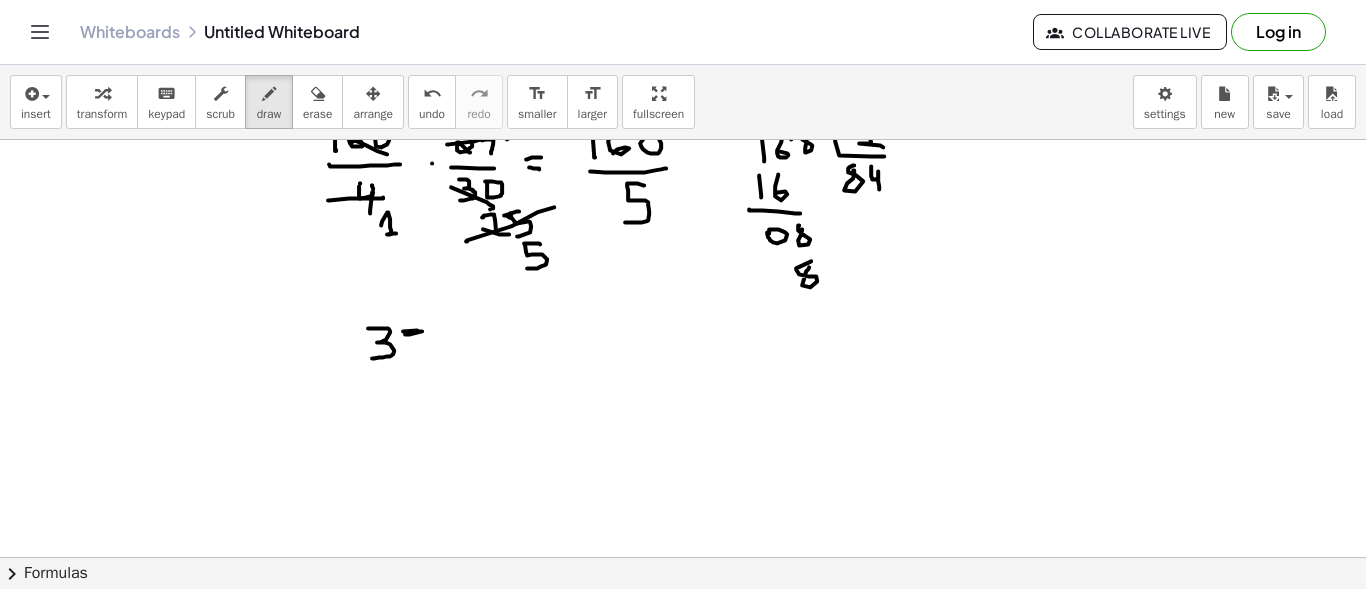 click at bounding box center (683, -1109) 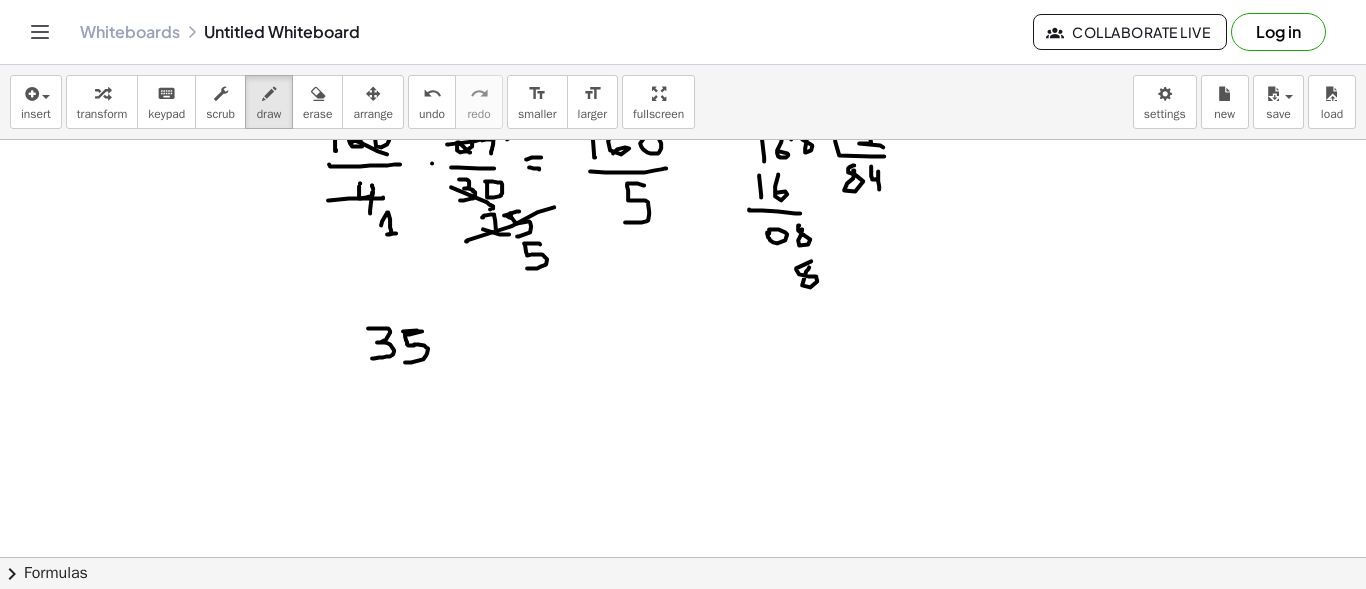 drag, startPoint x: 405, startPoint y: 332, endPoint x: 405, endPoint y: 360, distance: 28 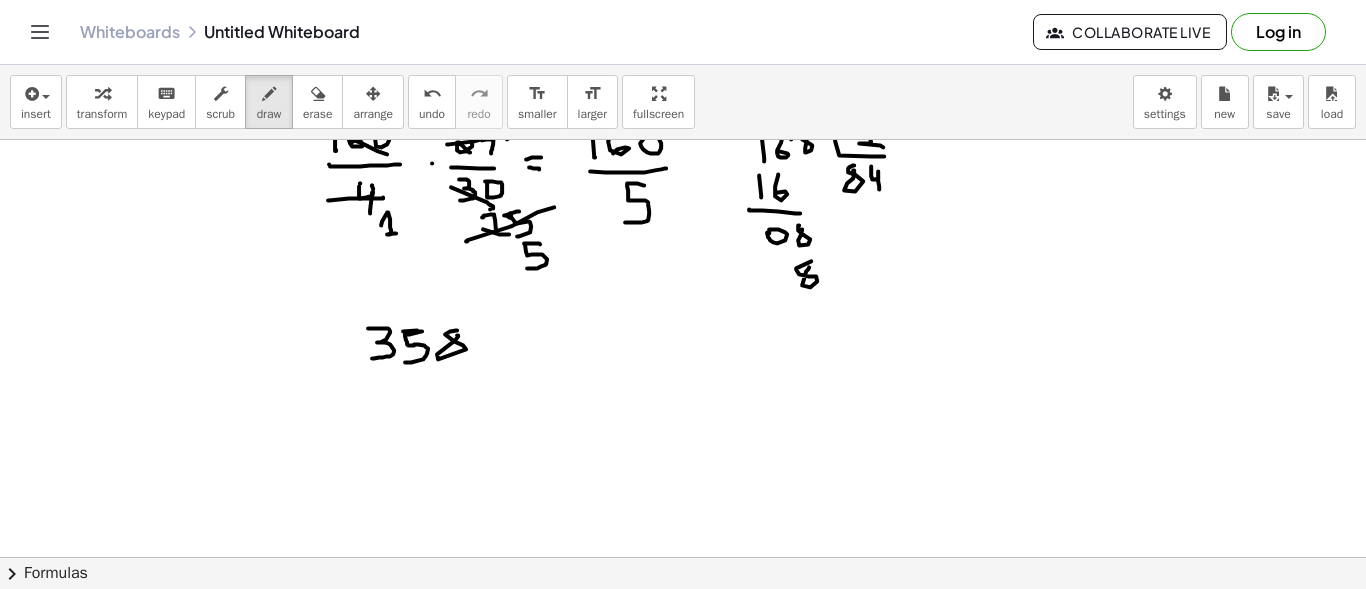 click at bounding box center [683, -1109] 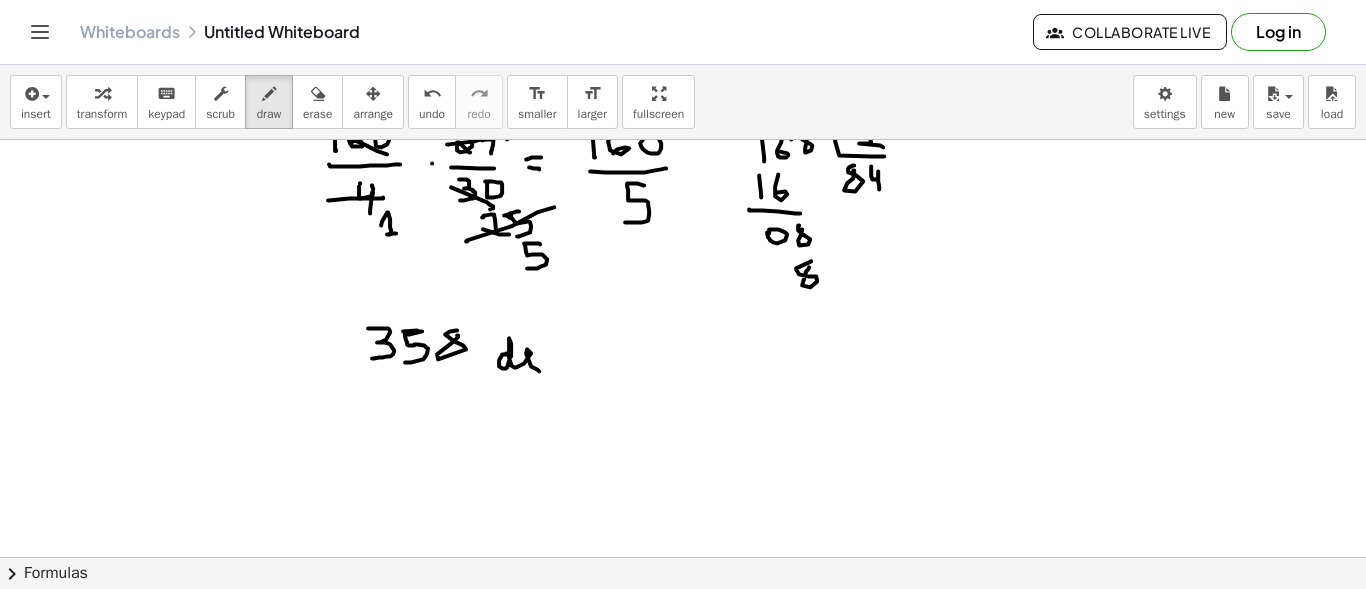 drag, startPoint x: 506, startPoint y: 351, endPoint x: 539, endPoint y: 369, distance: 37.589893 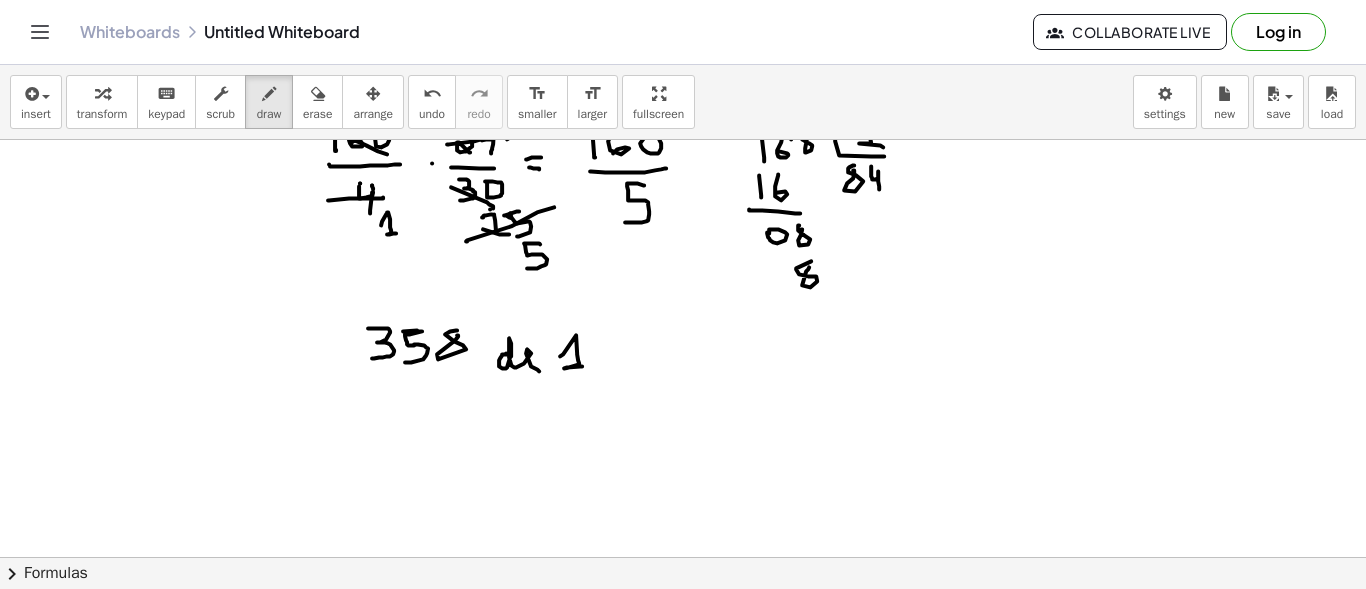 drag, startPoint x: 560, startPoint y: 354, endPoint x: 582, endPoint y: 364, distance: 24.166092 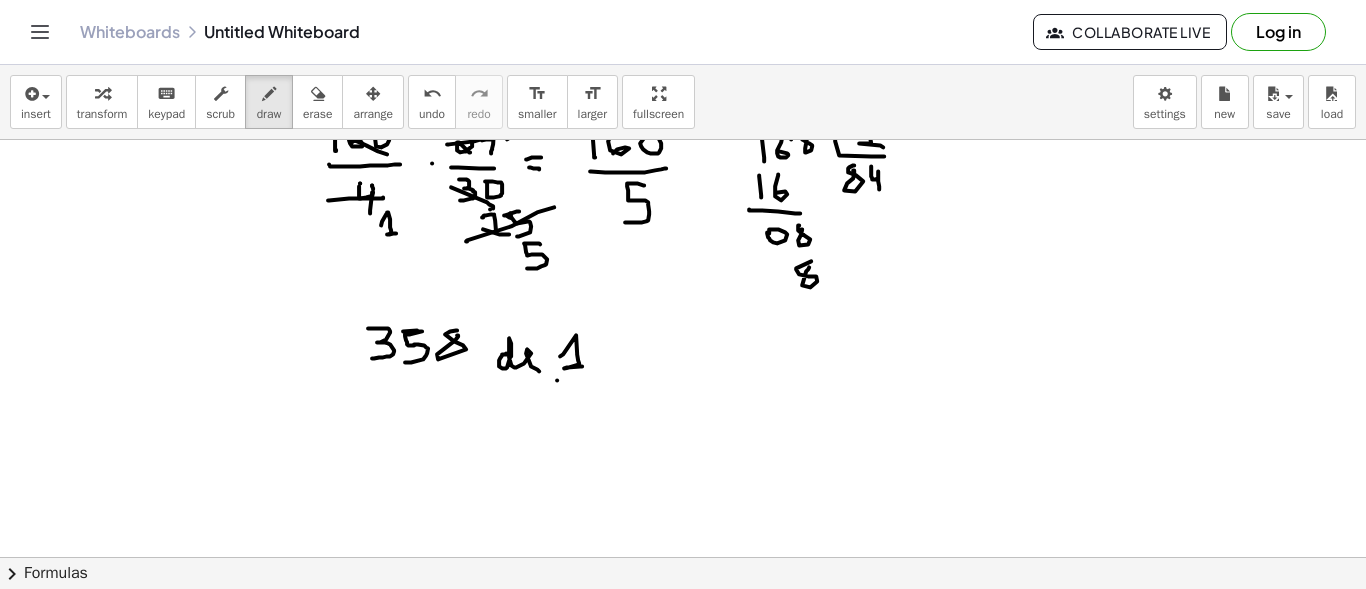 click at bounding box center (683, -1109) 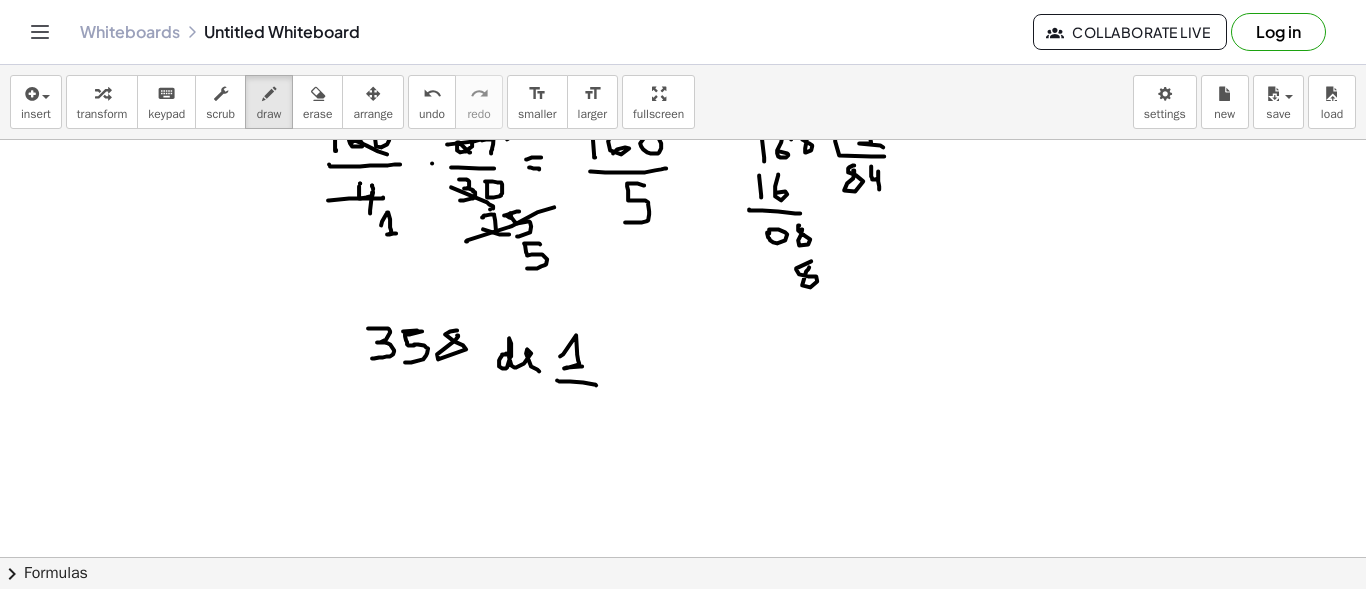drag, startPoint x: 559, startPoint y: 379, endPoint x: 596, endPoint y: 383, distance: 37.215588 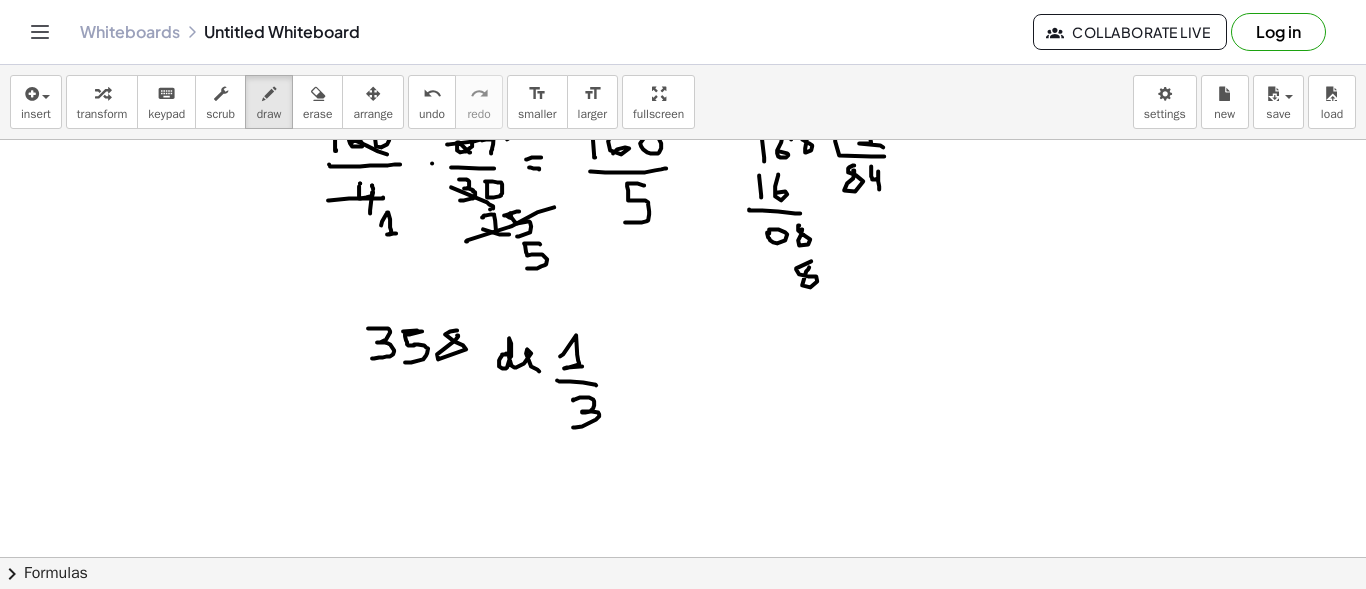 drag, startPoint x: 573, startPoint y: 397, endPoint x: 572, endPoint y: 424, distance: 27.018513 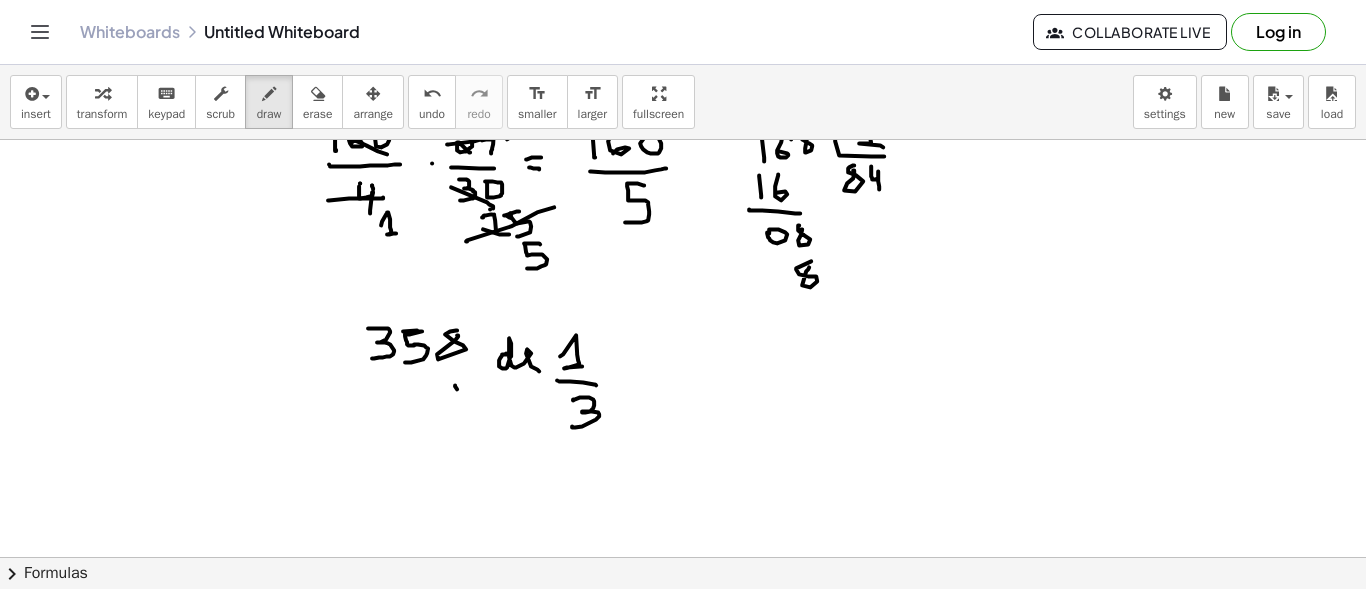 drag, startPoint x: 455, startPoint y: 383, endPoint x: 527, endPoint y: 405, distance: 75.28612 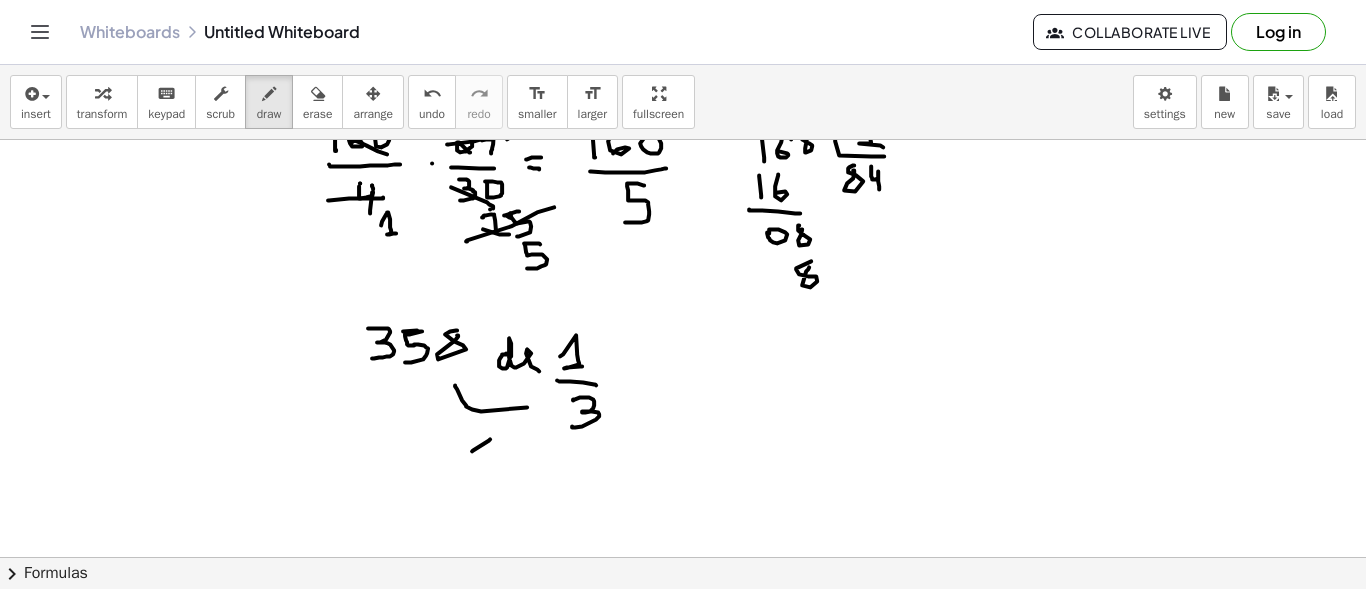 drag, startPoint x: 472, startPoint y: 449, endPoint x: 489, endPoint y: 438, distance: 20.248457 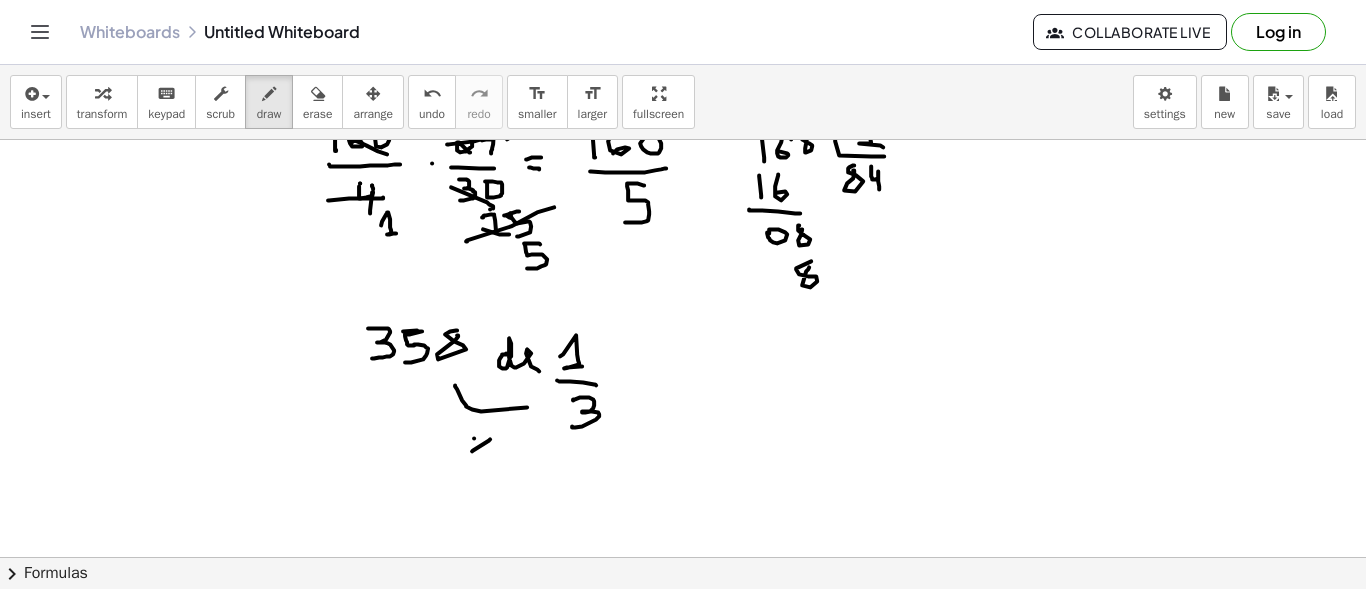 click at bounding box center [683, -1109] 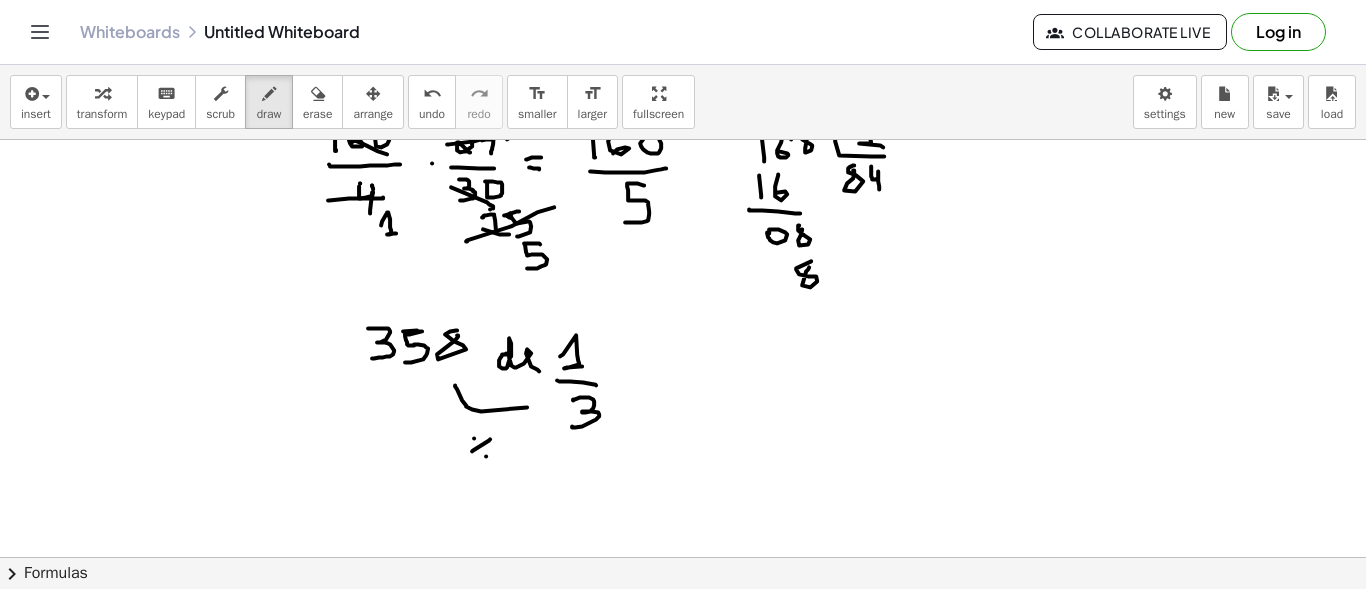 click at bounding box center [683, -1109] 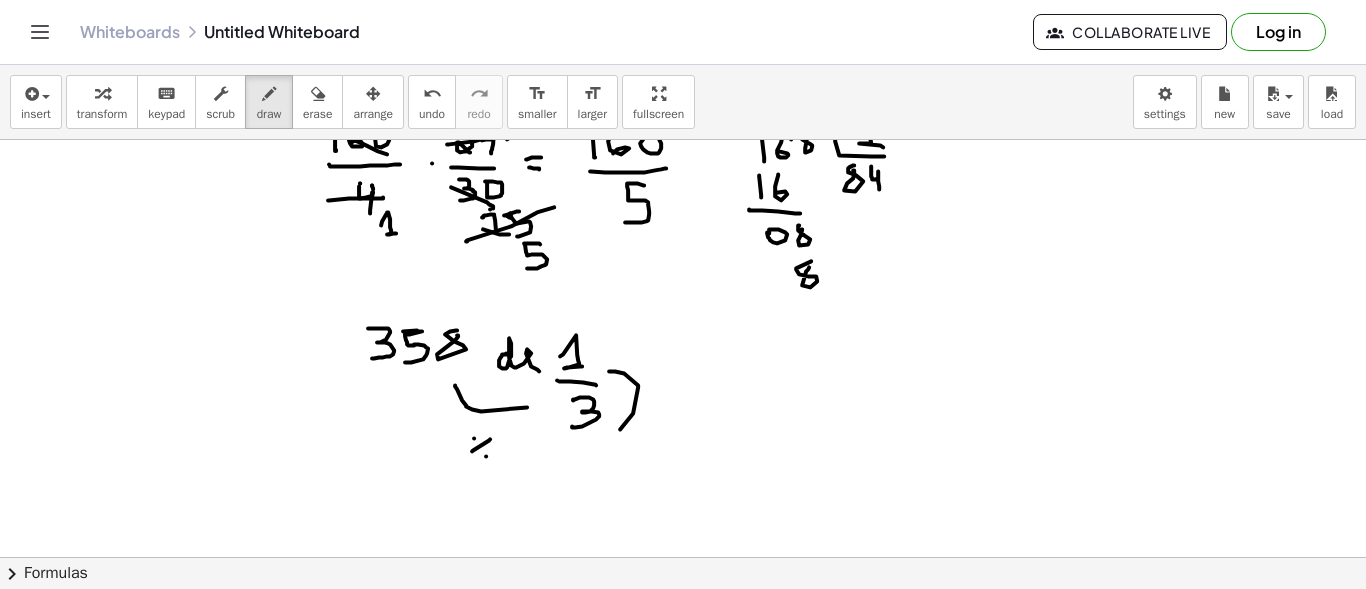 drag, startPoint x: 620, startPoint y: 427, endPoint x: 609, endPoint y: 368, distance: 60.016663 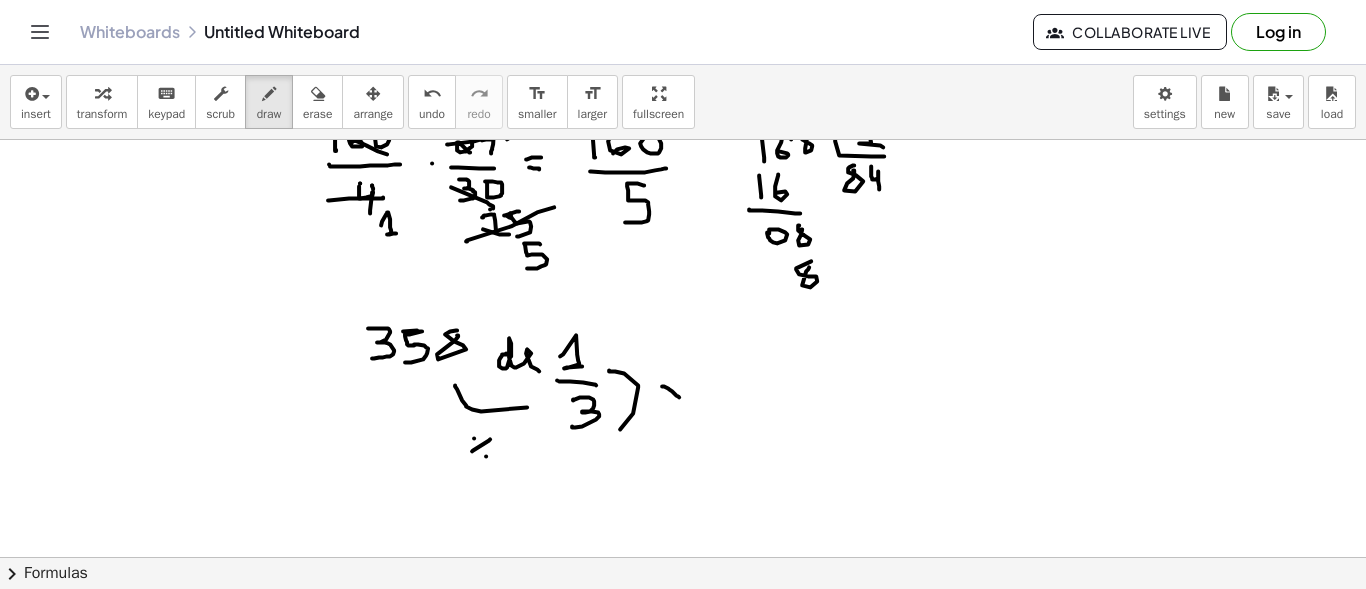 drag, startPoint x: 662, startPoint y: 384, endPoint x: 679, endPoint y: 395, distance: 20.248457 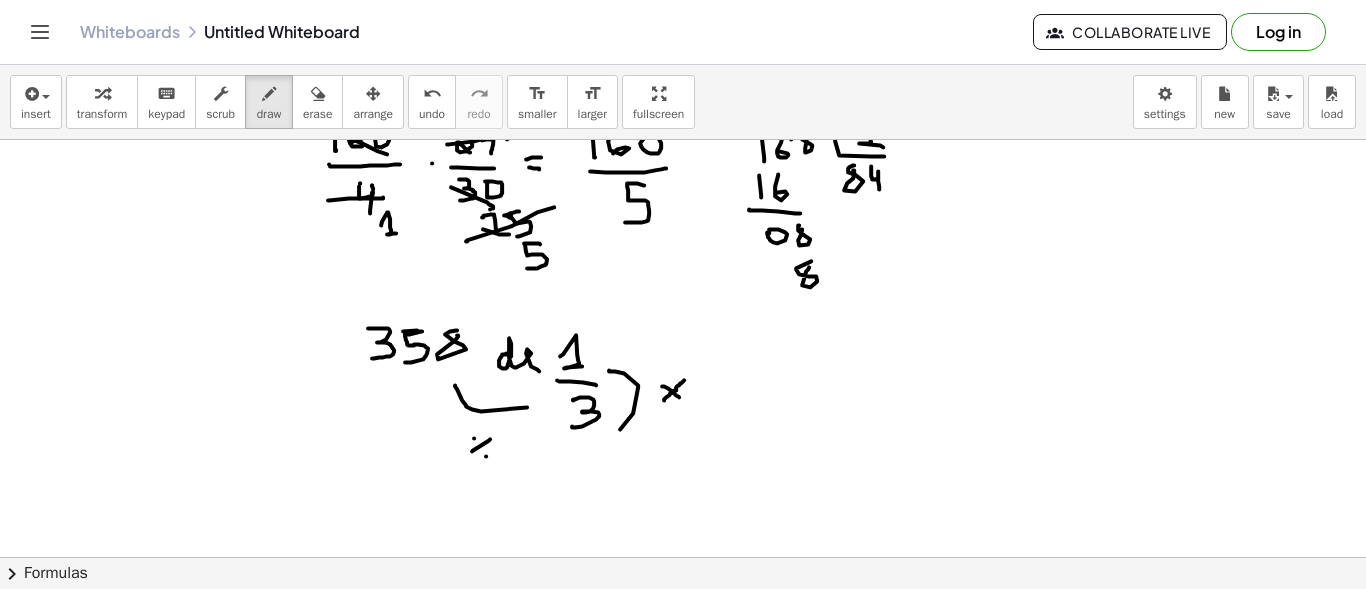 drag, startPoint x: 664, startPoint y: 398, endPoint x: 684, endPoint y: 378, distance: 28.284271 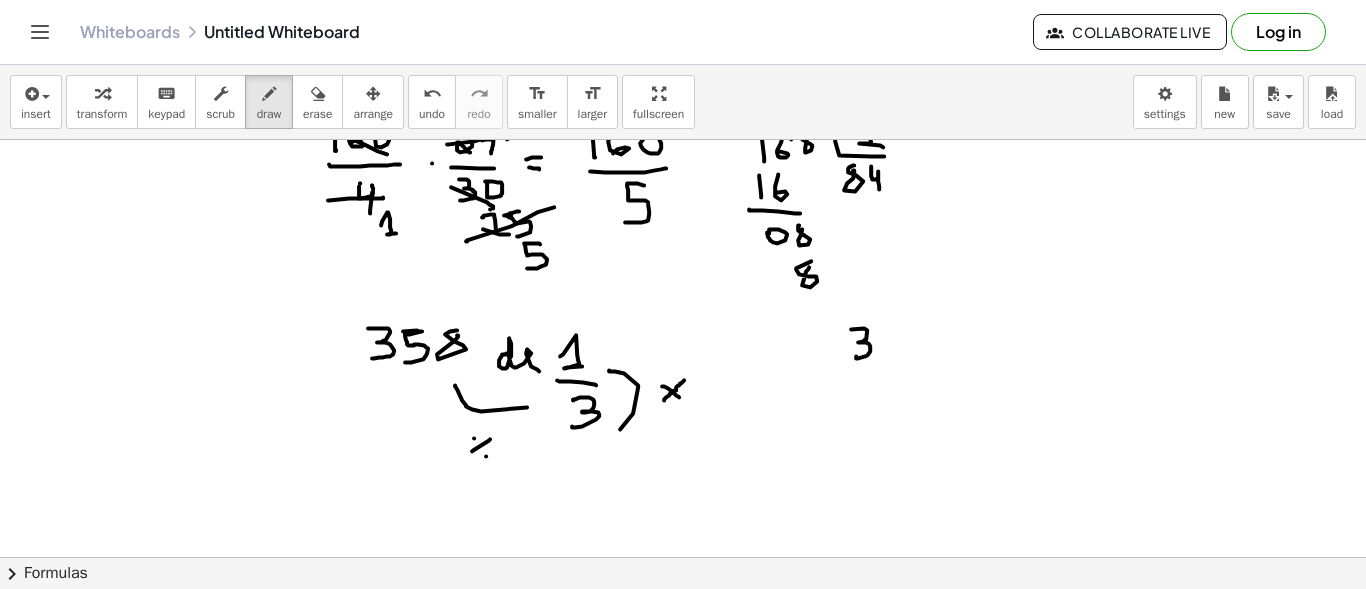 drag, startPoint x: 851, startPoint y: 327, endPoint x: 856, endPoint y: 354, distance: 27.45906 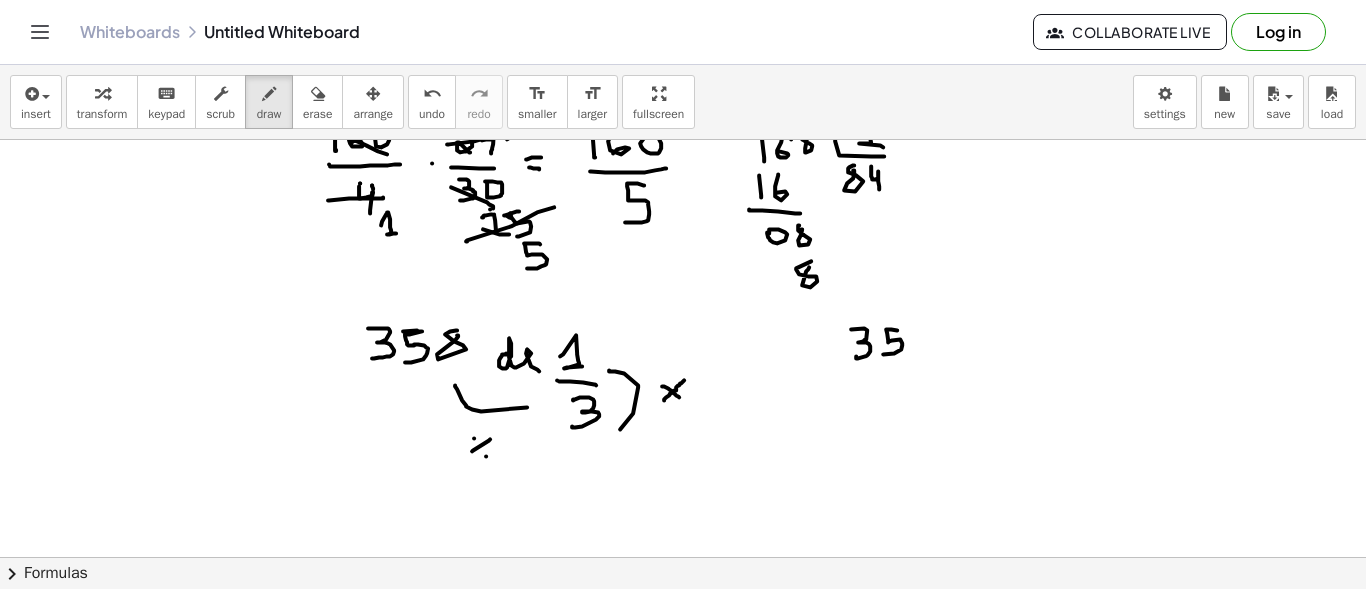 drag, startPoint x: 897, startPoint y: 328, endPoint x: 883, endPoint y: 352, distance: 27.784887 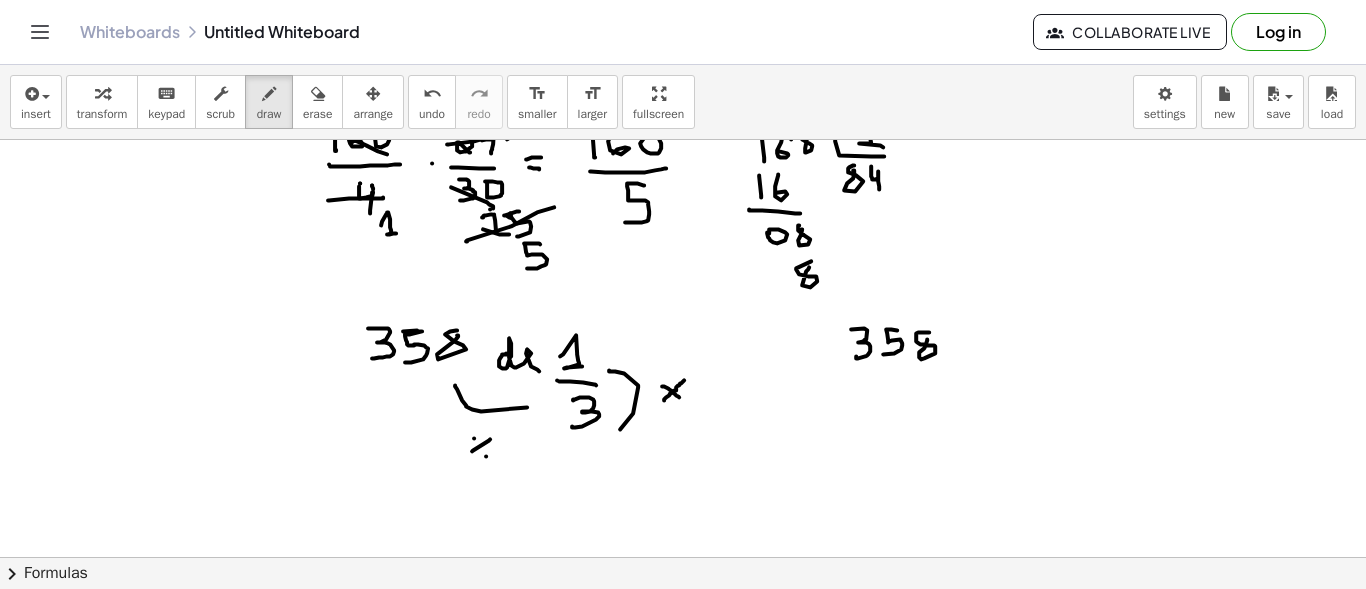 click at bounding box center (683, -1109) 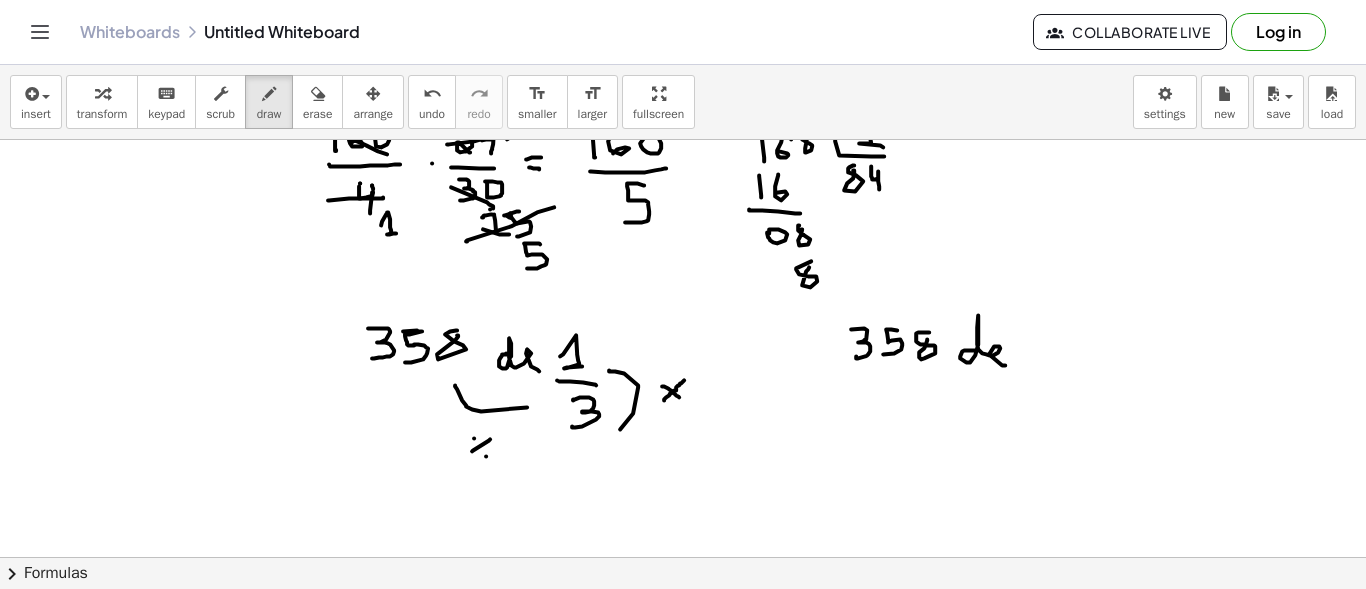 drag, startPoint x: 975, startPoint y: 348, endPoint x: 1005, endPoint y: 363, distance: 33.54102 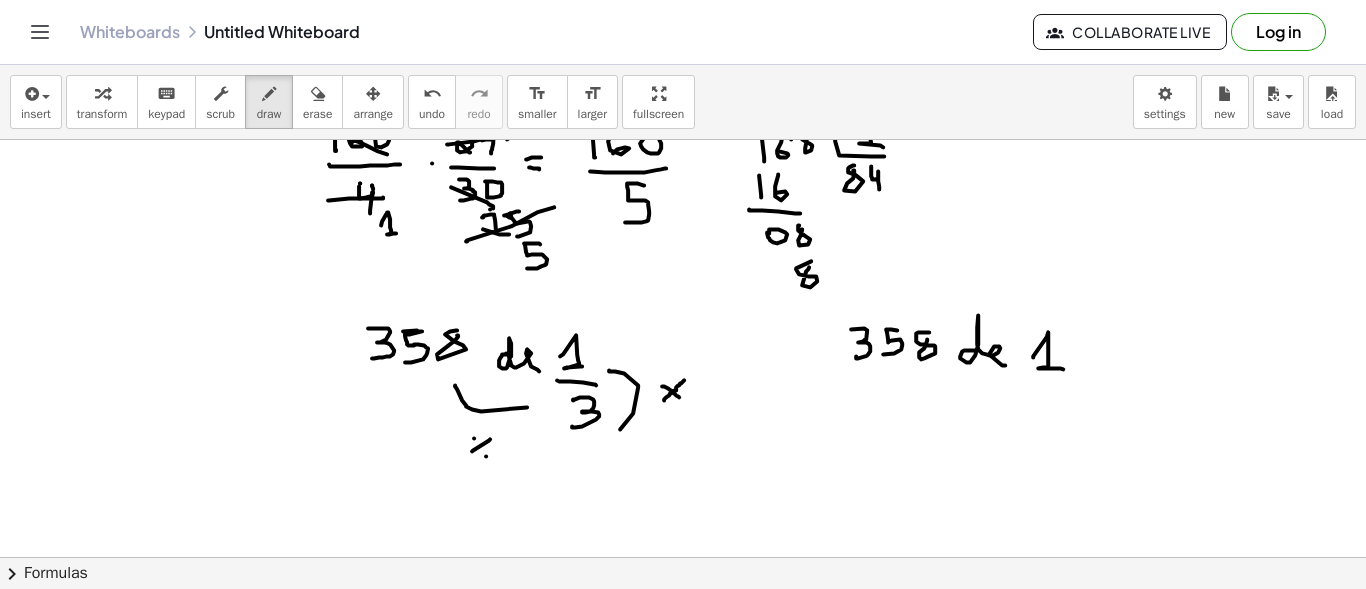 drag, startPoint x: 1033, startPoint y: 355, endPoint x: 1063, endPoint y: 367, distance: 32.31099 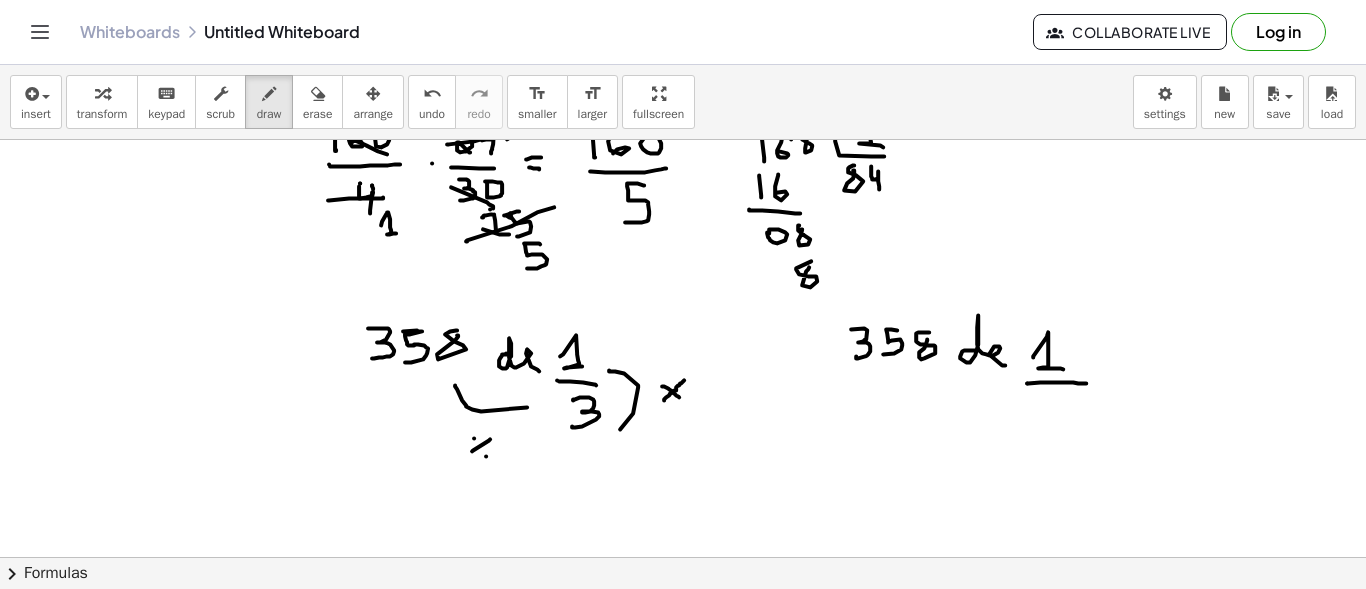 drag, startPoint x: 1027, startPoint y: 381, endPoint x: 1086, endPoint y: 381, distance: 59 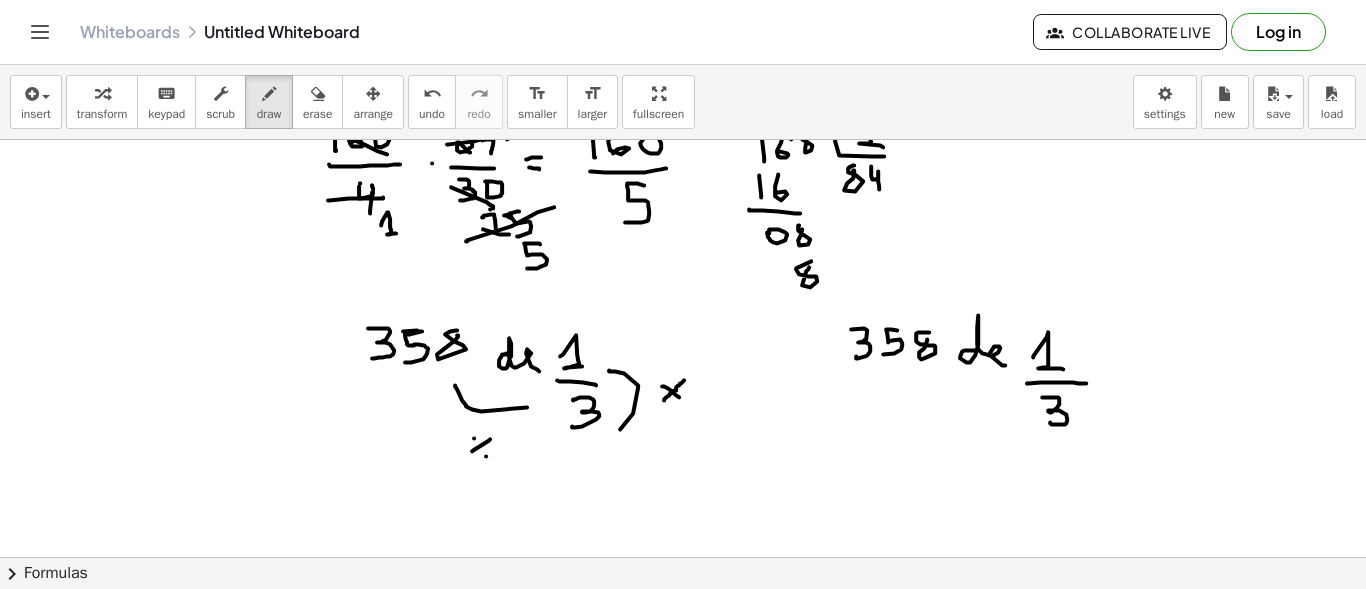 drag, startPoint x: 1042, startPoint y: 395, endPoint x: 1050, endPoint y: 420, distance: 26.24881 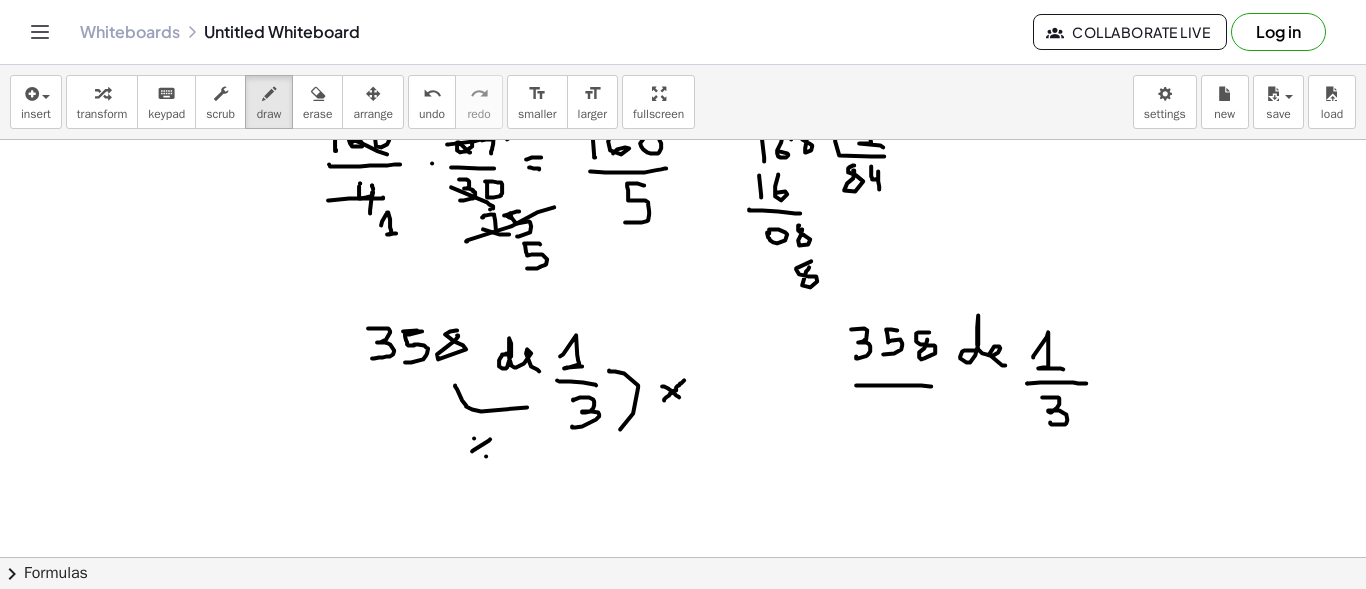 drag, startPoint x: 856, startPoint y: 383, endPoint x: 931, endPoint y: 384, distance: 75.00667 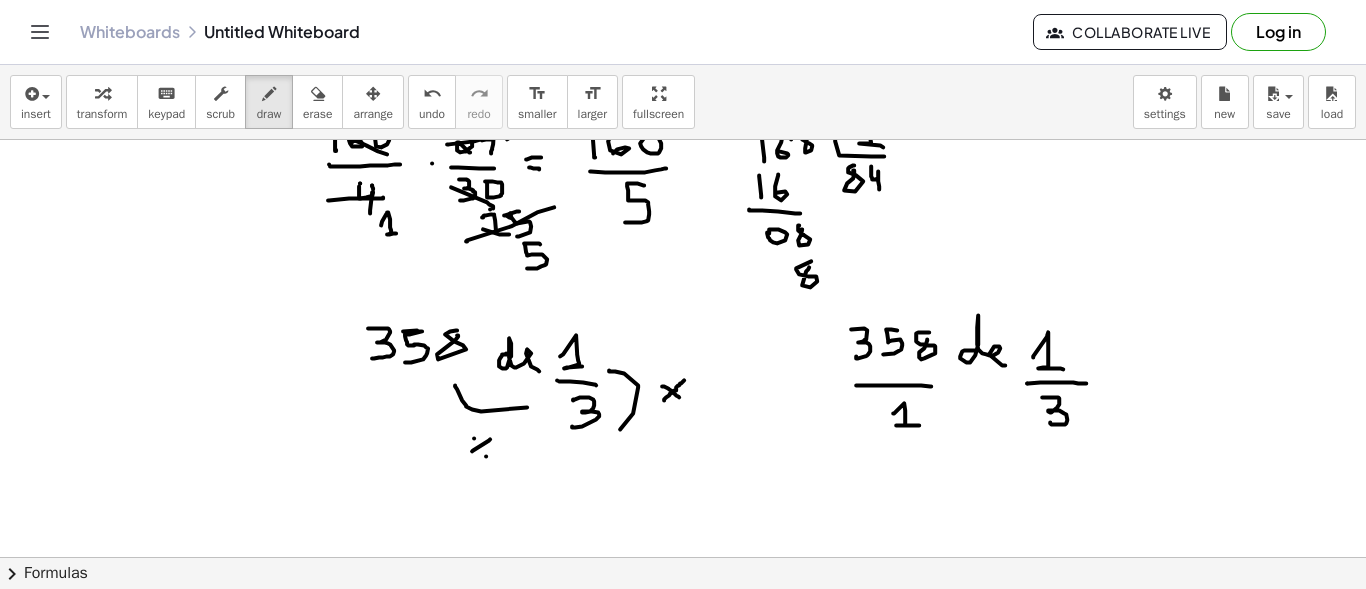 drag, startPoint x: 893, startPoint y: 411, endPoint x: 919, endPoint y: 423, distance: 28.635643 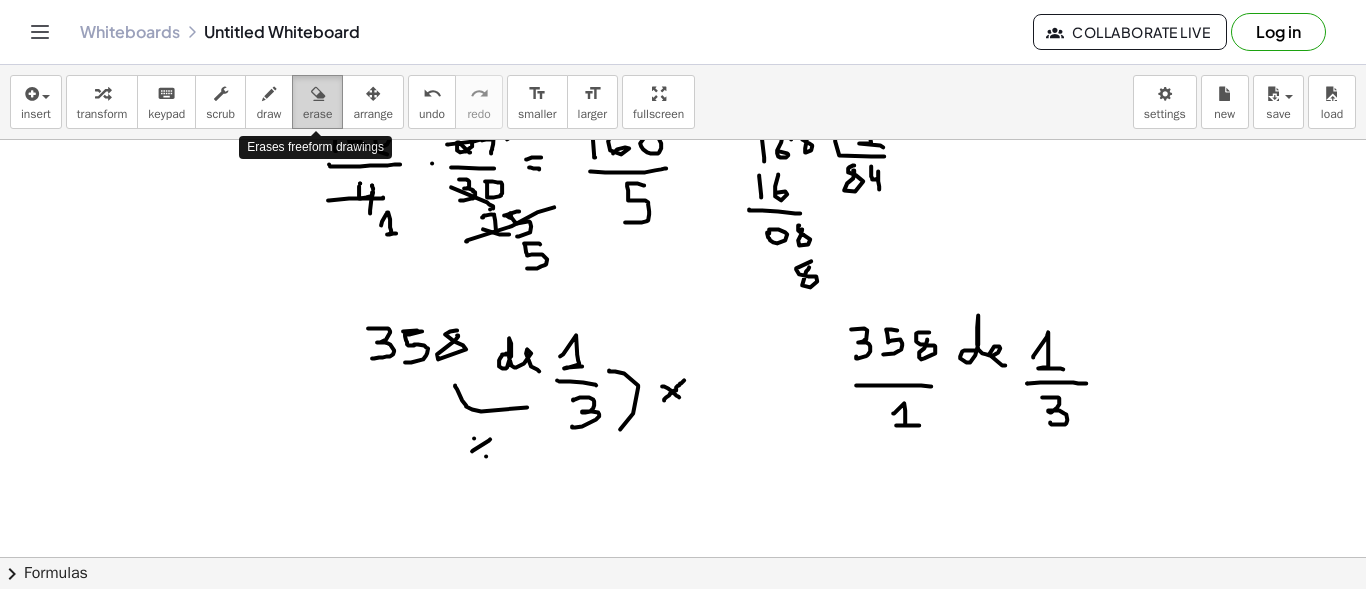 click on "erase" at bounding box center (317, 102) 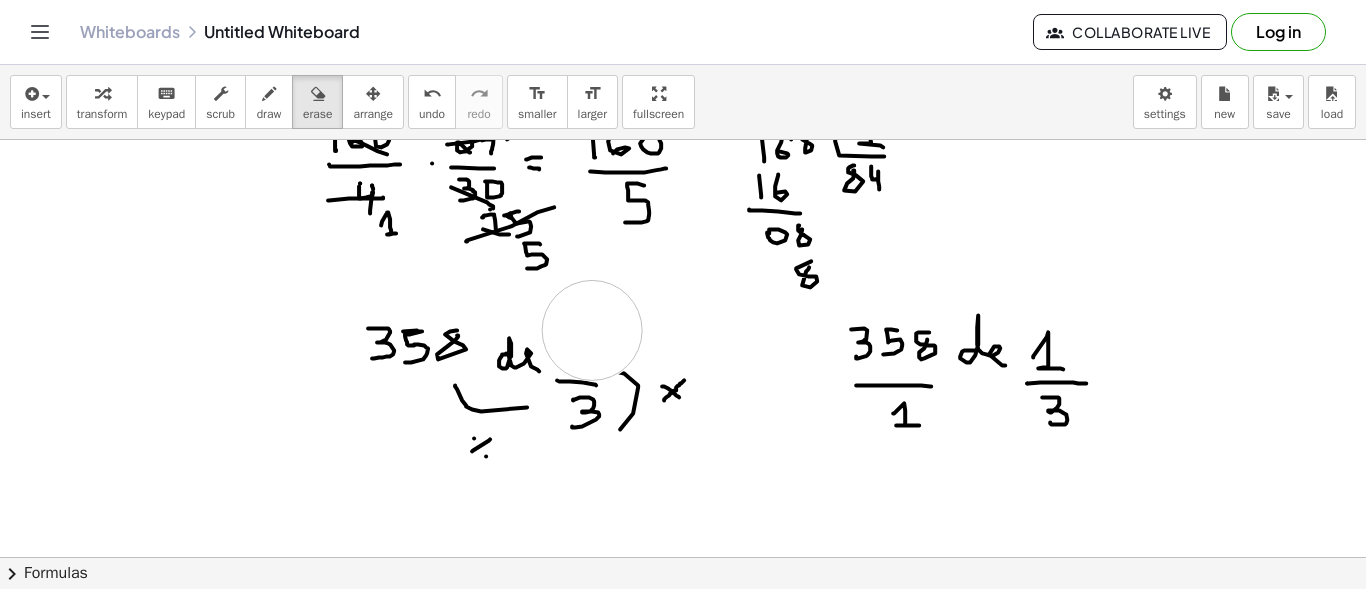 drag, startPoint x: 604, startPoint y: 308, endPoint x: 592, endPoint y: 327, distance: 22.472204 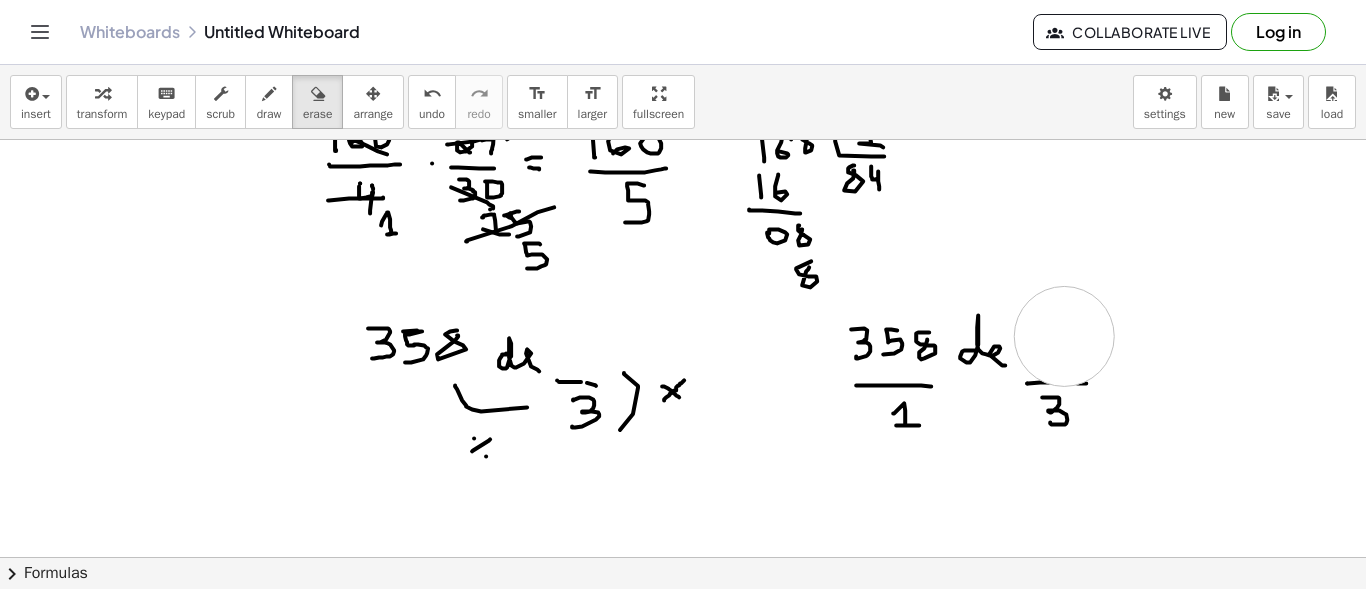 drag, startPoint x: 1077, startPoint y: 273, endPoint x: 1064, endPoint y: 334, distance: 62.369865 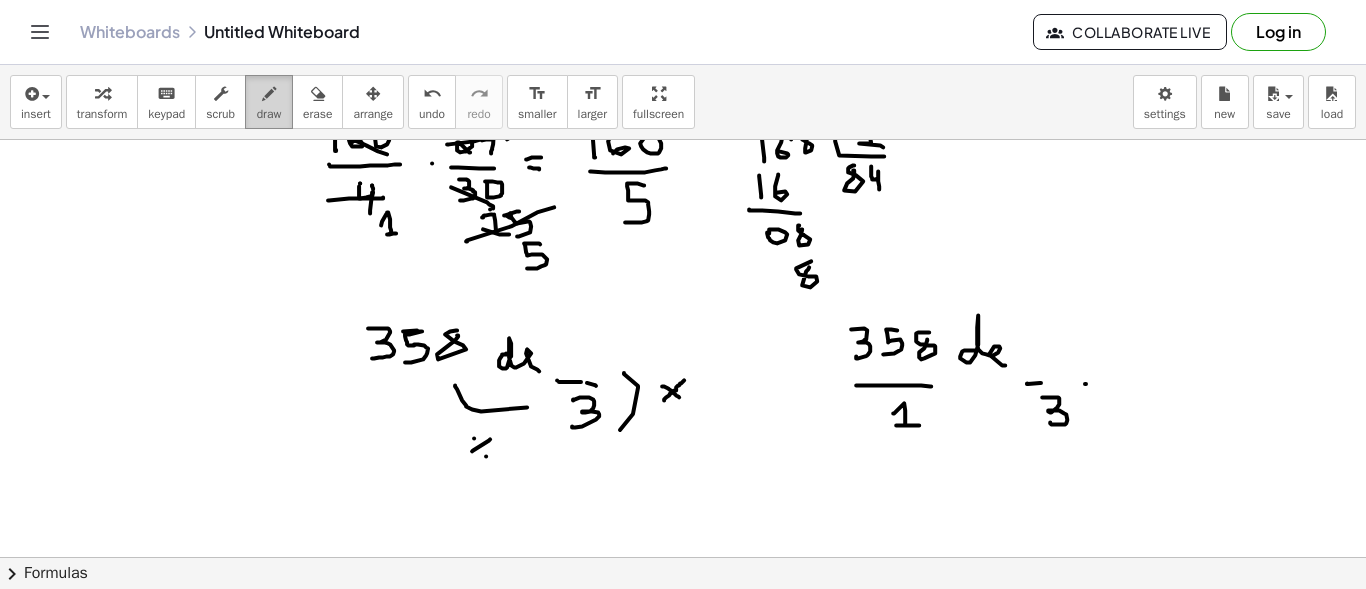 click on "draw" at bounding box center (269, 102) 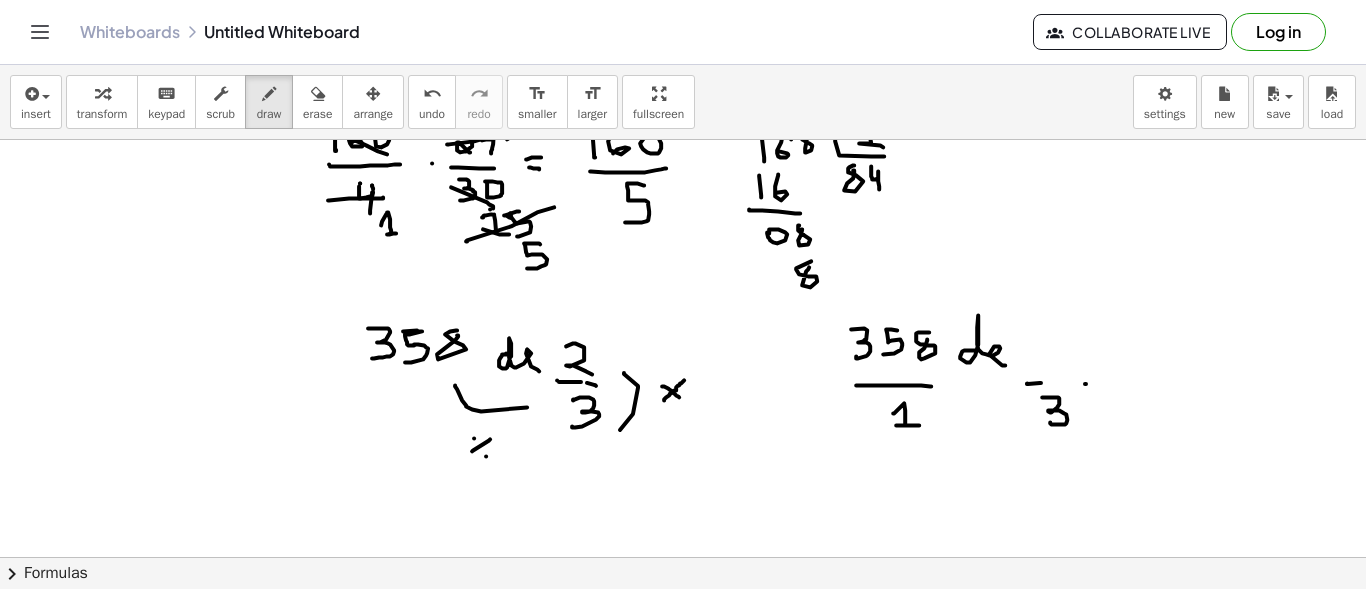 drag, startPoint x: 566, startPoint y: 344, endPoint x: 592, endPoint y: 372, distance: 38.209946 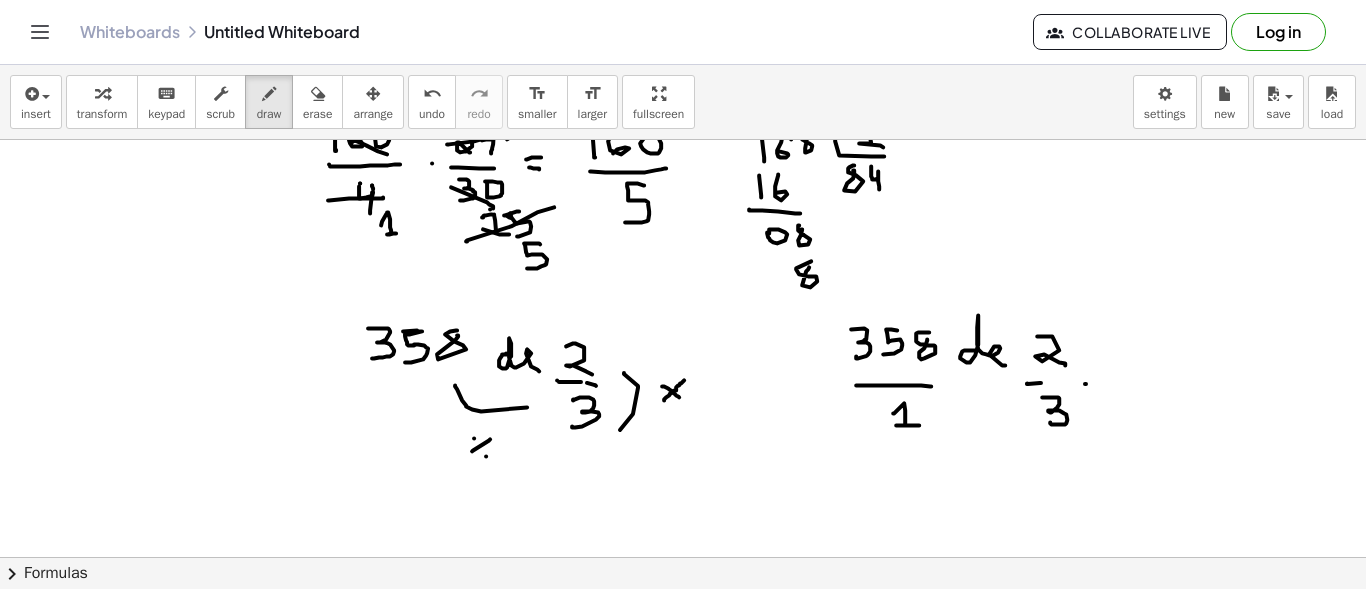 drag, startPoint x: 1037, startPoint y: 334, endPoint x: 1065, endPoint y: 363, distance: 40.311287 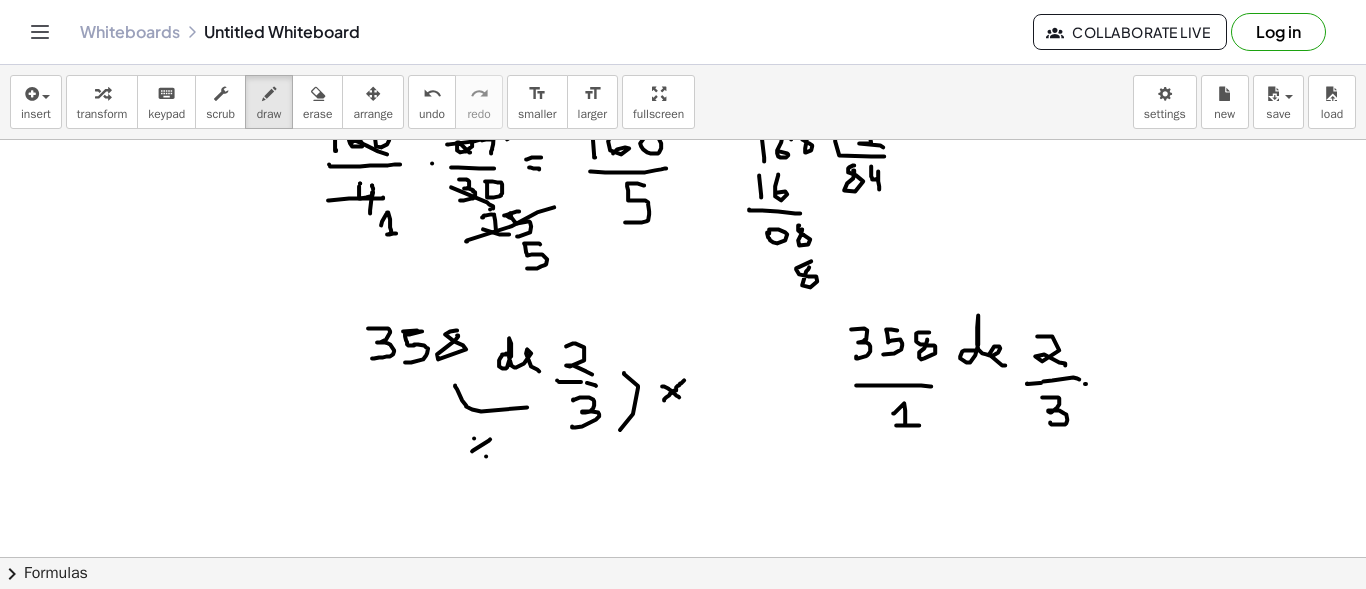 drag, startPoint x: 1043, startPoint y: 379, endPoint x: 1079, endPoint y: 377, distance: 36.05551 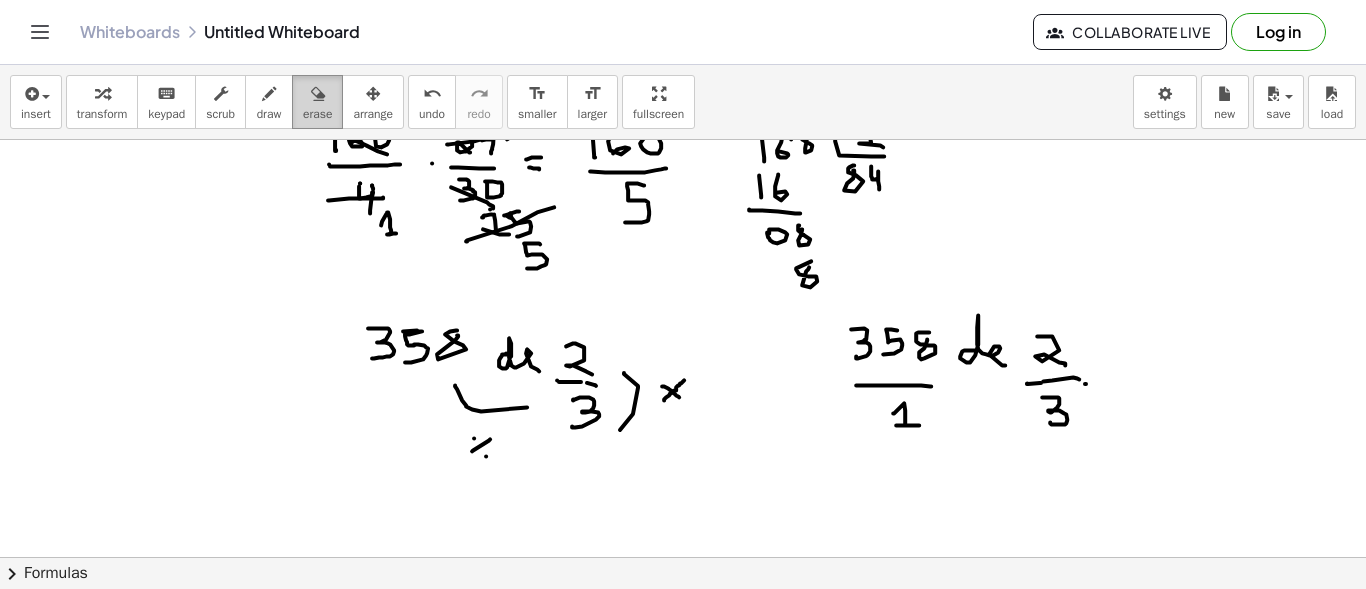 click at bounding box center (318, 94) 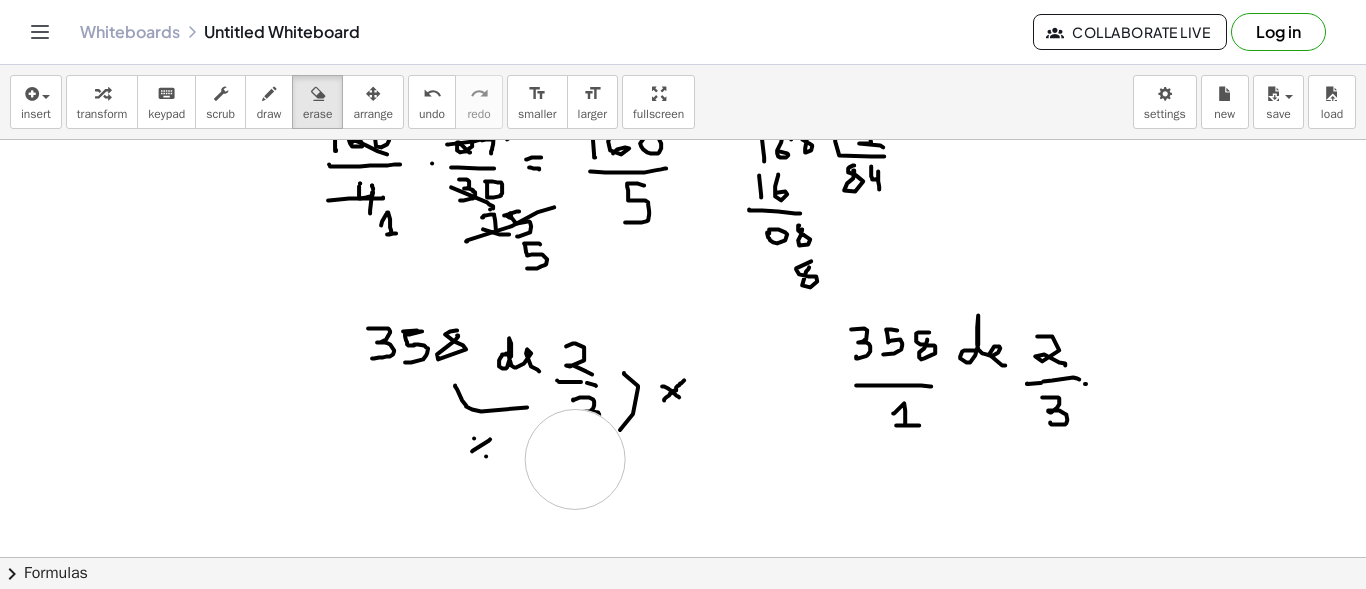 click at bounding box center [683, -1109] 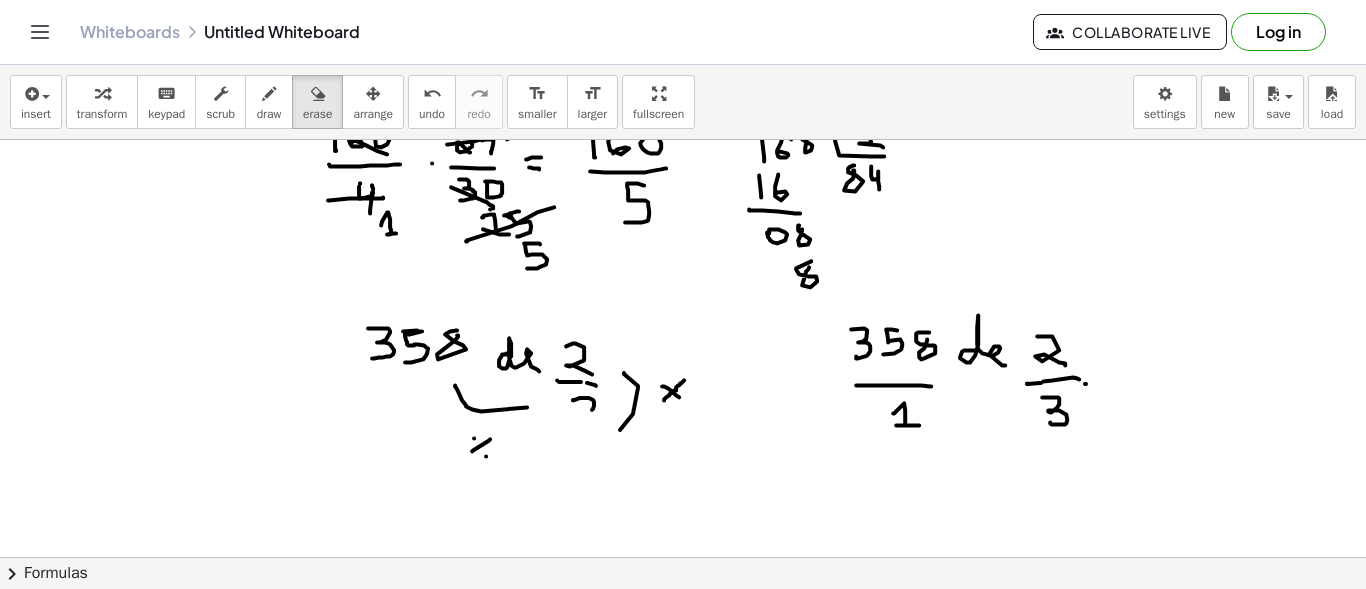 click at bounding box center [683, -1109] 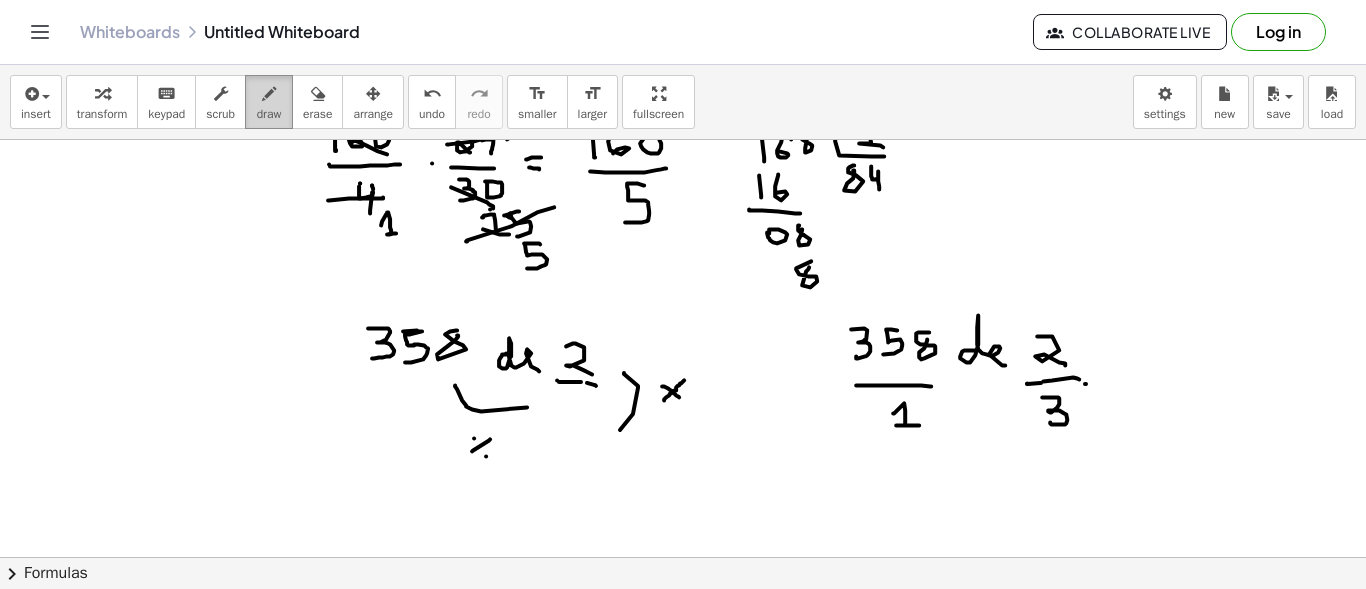 click on "draw" at bounding box center (269, 114) 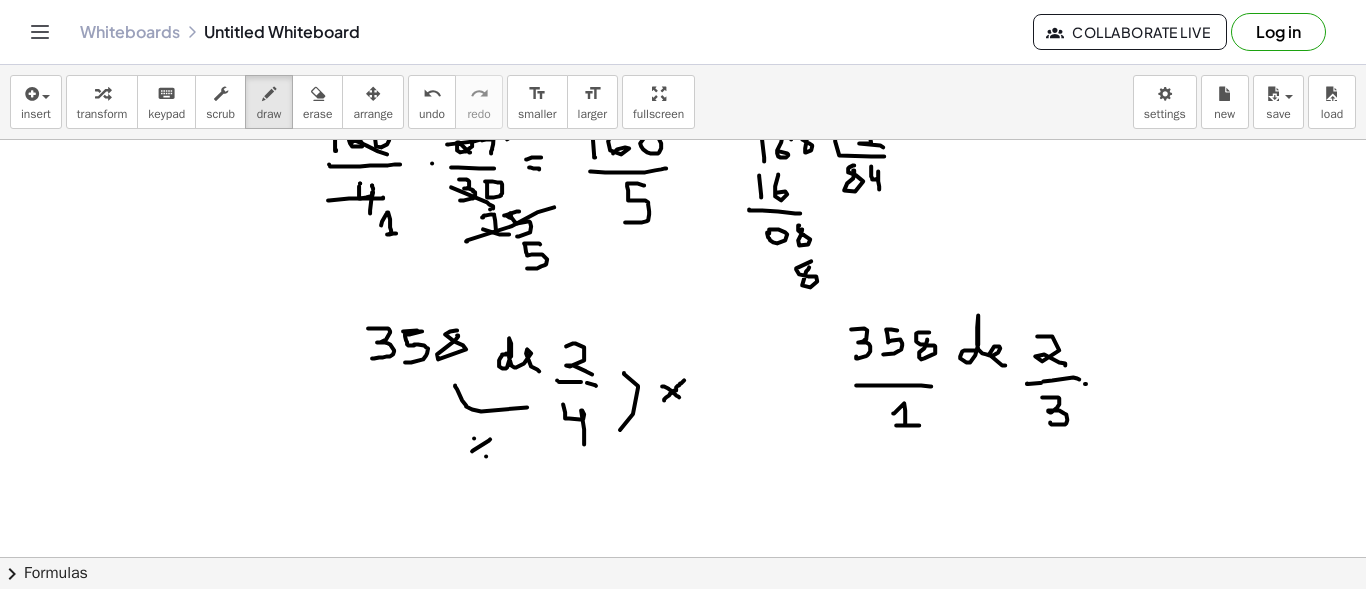 drag, startPoint x: 563, startPoint y: 402, endPoint x: 584, endPoint y: 442, distance: 45.17743 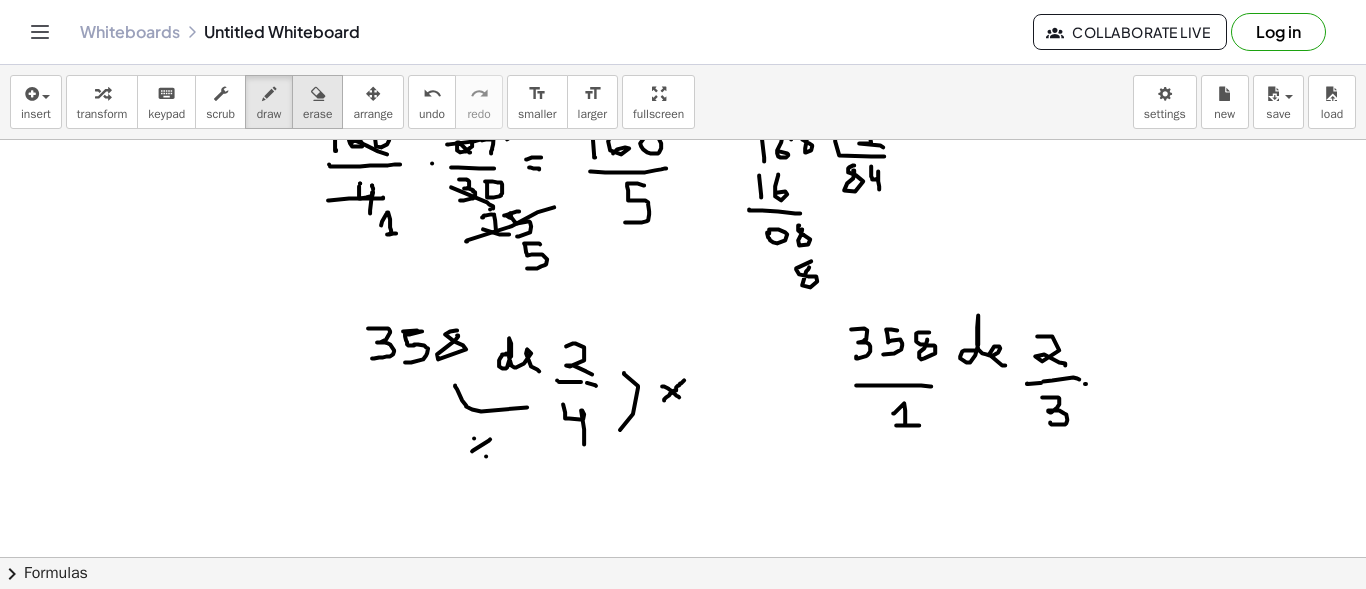 click on "erase" at bounding box center [317, 114] 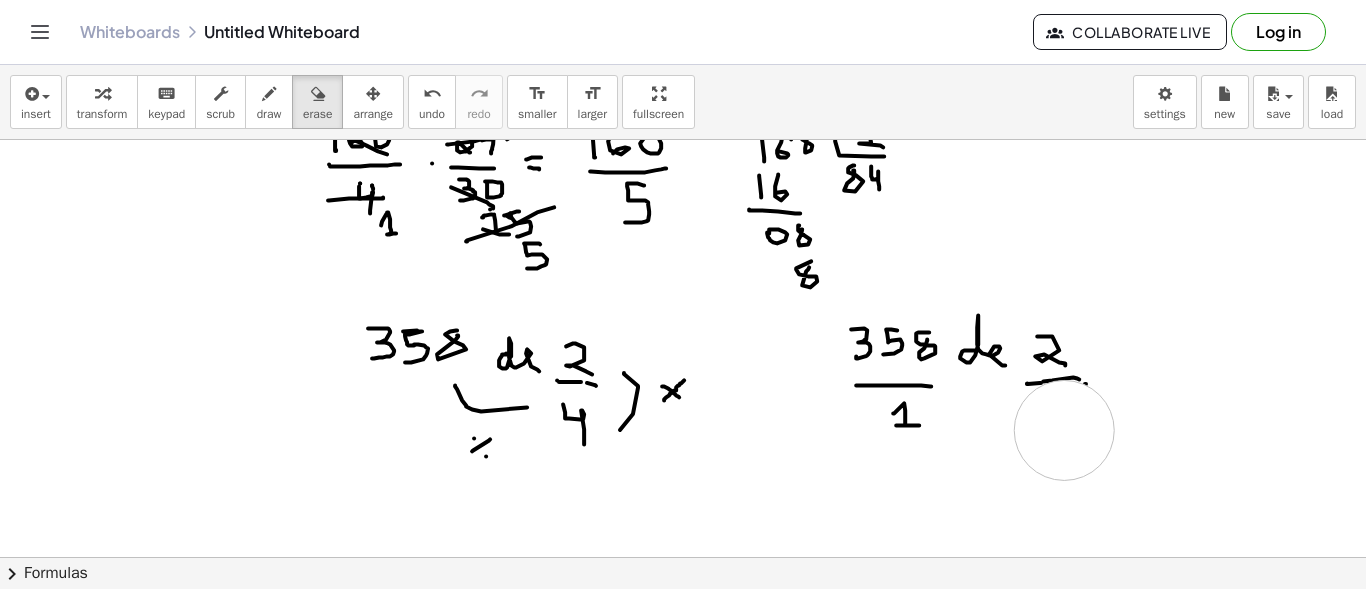 click at bounding box center (683, -1109) 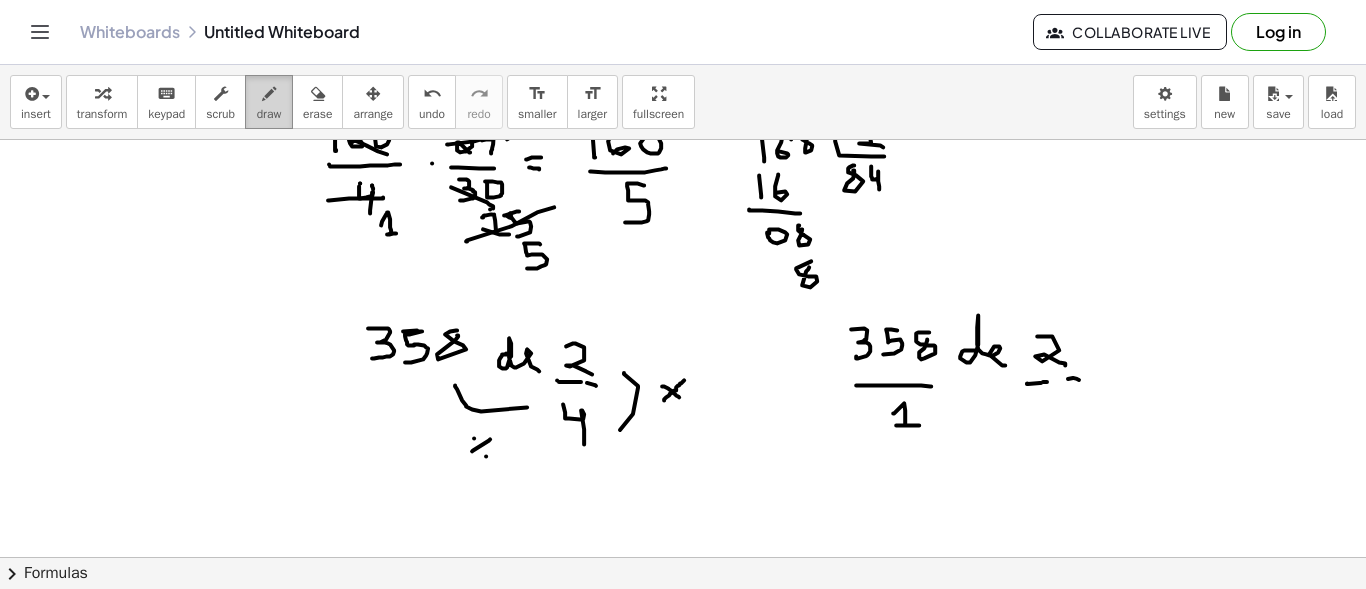click on "draw" at bounding box center [269, 114] 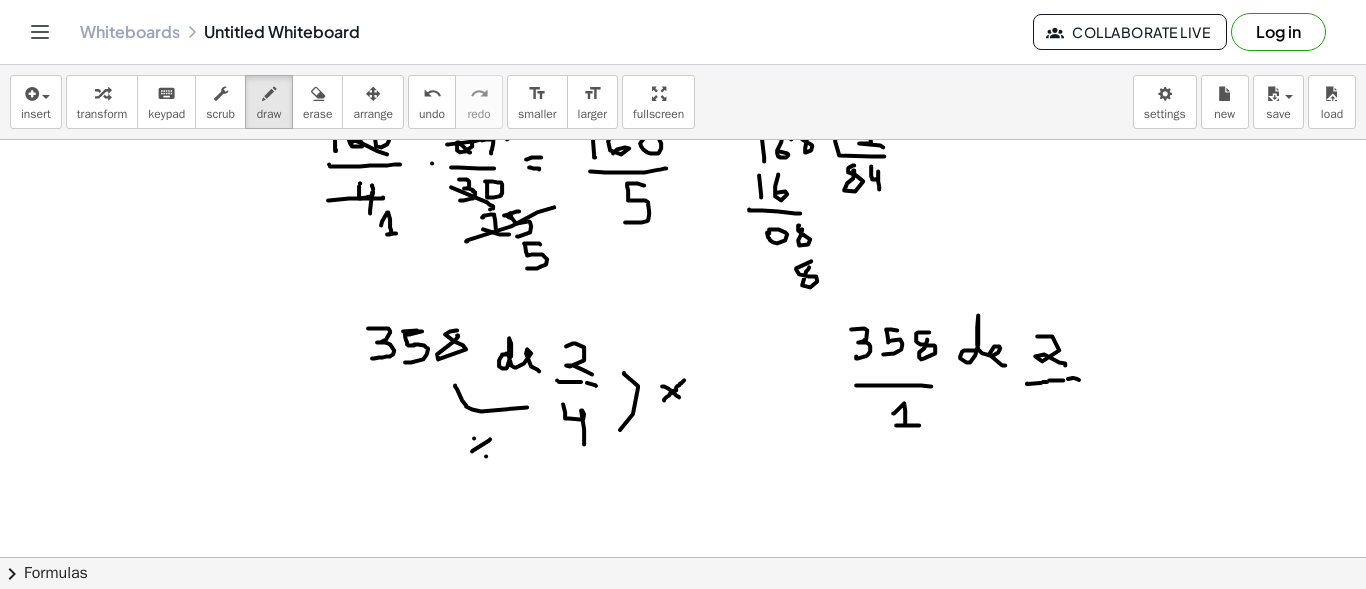 drag, startPoint x: 1049, startPoint y: 378, endPoint x: 1063, endPoint y: 378, distance: 14 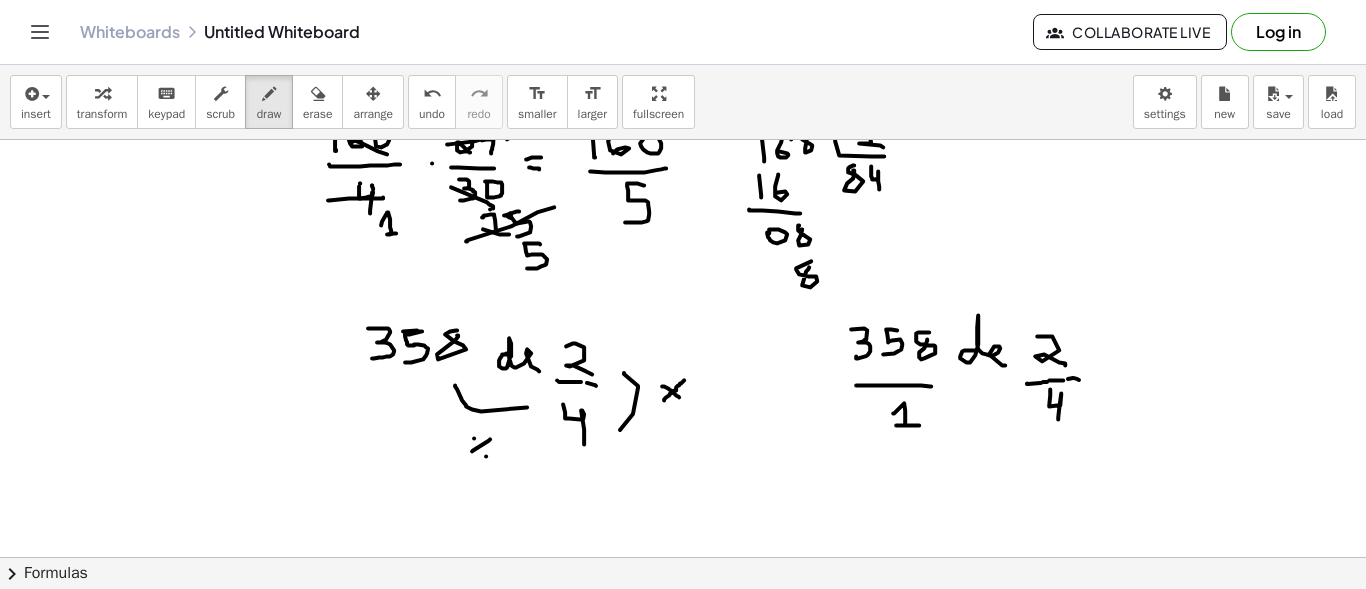 drag, startPoint x: 1050, startPoint y: 387, endPoint x: 1058, endPoint y: 417, distance: 31.04835 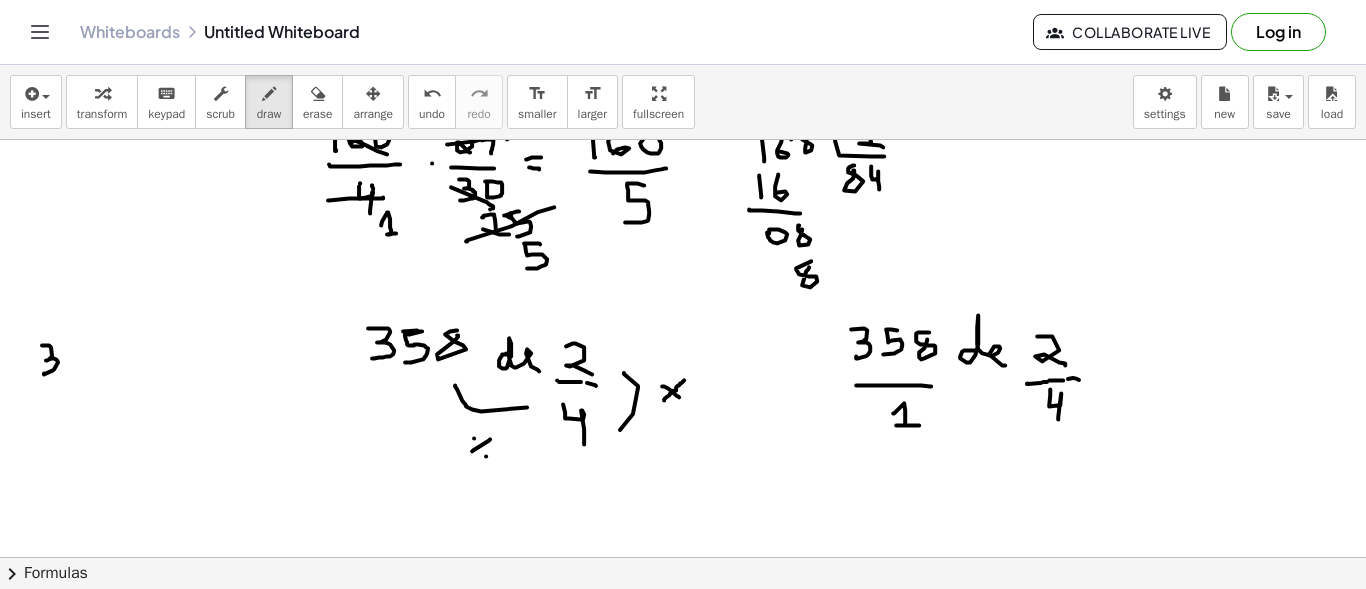 drag, startPoint x: 42, startPoint y: 343, endPoint x: 44, endPoint y: 371, distance: 28.071337 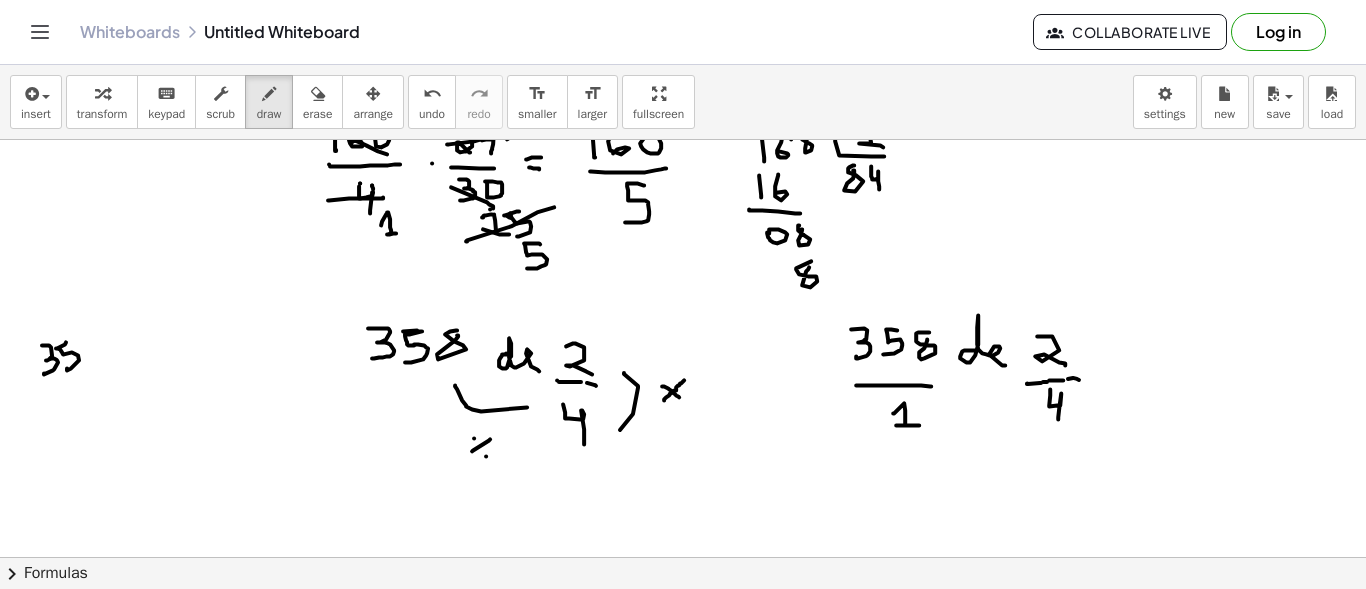drag, startPoint x: 66, startPoint y: 340, endPoint x: 67, endPoint y: 366, distance: 26.019224 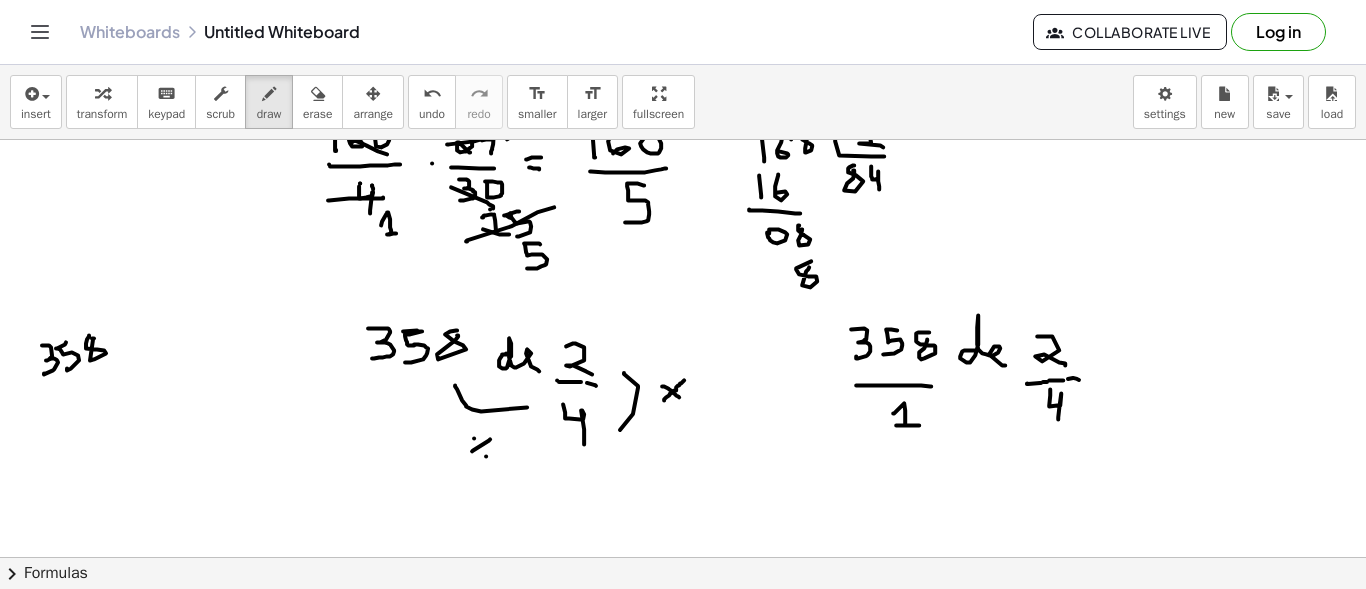 click at bounding box center [683, -1109] 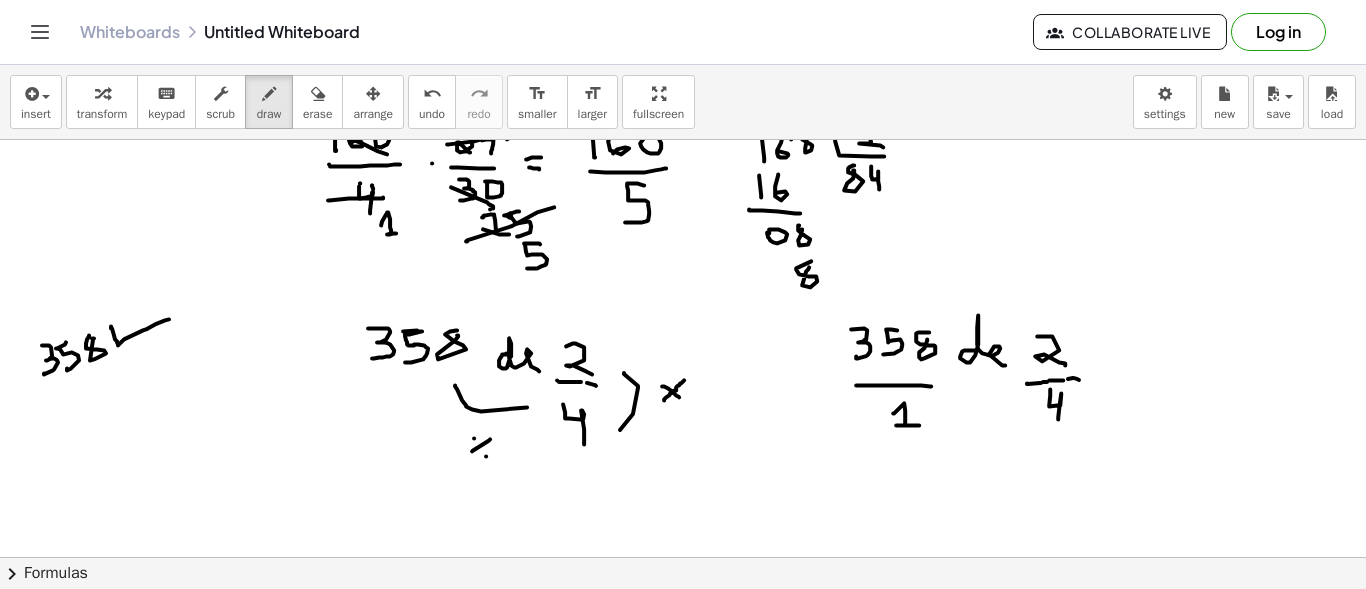 drag, startPoint x: 111, startPoint y: 324, endPoint x: 169, endPoint y: 317, distance: 58.420887 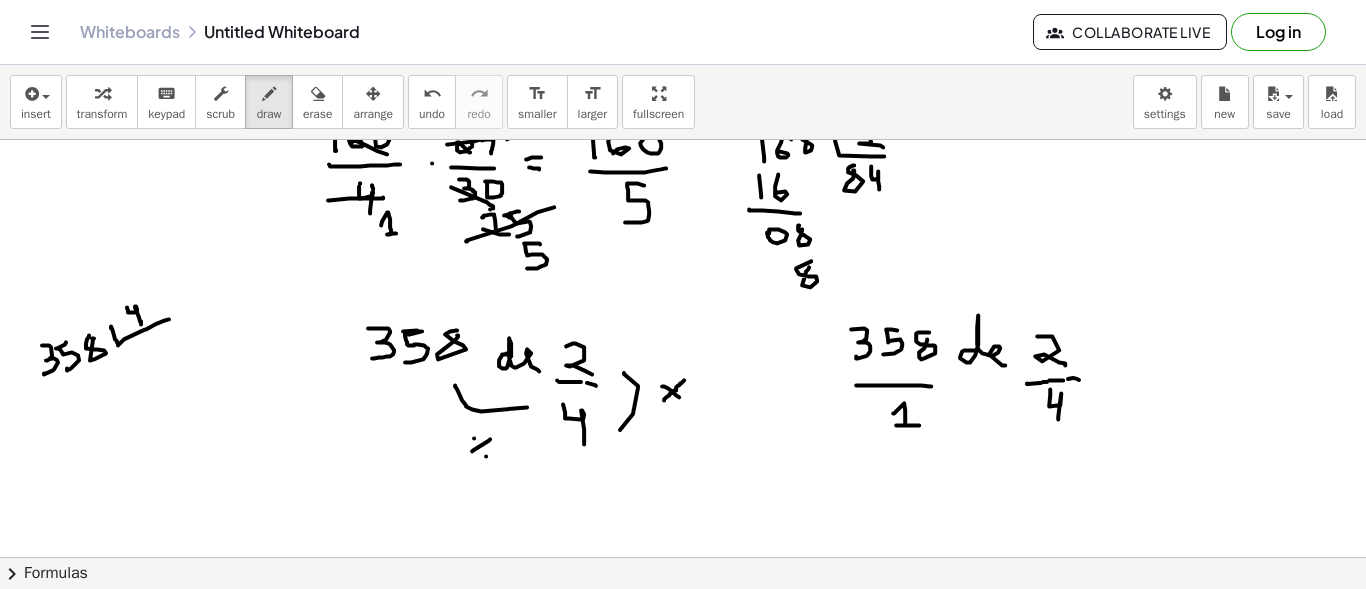 drag, startPoint x: 127, startPoint y: 305, endPoint x: 141, endPoint y: 322, distance: 22.022715 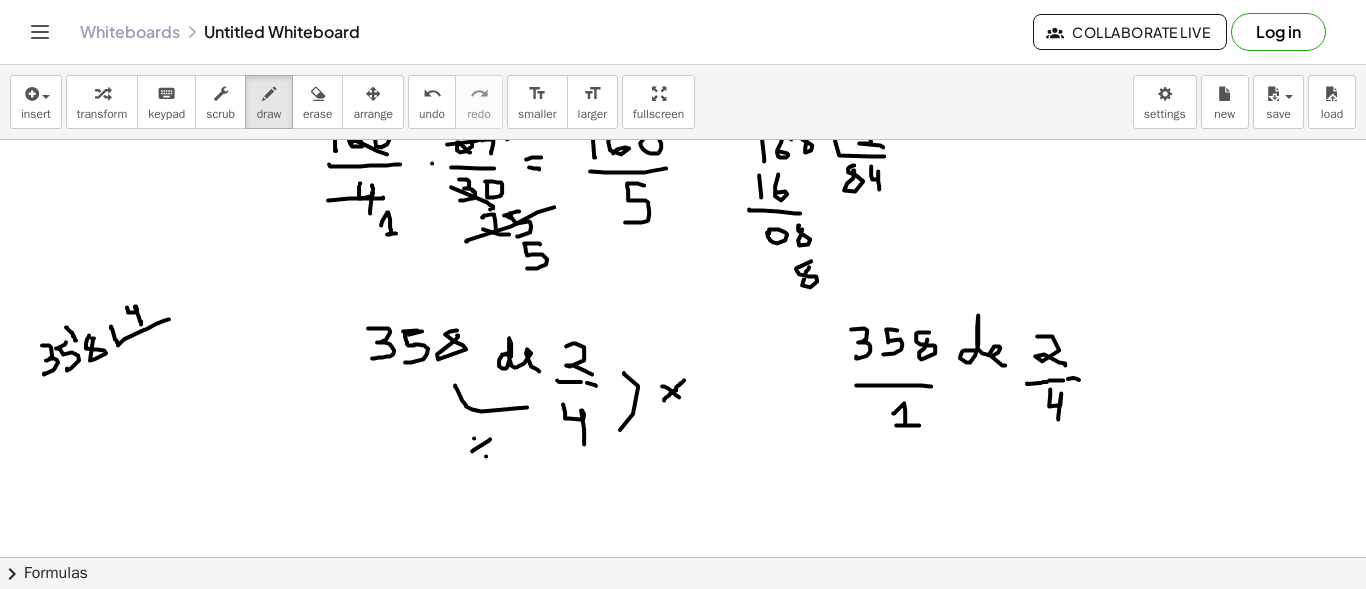drag, startPoint x: 66, startPoint y: 325, endPoint x: 76, endPoint y: 338, distance: 16.40122 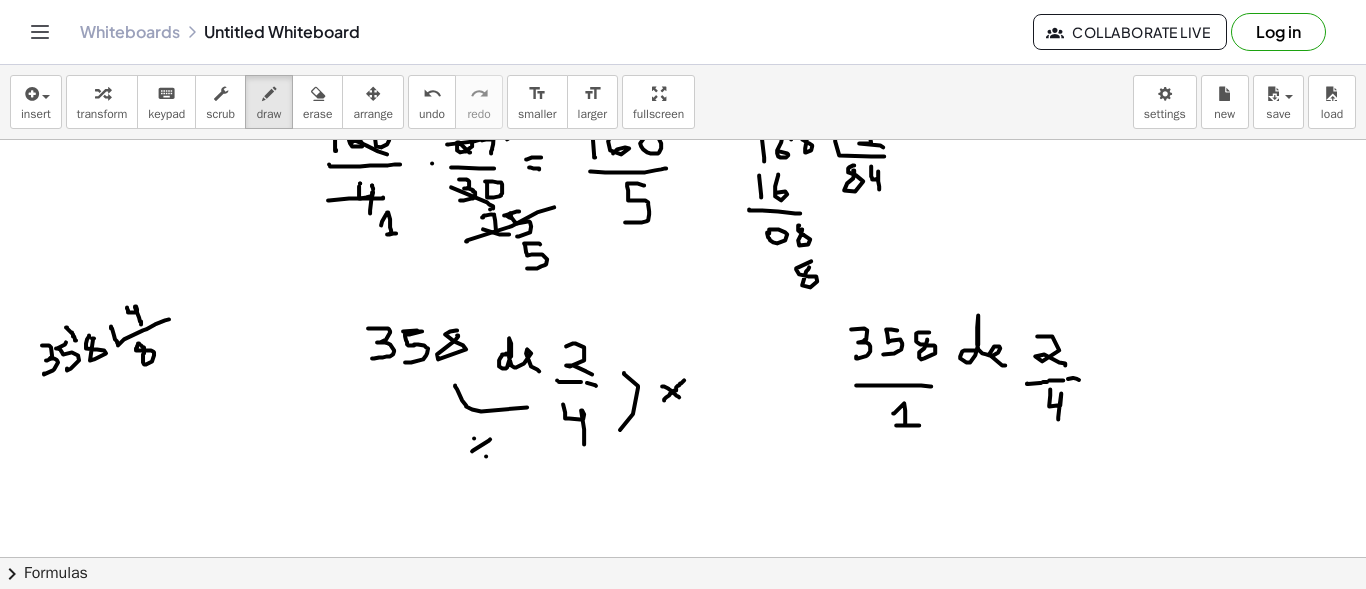 click at bounding box center (683, -1109) 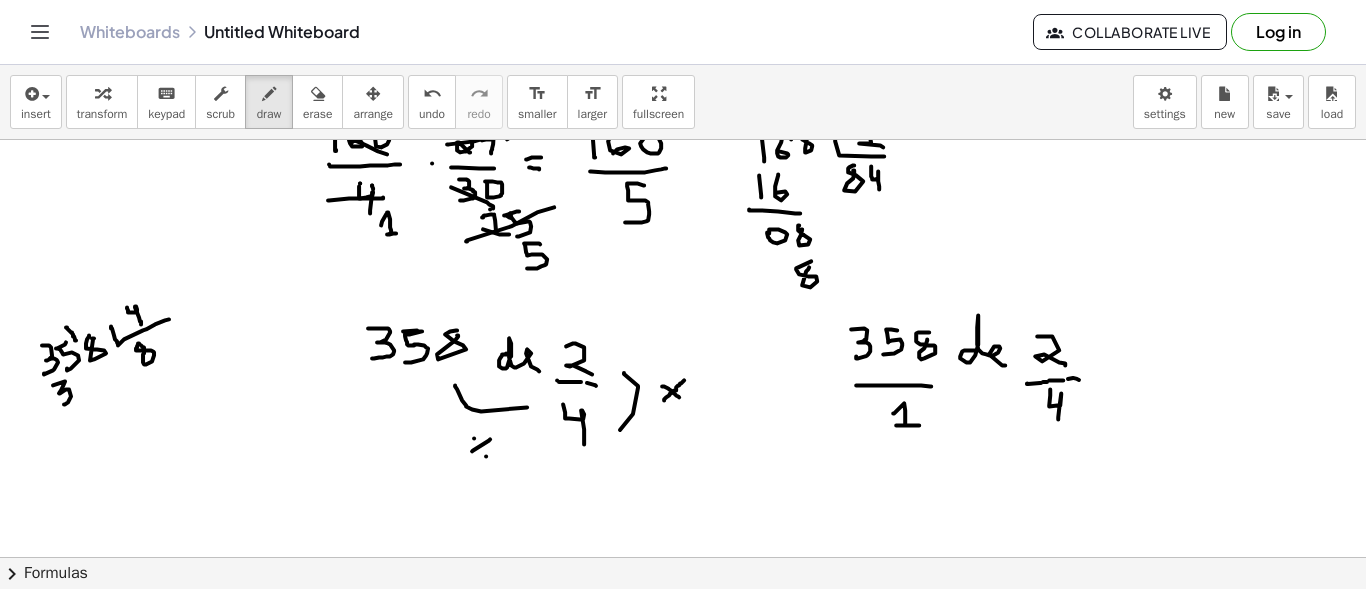 drag, startPoint x: 53, startPoint y: 383, endPoint x: 64, endPoint y: 402, distance: 21.954498 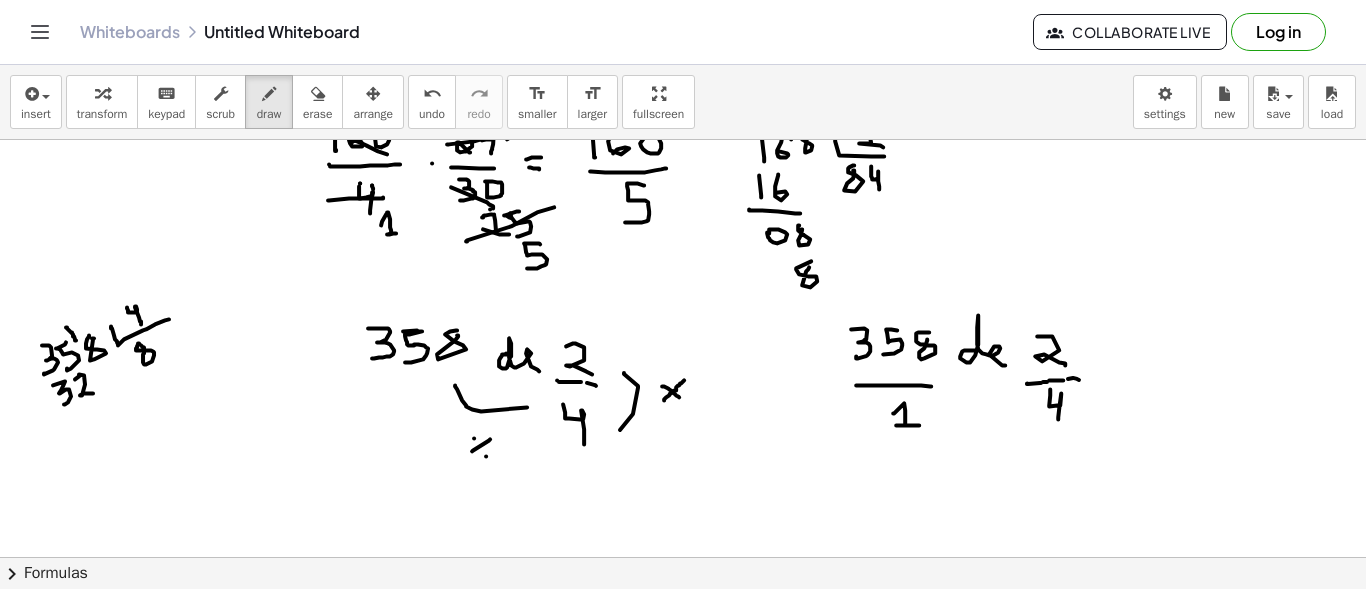 drag, startPoint x: 75, startPoint y: 377, endPoint x: 93, endPoint y: 391, distance: 22.803509 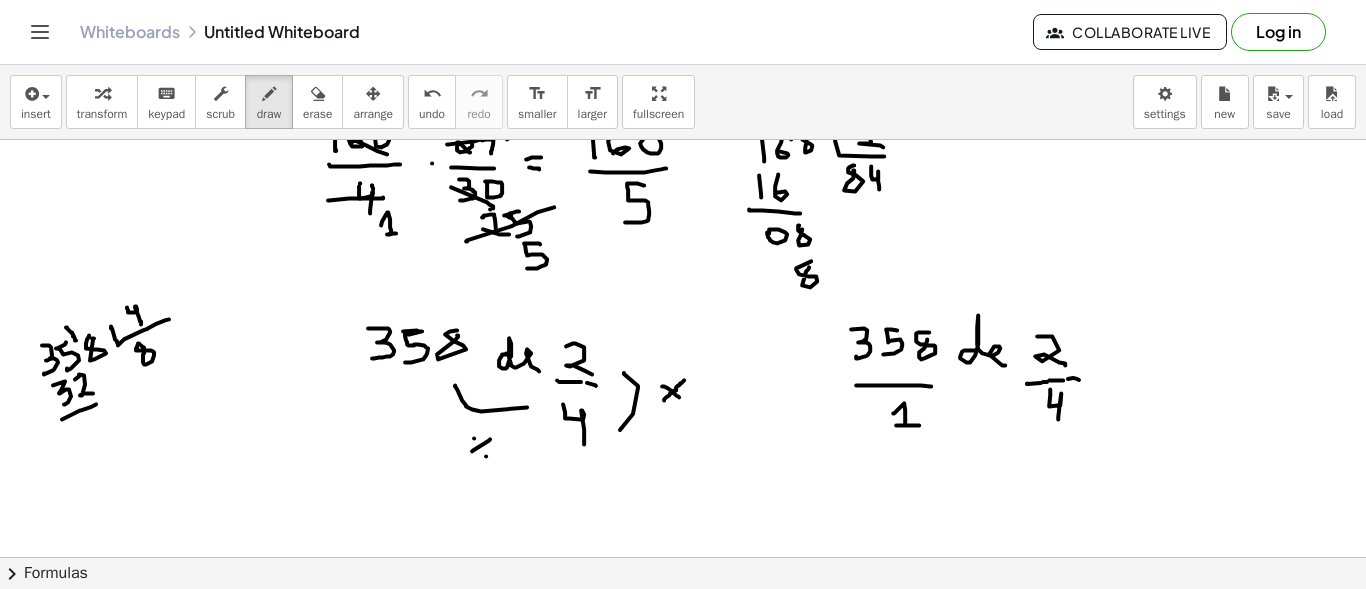 drag, startPoint x: 62, startPoint y: 417, endPoint x: 100, endPoint y: 427, distance: 39.293766 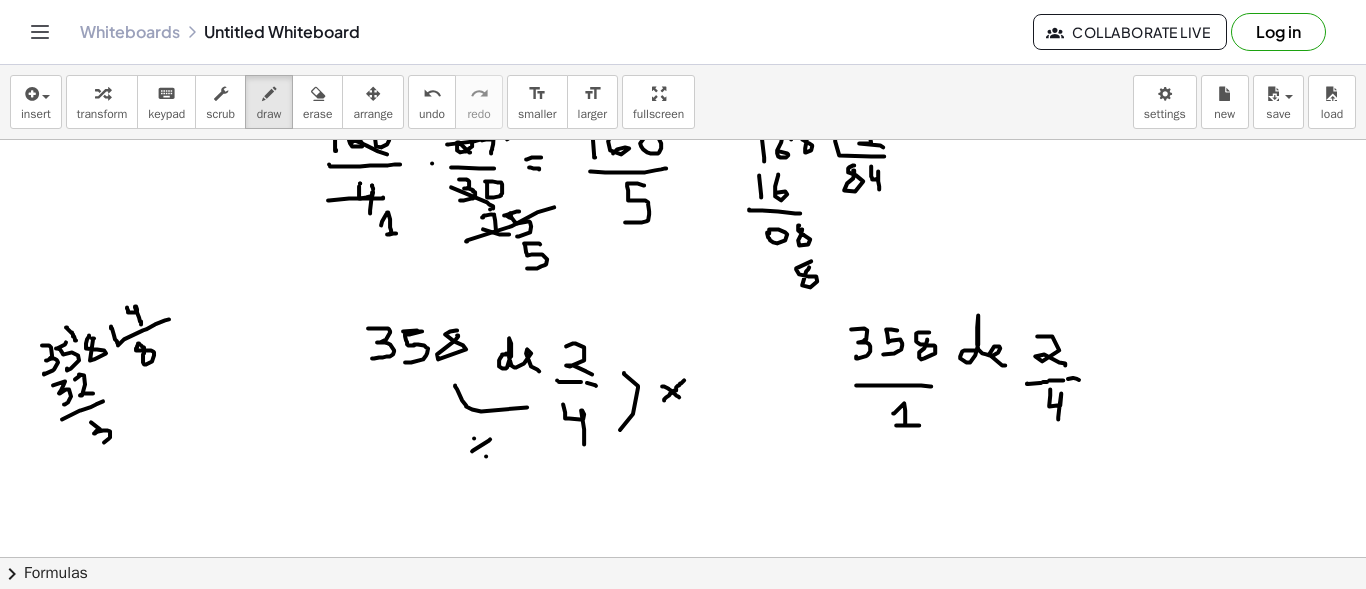 drag, startPoint x: 100, startPoint y: 427, endPoint x: 103, endPoint y: 440, distance: 13.341664 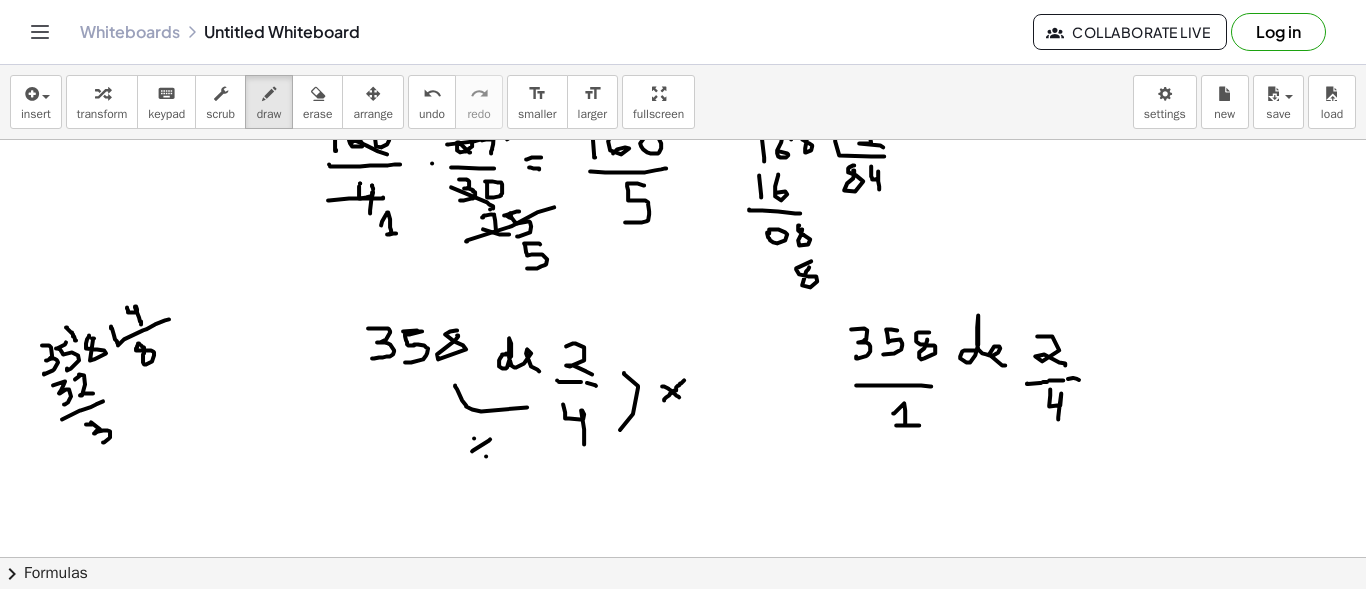 click at bounding box center (683, -1109) 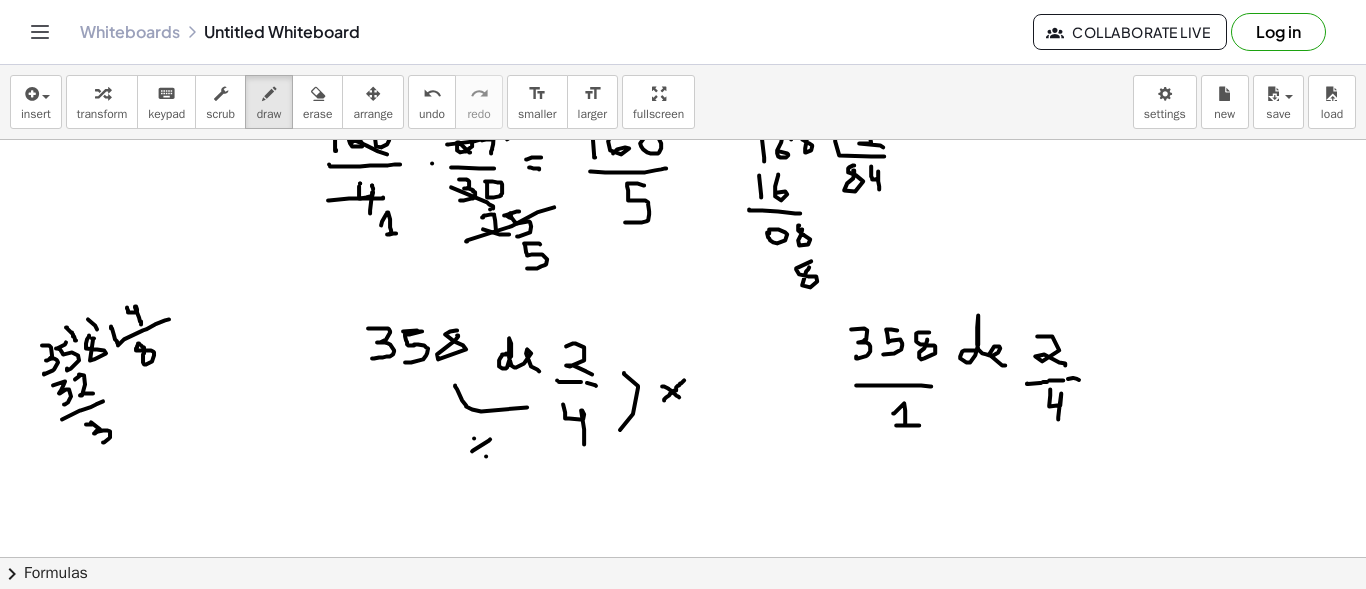 drag, startPoint x: 88, startPoint y: 317, endPoint x: 98, endPoint y: 327, distance: 14.142136 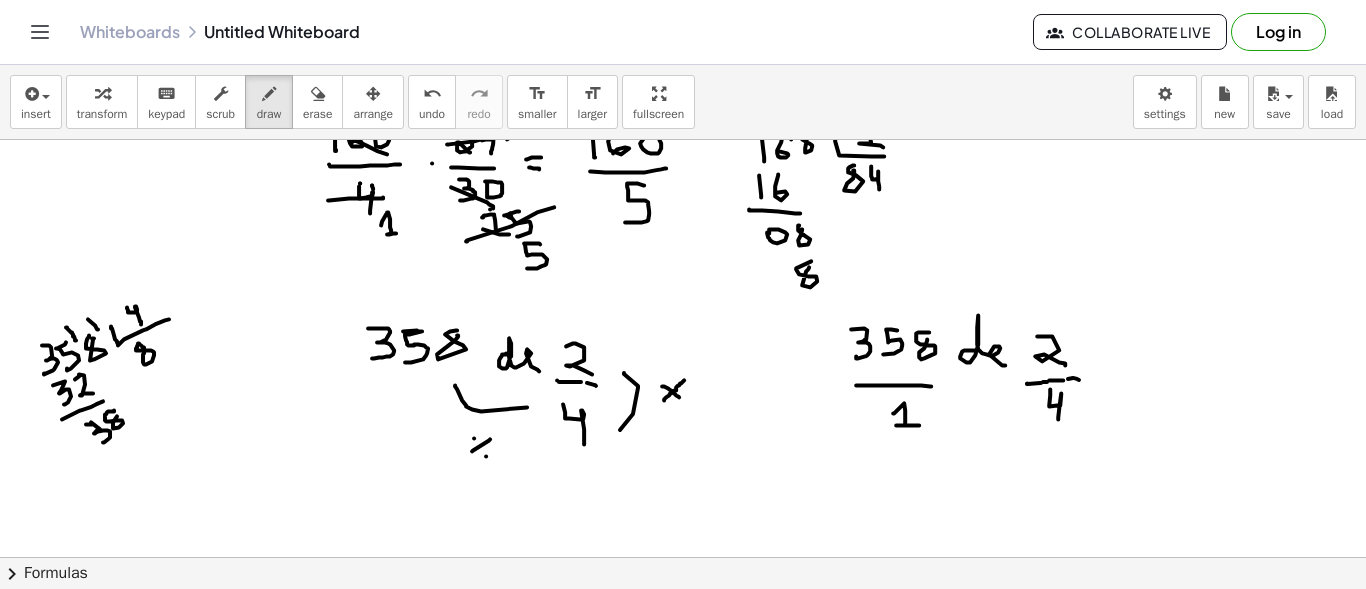 click at bounding box center [683, -1109] 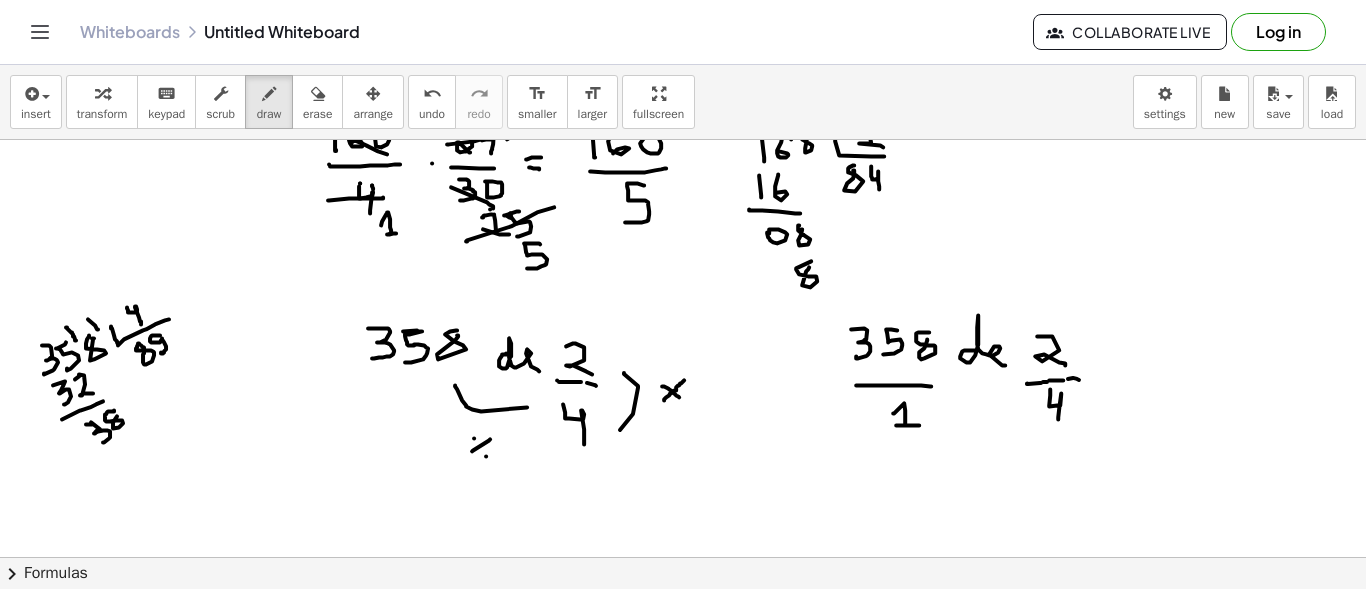 drag, startPoint x: 160, startPoint y: 333, endPoint x: 161, endPoint y: 350, distance: 17.029387 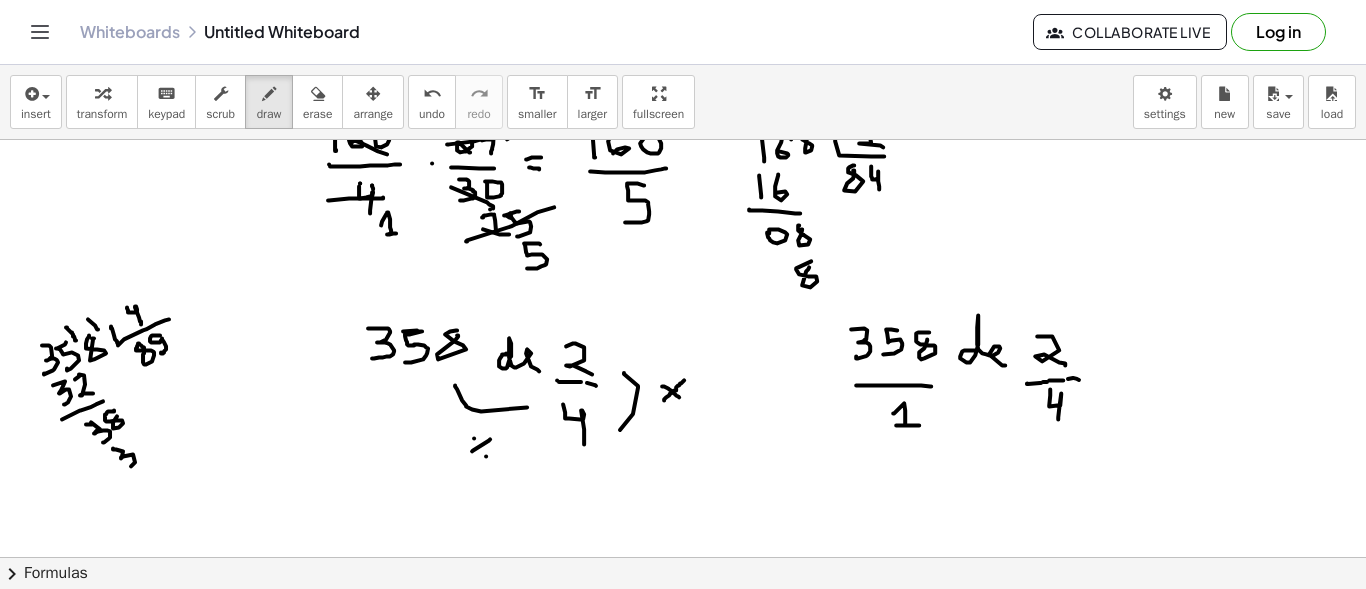 drag, startPoint x: 113, startPoint y: 446, endPoint x: 130, endPoint y: 464, distance: 24.758837 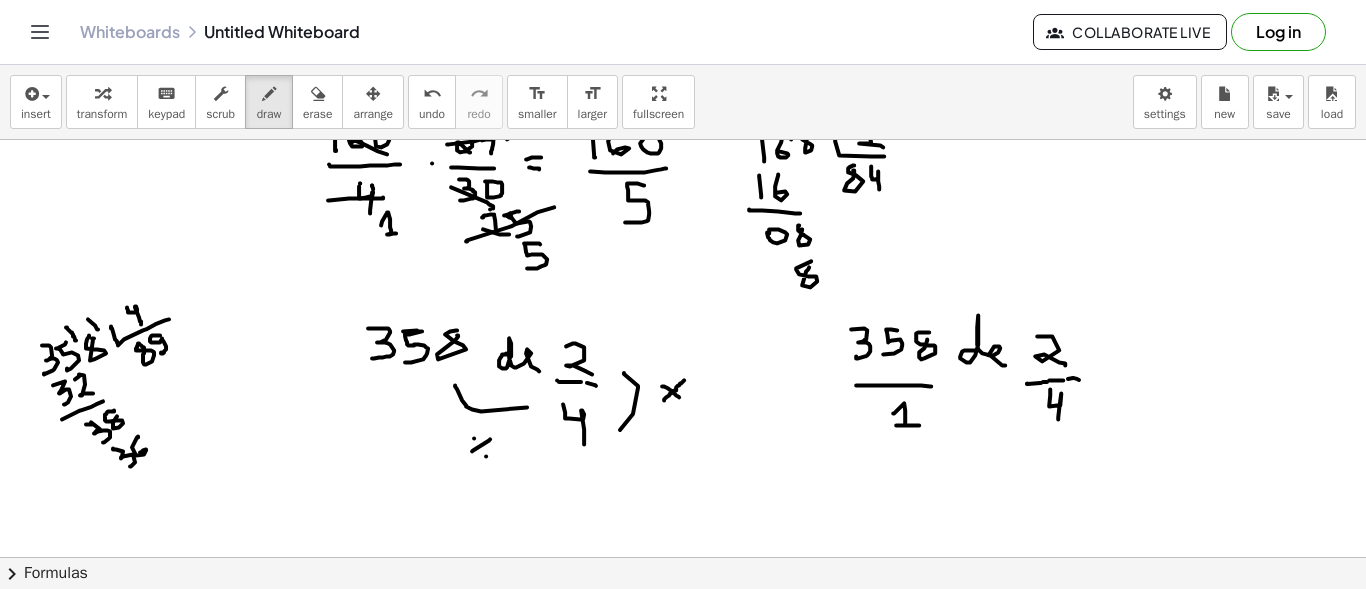 drag, startPoint x: 138, startPoint y: 434, endPoint x: 140, endPoint y: 450, distance: 16.124516 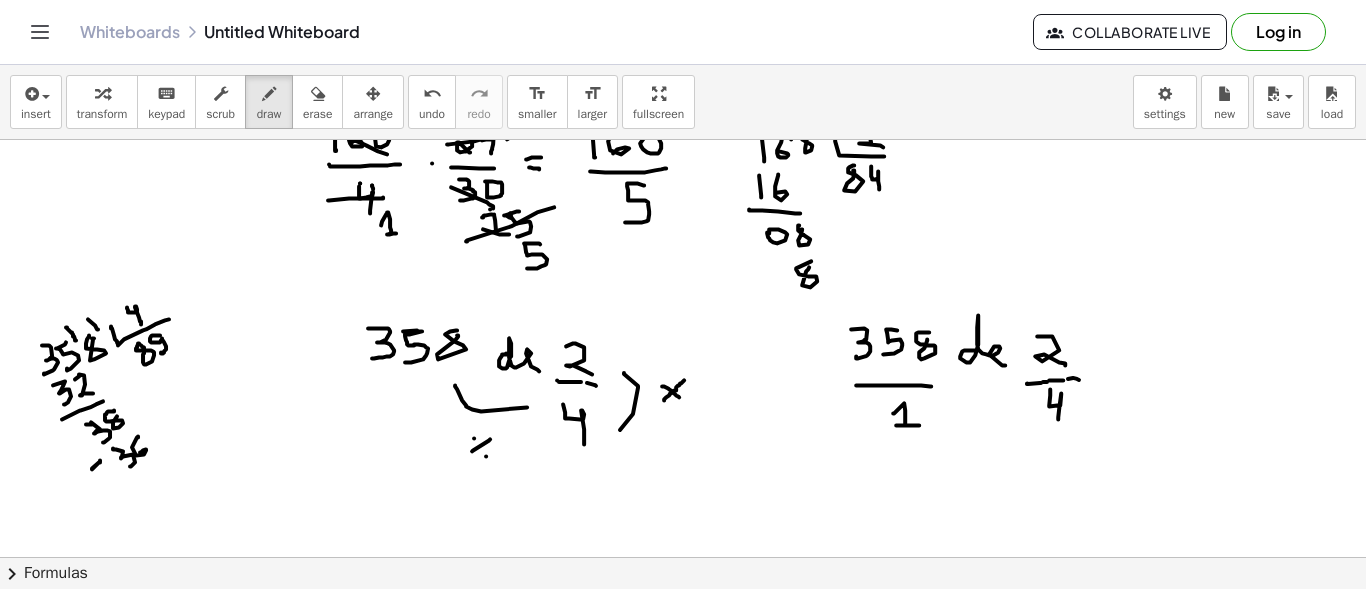 click at bounding box center (683, -1109) 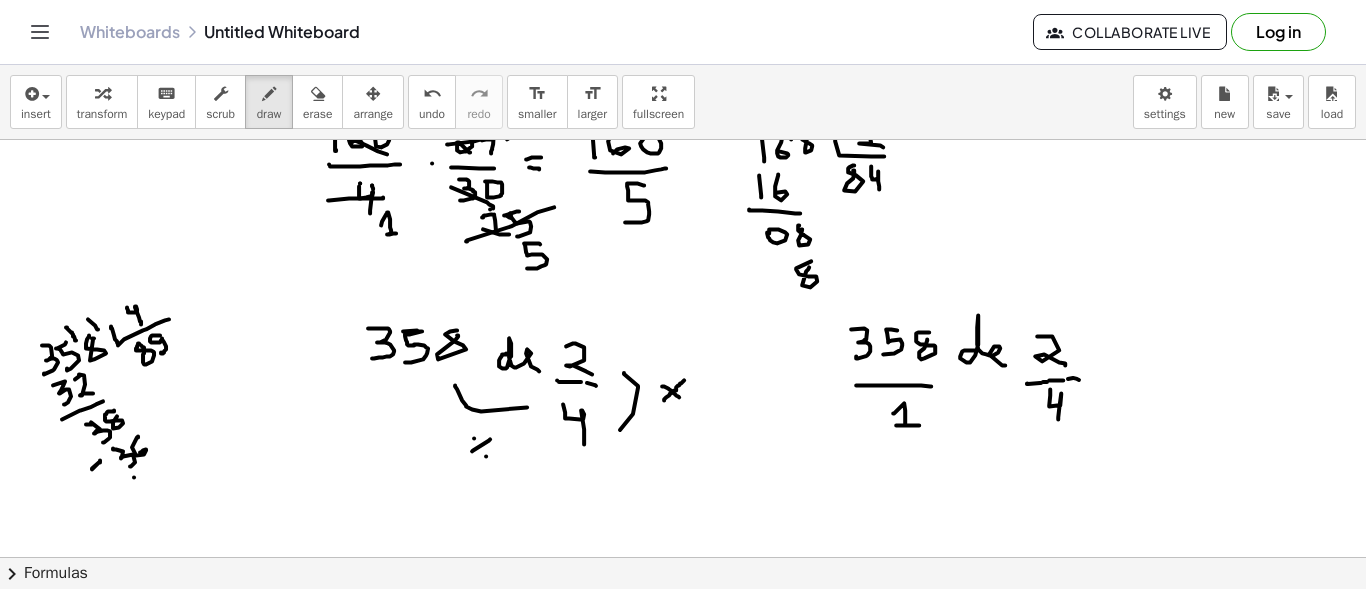 click at bounding box center [683, -1109] 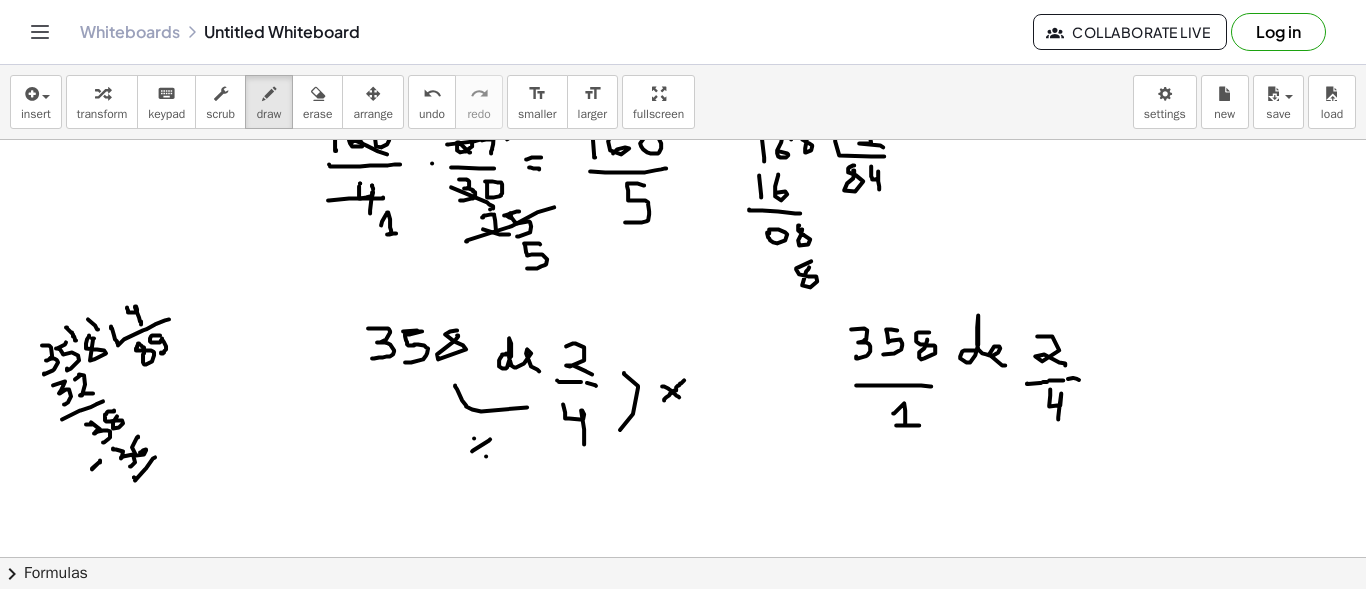 drag, startPoint x: 135, startPoint y: 478, endPoint x: 155, endPoint y: 455, distance: 30.479502 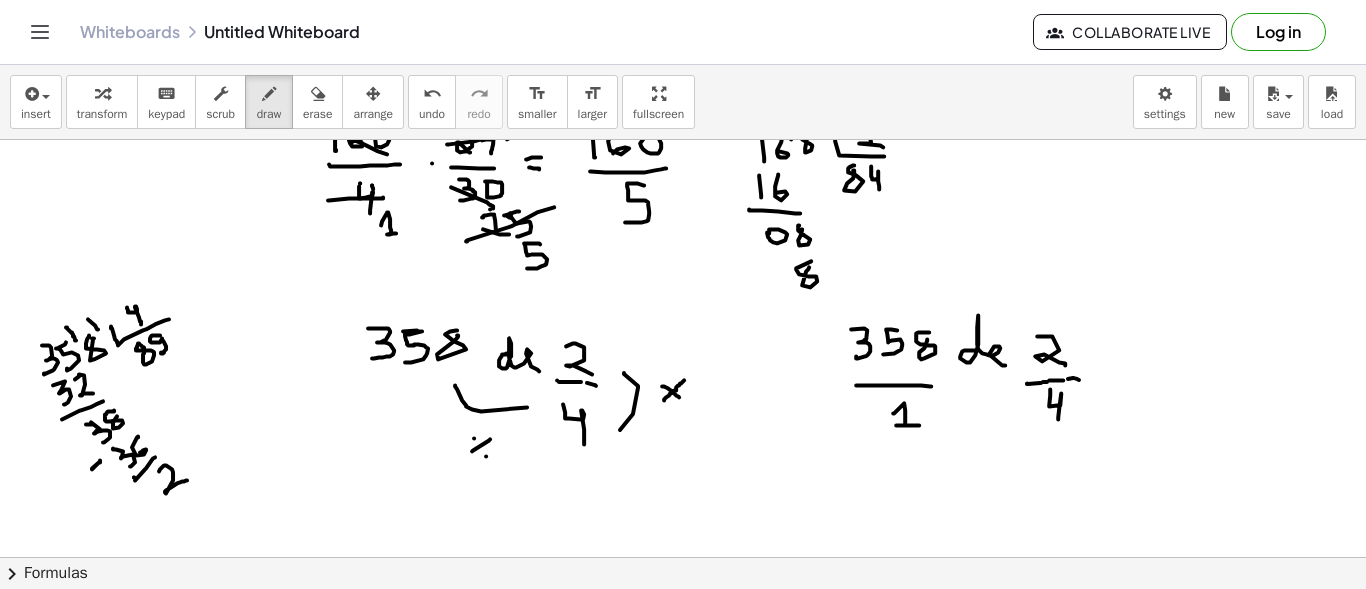 drag, startPoint x: 159, startPoint y: 469, endPoint x: 187, endPoint y: 478, distance: 29.410883 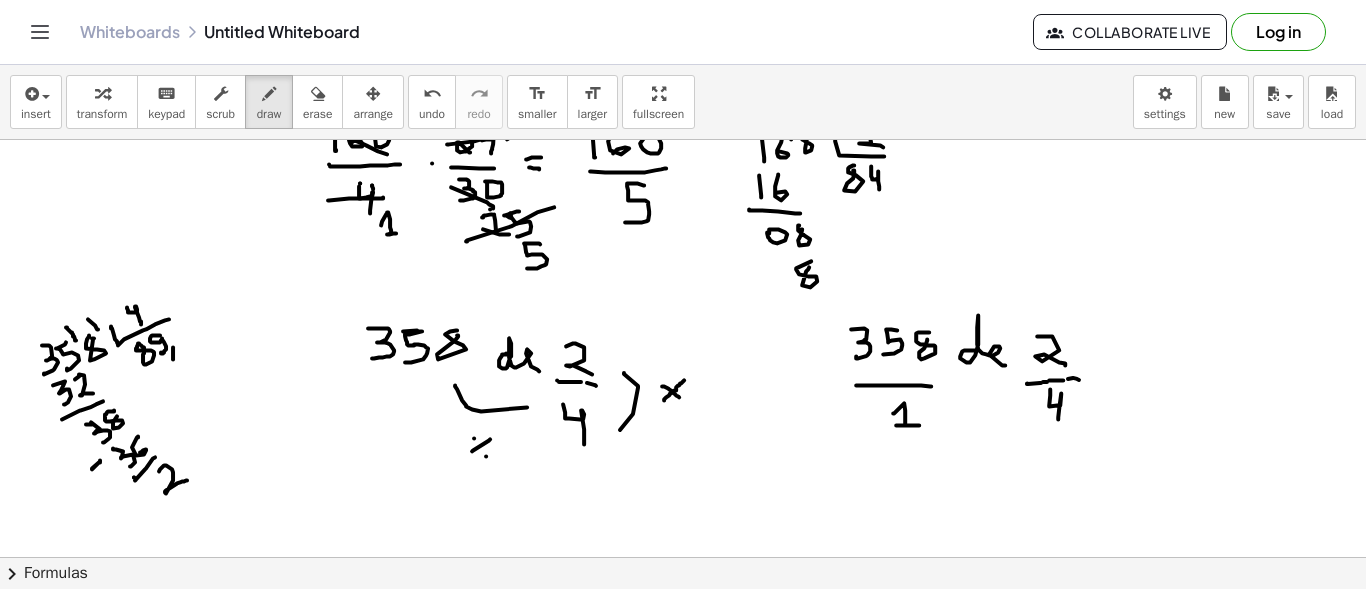 drag, startPoint x: 173, startPoint y: 345, endPoint x: 173, endPoint y: 357, distance: 12 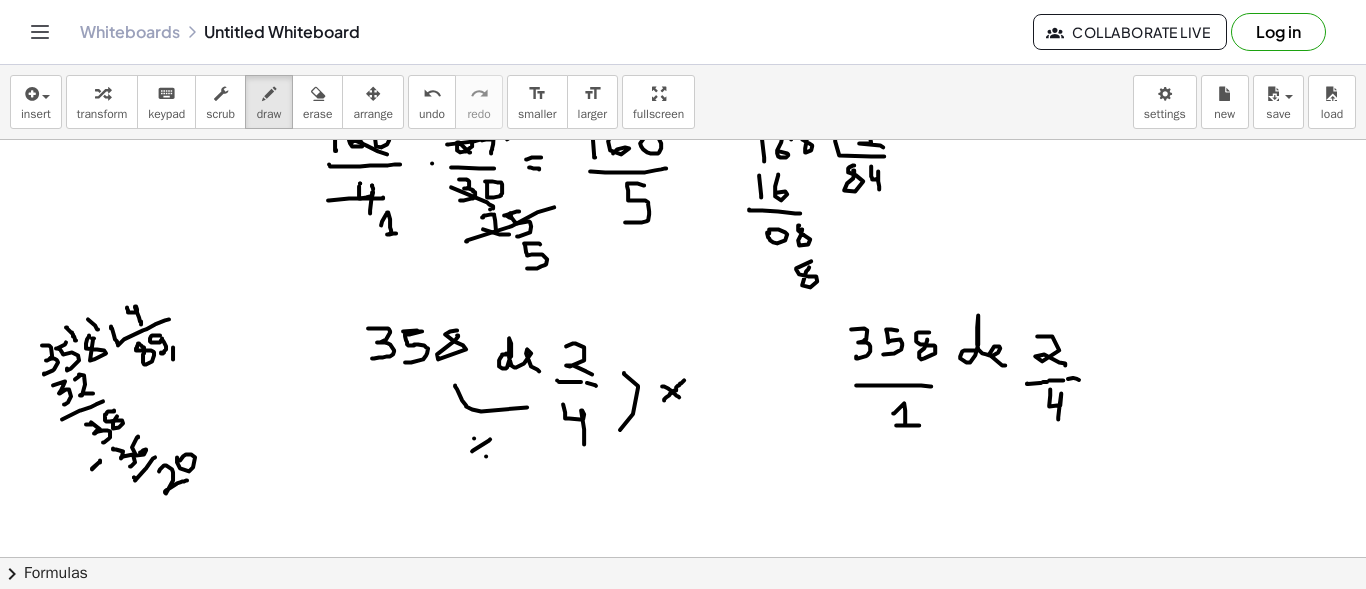 click at bounding box center [683, -1109] 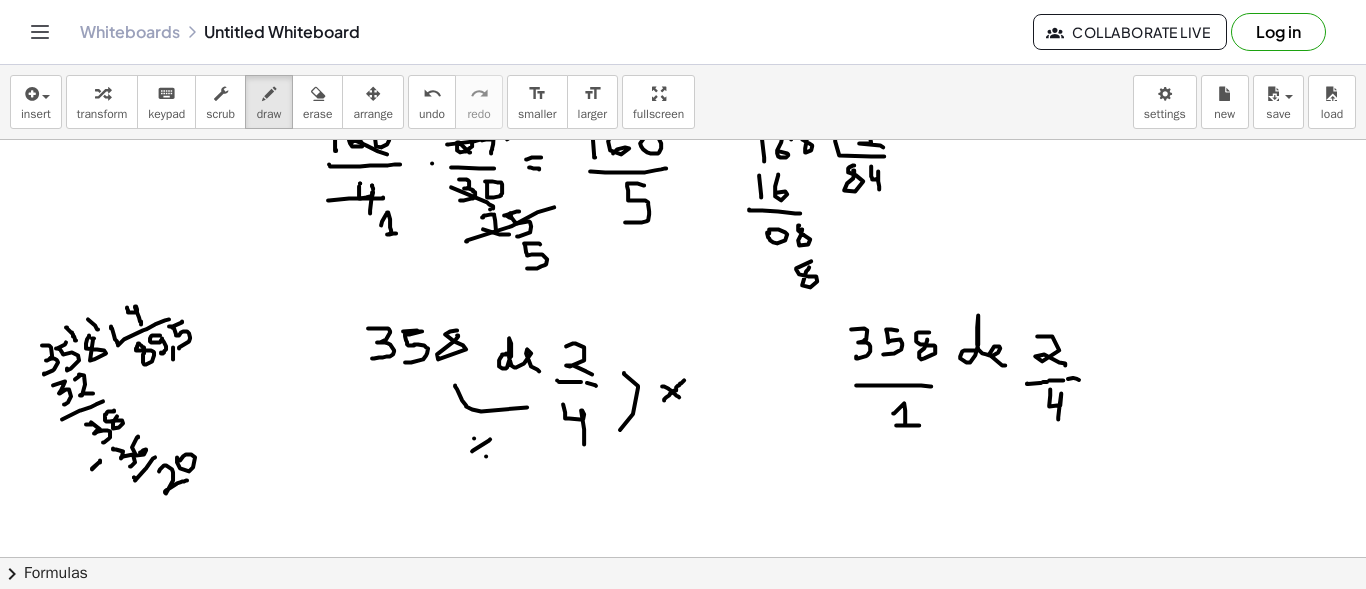drag, startPoint x: 182, startPoint y: 319, endPoint x: 179, endPoint y: 346, distance: 27.166155 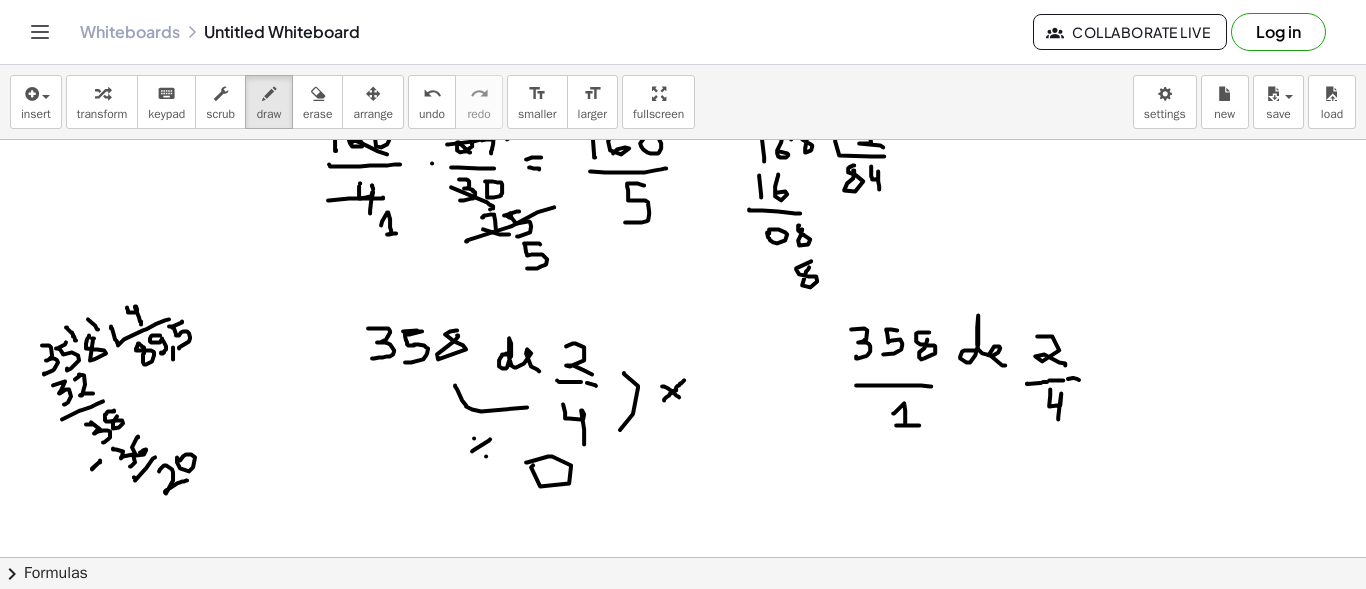 click at bounding box center (683, -1109) 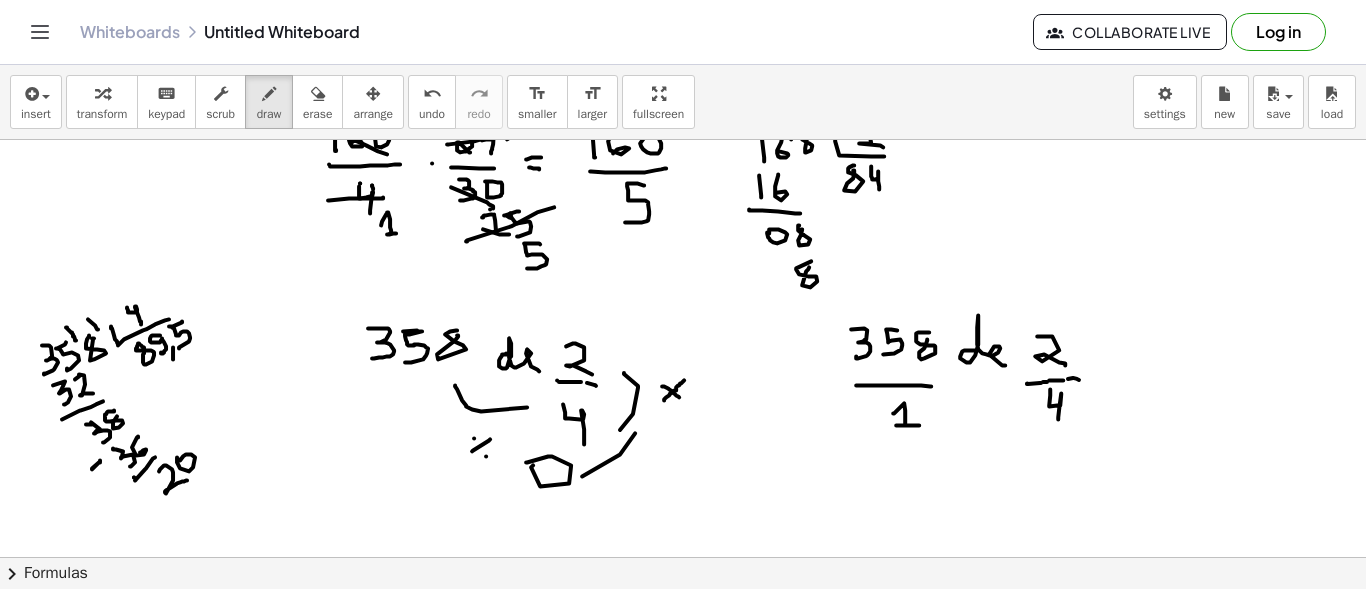 drag, startPoint x: 582, startPoint y: 474, endPoint x: 635, endPoint y: 431, distance: 68.24954 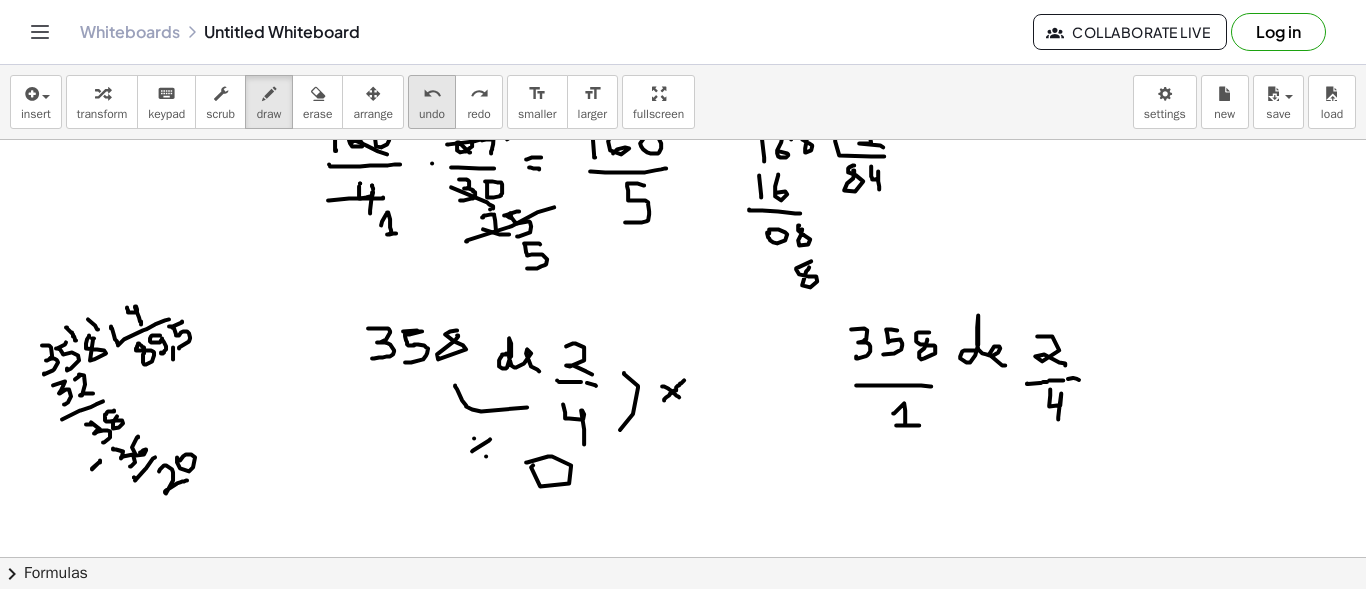 click on "undo" at bounding box center (432, 114) 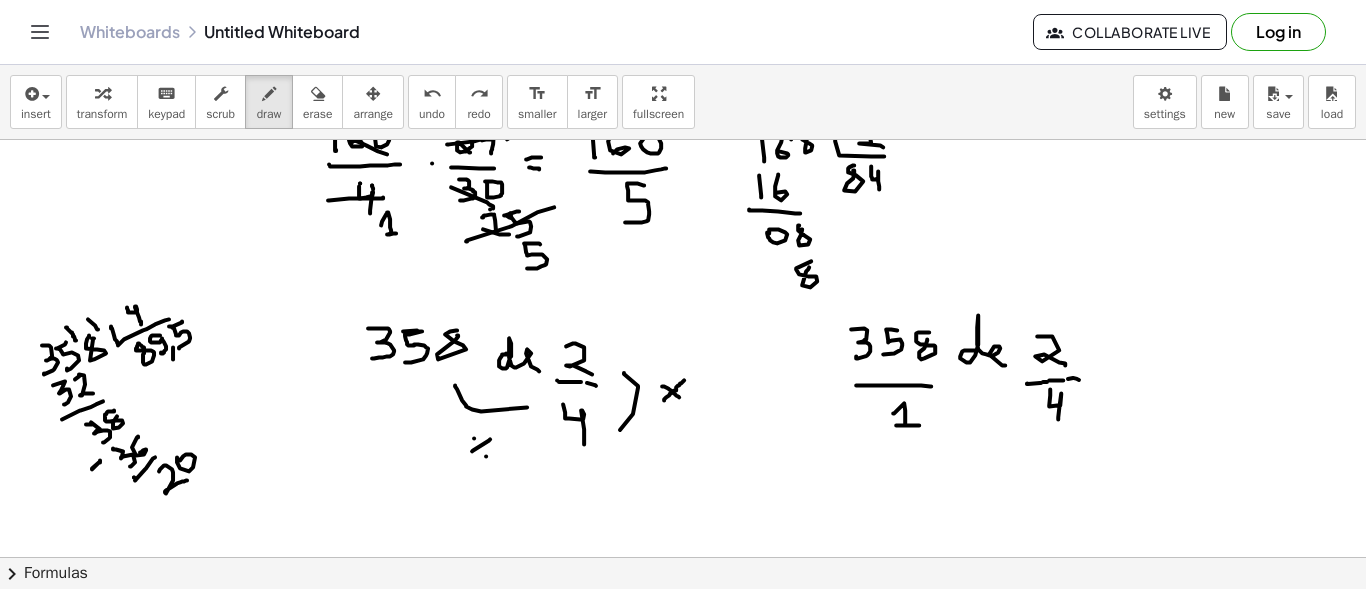 scroll, scrollTop: 3233, scrollLeft: 0, axis: vertical 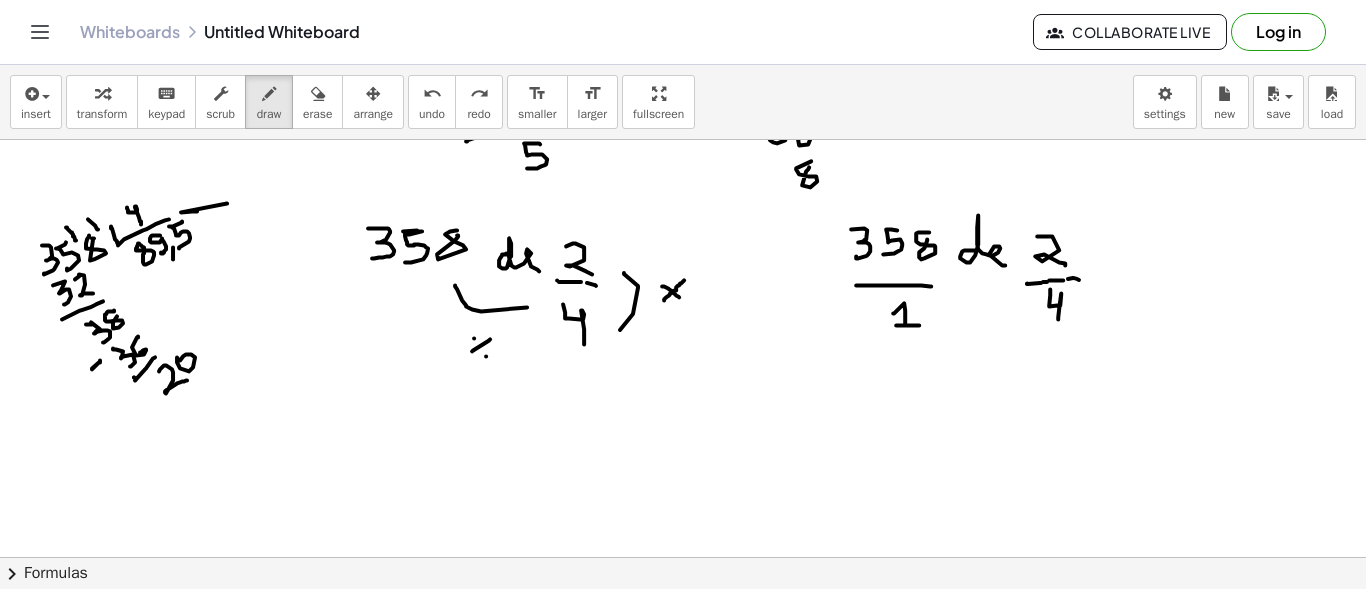 drag, startPoint x: 197, startPoint y: 208, endPoint x: 226, endPoint y: 201, distance: 29.832869 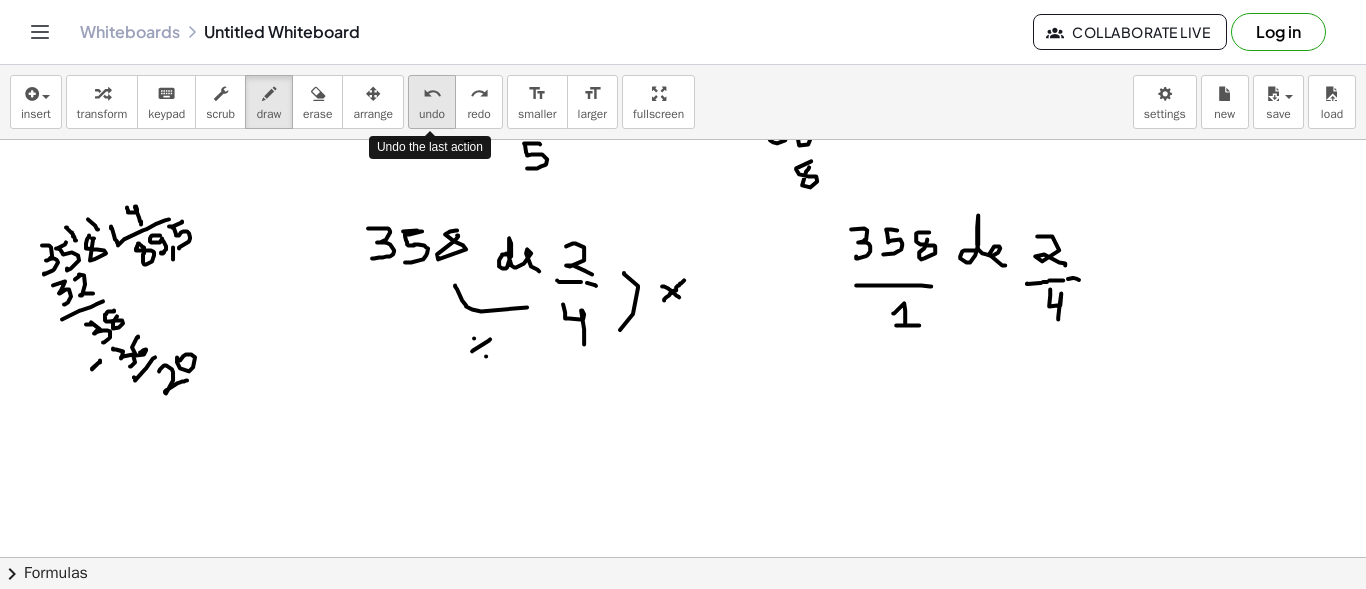 click on "undo undo" at bounding box center (432, 102) 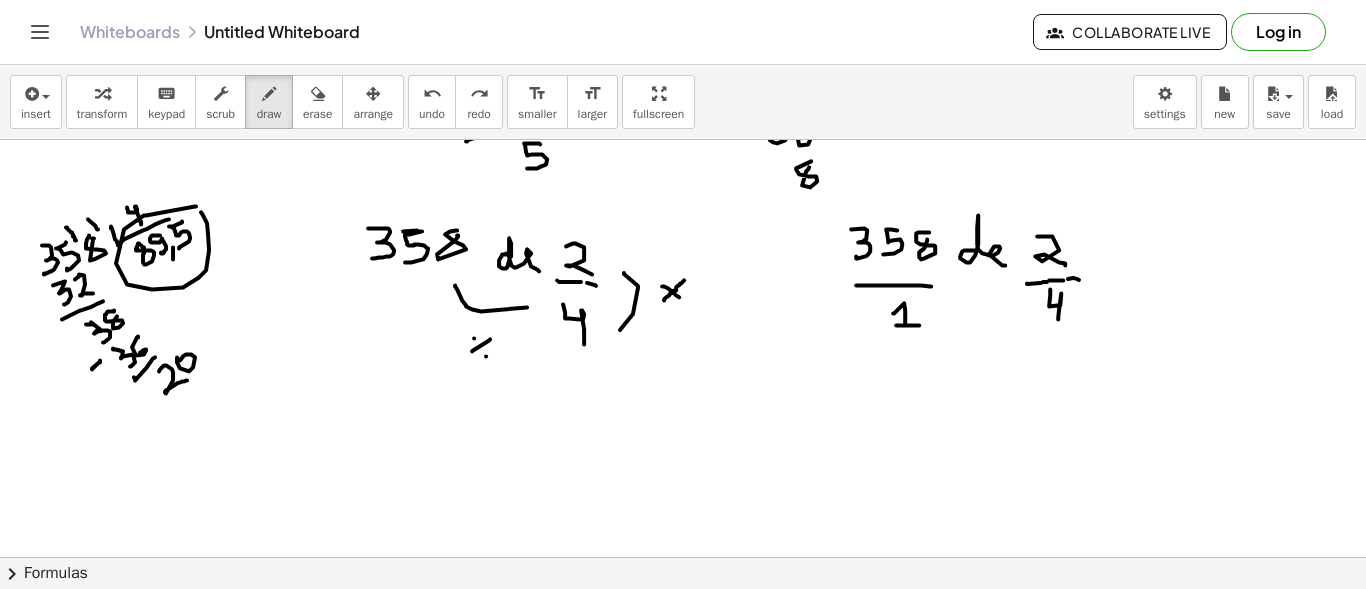 click at bounding box center [683, -1209] 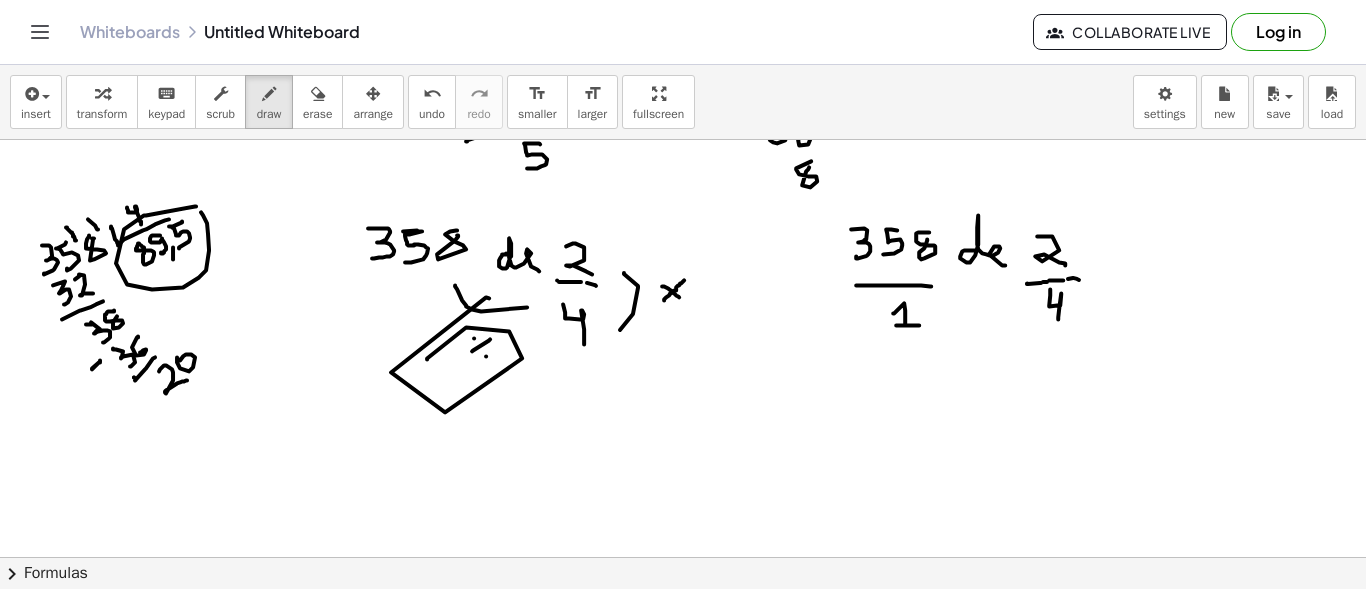 drag, startPoint x: 427, startPoint y: 357, endPoint x: 489, endPoint y: 296, distance: 86.977005 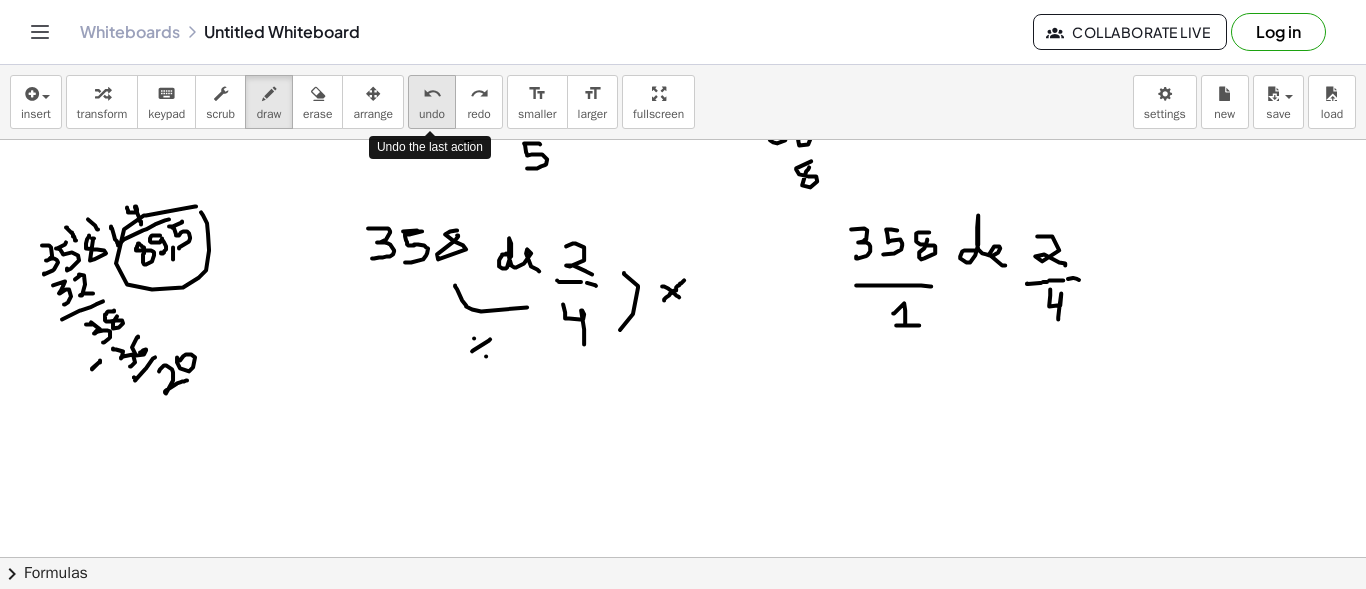 click on "undo" at bounding box center [432, 94] 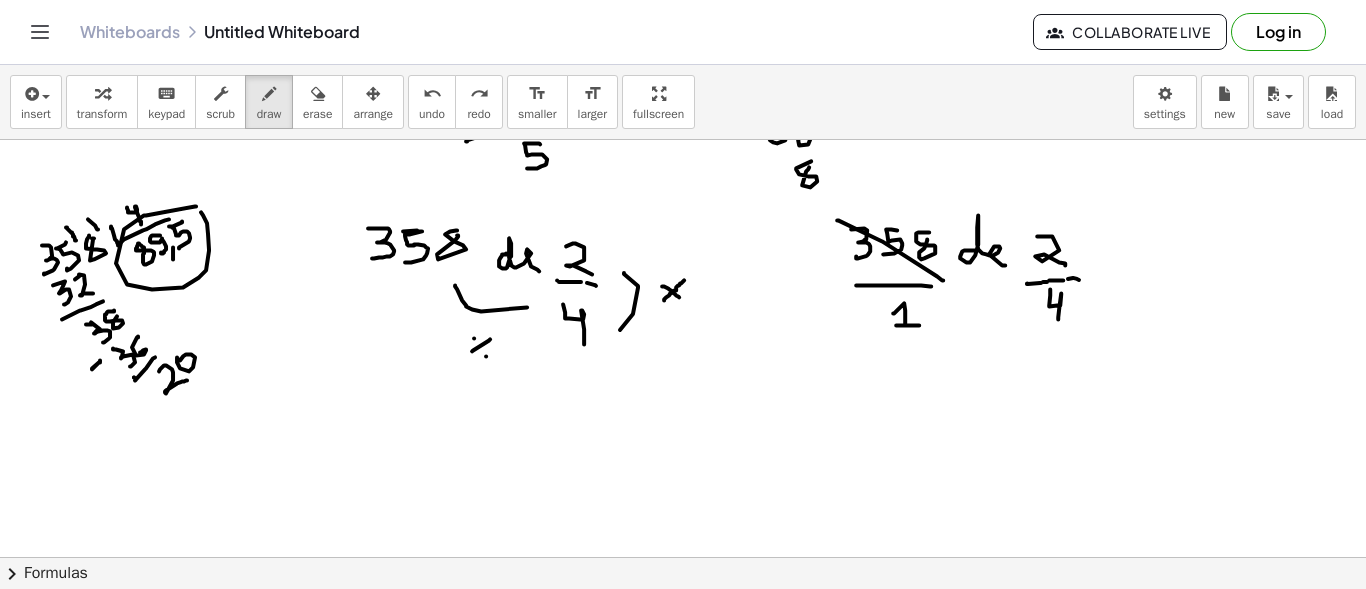 drag, startPoint x: 837, startPoint y: 218, endPoint x: 943, endPoint y: 278, distance: 121.80312 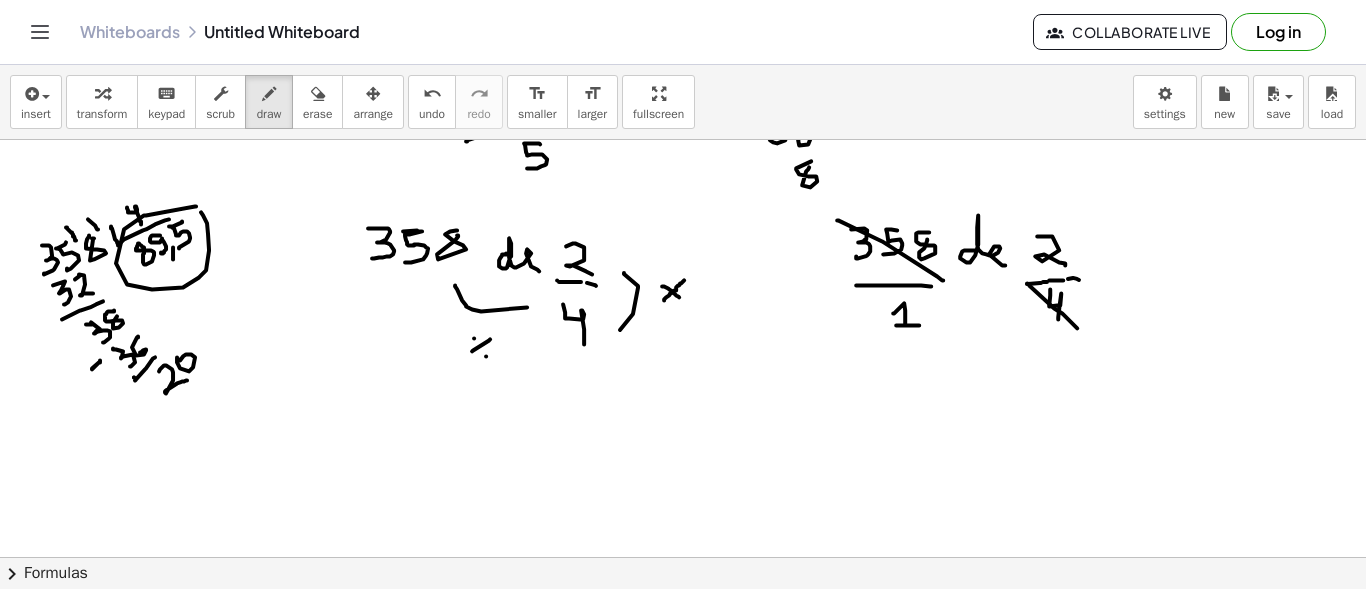 drag, startPoint x: 1029, startPoint y: 283, endPoint x: 1077, endPoint y: 326, distance: 64.44377 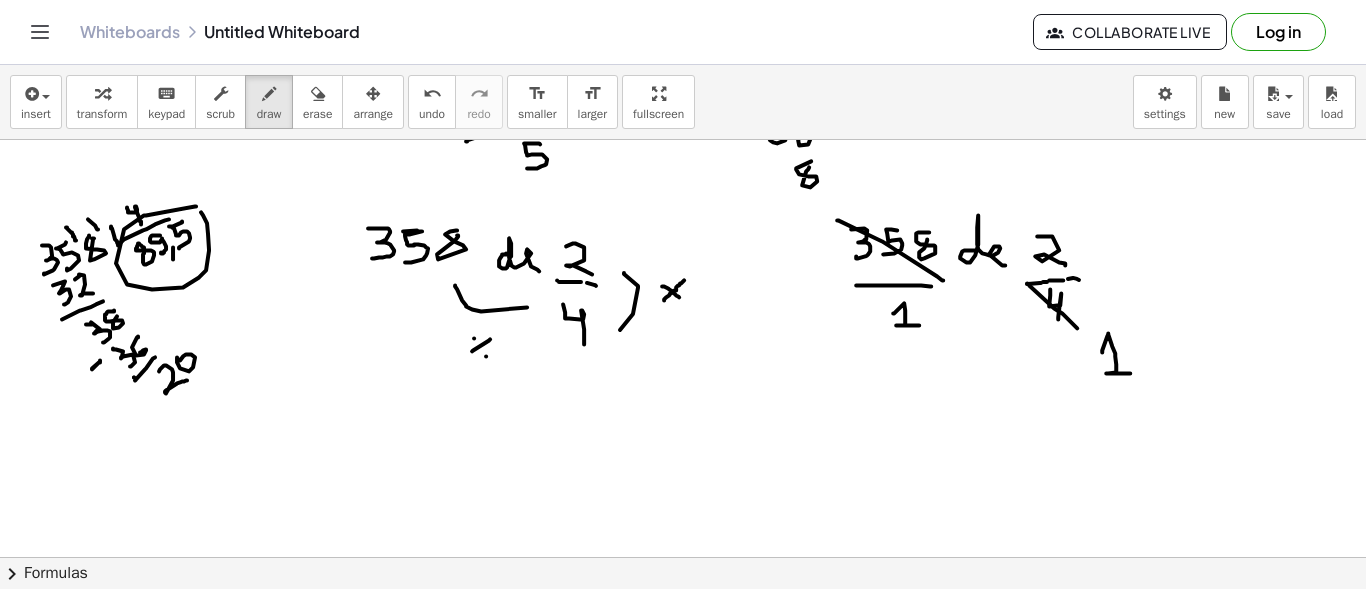 drag, startPoint x: 1102, startPoint y: 350, endPoint x: 1130, endPoint y: 371, distance: 35 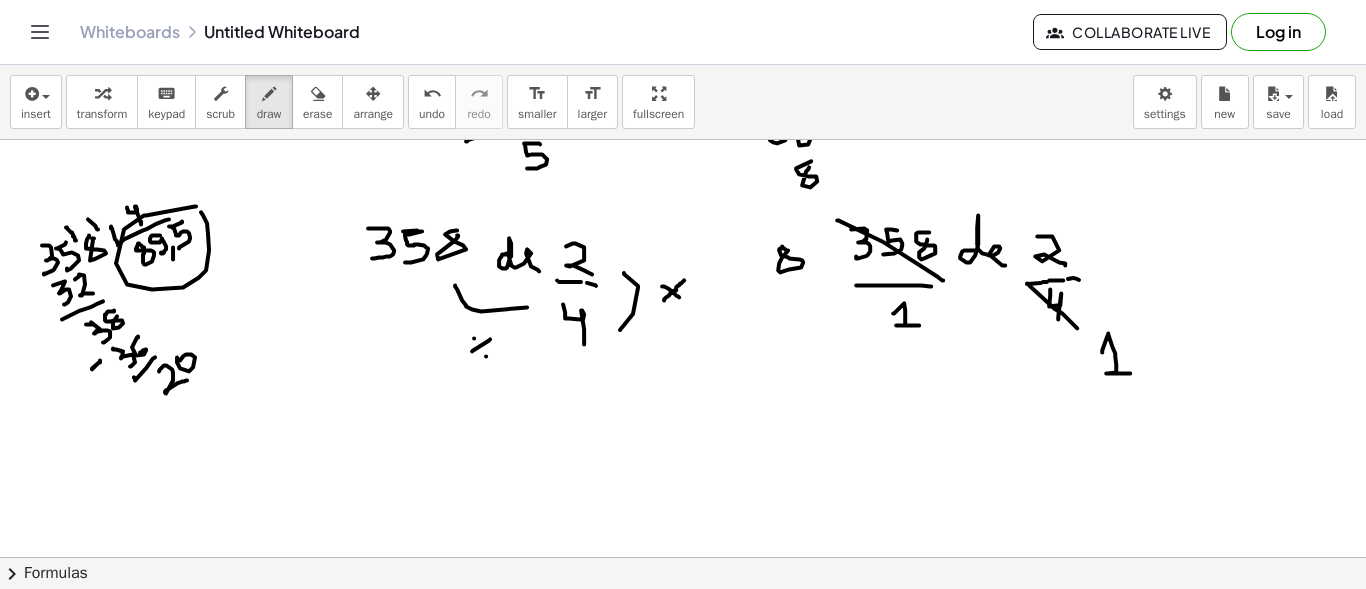 click at bounding box center [683, -1209] 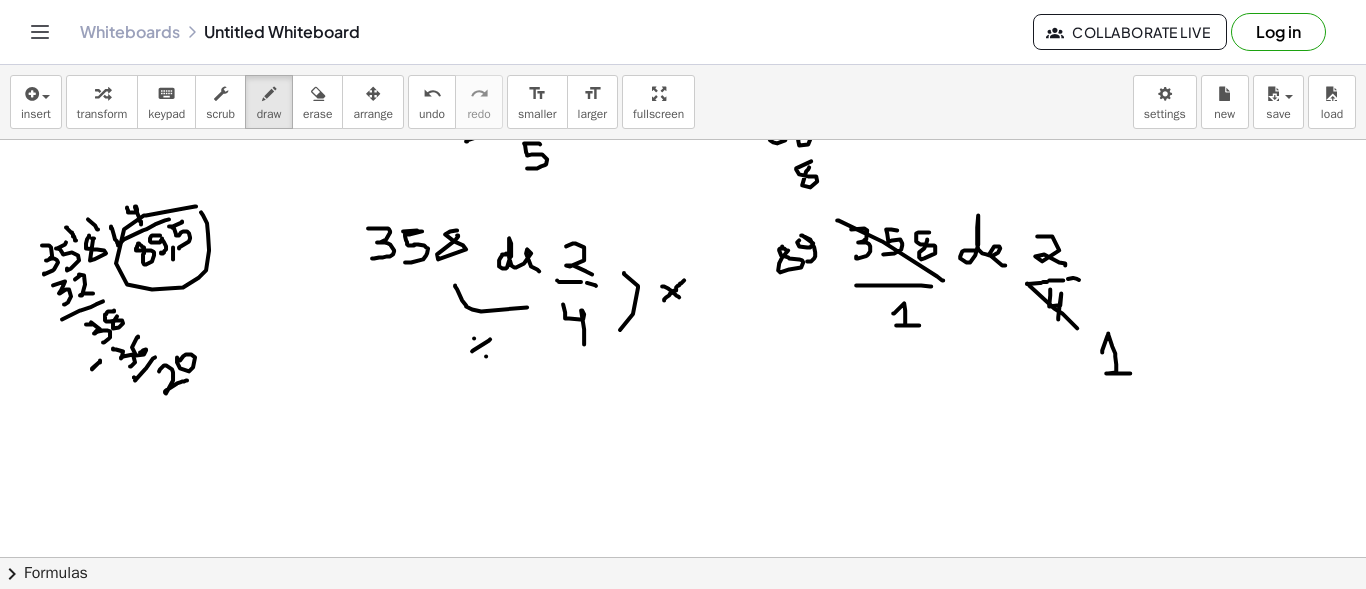 drag, startPoint x: 799, startPoint y: 238, endPoint x: 807, endPoint y: 259, distance: 22.472204 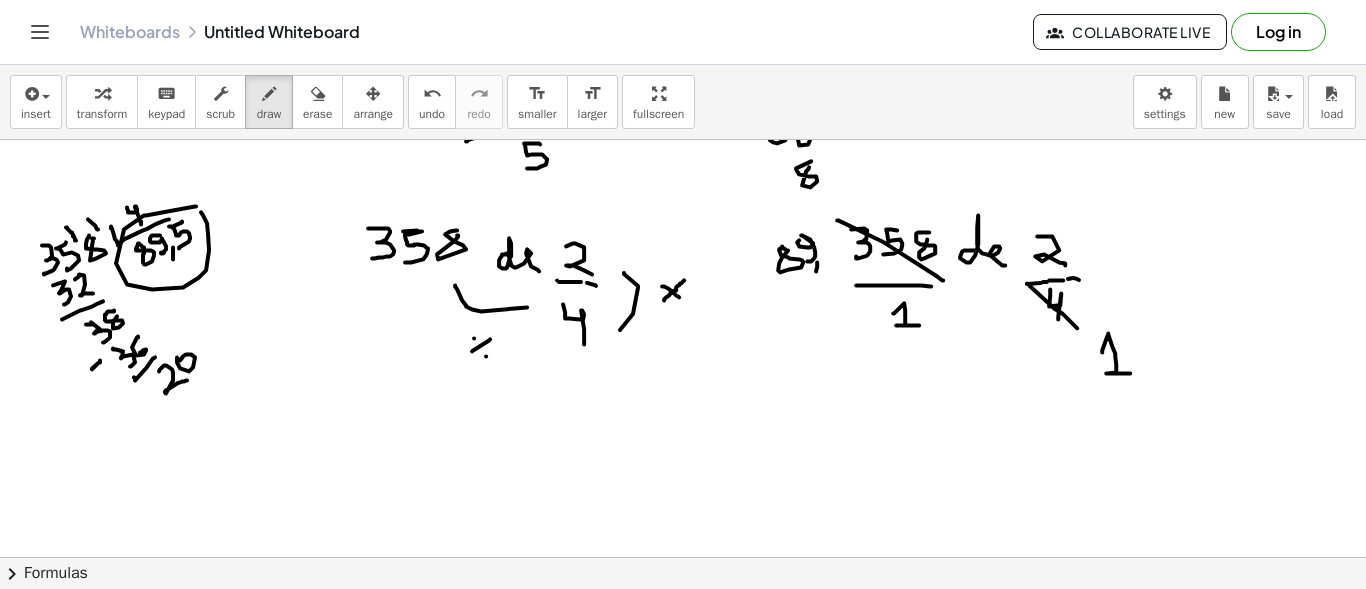 drag, startPoint x: 817, startPoint y: 260, endPoint x: 816, endPoint y: 270, distance: 10.049875 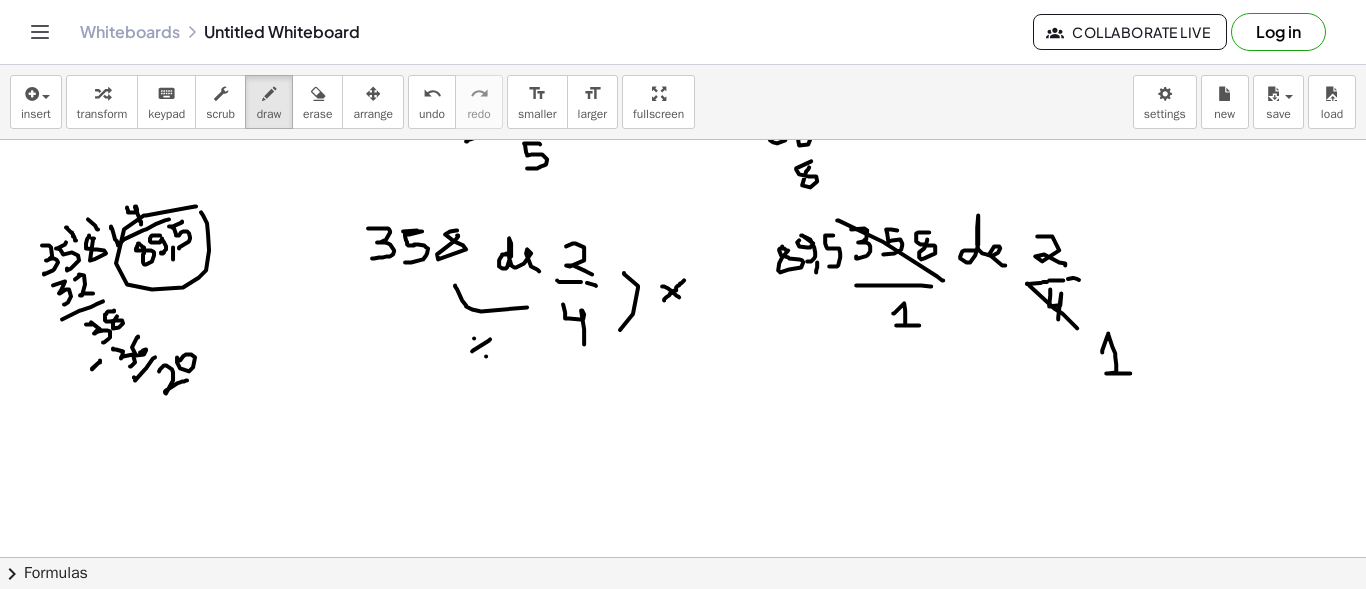 drag, startPoint x: 833, startPoint y: 233, endPoint x: 829, endPoint y: 263, distance: 30.265491 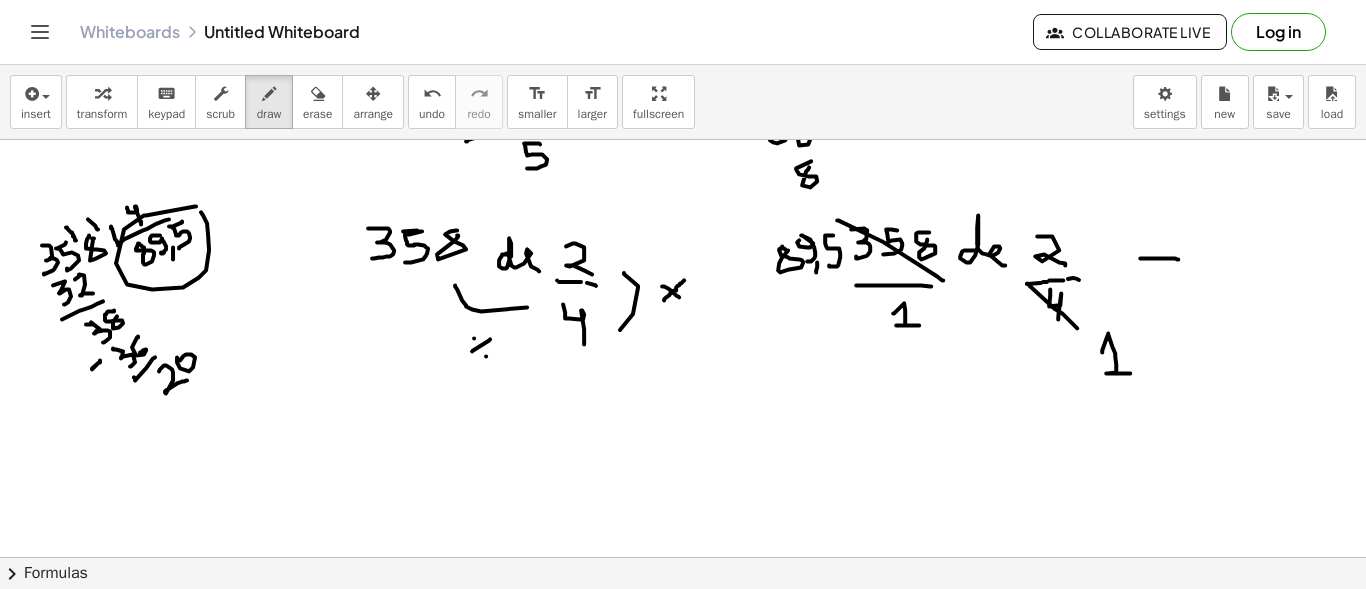 drag, startPoint x: 1140, startPoint y: 256, endPoint x: 1178, endPoint y: 257, distance: 38.013157 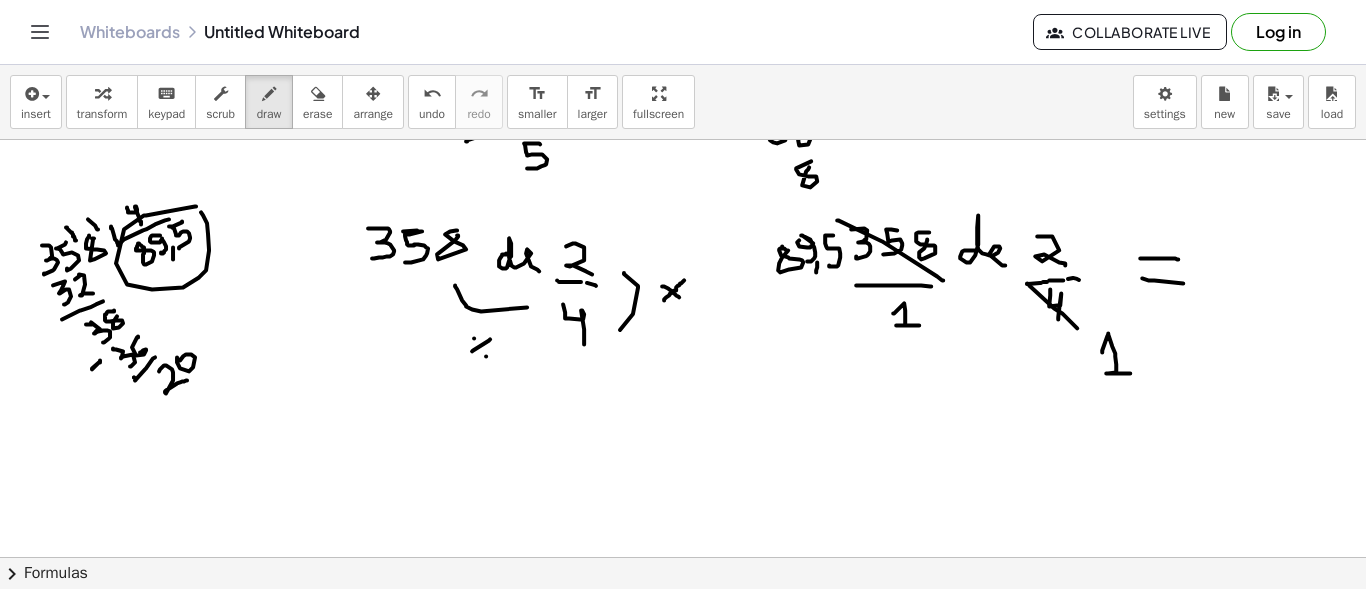 drag, startPoint x: 1142, startPoint y: 276, endPoint x: 1181, endPoint y: 281, distance: 39.319206 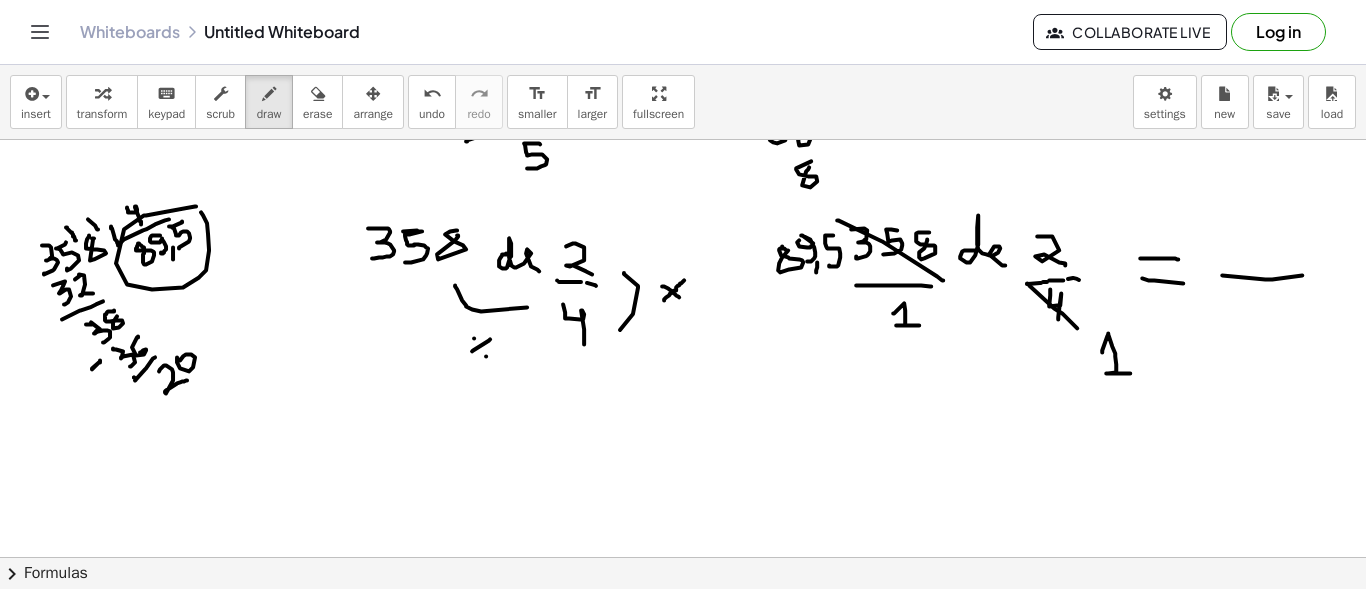 drag, startPoint x: 1222, startPoint y: 273, endPoint x: 1302, endPoint y: 273, distance: 80 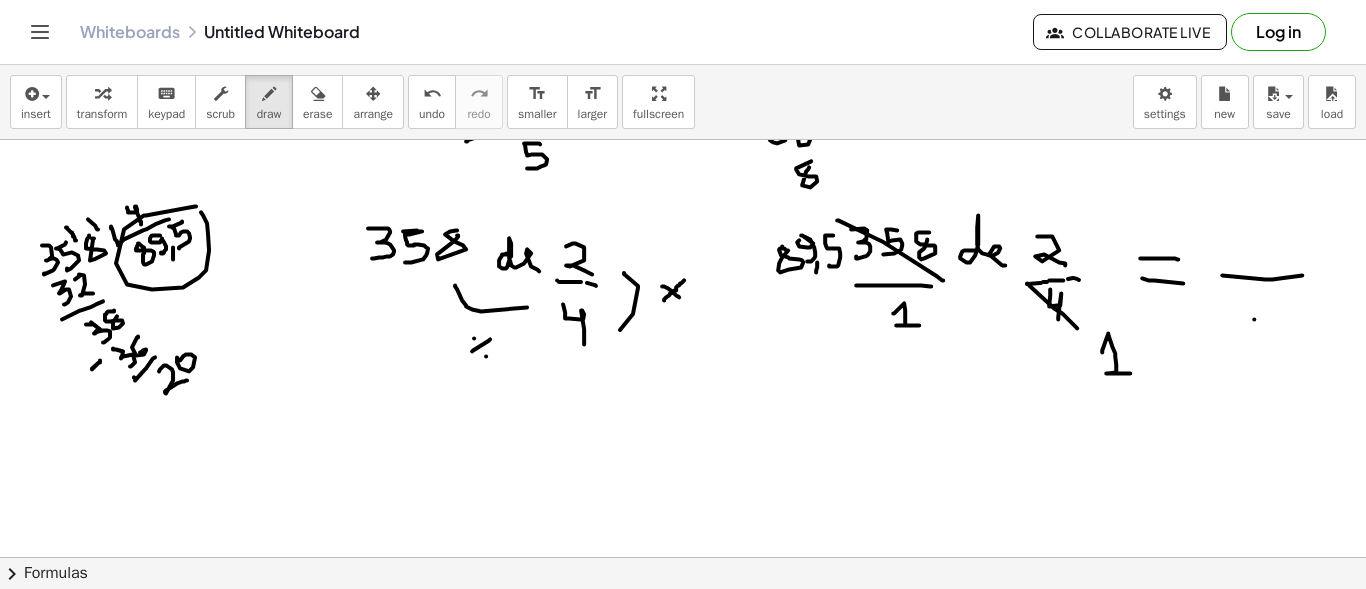 click at bounding box center [683, -1209] 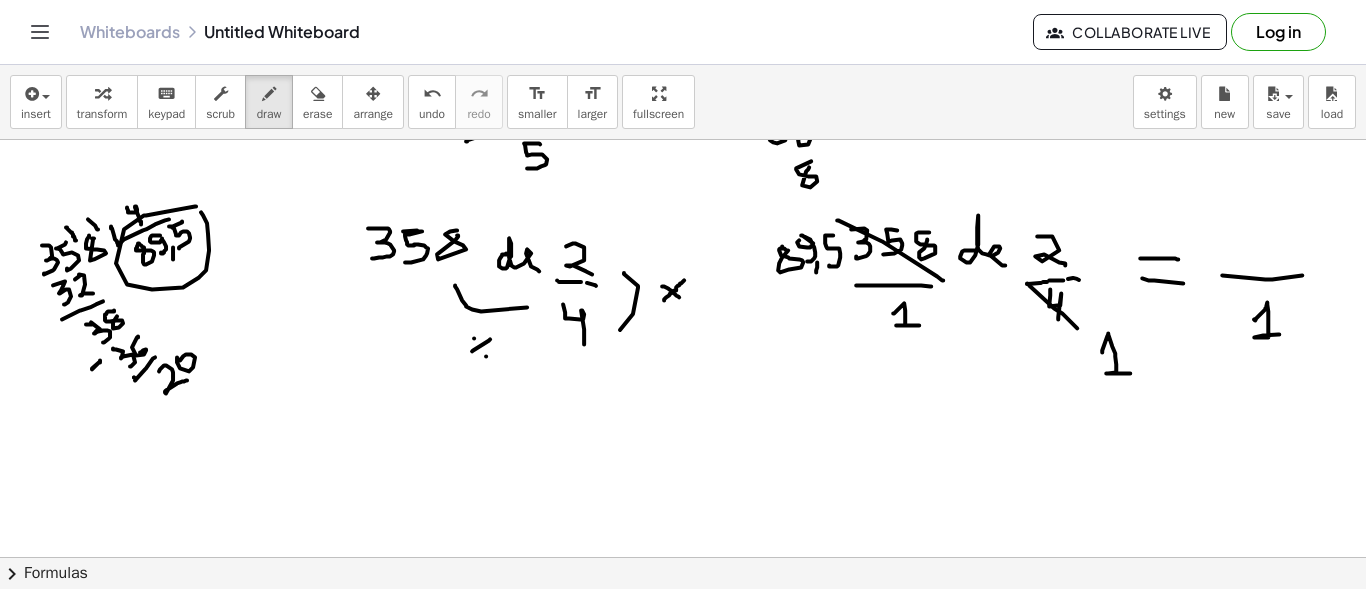 drag, startPoint x: 1255, startPoint y: 318, endPoint x: 1279, endPoint y: 332, distance: 27.784887 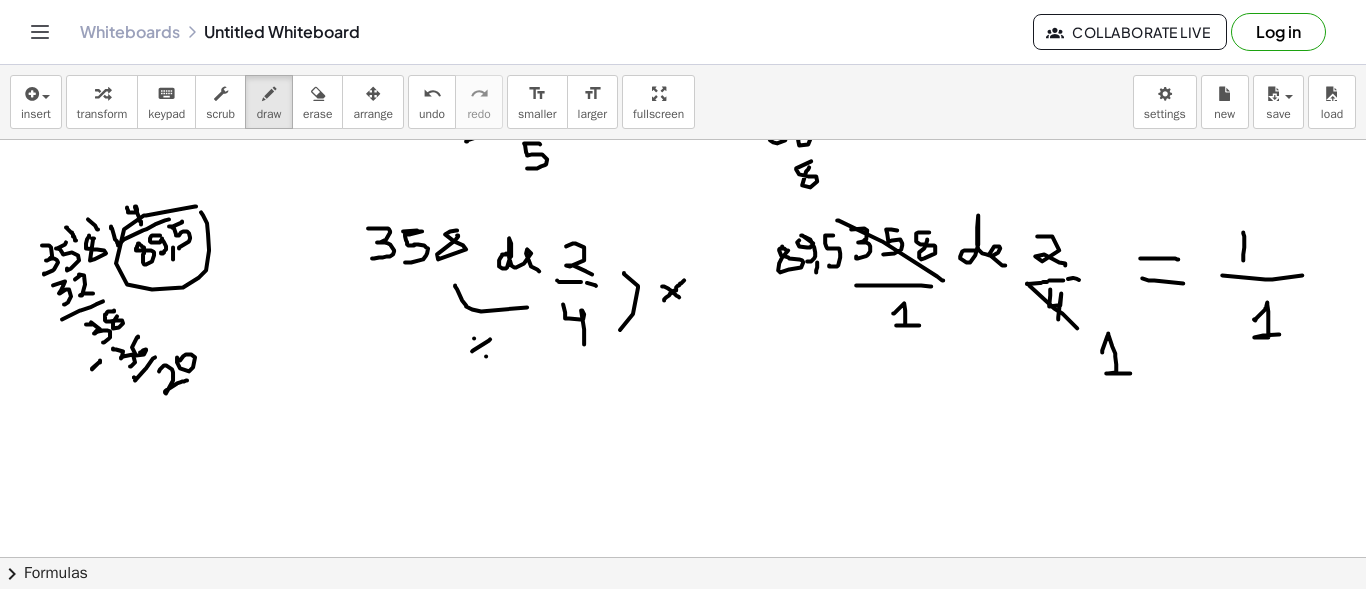 drag, startPoint x: 1243, startPoint y: 230, endPoint x: 1243, endPoint y: 258, distance: 28 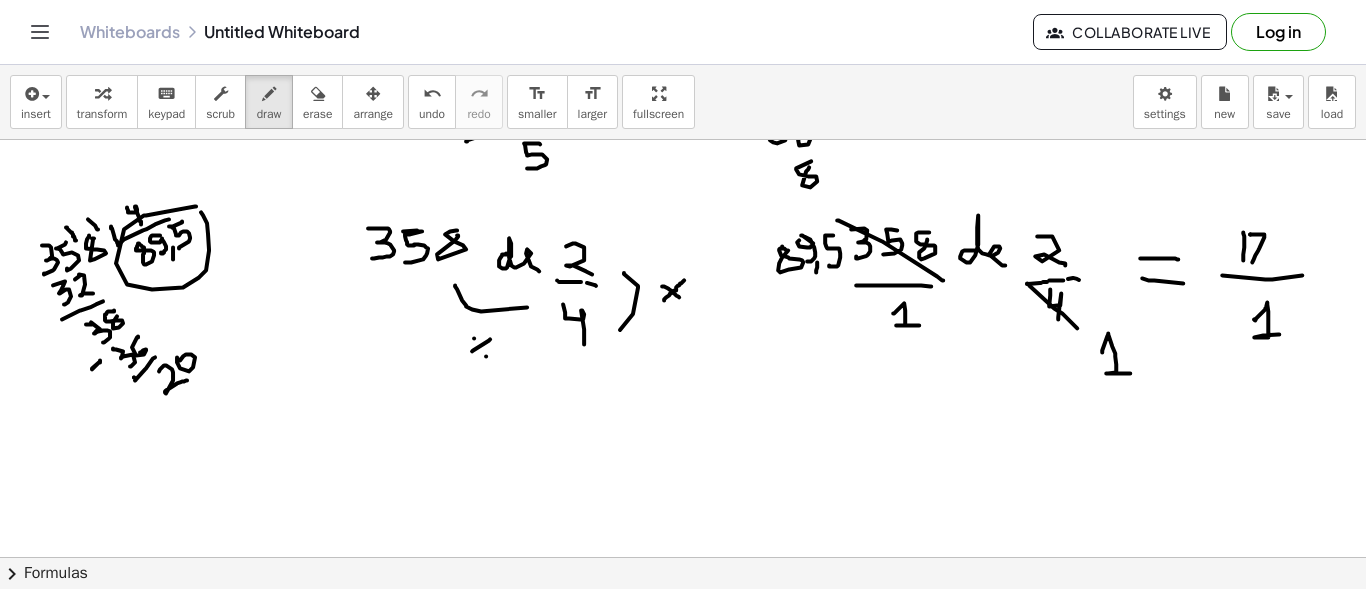 drag, startPoint x: 1250, startPoint y: 232, endPoint x: 1252, endPoint y: 260, distance: 28.071337 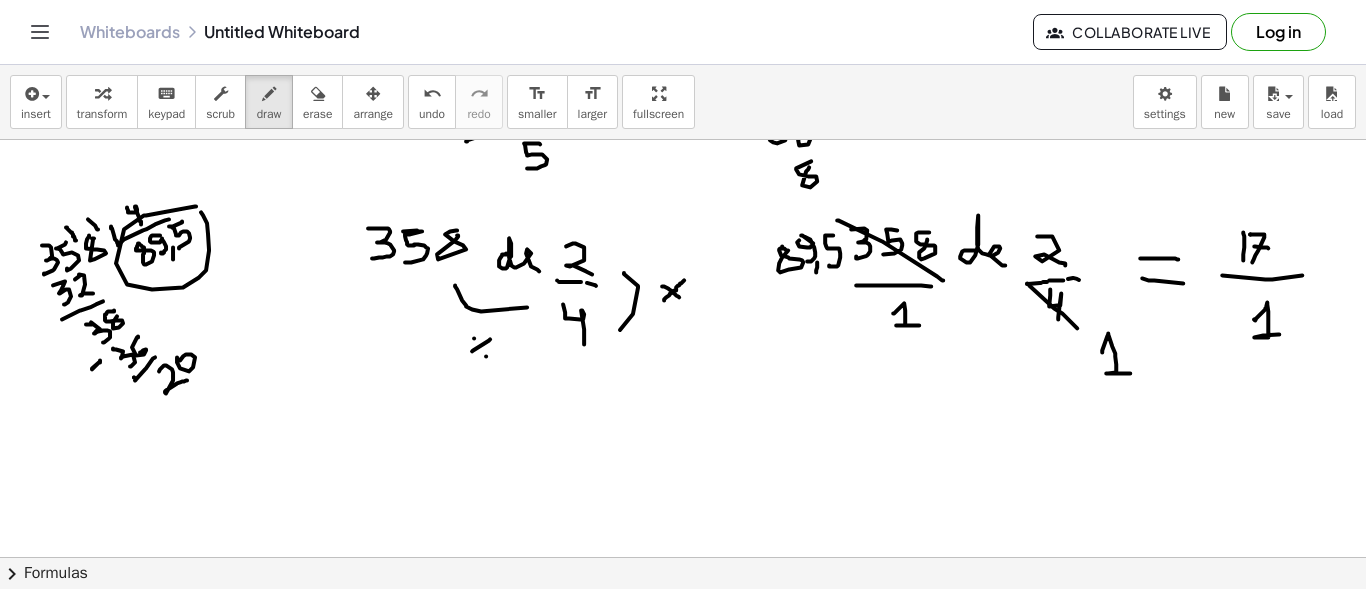 drag, startPoint x: 1254, startPoint y: 244, endPoint x: 1268, endPoint y: 246, distance: 14.142136 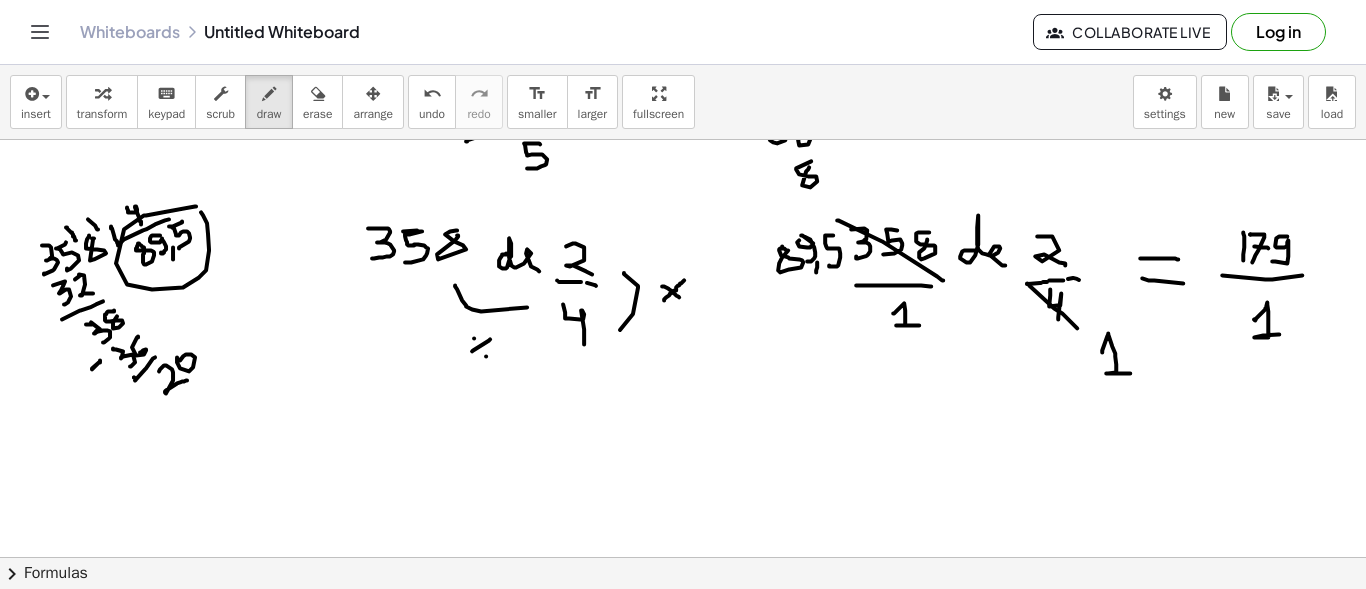 drag, startPoint x: 1287, startPoint y: 234, endPoint x: 1272, endPoint y: 258, distance: 28.301943 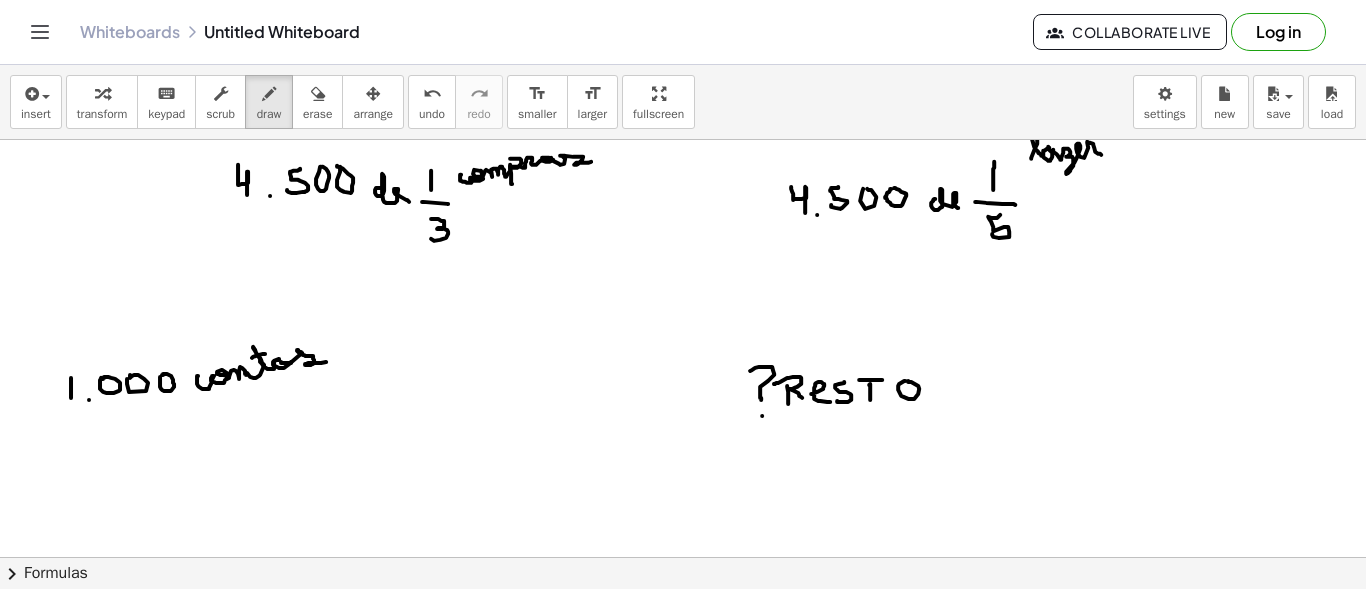 scroll, scrollTop: 733, scrollLeft: 0, axis: vertical 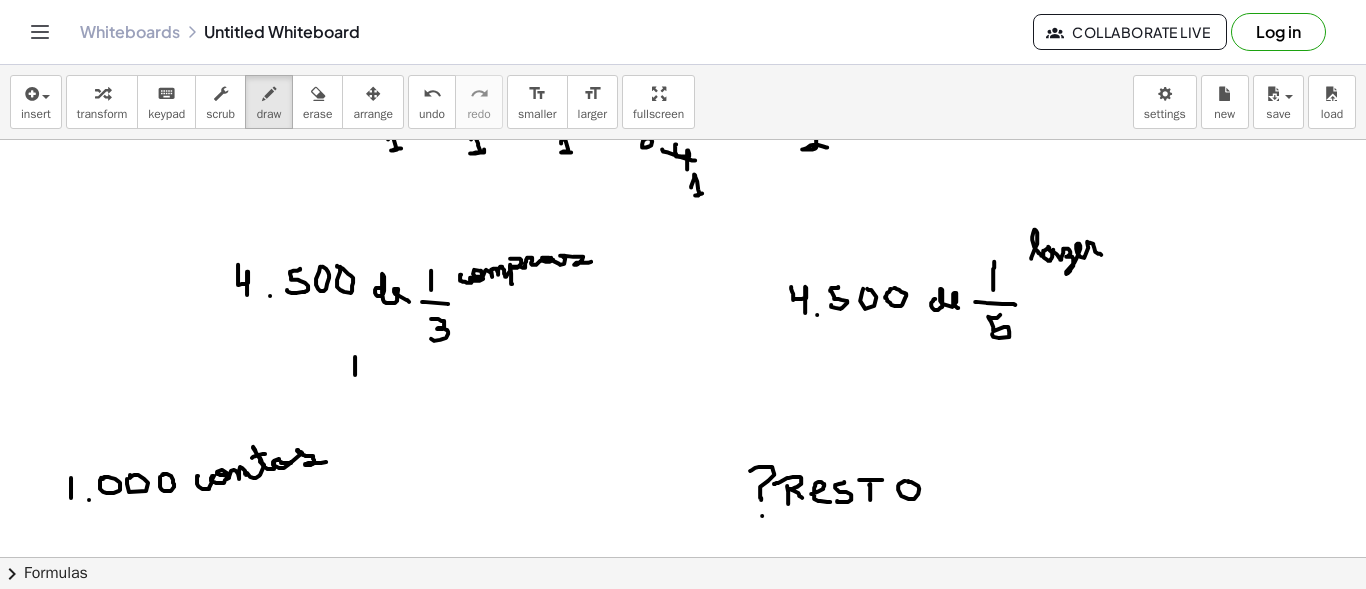 drag, startPoint x: 355, startPoint y: 355, endPoint x: 355, endPoint y: 373, distance: 18 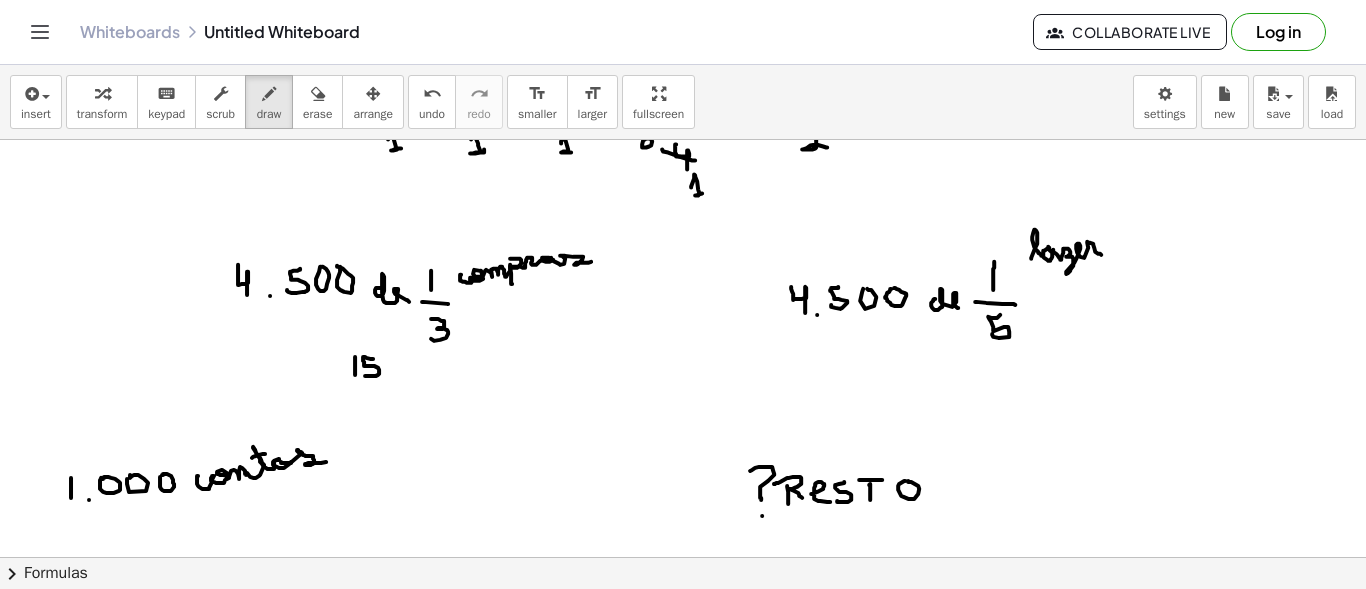 drag, startPoint x: 373, startPoint y: 357, endPoint x: 365, endPoint y: 374, distance: 18.788294 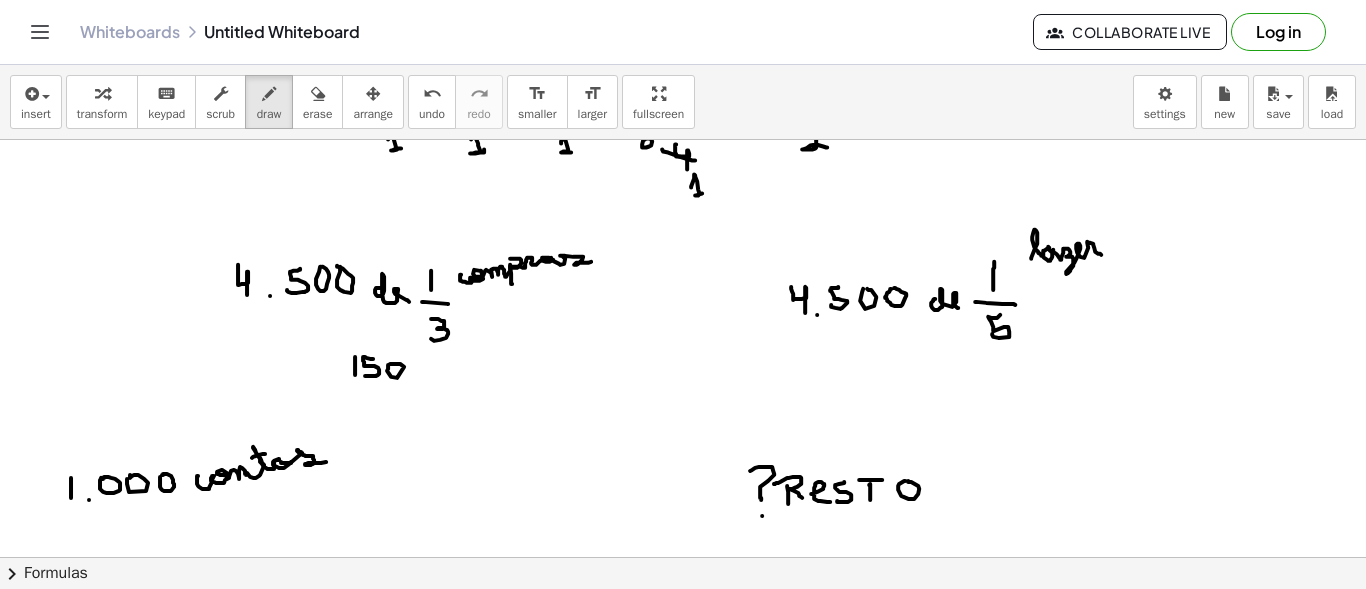 click at bounding box center (683, 1291) 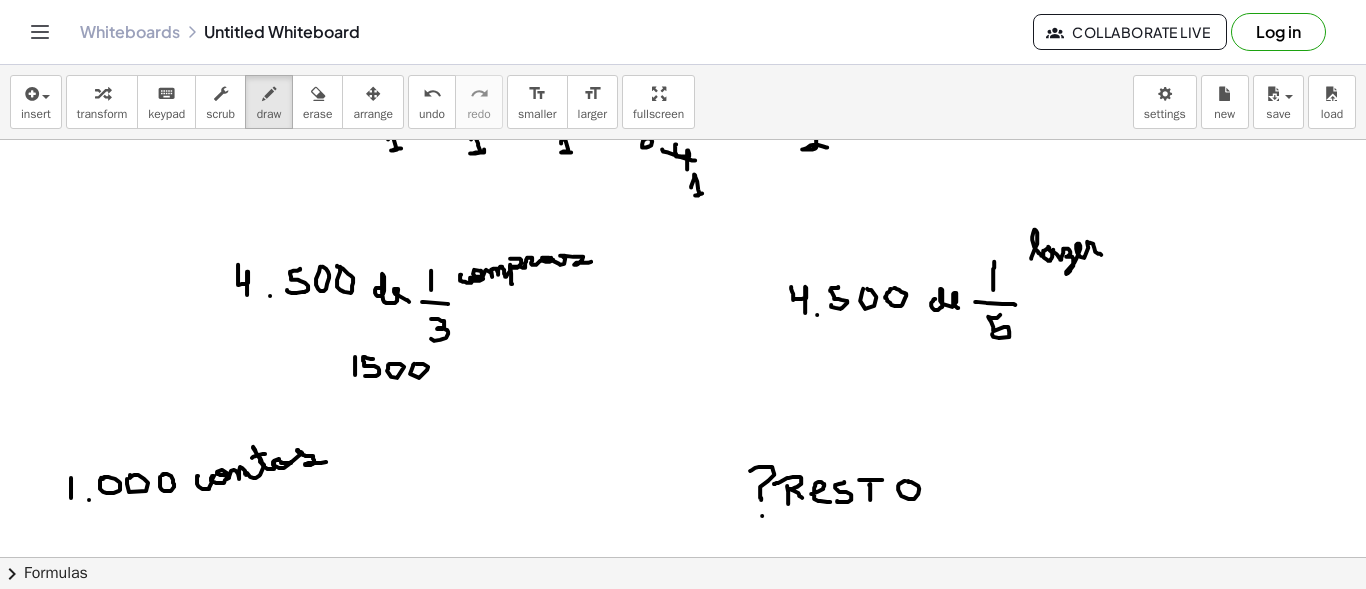 click at bounding box center [683, 1291] 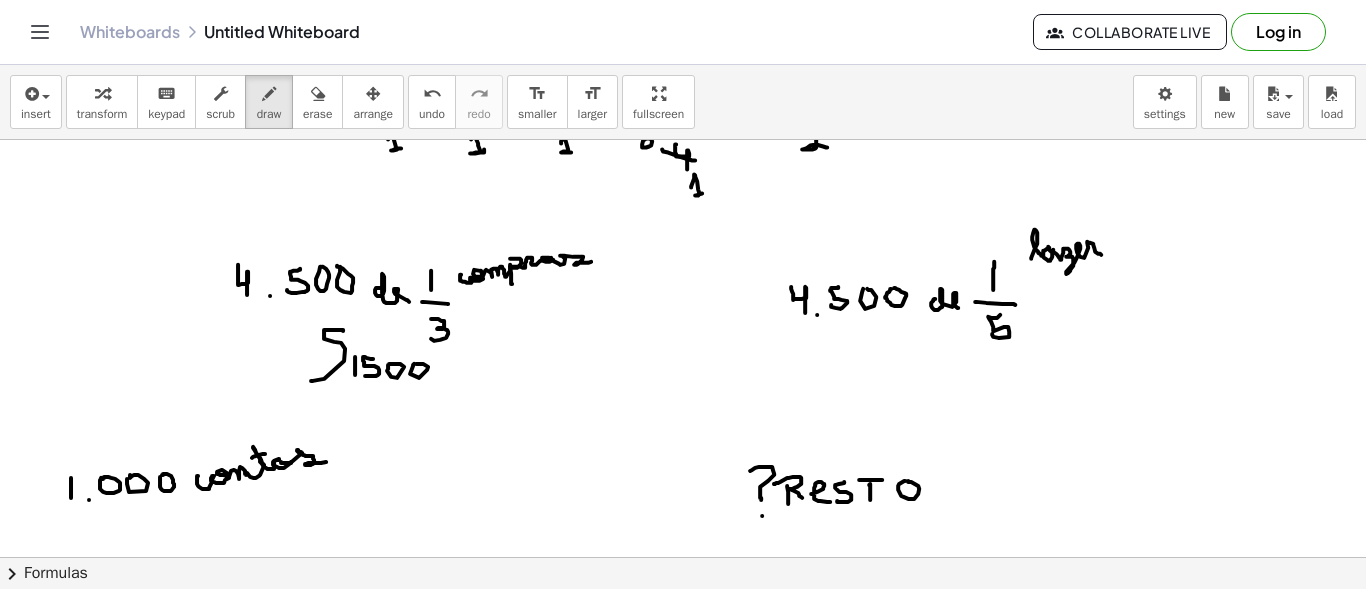 drag, startPoint x: 343, startPoint y: 329, endPoint x: 311, endPoint y: 379, distance: 59.36329 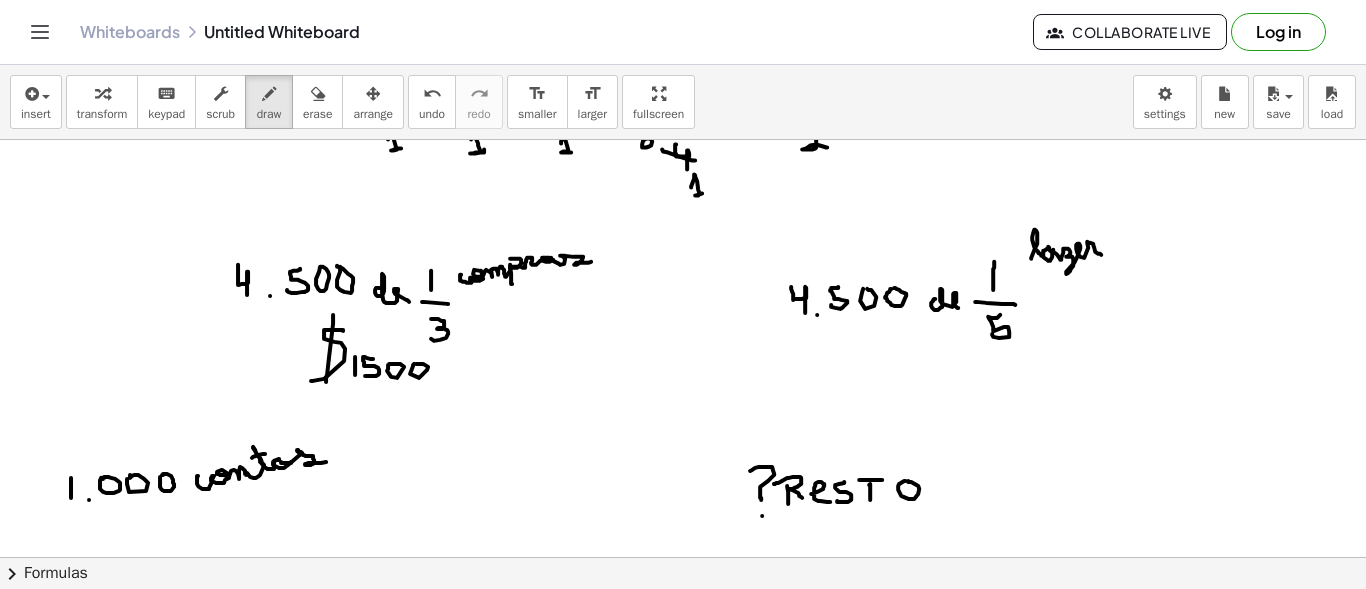 drag, startPoint x: 333, startPoint y: 313, endPoint x: 326, endPoint y: 379, distance: 66.37017 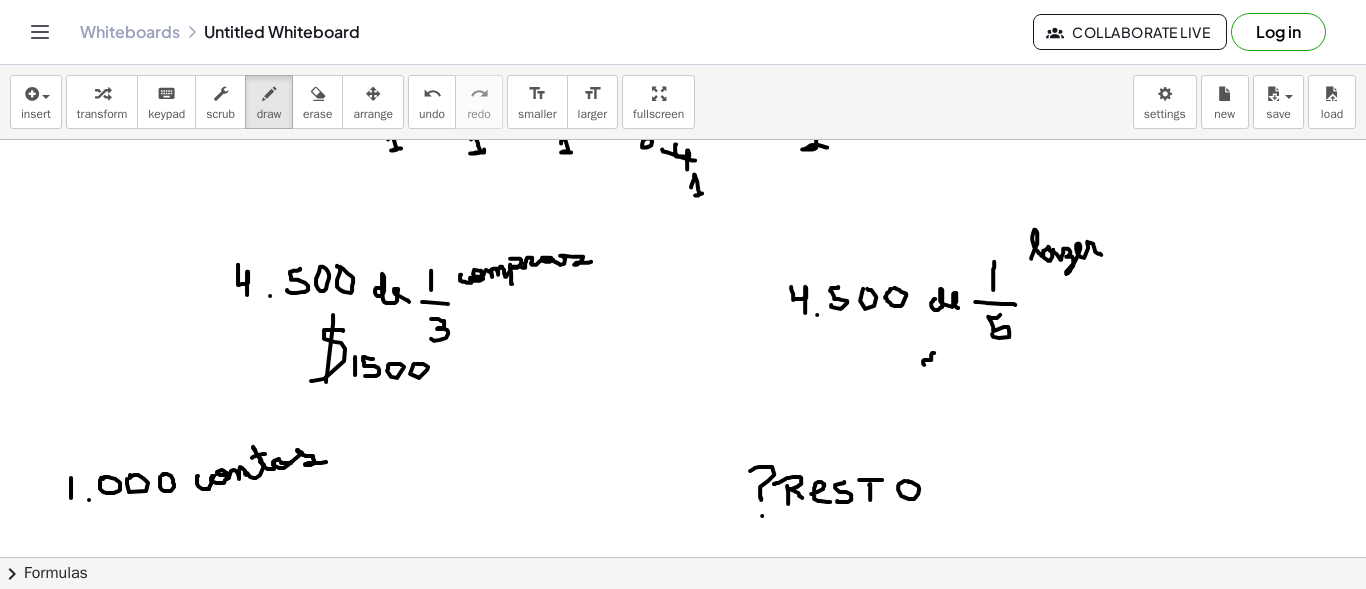 drag, startPoint x: 934, startPoint y: 351, endPoint x: 925, endPoint y: 363, distance: 15 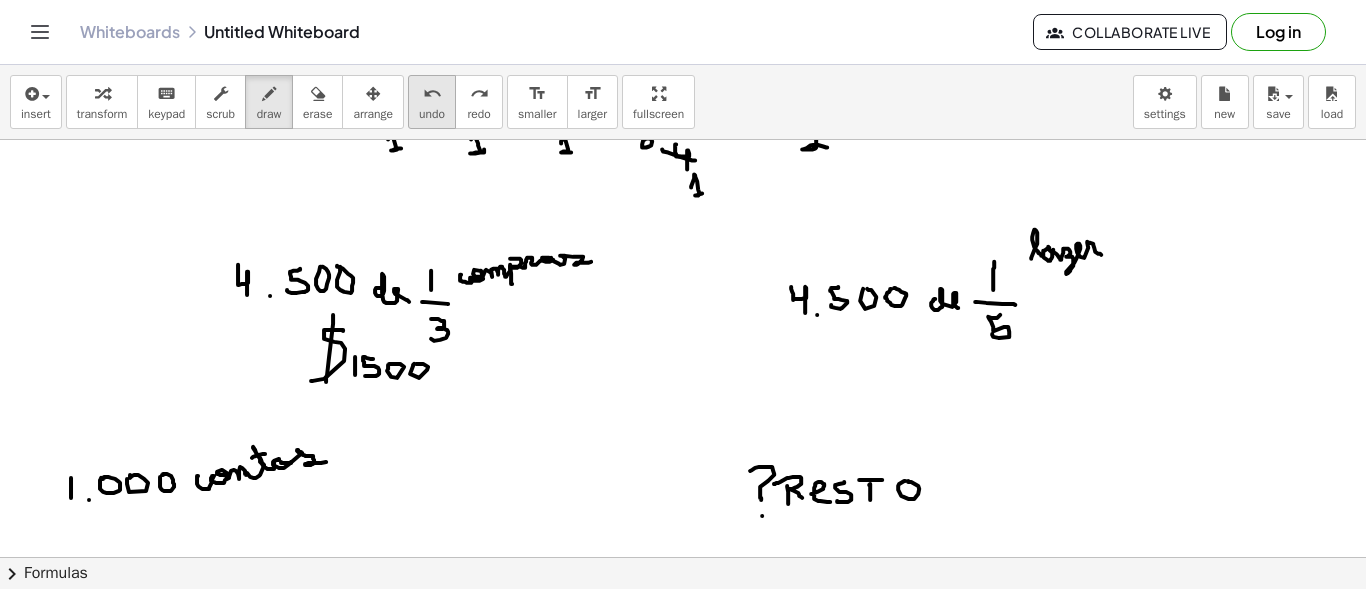 click on "undo" at bounding box center (432, 94) 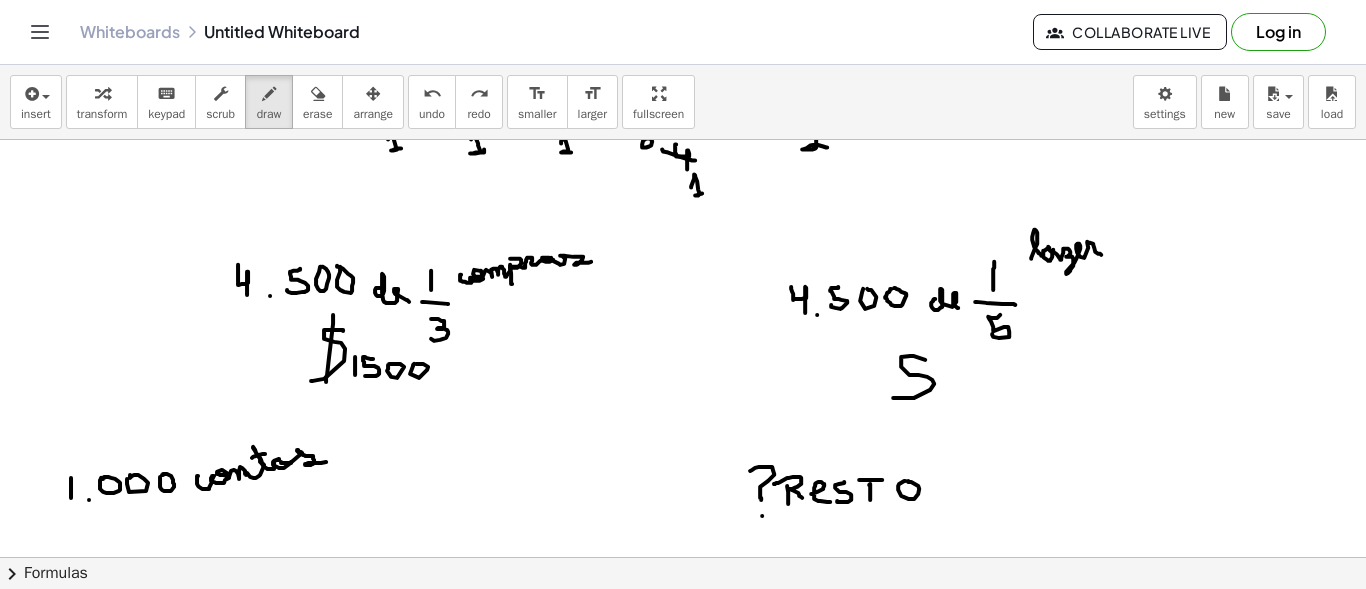 drag, startPoint x: 925, startPoint y: 358, endPoint x: 893, endPoint y: 396, distance: 49.67897 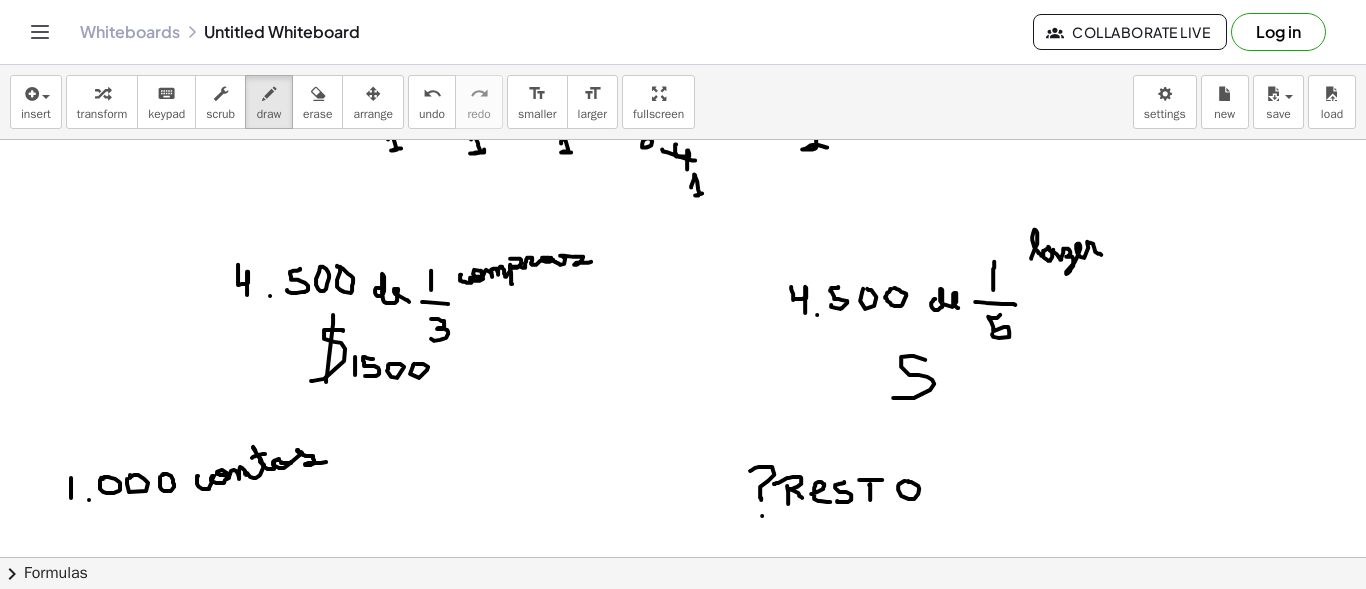 click at bounding box center (683, 1291) 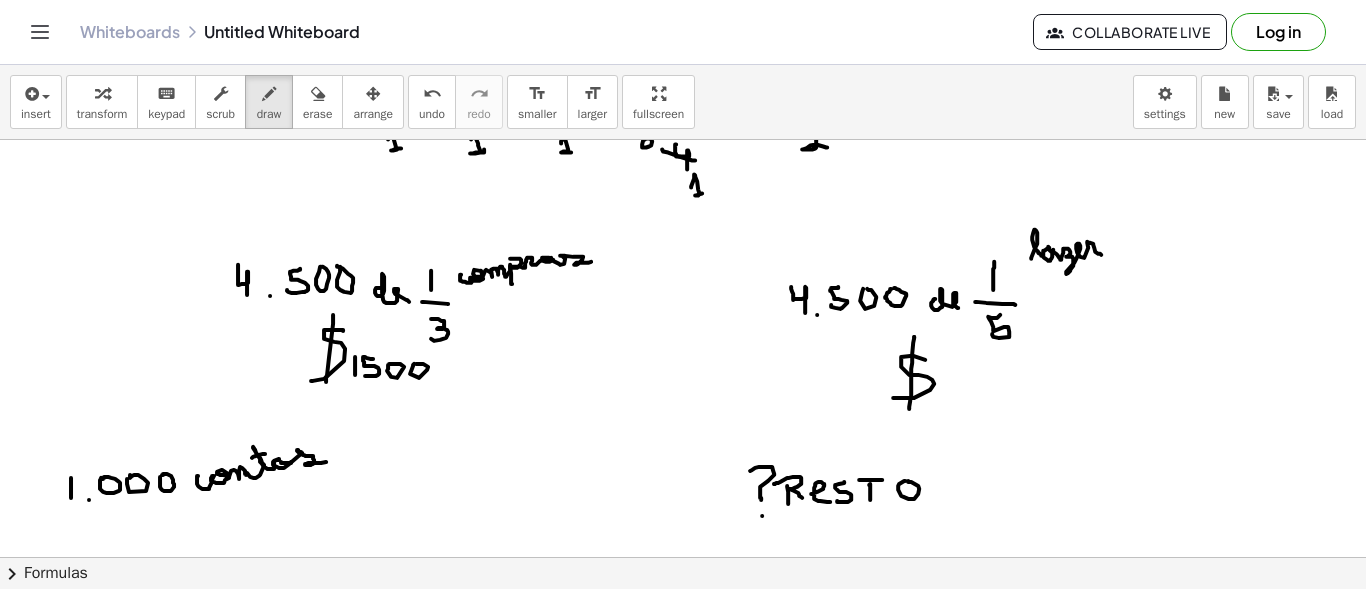 drag, startPoint x: 914, startPoint y: 335, endPoint x: 909, endPoint y: 408, distance: 73.171036 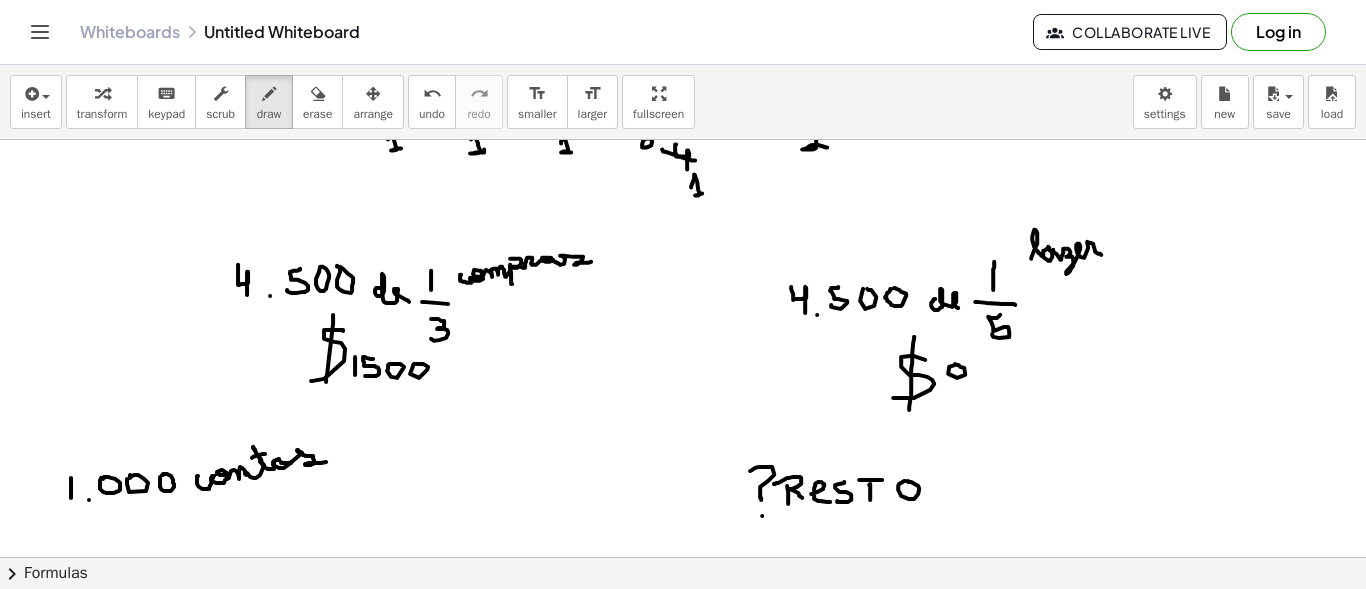 click at bounding box center [683, 1291] 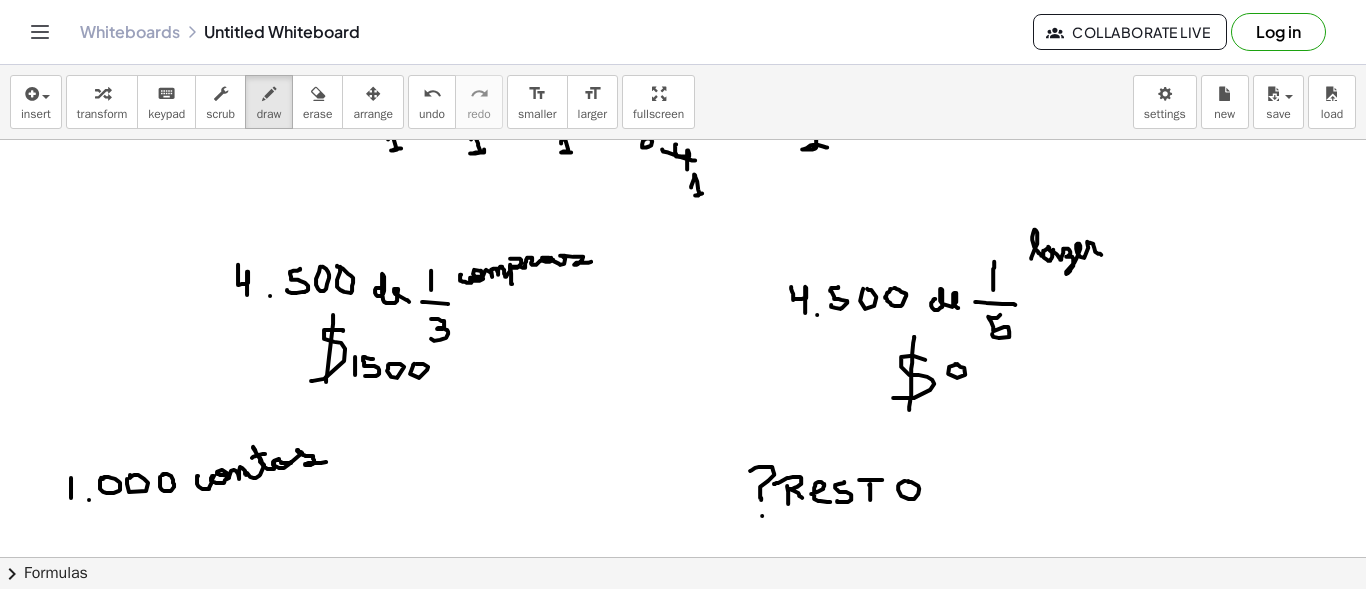 click at bounding box center (683, 1291) 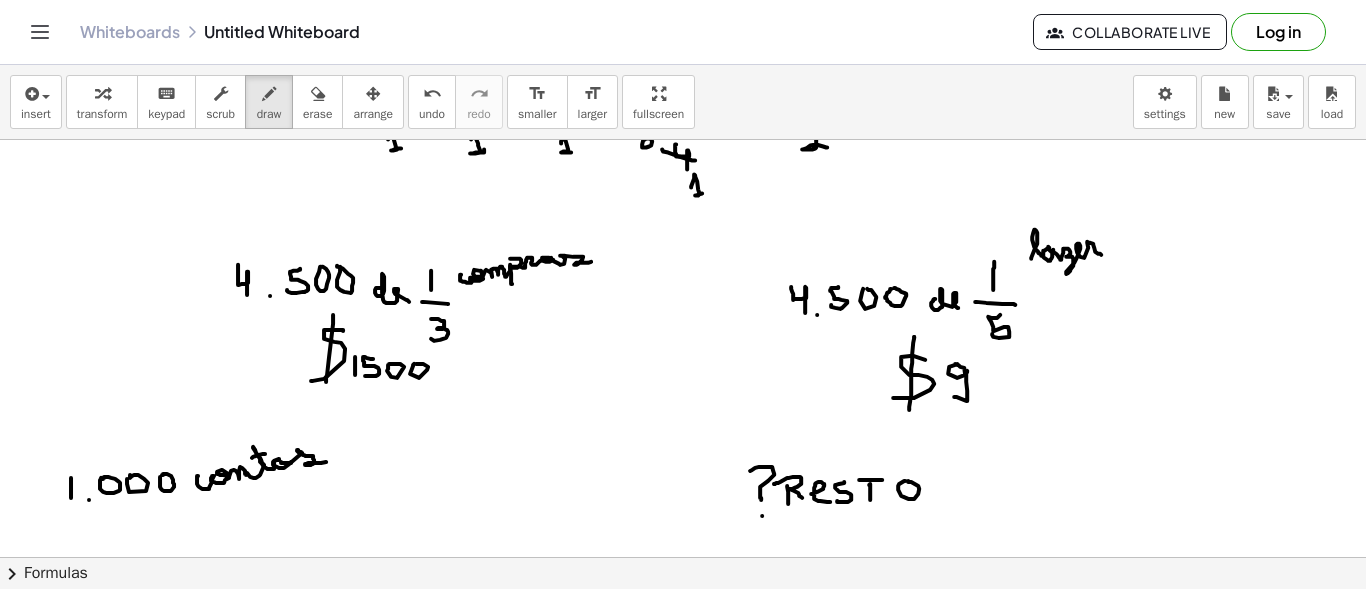 drag, startPoint x: 967, startPoint y: 369, endPoint x: 954, endPoint y: 394, distance: 28.178005 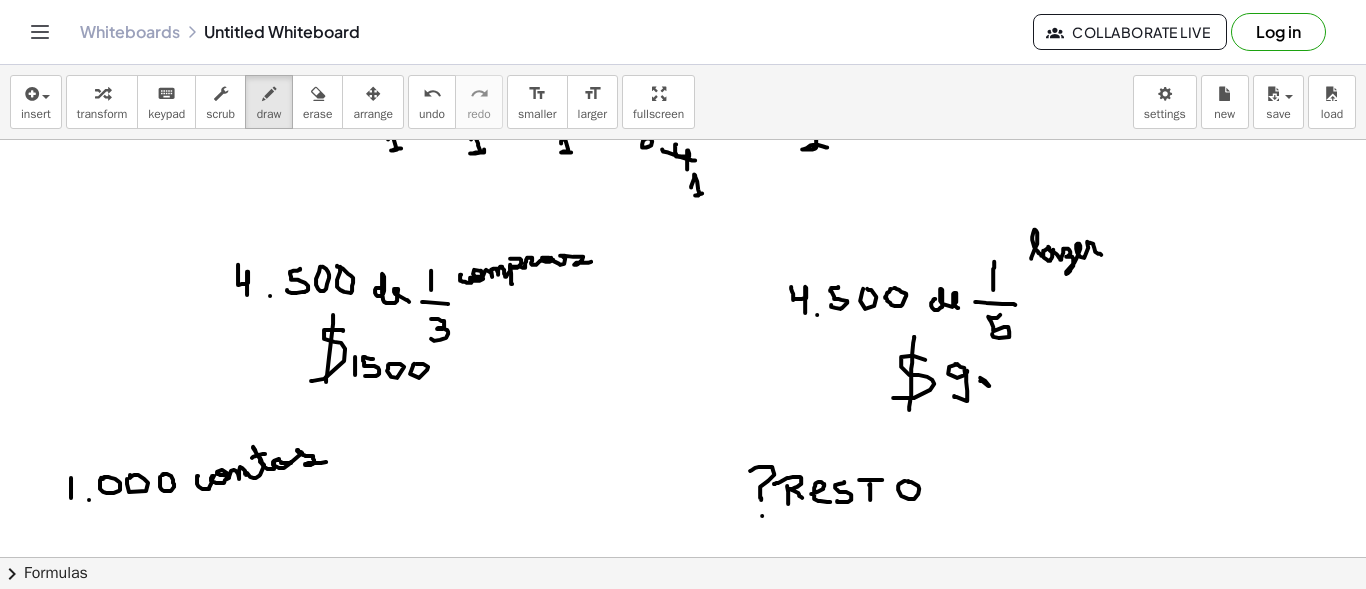 click at bounding box center [683, 1291] 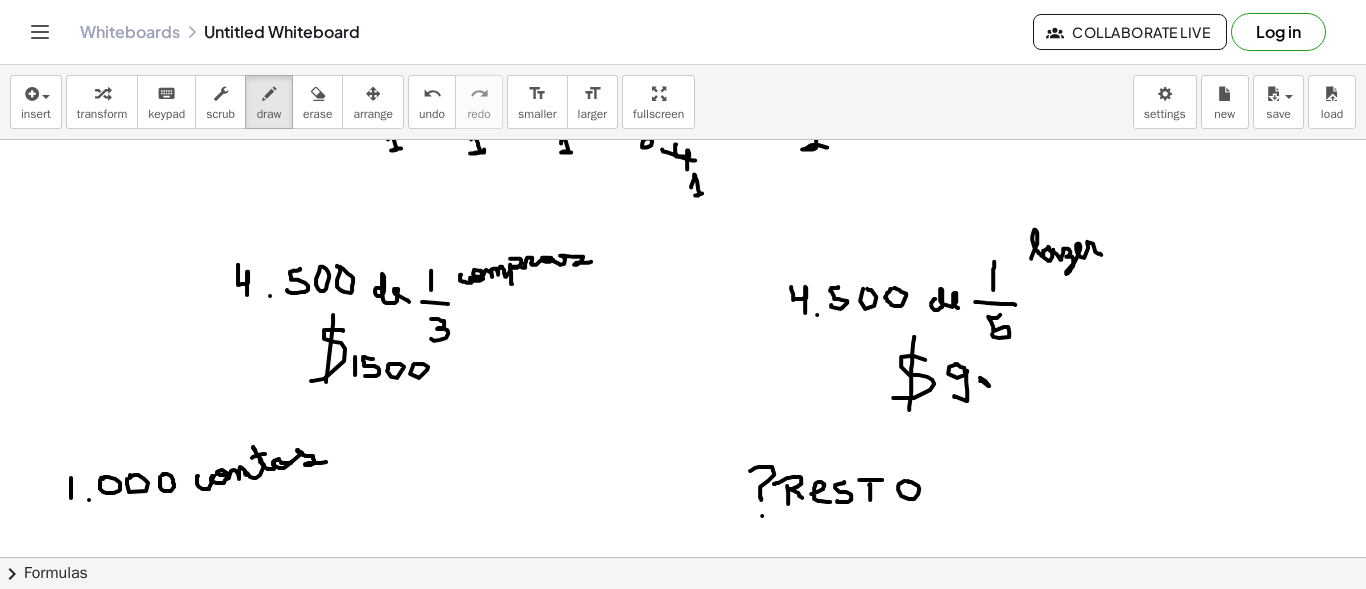 click at bounding box center (683, 1291) 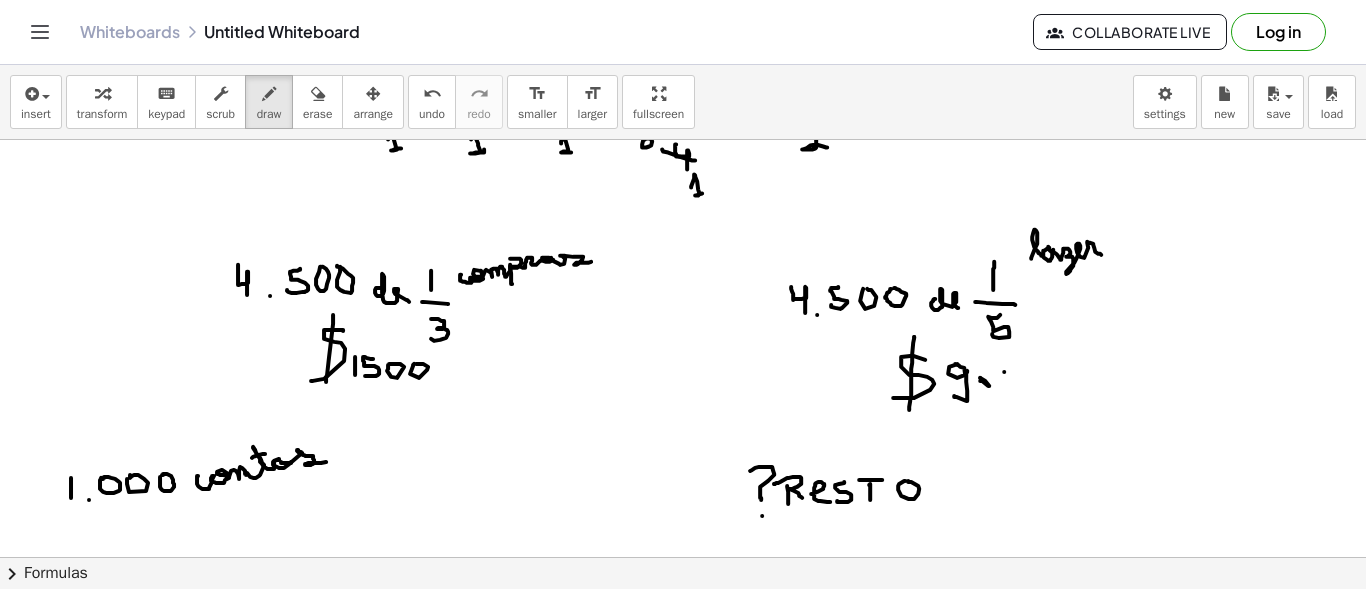 click at bounding box center (683, 1291) 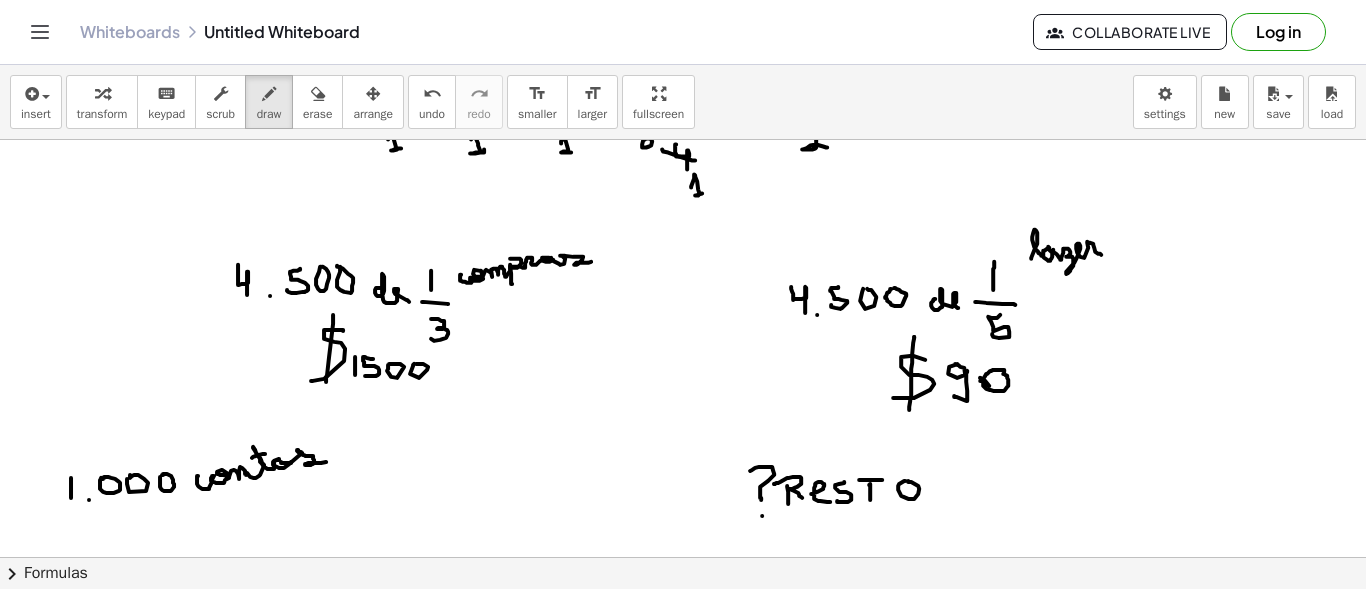 click at bounding box center (683, 1291) 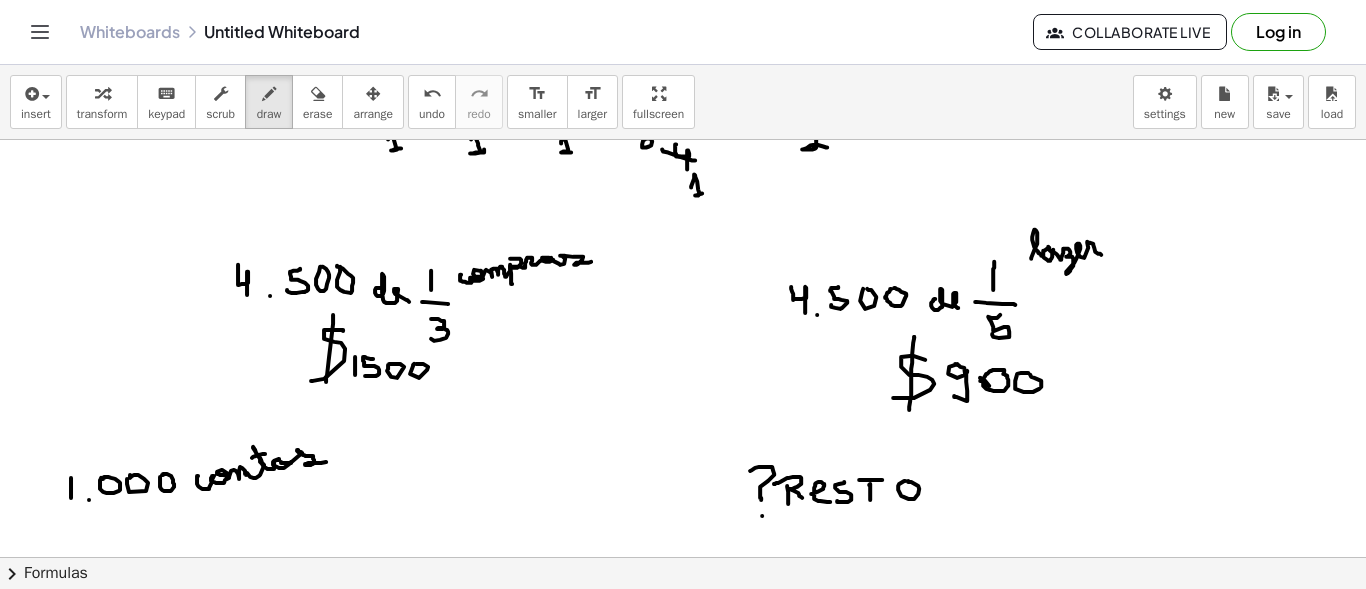 click at bounding box center (683, 1291) 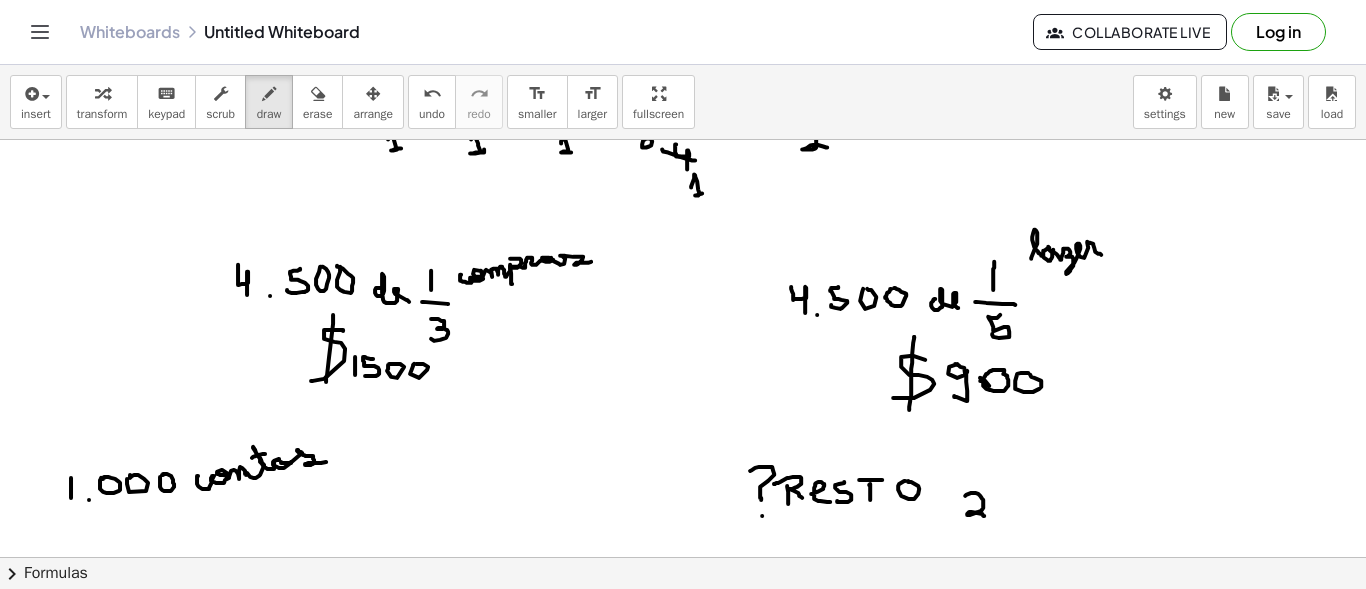 drag, startPoint x: 965, startPoint y: 494, endPoint x: 984, endPoint y: 514, distance: 27.58623 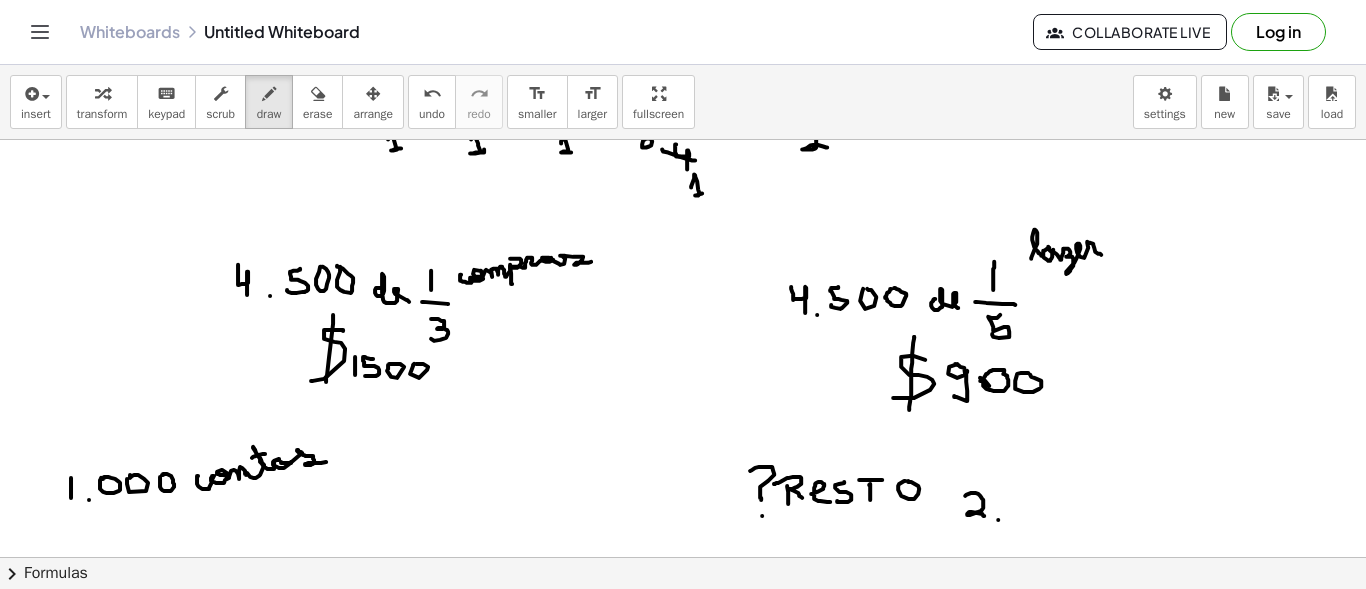 click at bounding box center (683, 1291) 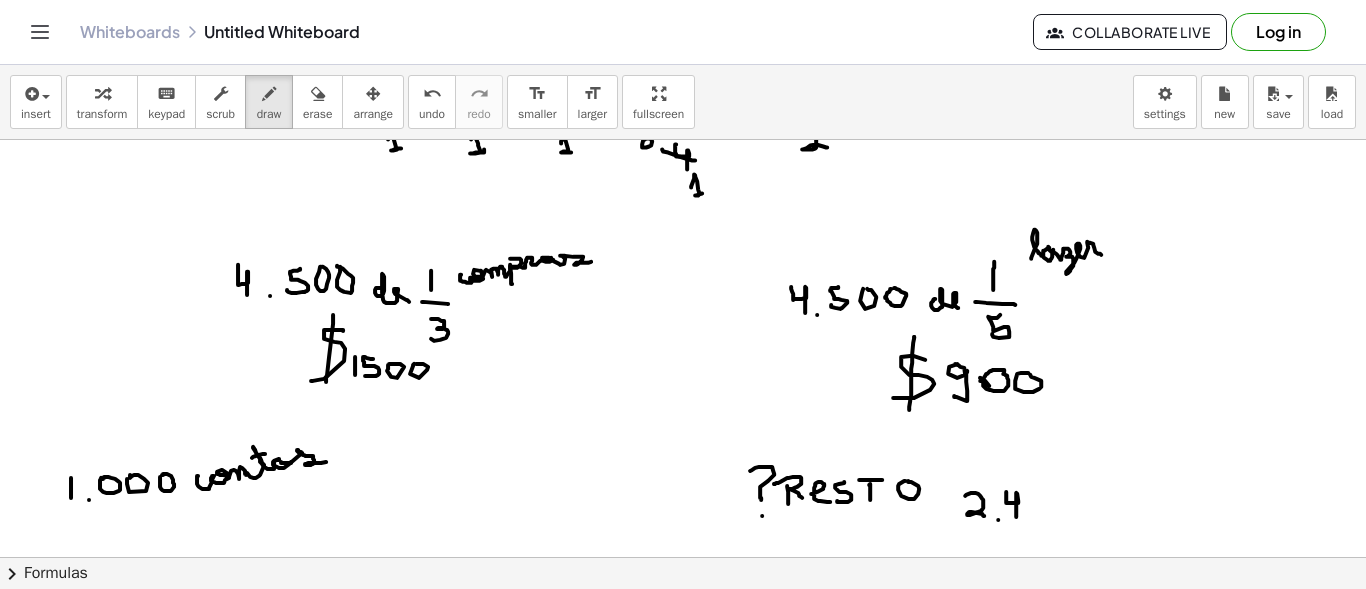drag, startPoint x: 1006, startPoint y: 490, endPoint x: 1016, endPoint y: 514, distance: 26 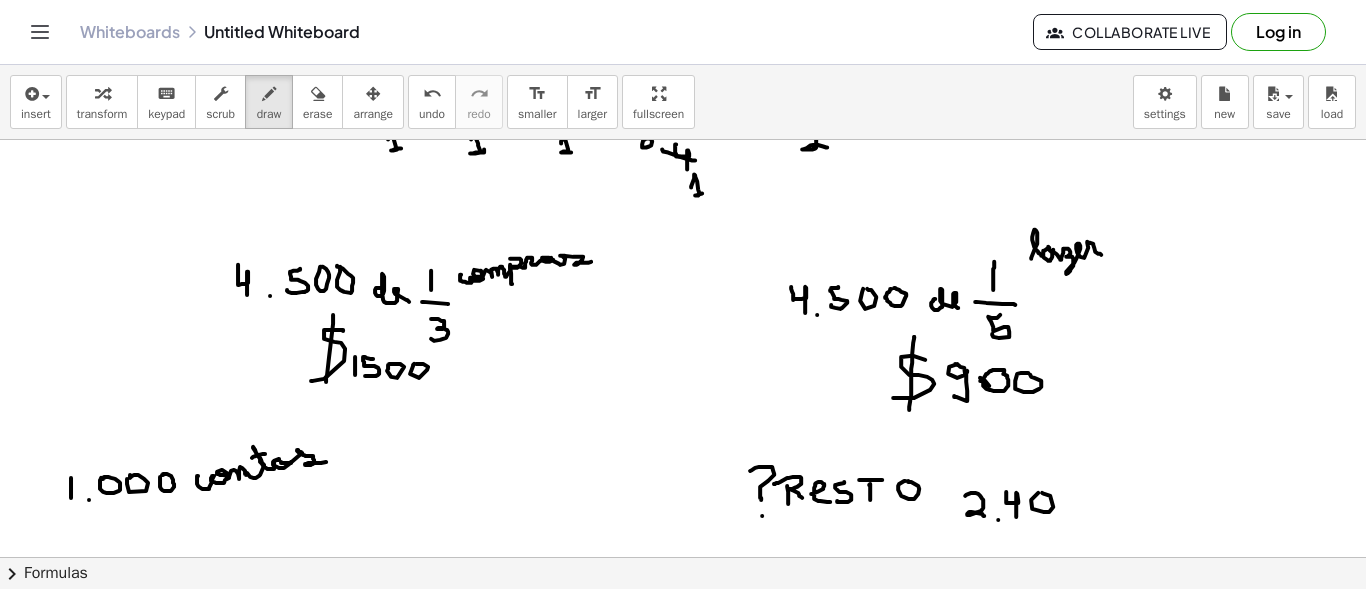 click at bounding box center [683, 1291] 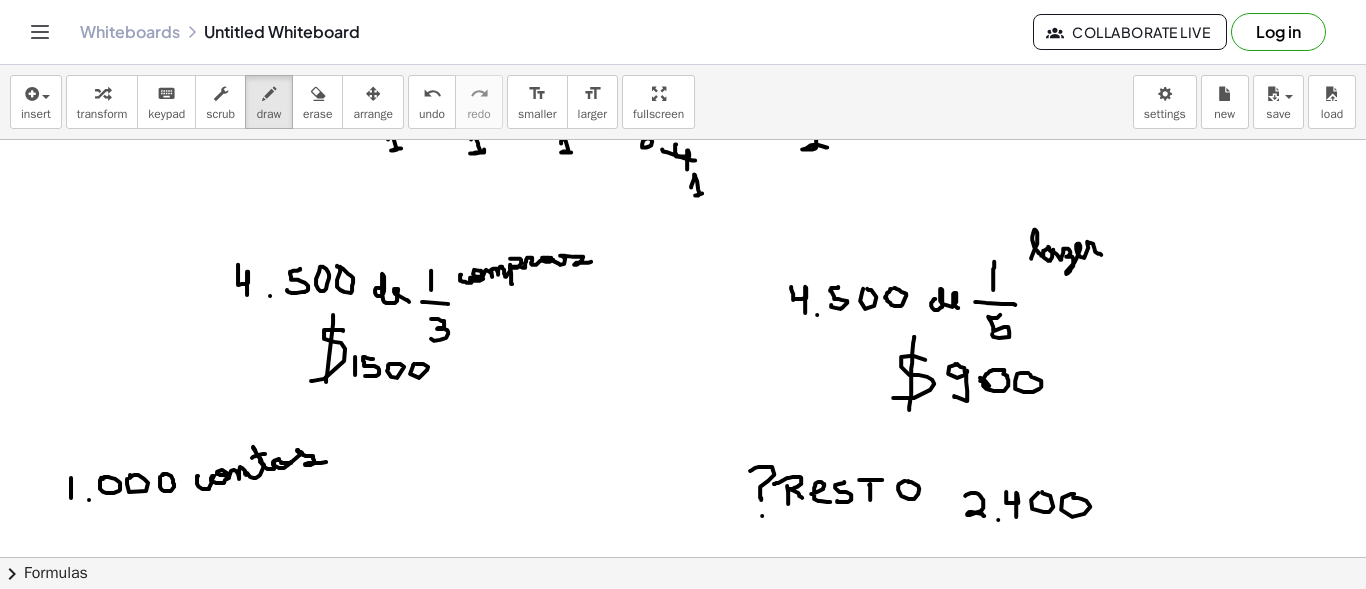 click at bounding box center (683, 1291) 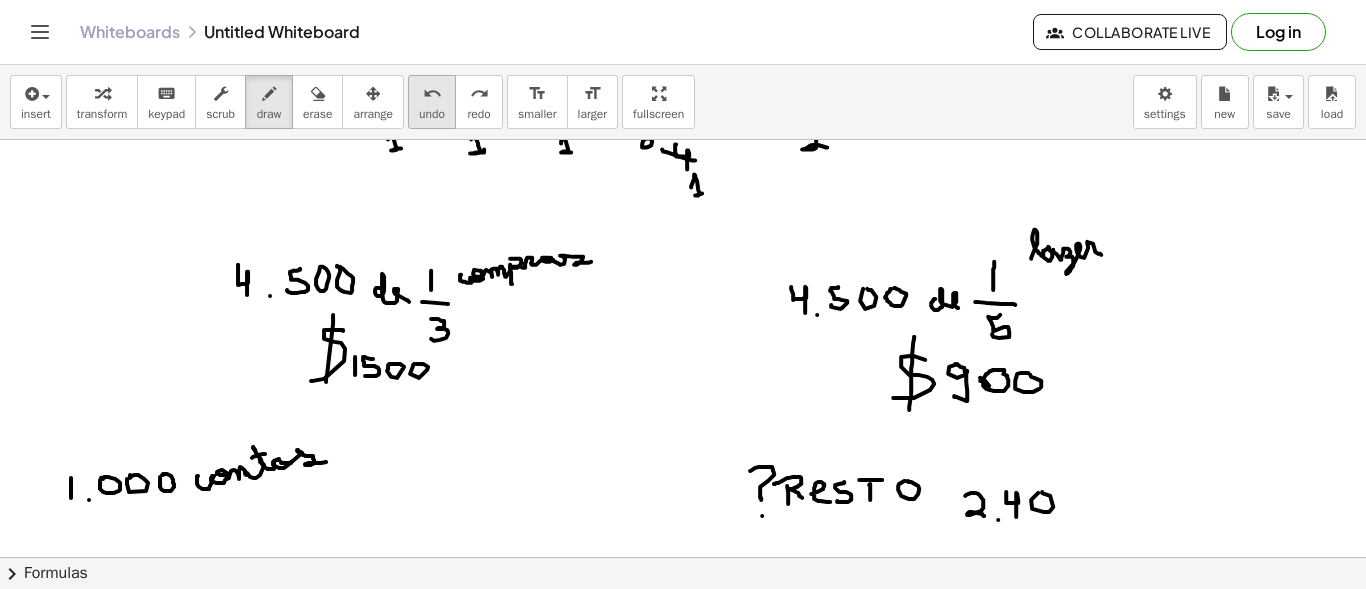 click on "undo" at bounding box center (432, 114) 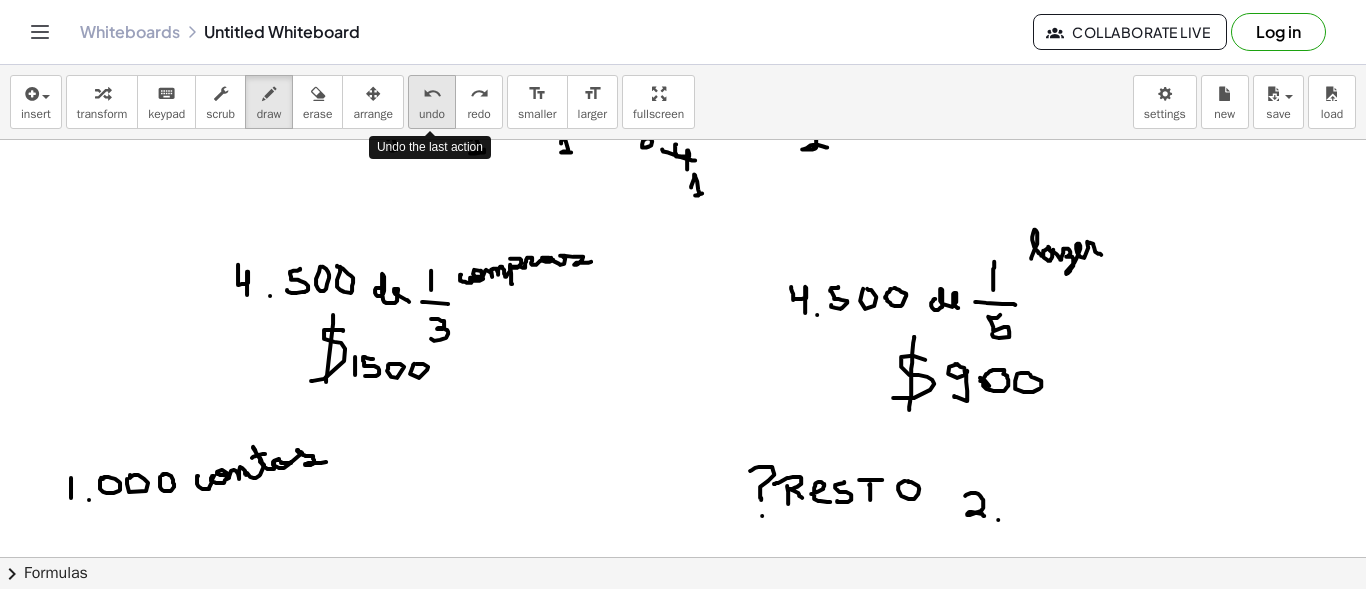 click on "undo" at bounding box center [432, 114] 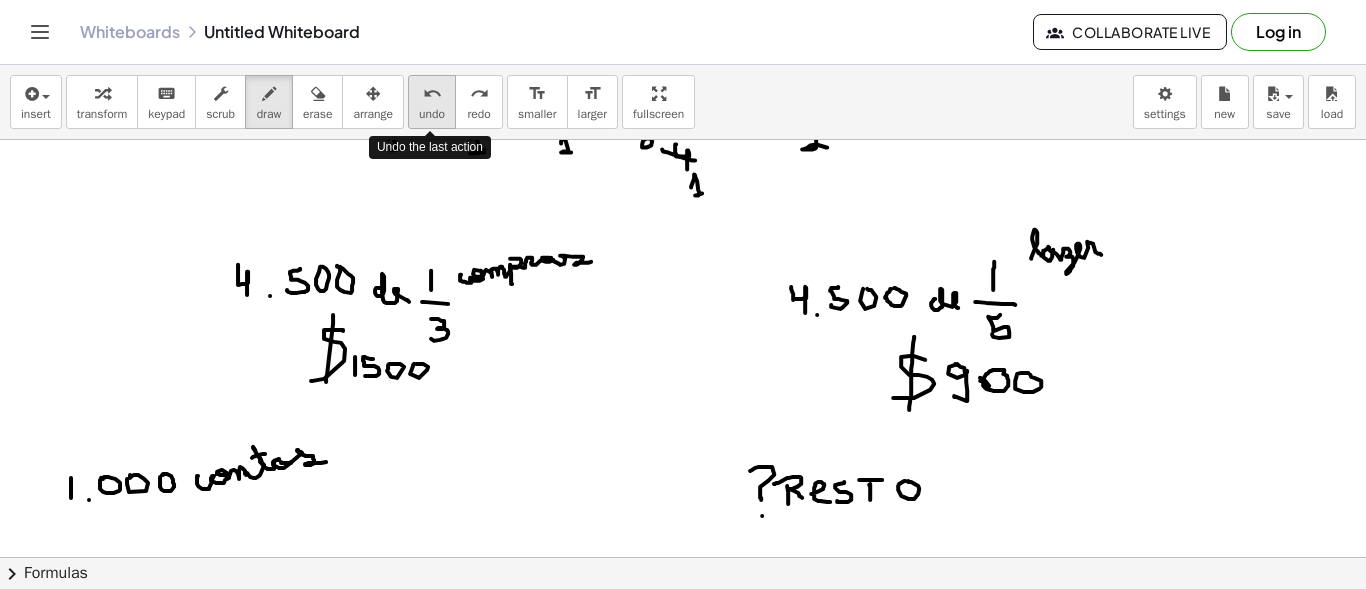click on "undo" at bounding box center [432, 114] 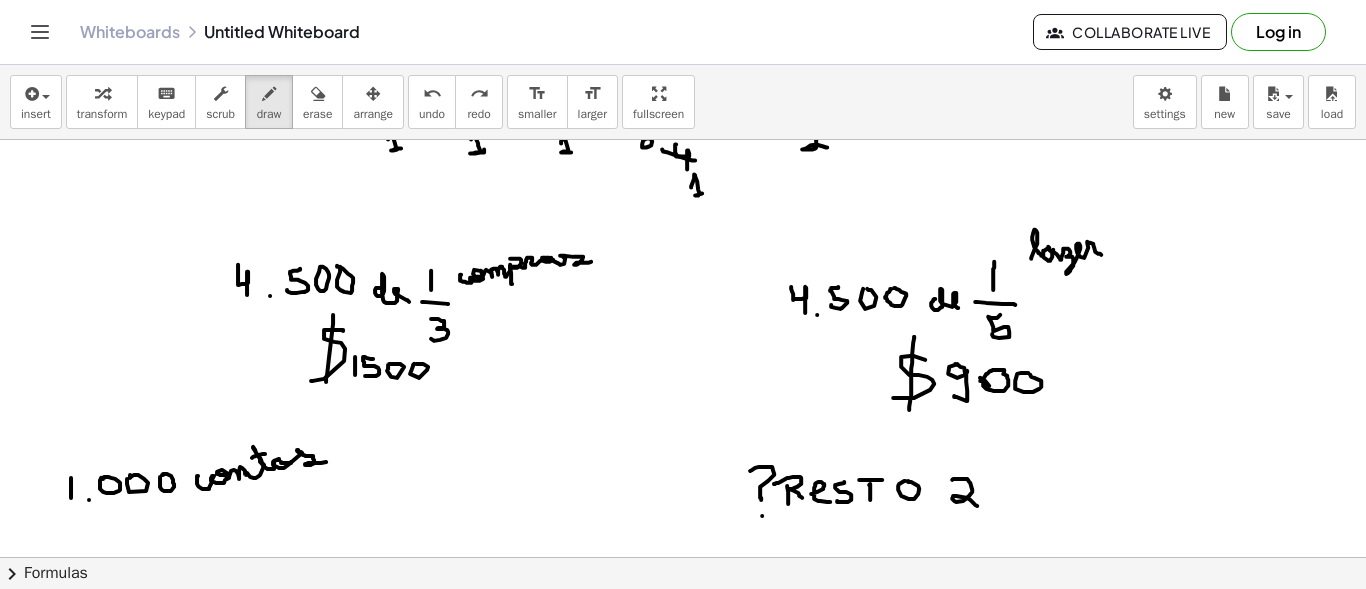 drag, startPoint x: 952, startPoint y: 478, endPoint x: 977, endPoint y: 504, distance: 36.069378 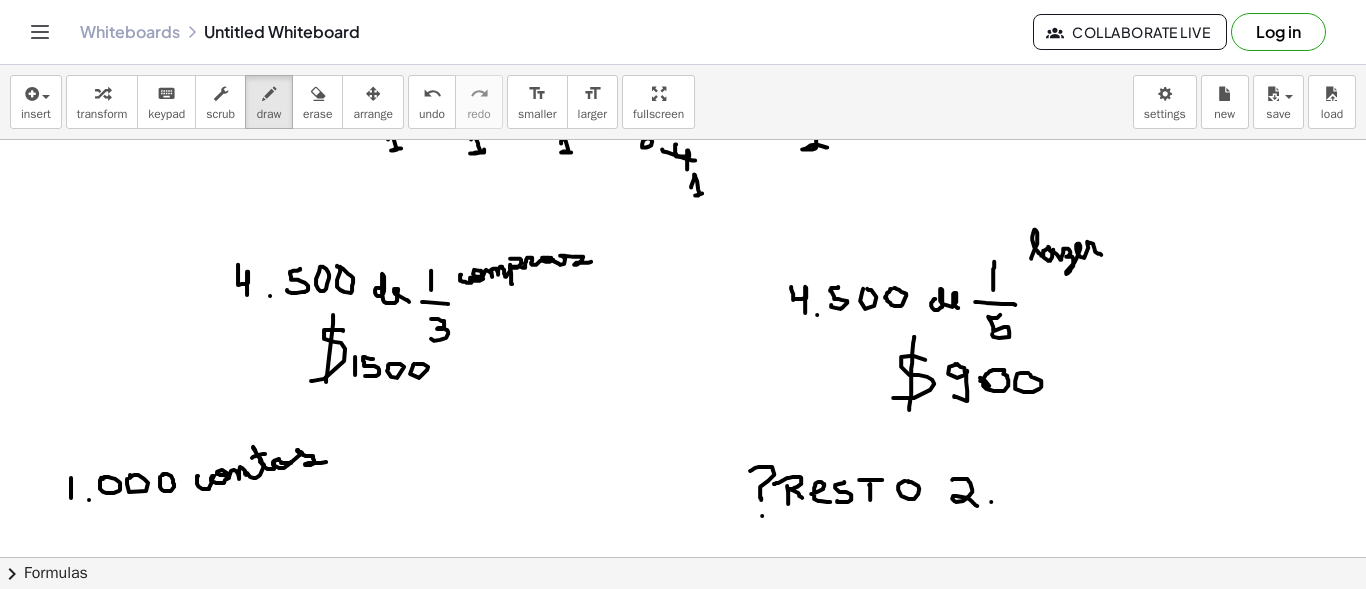 click at bounding box center [683, 1291] 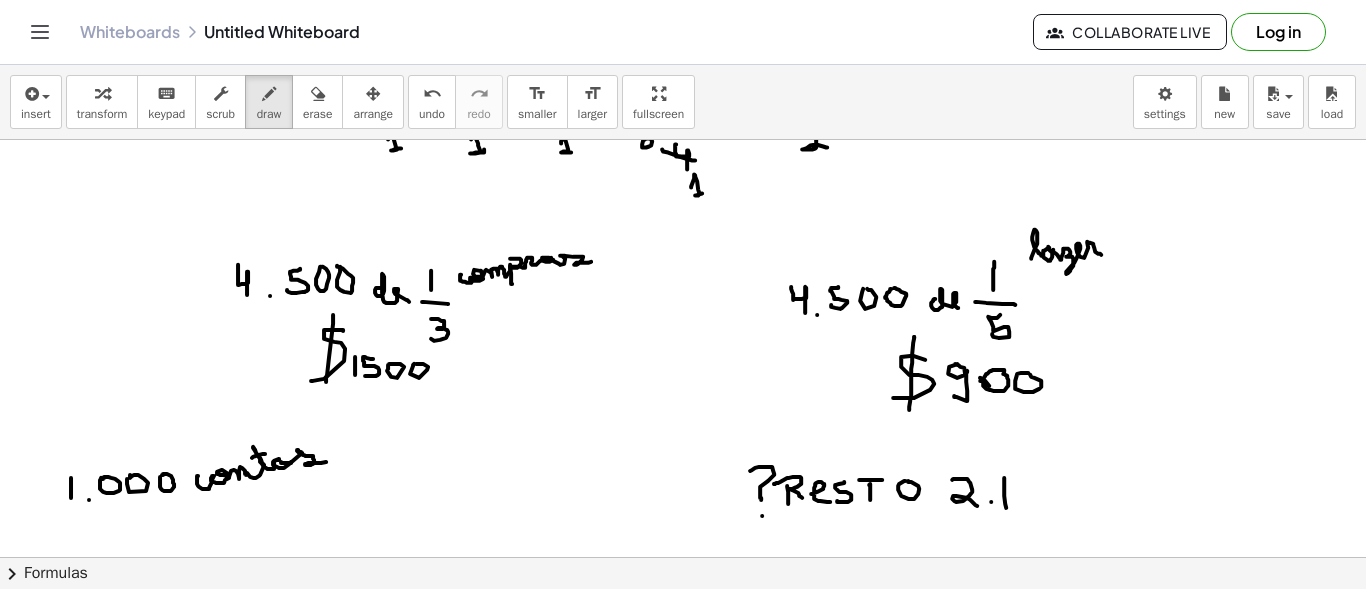 drag, startPoint x: 1004, startPoint y: 476, endPoint x: 1006, endPoint y: 506, distance: 30.066593 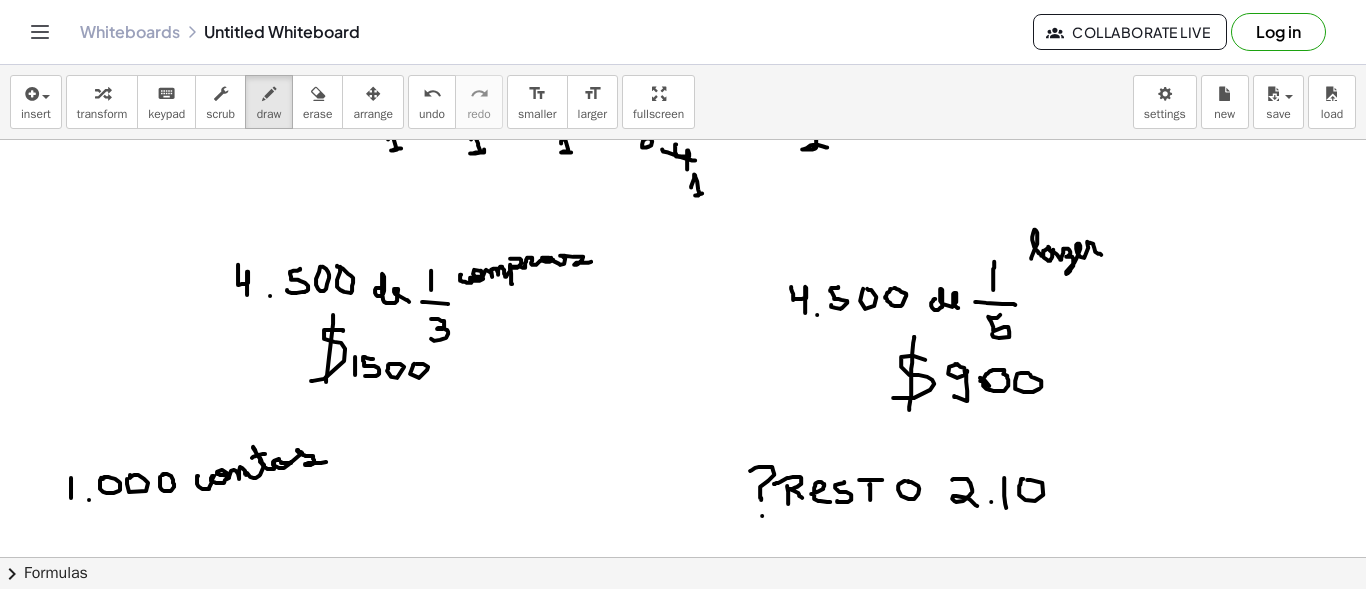 click at bounding box center (683, 1291) 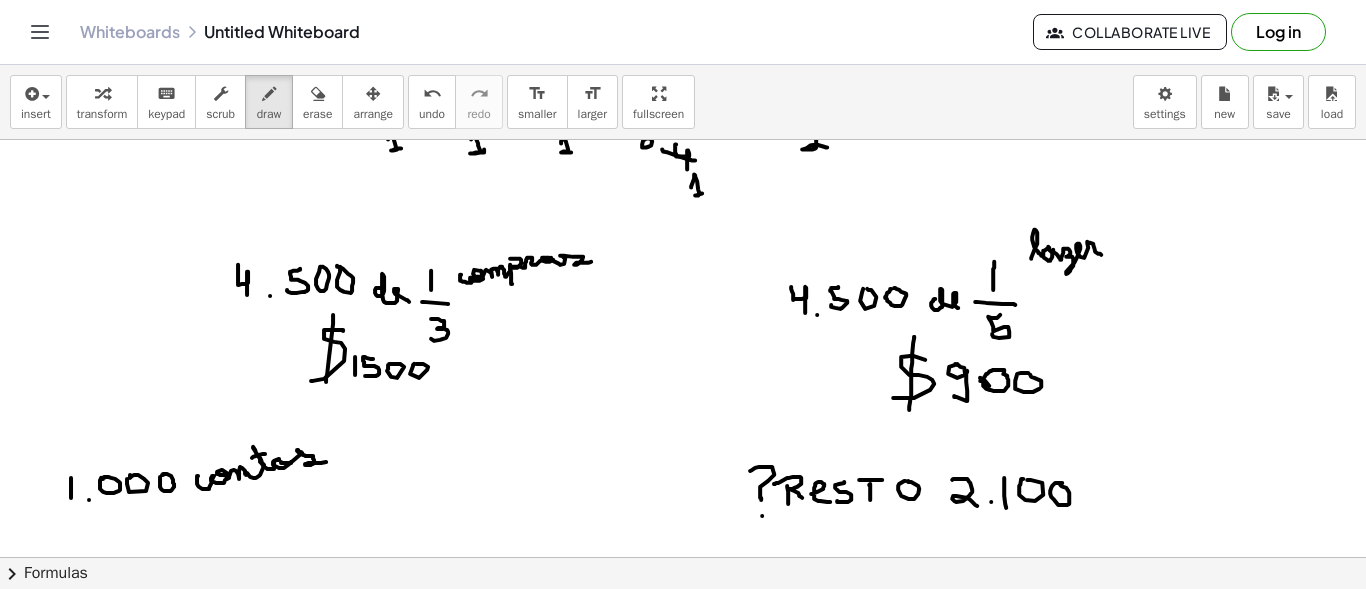 click at bounding box center [683, 1291] 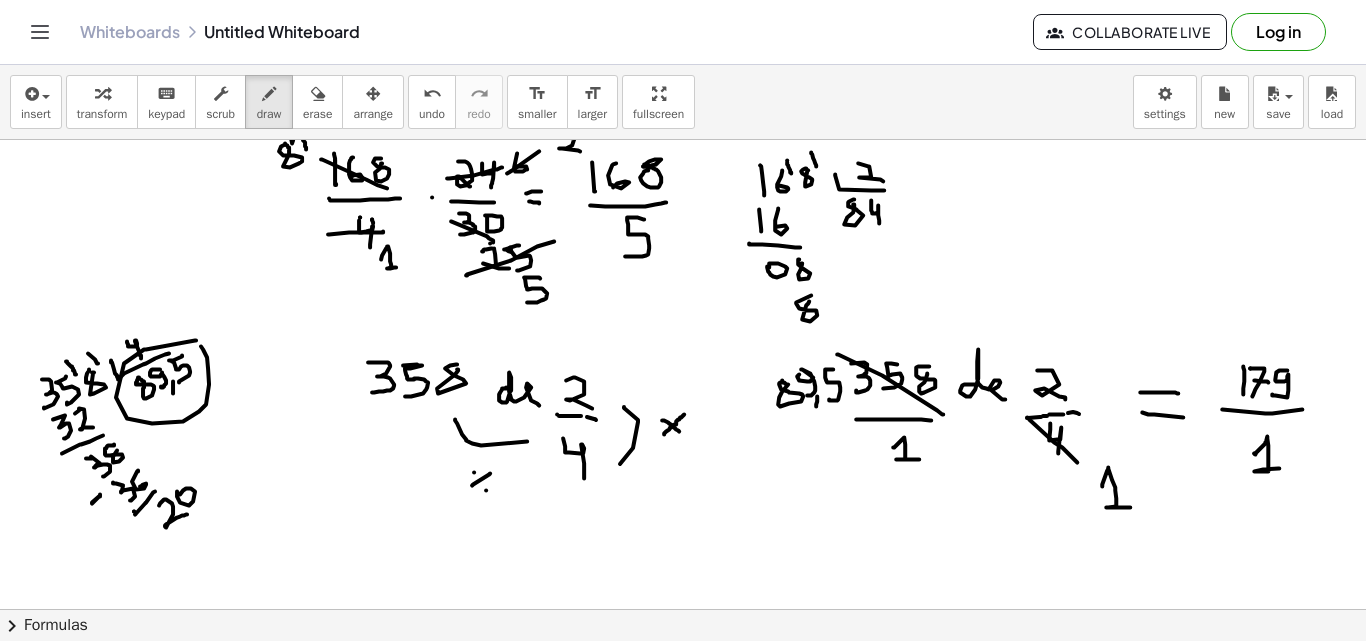 scroll, scrollTop: 3199, scrollLeft: 0, axis: vertical 